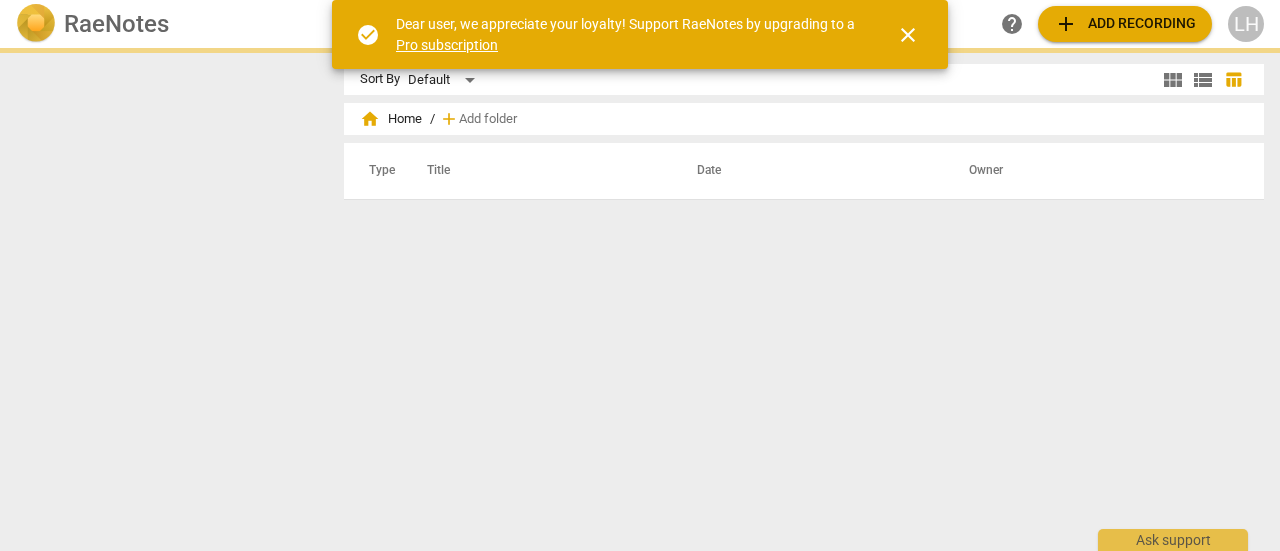 scroll, scrollTop: 0, scrollLeft: 0, axis: both 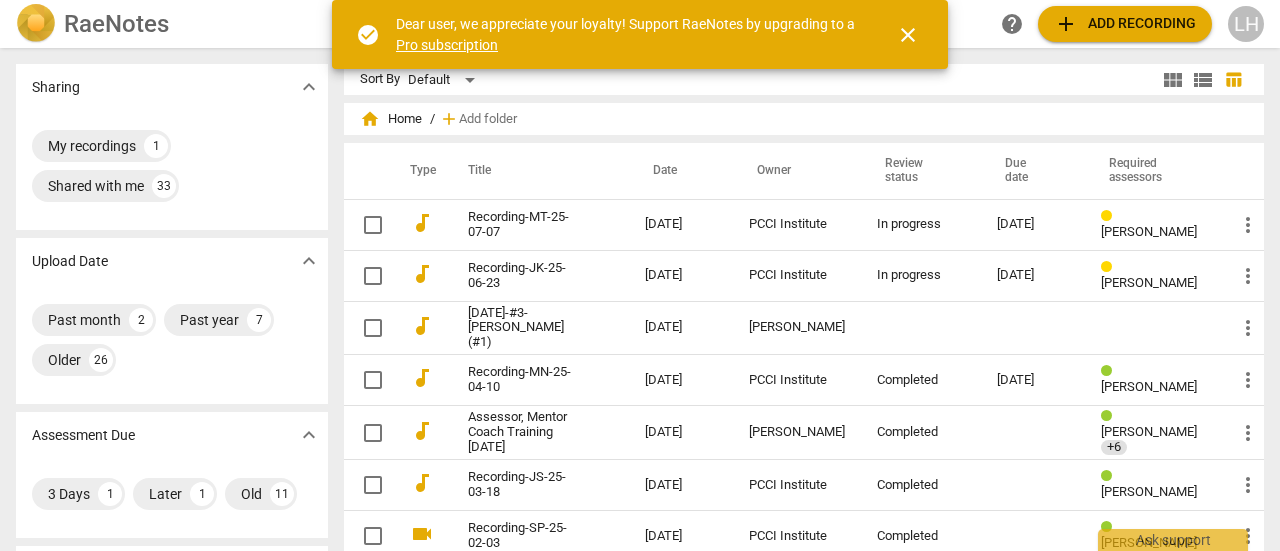 click on "[DATE]" at bounding box center [681, 275] 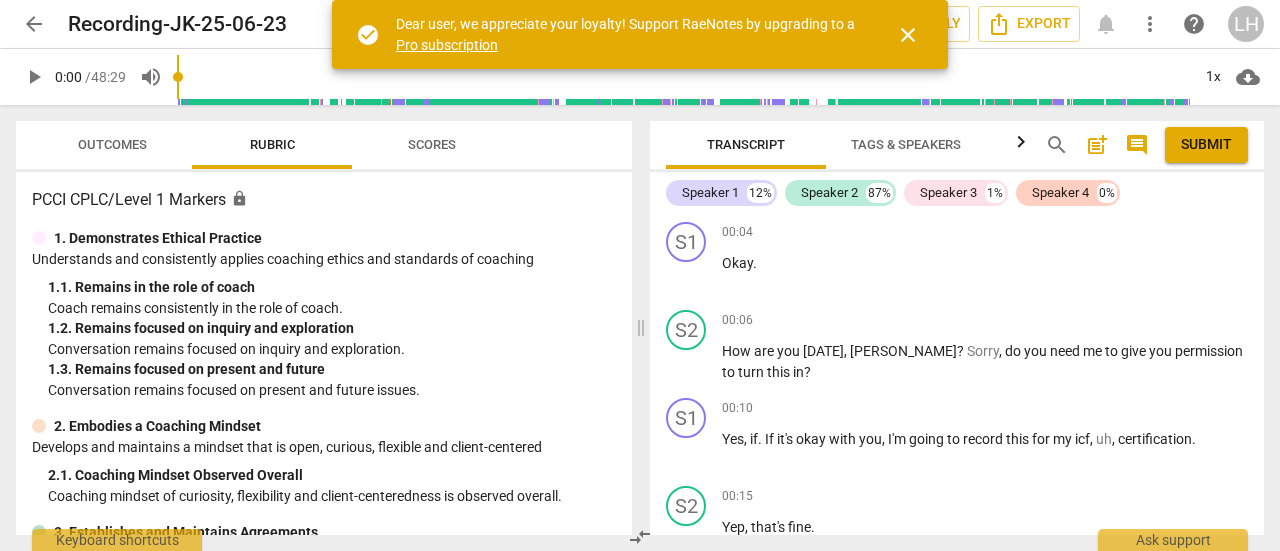 click on "close" at bounding box center [908, 35] 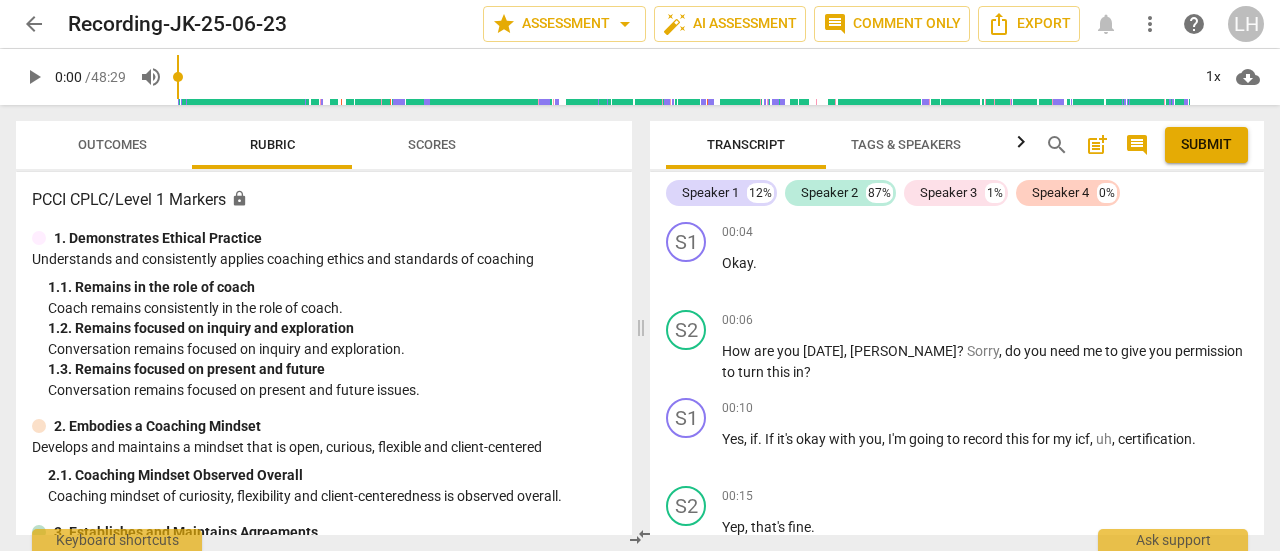 click on "play_arrow" at bounding box center (34, 77) 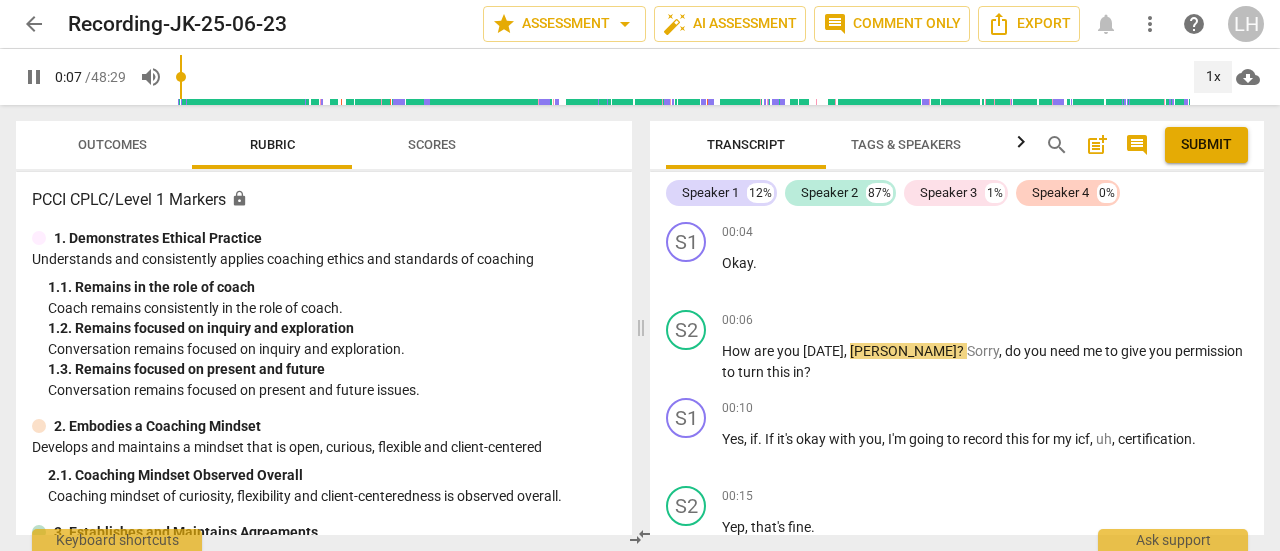 click on "1x" at bounding box center (1213, 77) 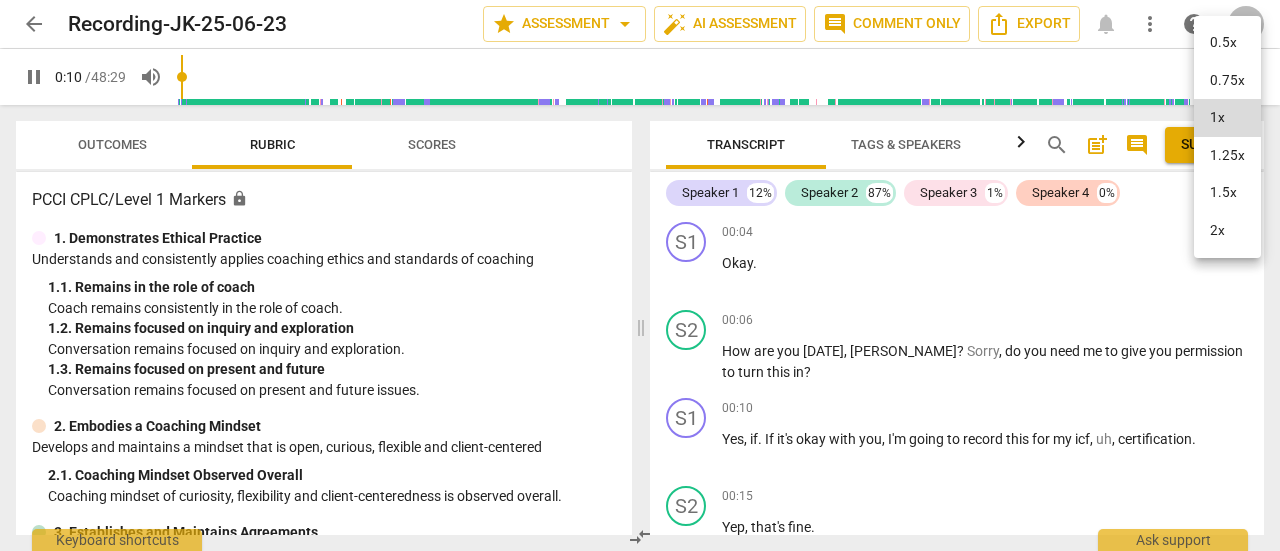 click on "1.5x" at bounding box center (1227, 193) 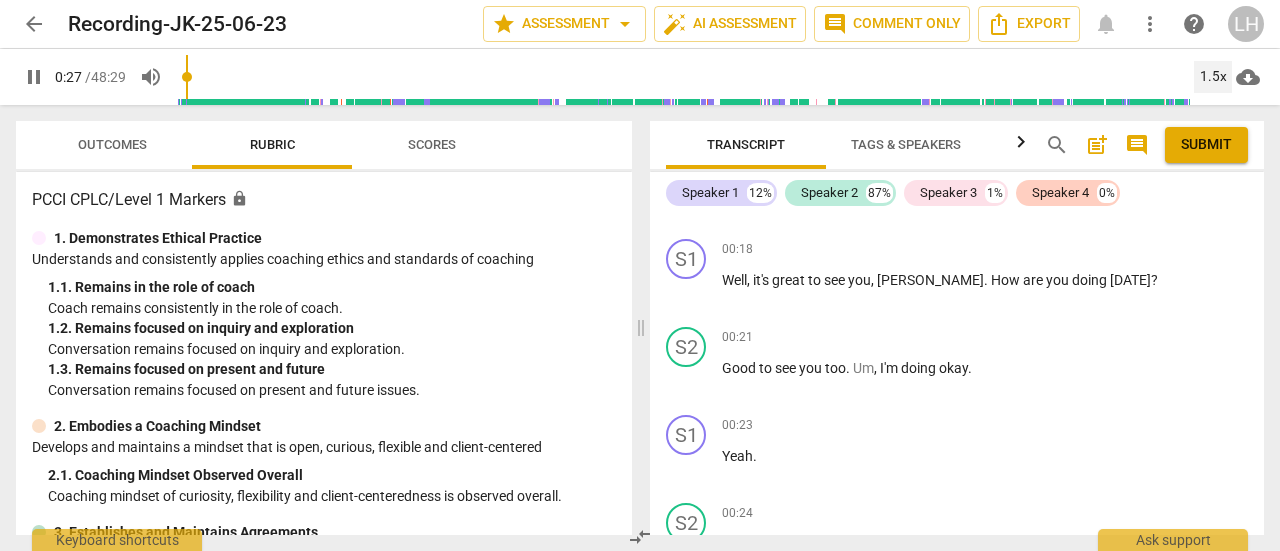 scroll, scrollTop: 492, scrollLeft: 0, axis: vertical 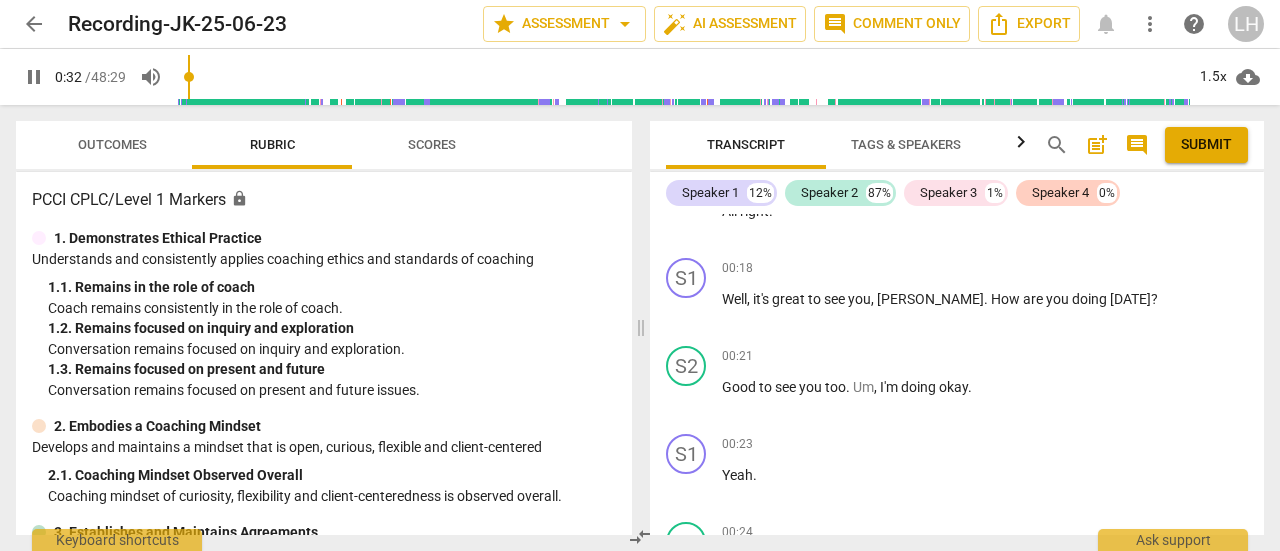 click on "pause" at bounding box center [687, 311] 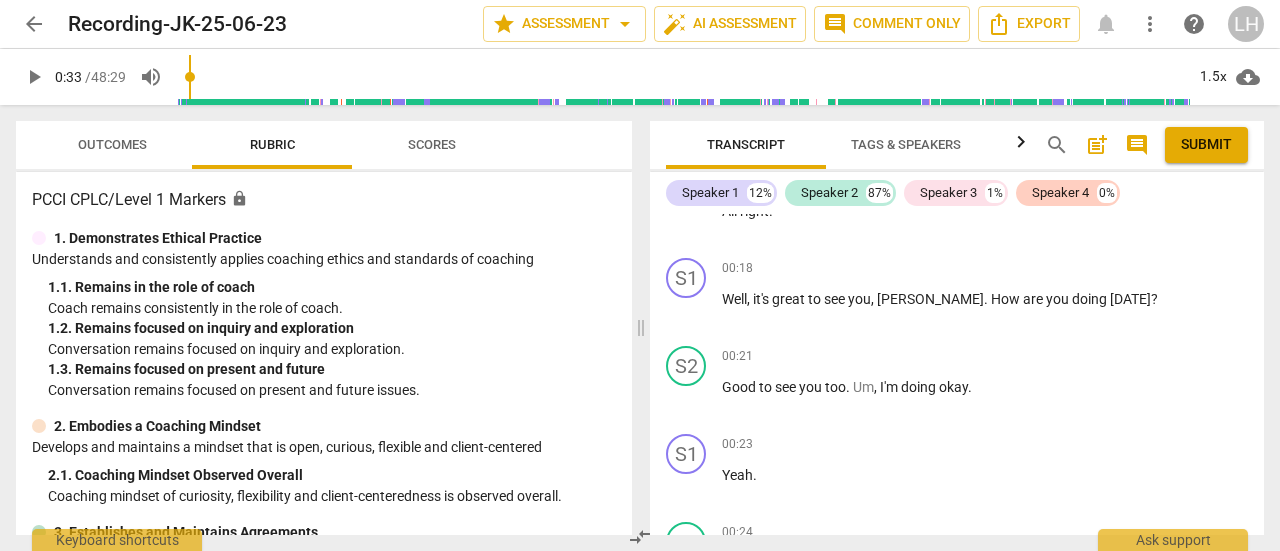 type on "34" 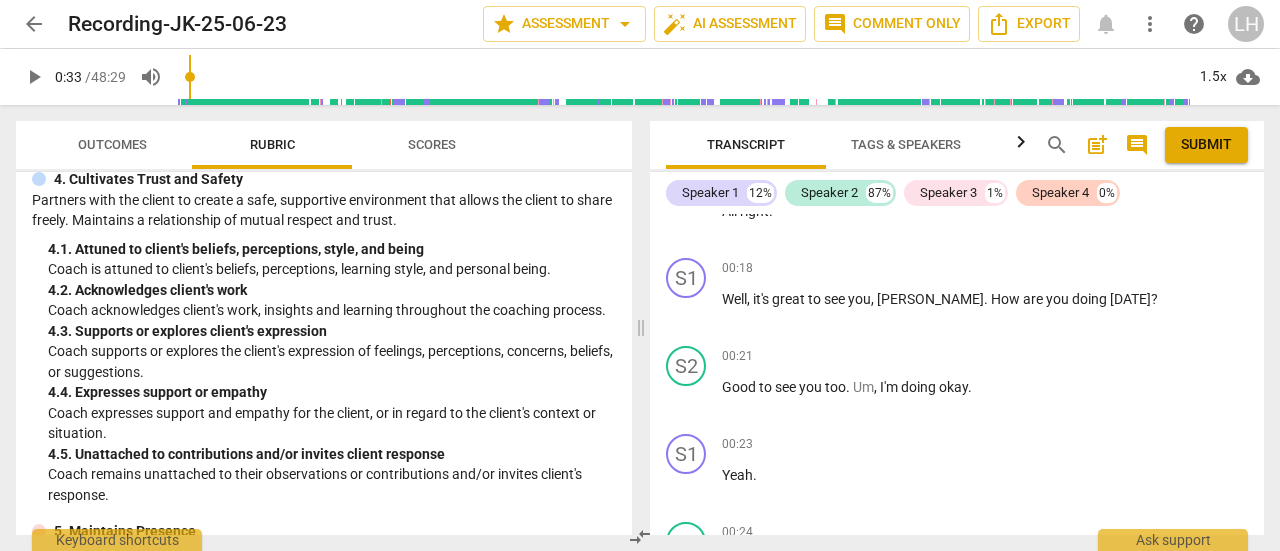 scroll, scrollTop: 700, scrollLeft: 0, axis: vertical 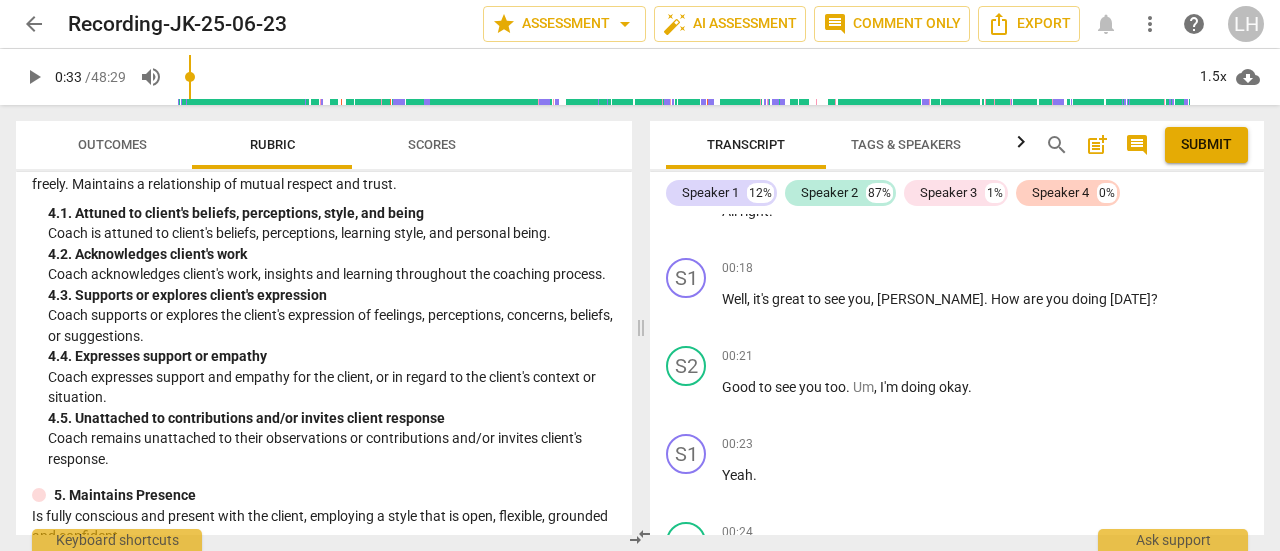 click on "+" at bounding box center [1139, 268] 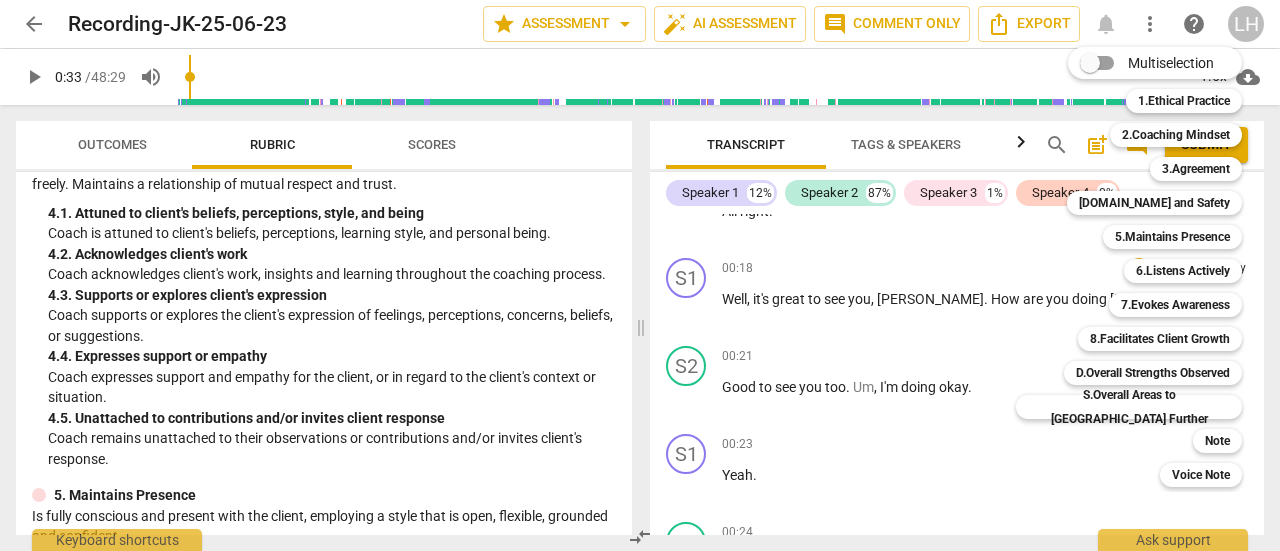 click on "3.Agreement" at bounding box center [1196, 169] 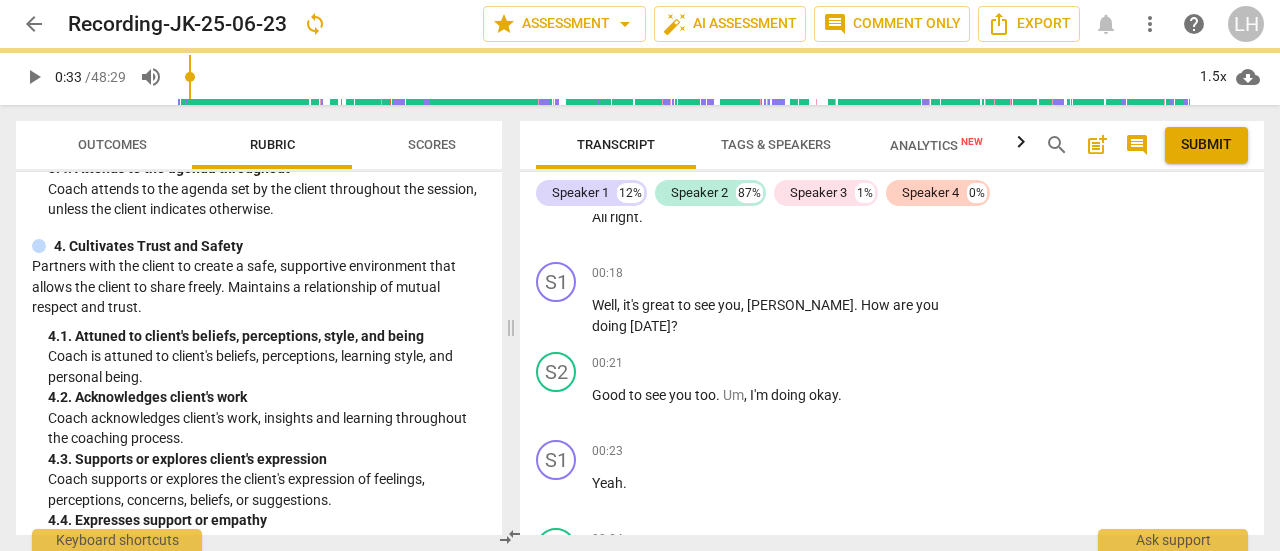 scroll, scrollTop: 496, scrollLeft: 0, axis: vertical 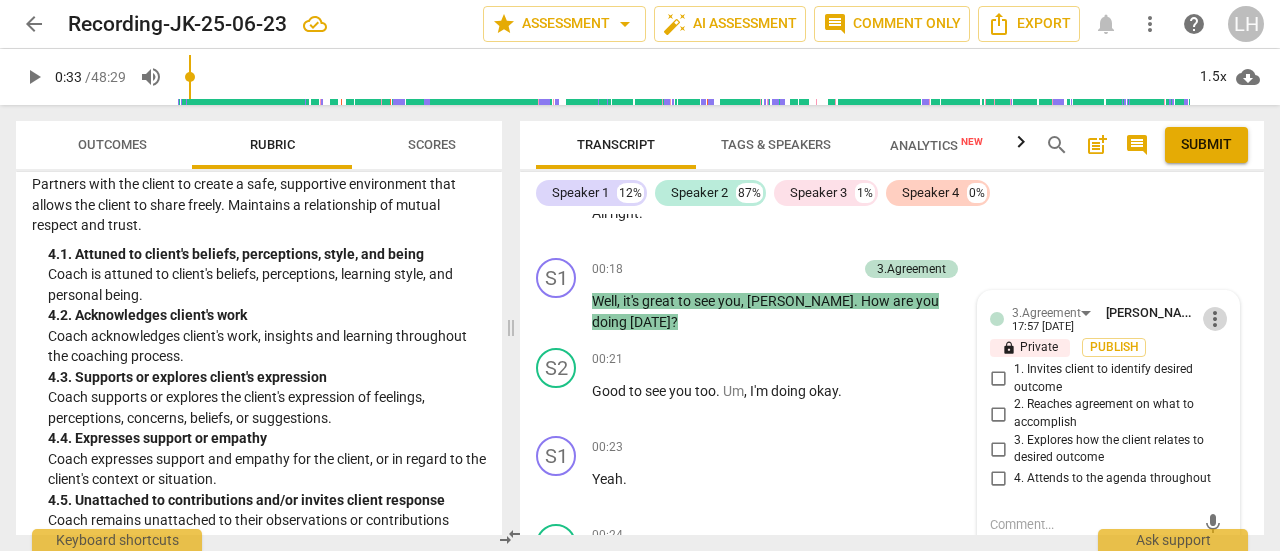 click on "more_vert" at bounding box center (1215, 319) 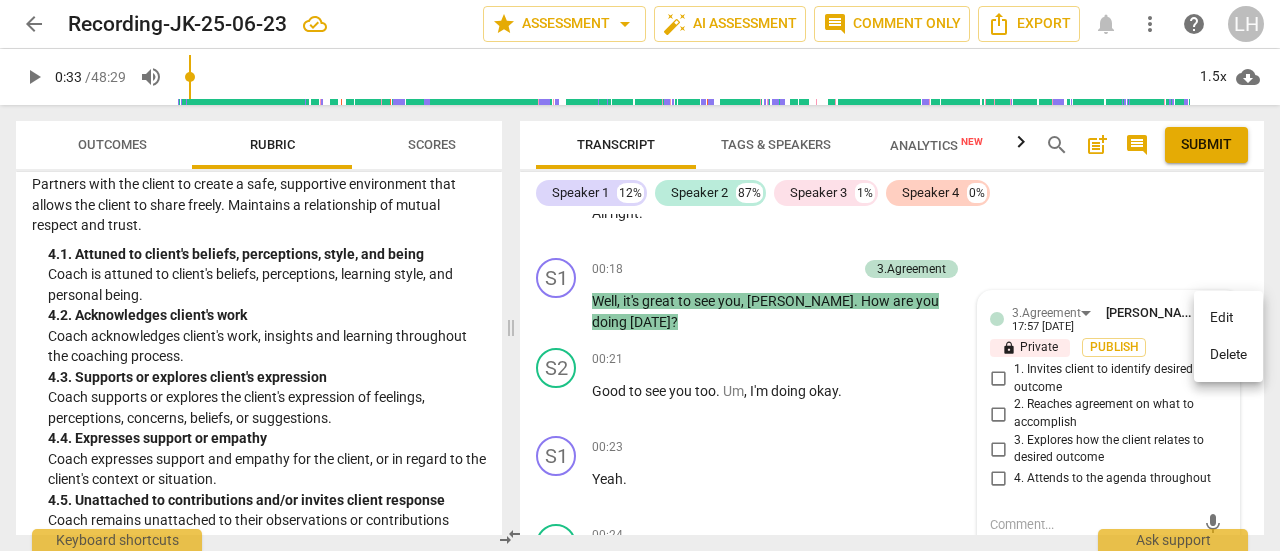 click on "Delete" at bounding box center (1228, 355) 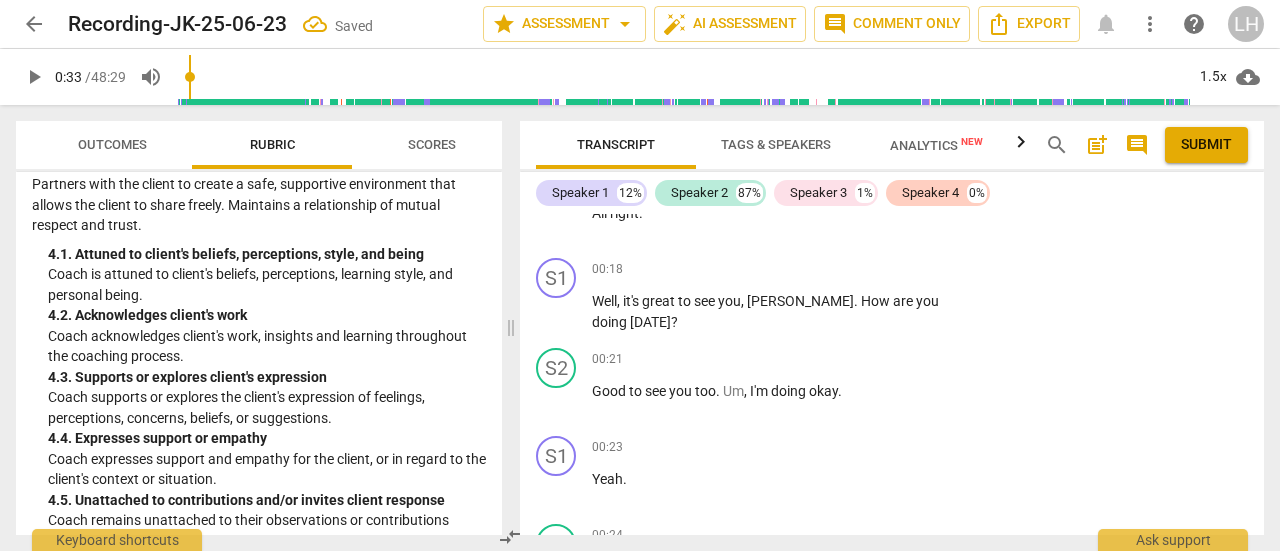 click on "Add competency" at bounding box center [910, 270] 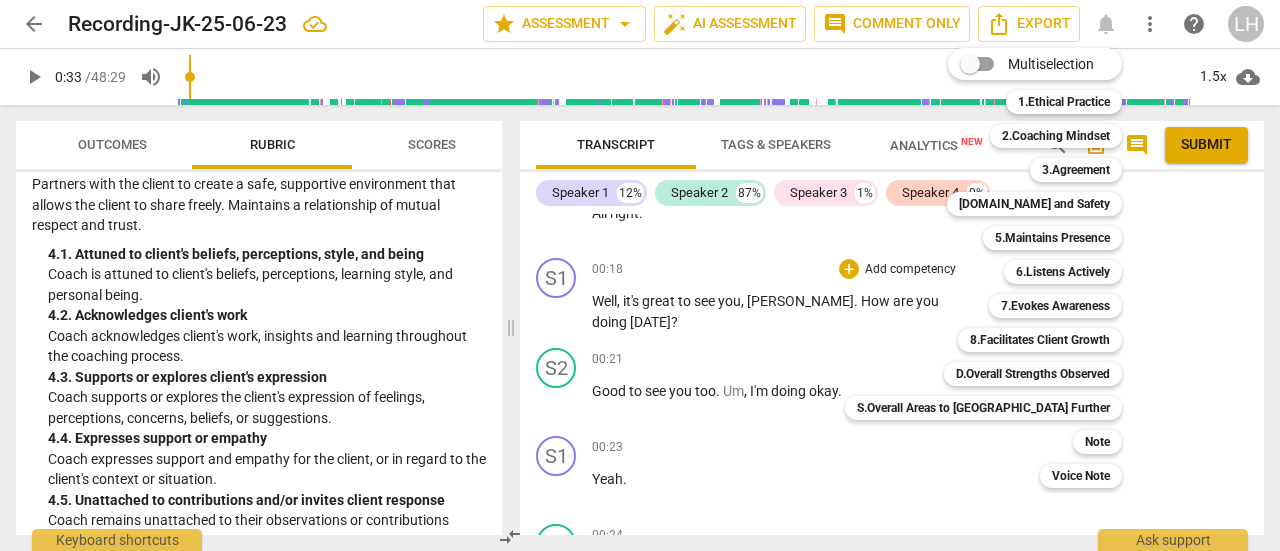 click on "[DOMAIN_NAME] and Safety" at bounding box center (1034, 204) 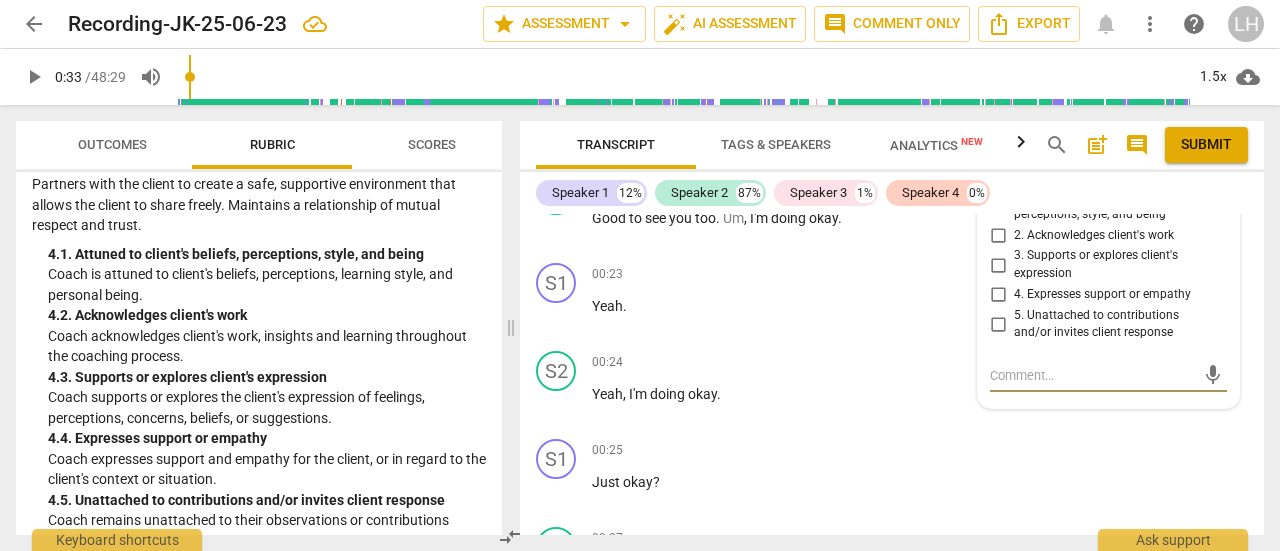 scroll, scrollTop: 569, scrollLeft: 0, axis: vertical 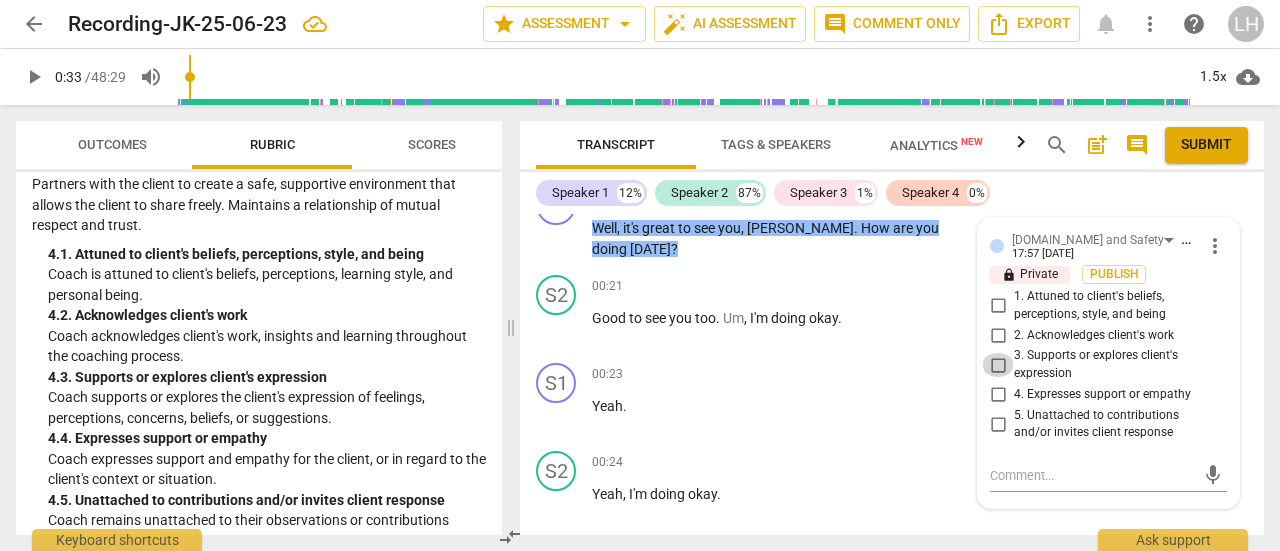 click on "3. Supports or explores client's expression" at bounding box center (998, 365) 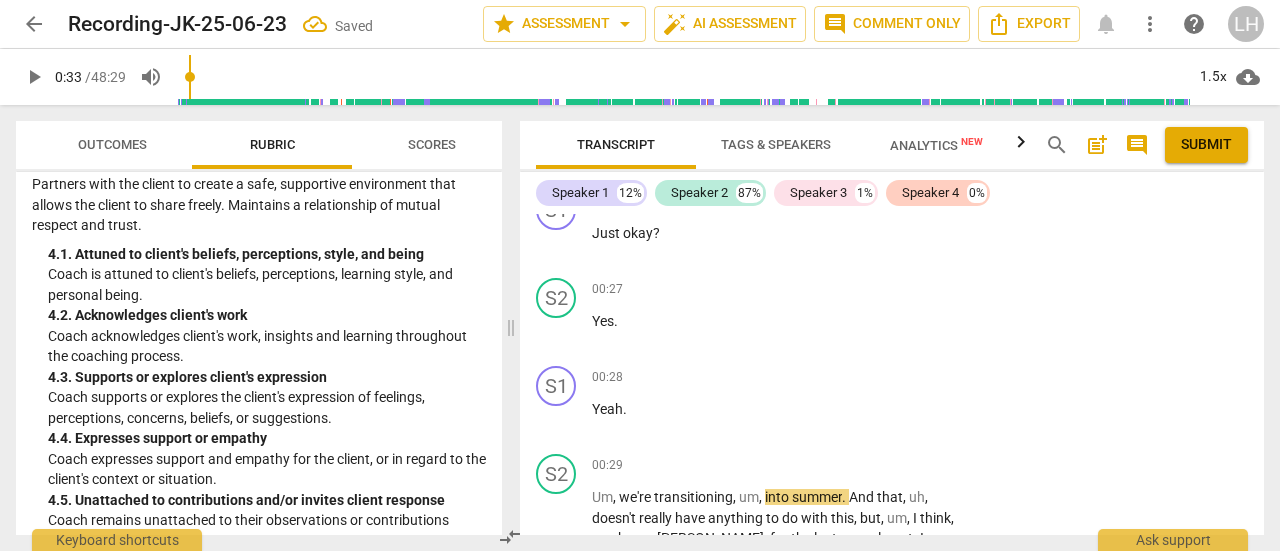 scroll, scrollTop: 969, scrollLeft: 0, axis: vertical 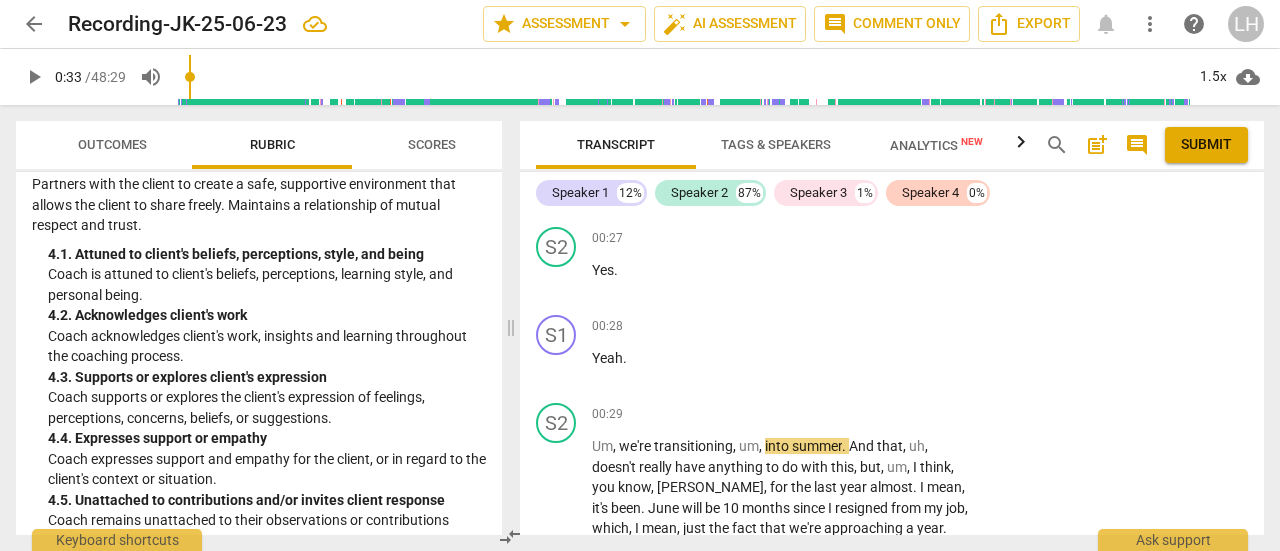 click on "play_arrow" at bounding box center [34, 77] 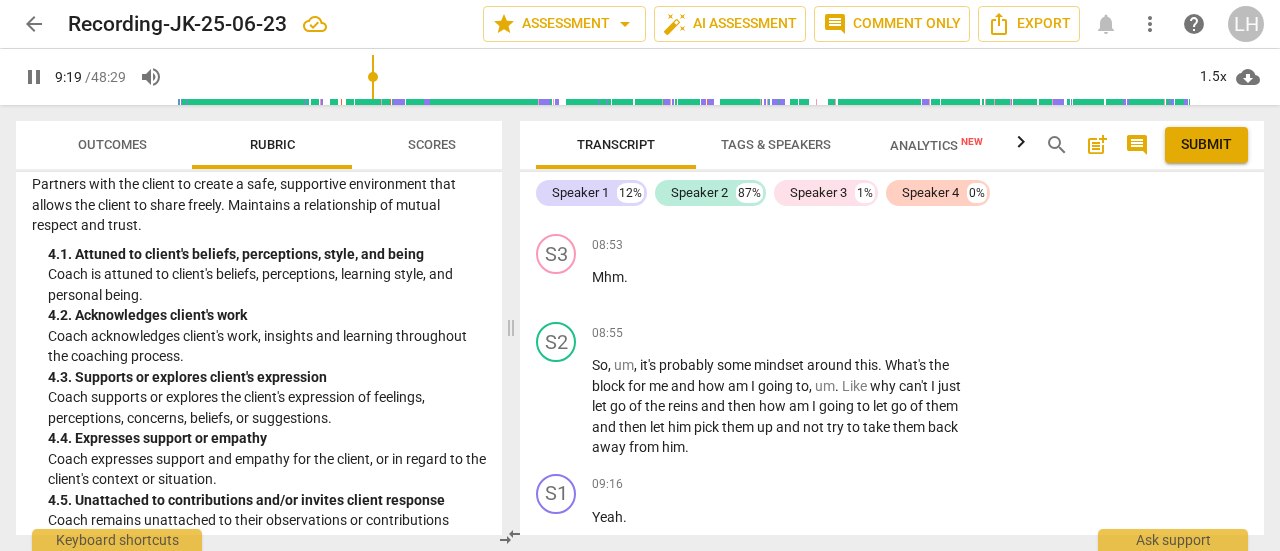 scroll, scrollTop: 4460, scrollLeft: 0, axis: vertical 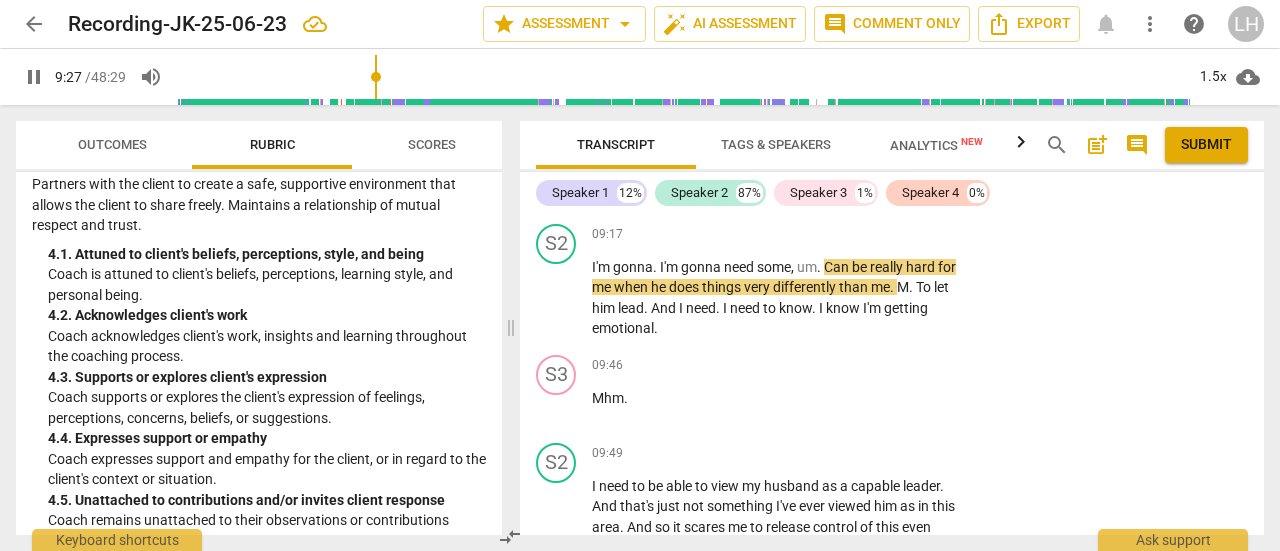 click on "need" at bounding box center (701, 308) 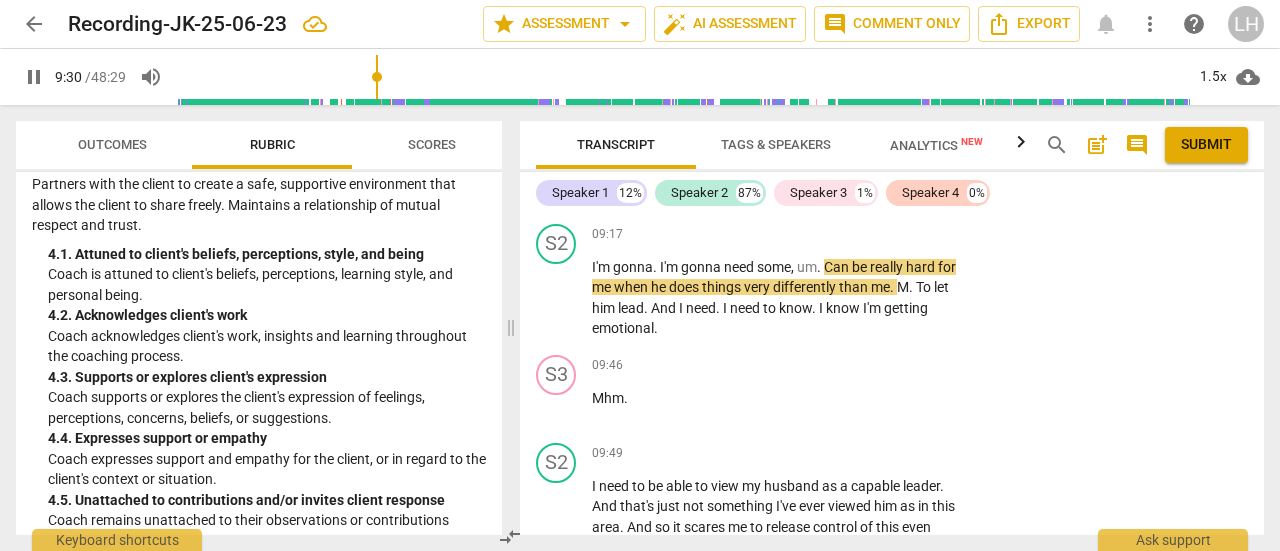 click on "pause" at bounding box center (557, 298) 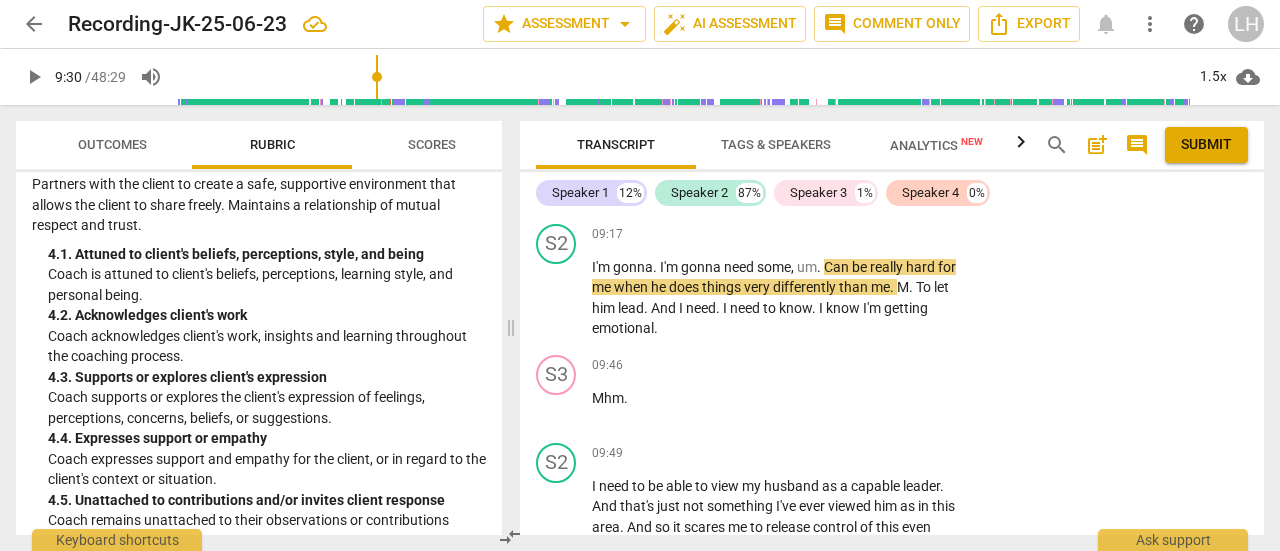type on "571" 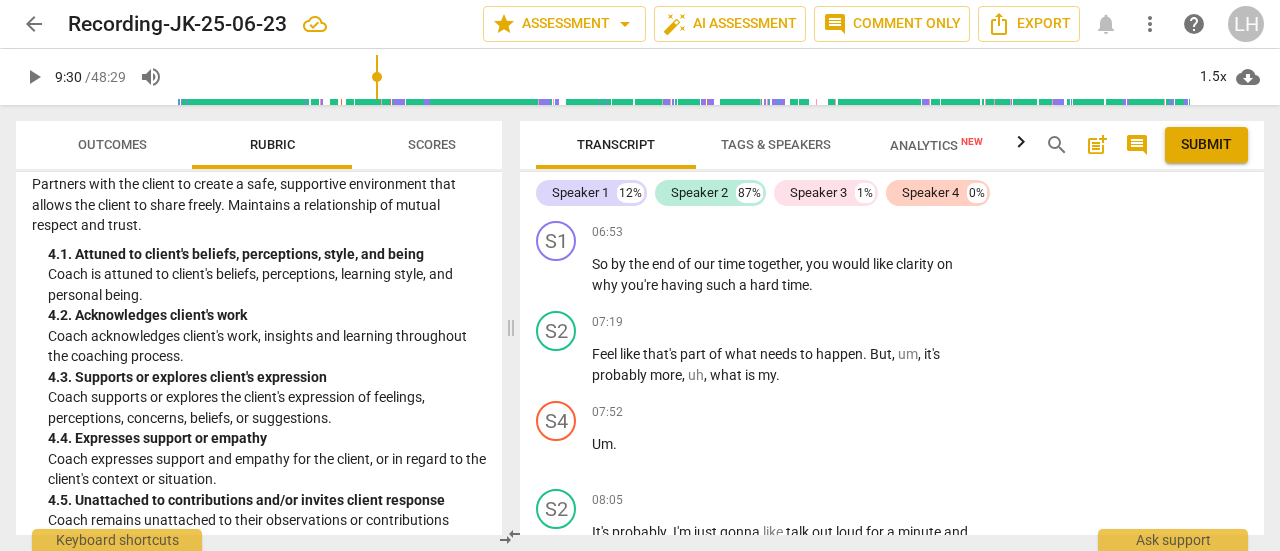 scroll, scrollTop: 3460, scrollLeft: 0, axis: vertical 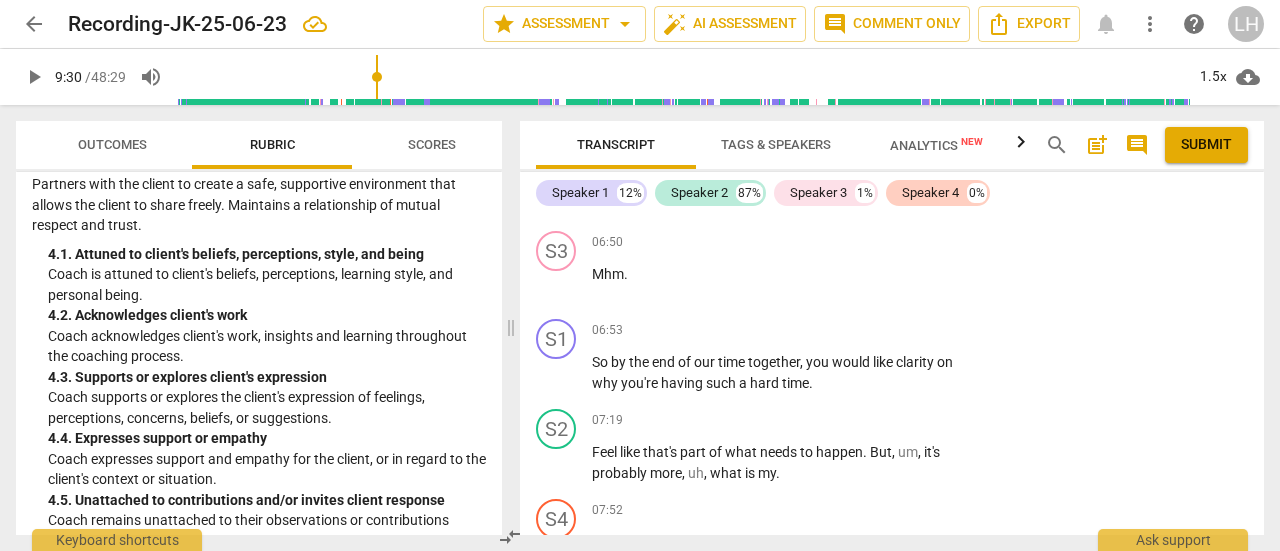 click on "Add competency" at bounding box center [910, 331] 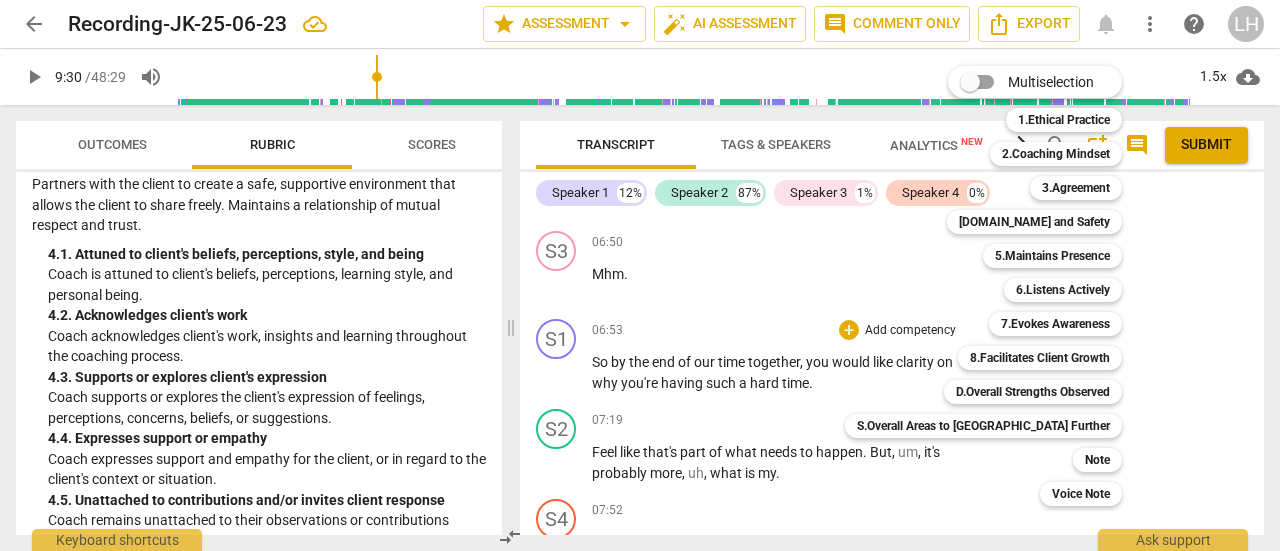 click on "3.Agreement" at bounding box center (1076, 188) 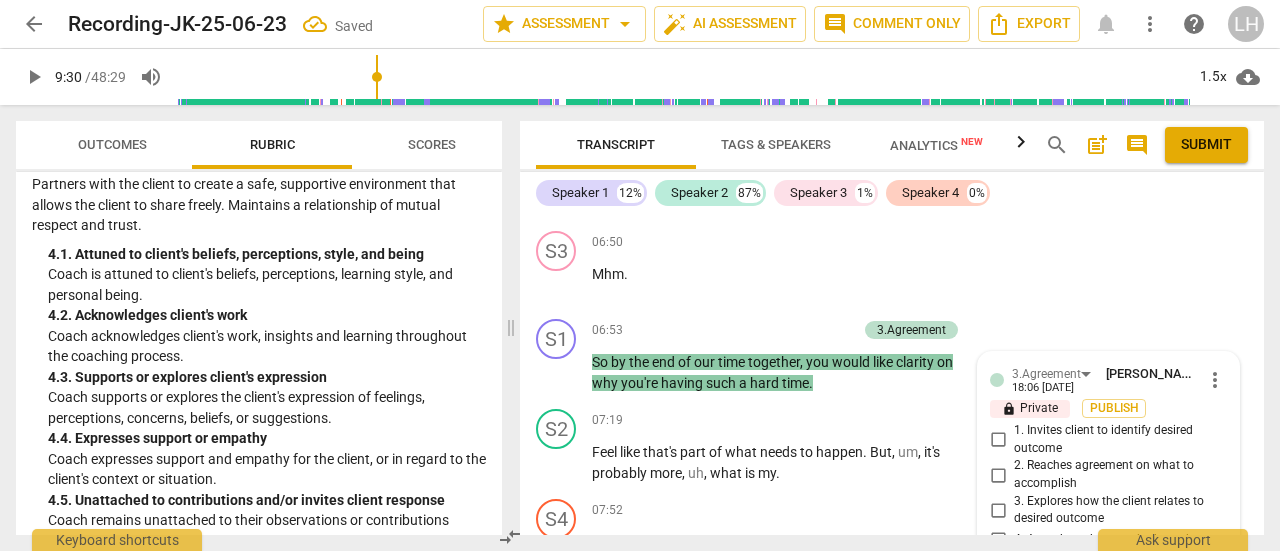 scroll, scrollTop: 3474, scrollLeft: 0, axis: vertical 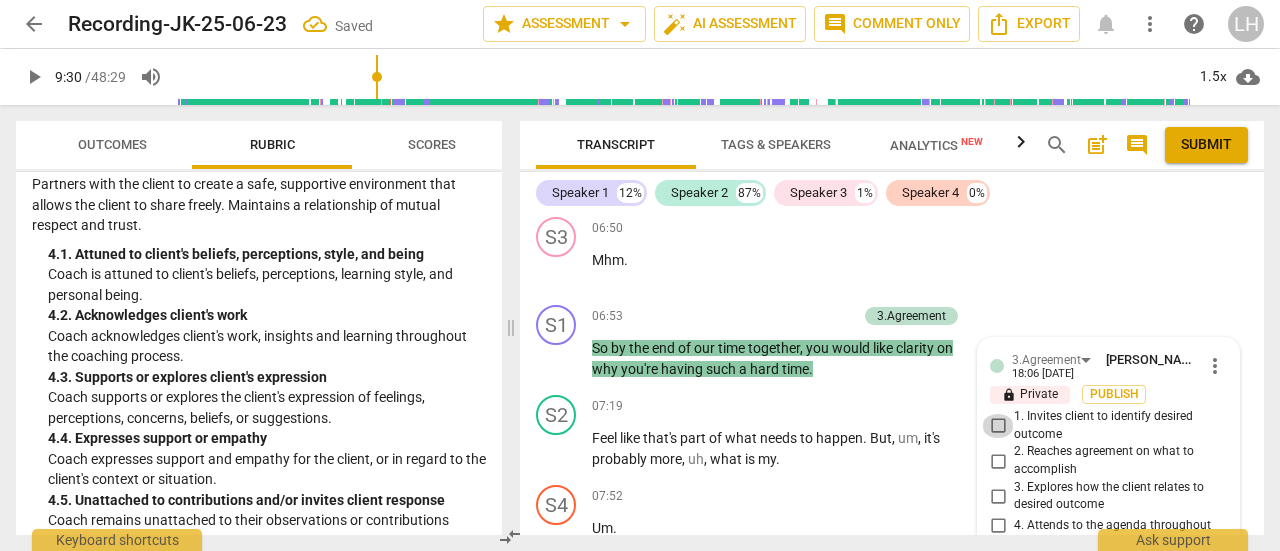 click on "1. Invites client to identify desired outcome" at bounding box center (998, 426) 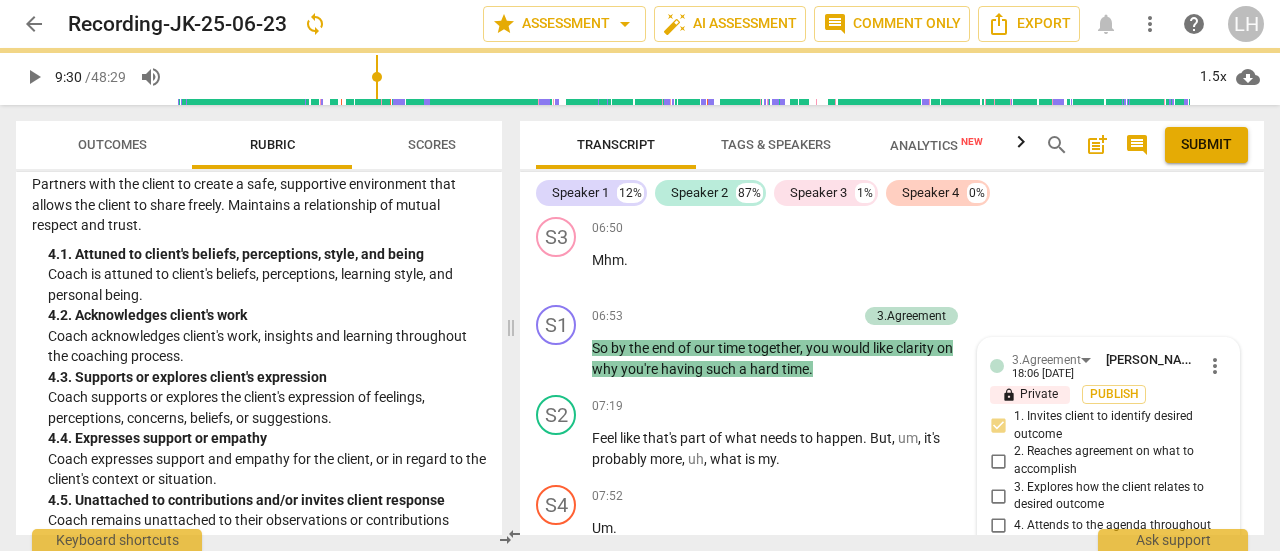 click at bounding box center (1092, 571) 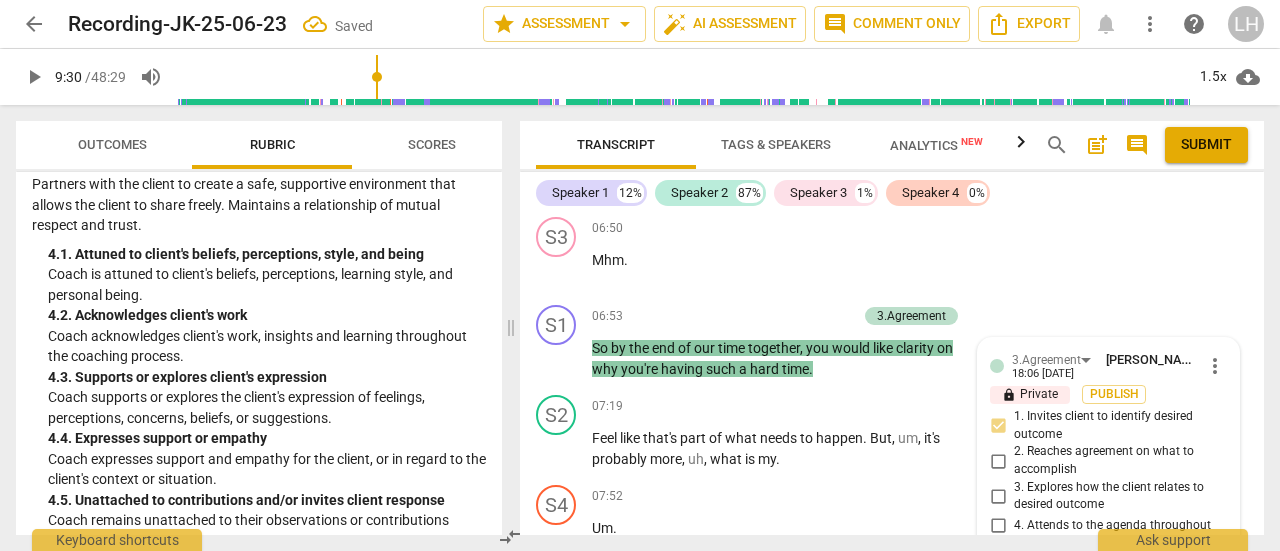 type on "T" 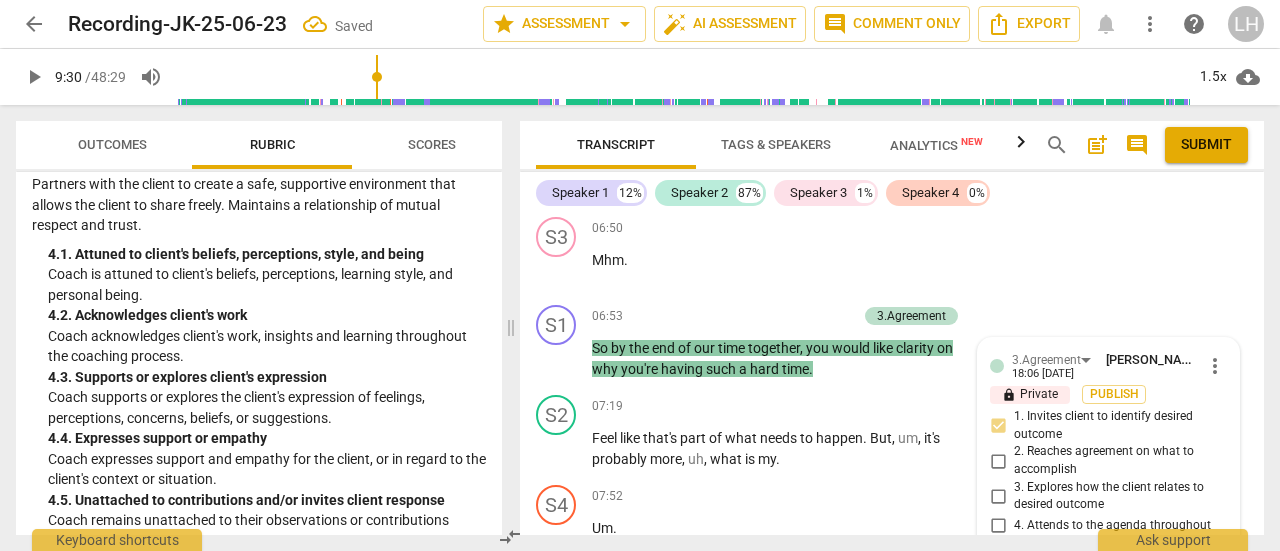 type on "Th" 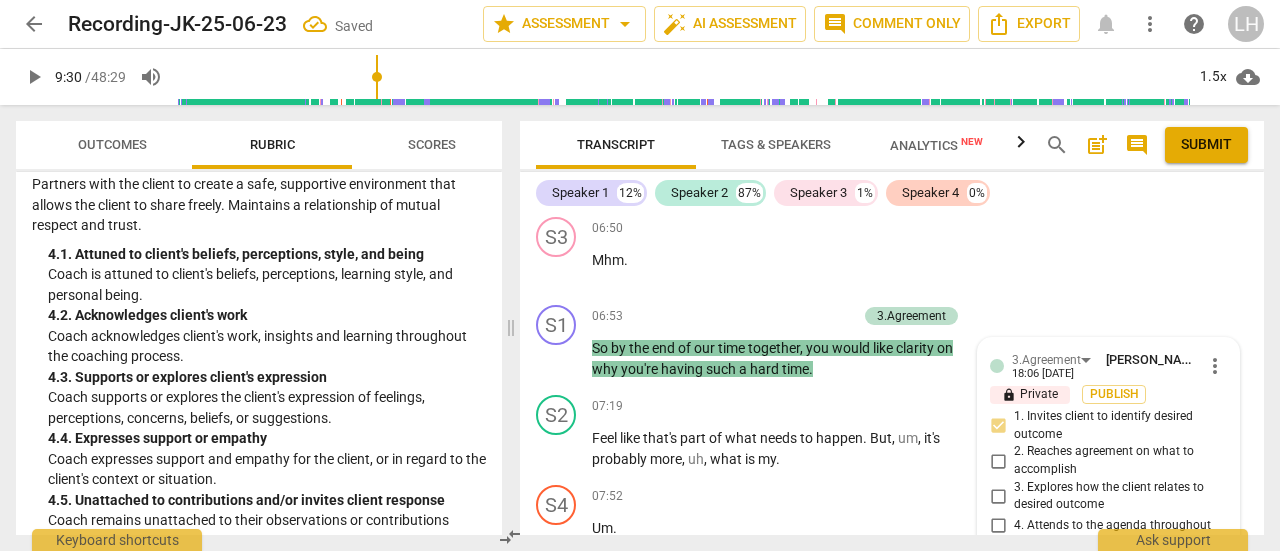 type on "This is an" 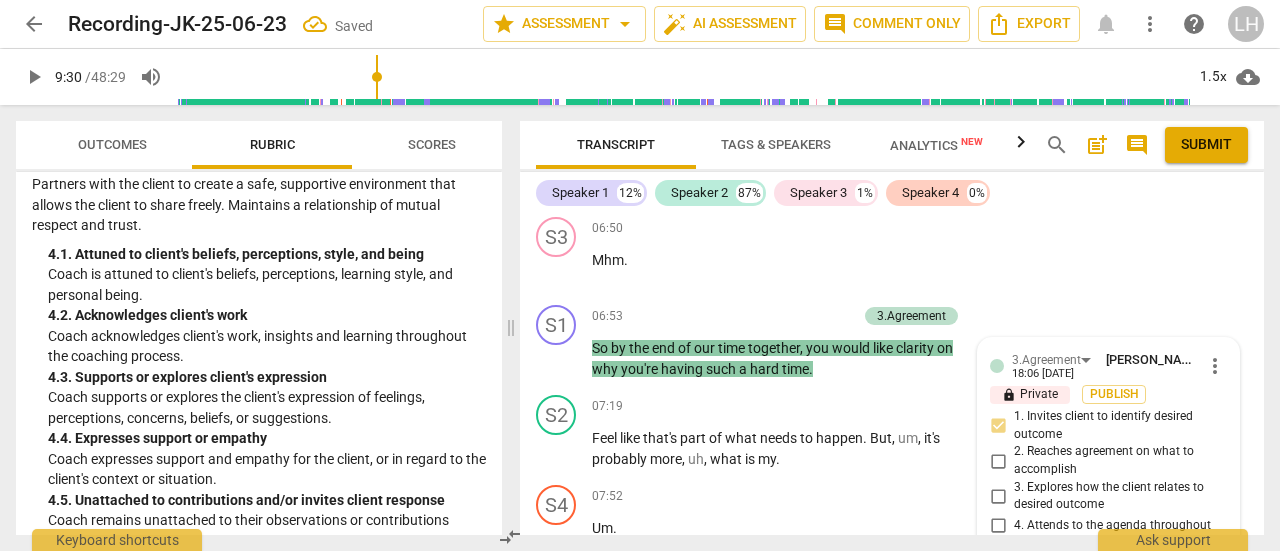 type on "This is an a" 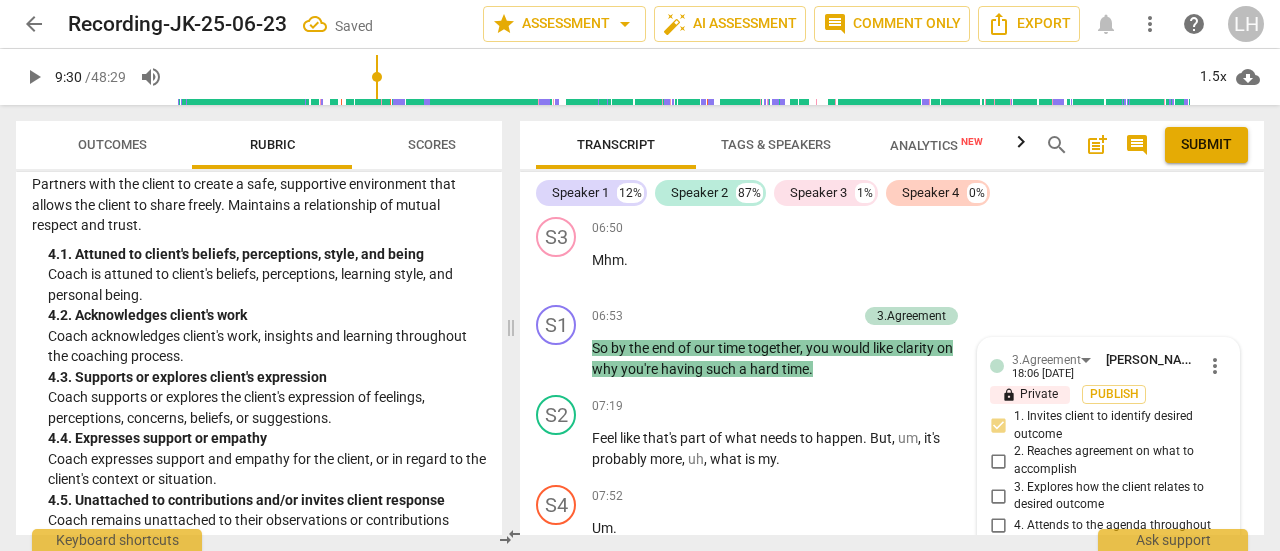 type on "This is an at" 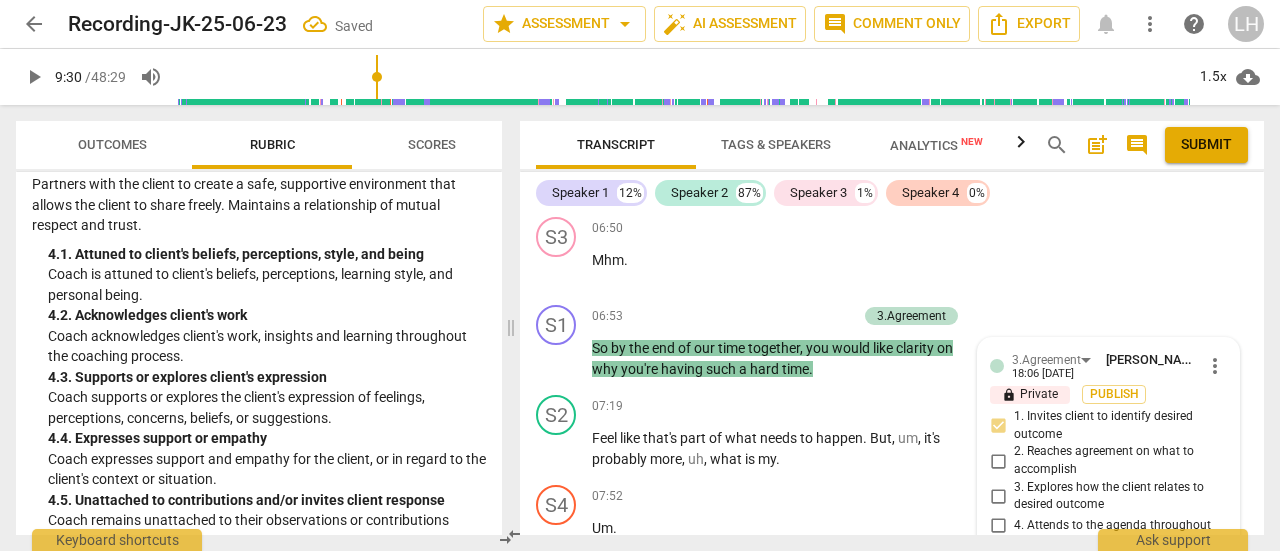type on "This is an att" 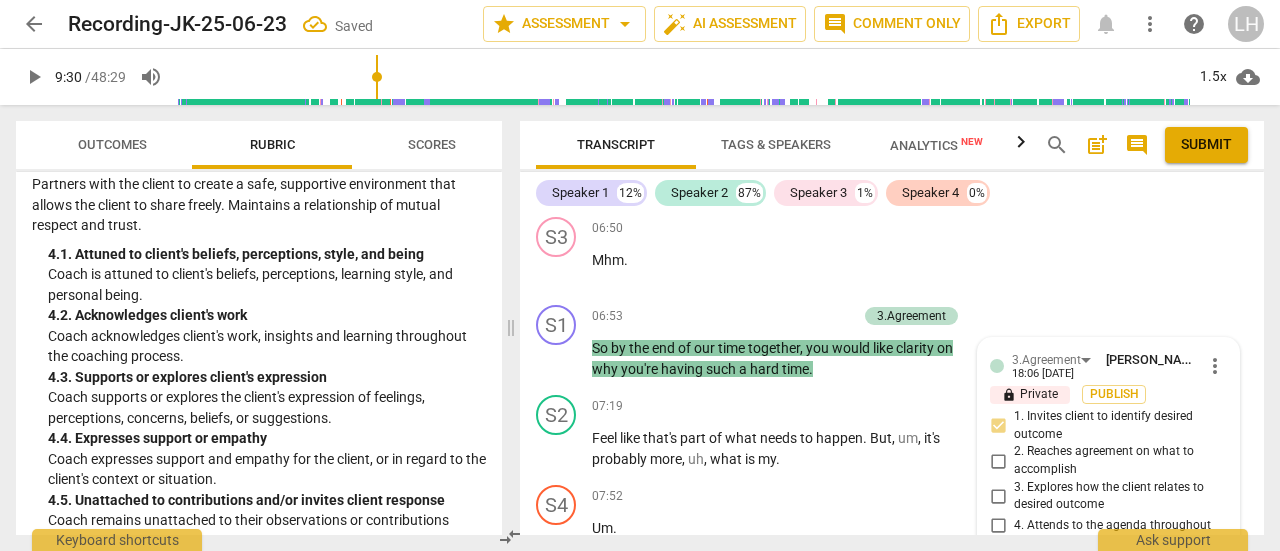 type on "This is an attem" 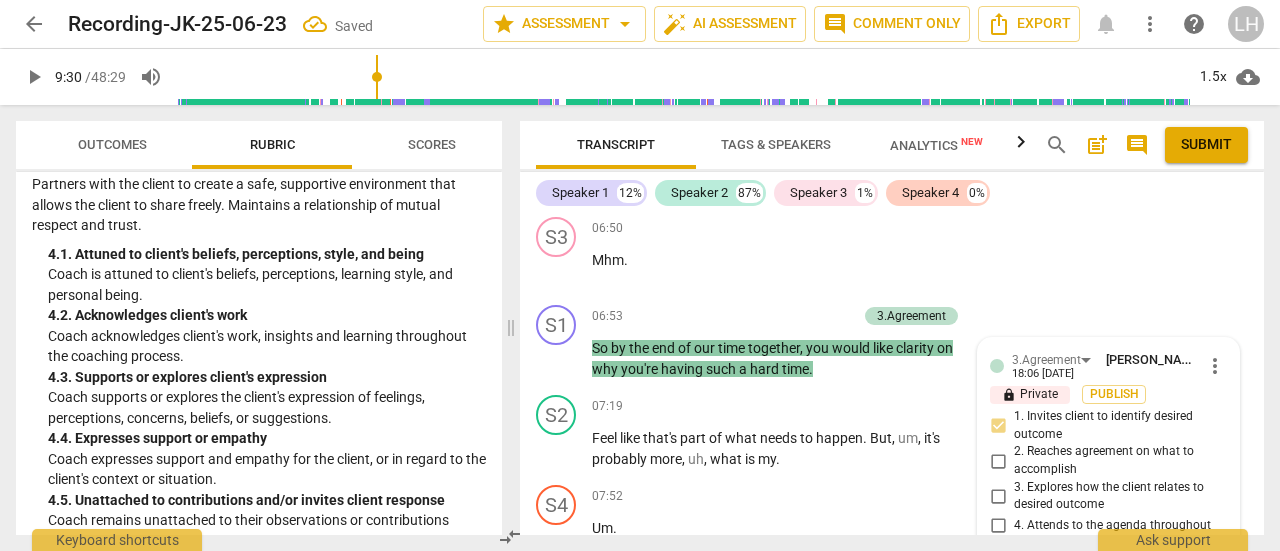 type on "This is an attem" 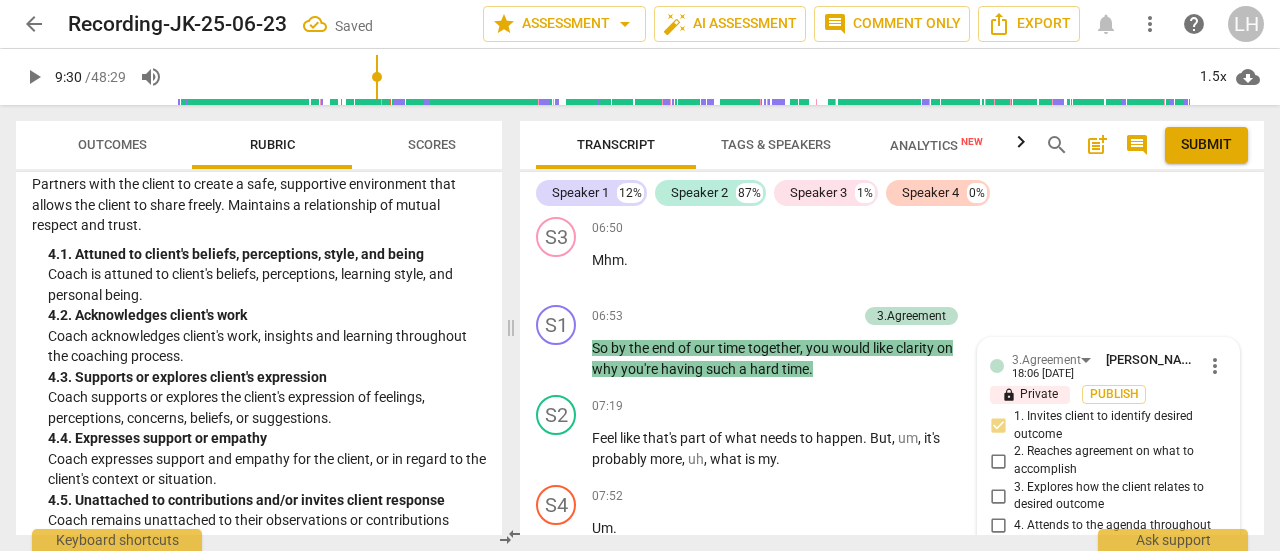 type on "This is an attempt" 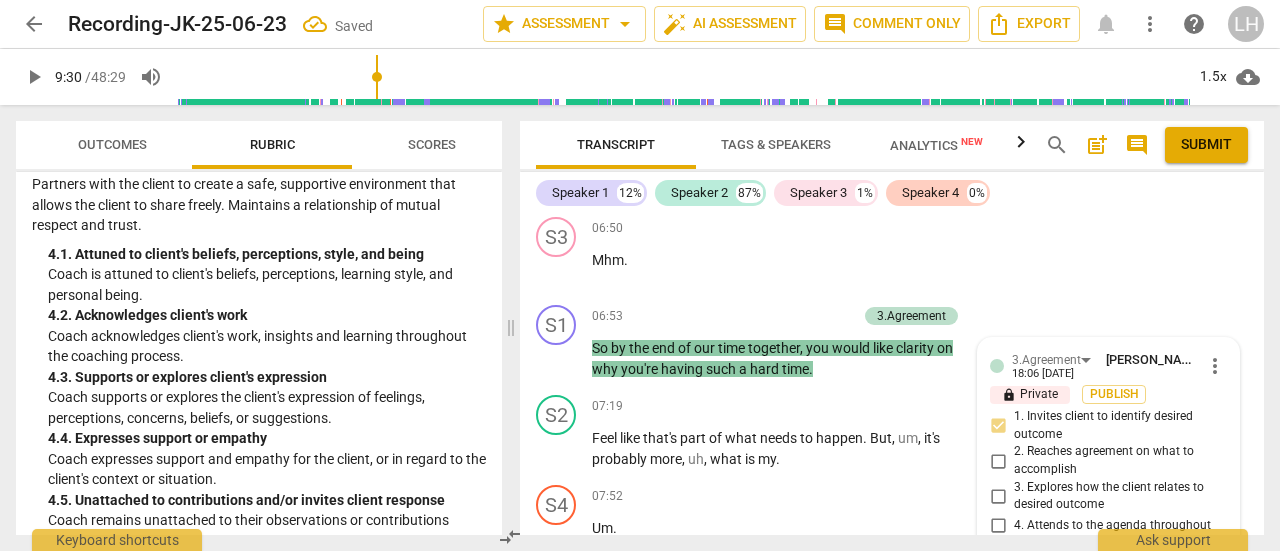 type on "This is an attempt" 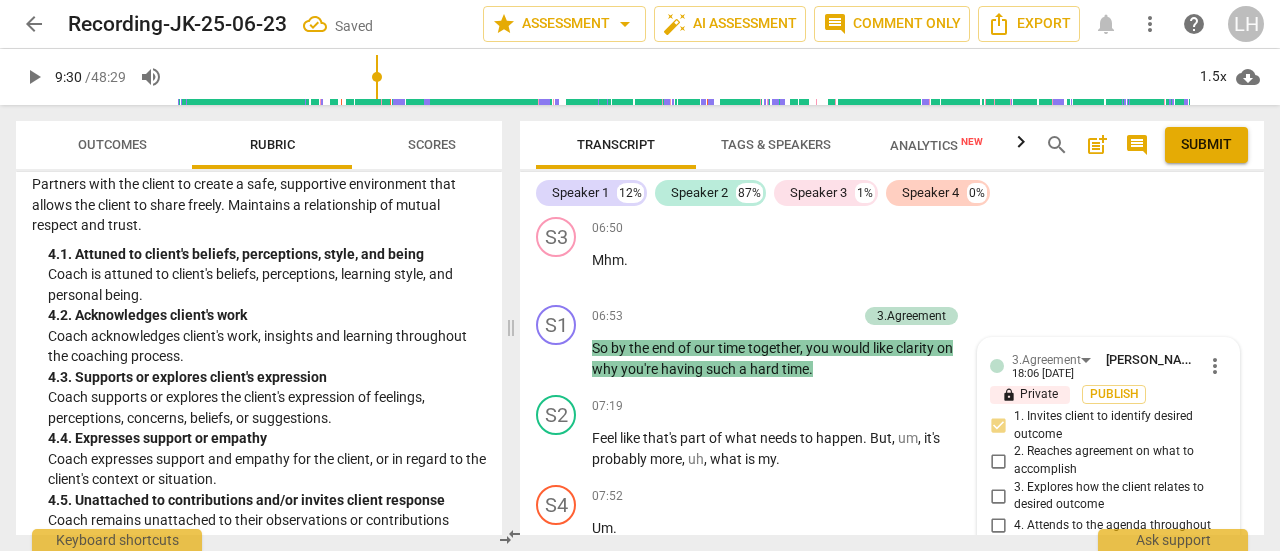 type on "This is an attempt" 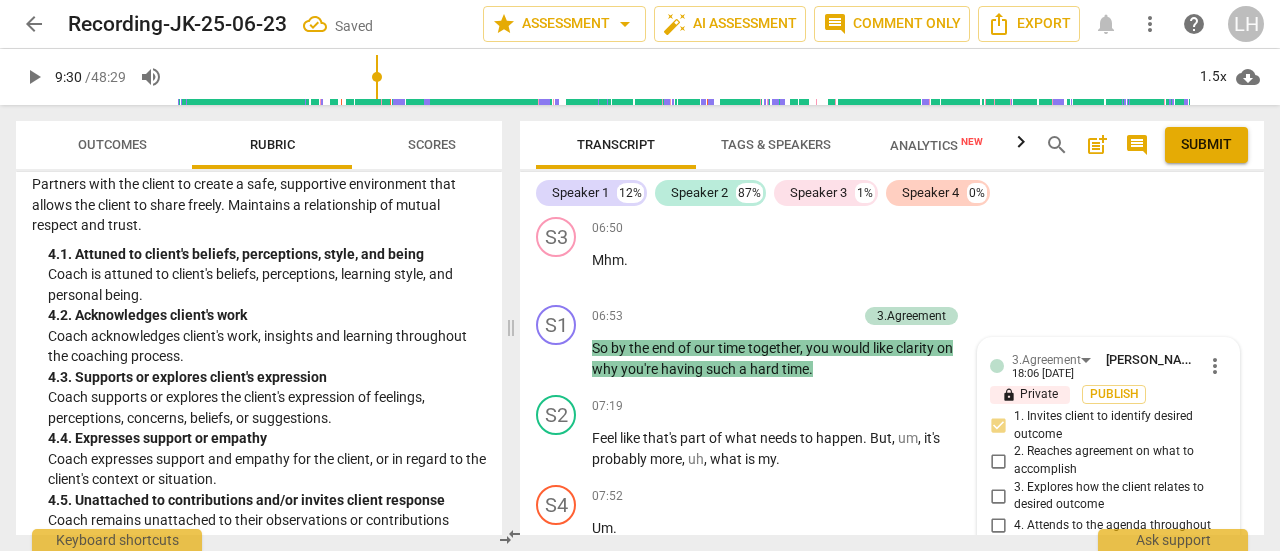 type on "This is an attempt t" 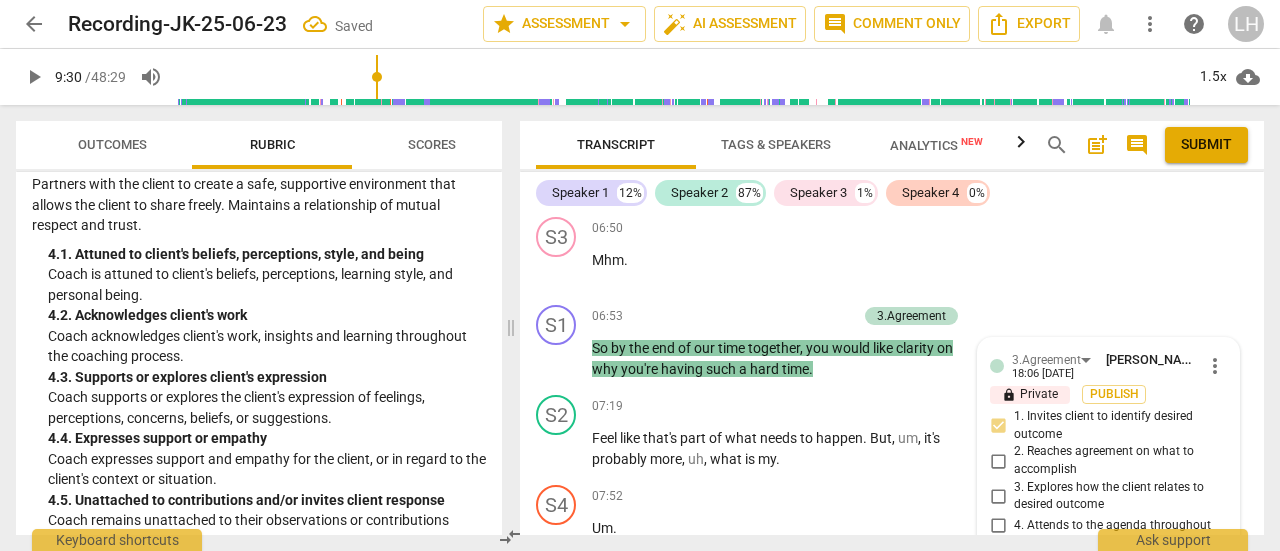 type on "This is an attempt to" 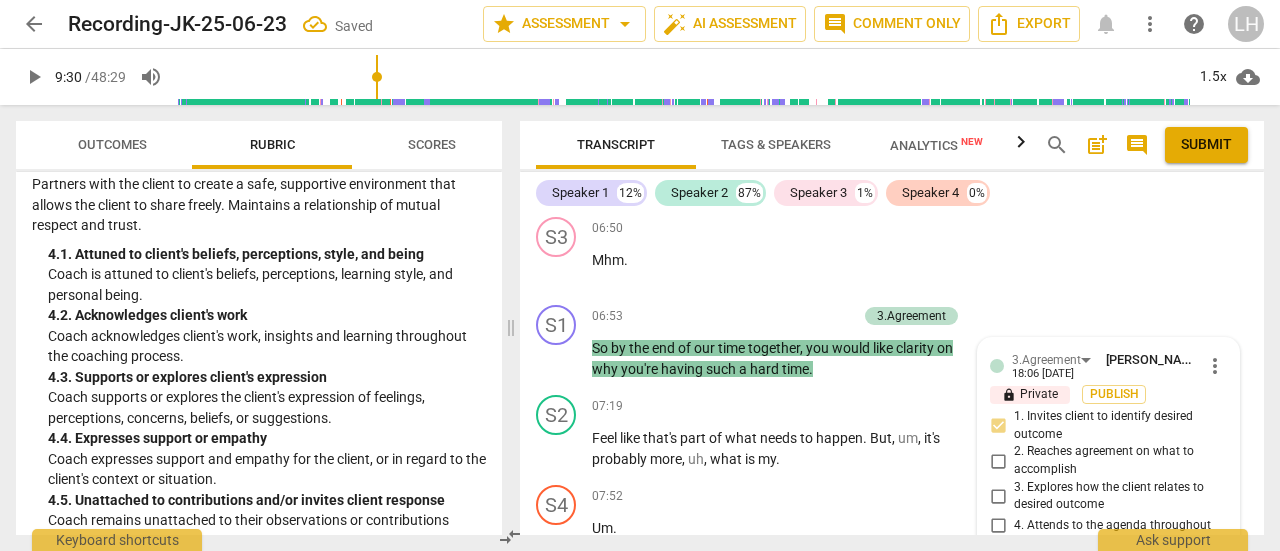 type on "This is an attempt to" 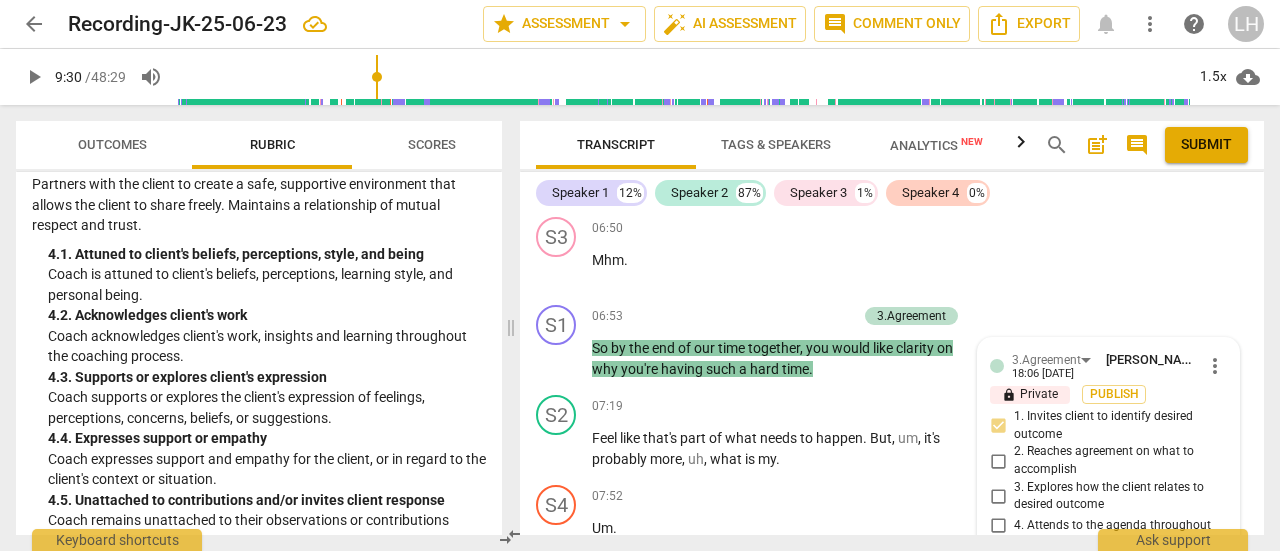 type on "This is an attempt to a" 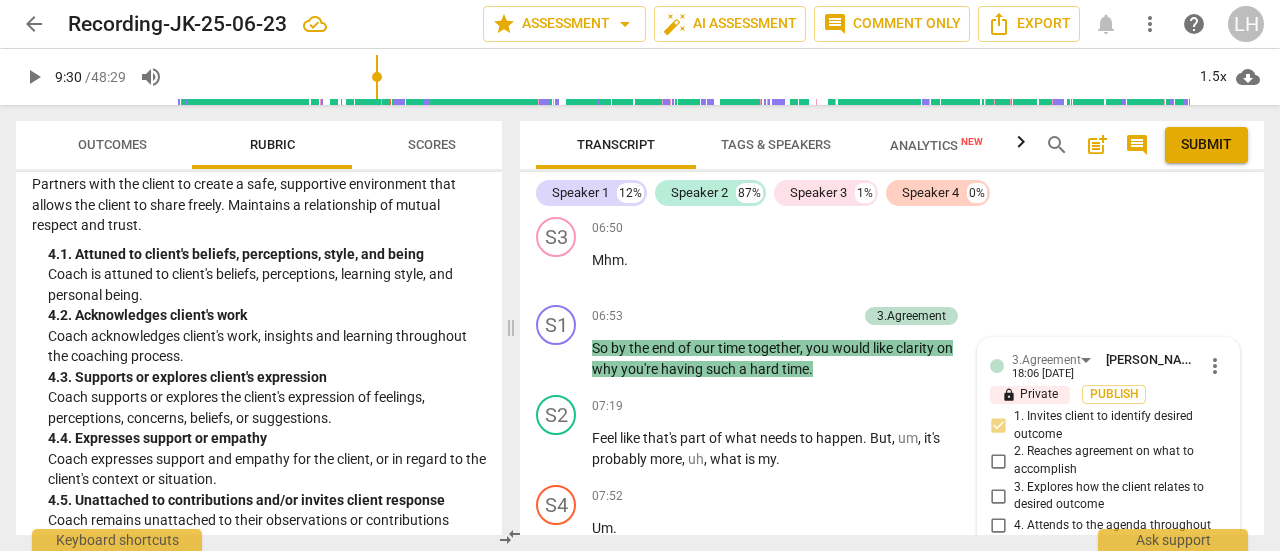 type on "This is an attempt to a" 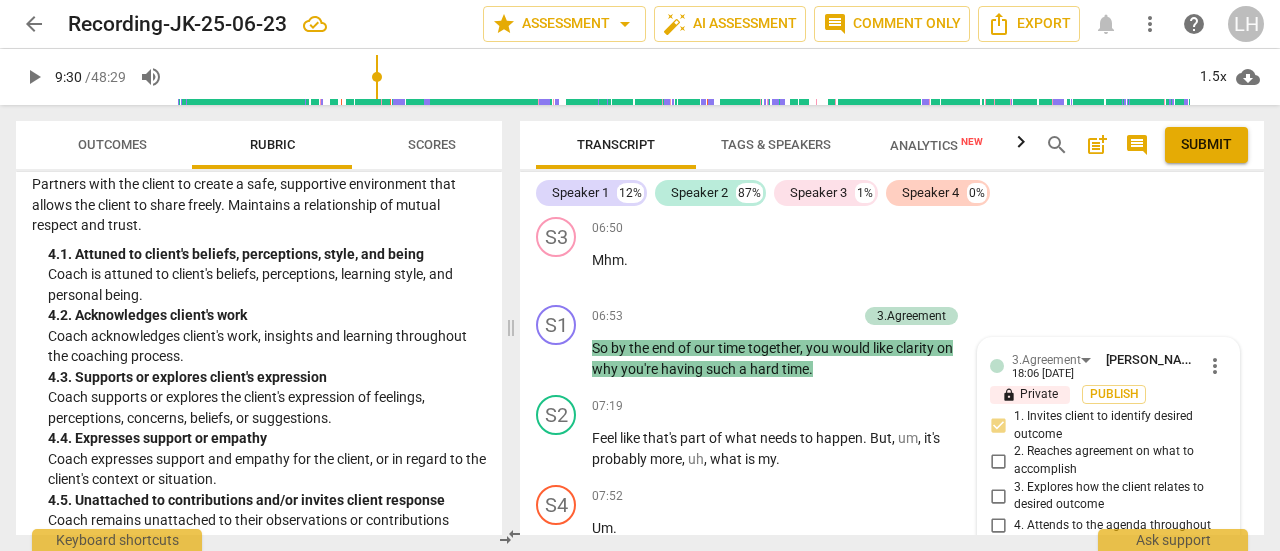 type on "This is an attempt to as" 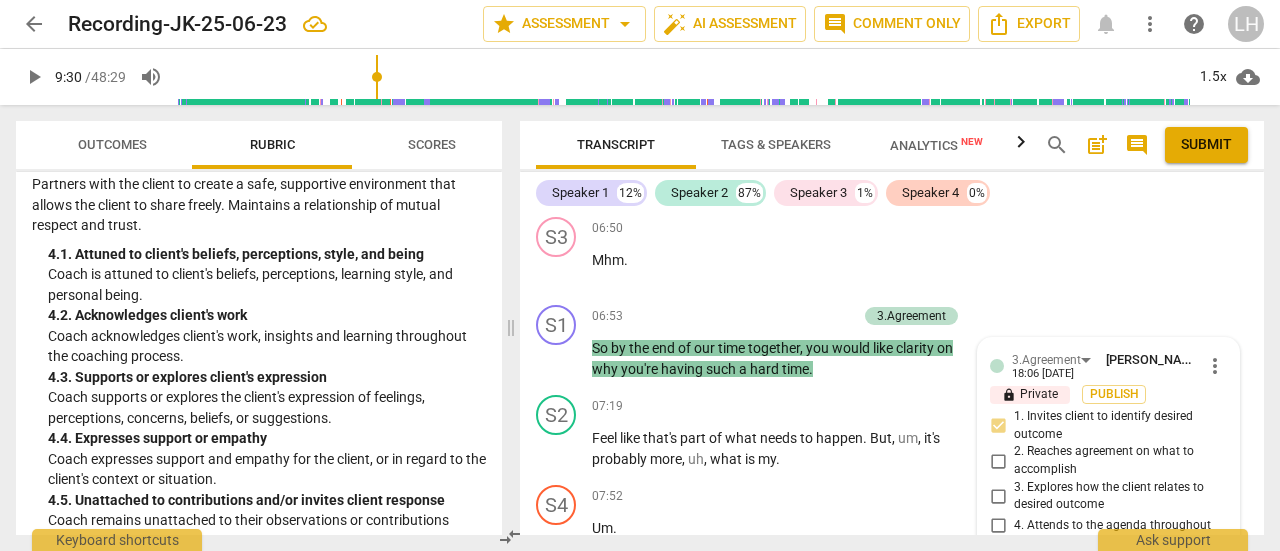 type on "This is an attempt to ask" 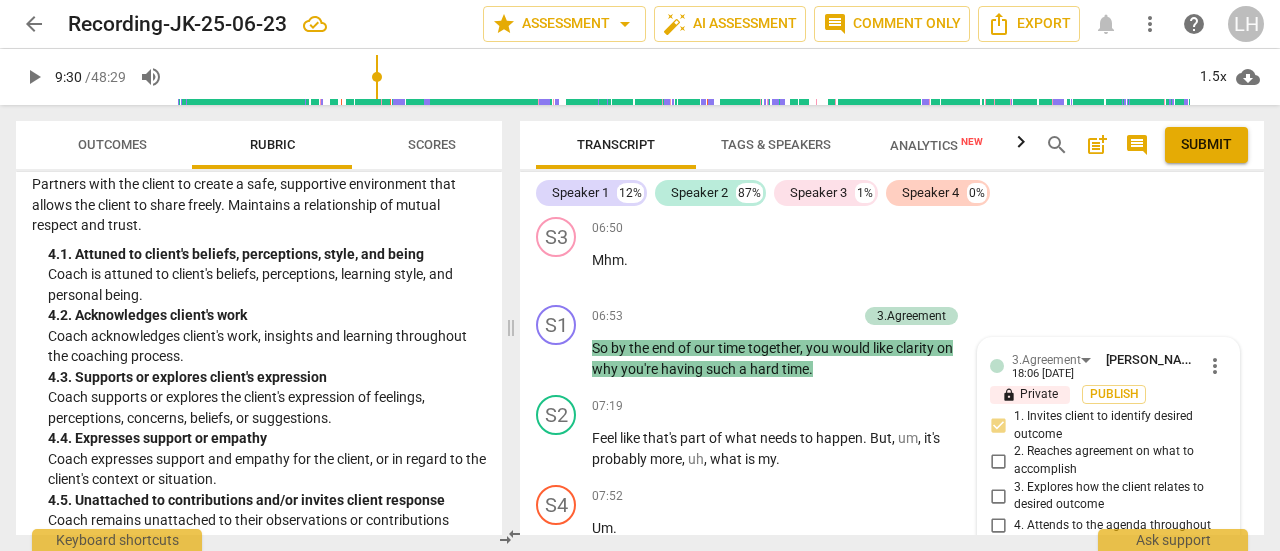 type on "This is an attempt to ask t" 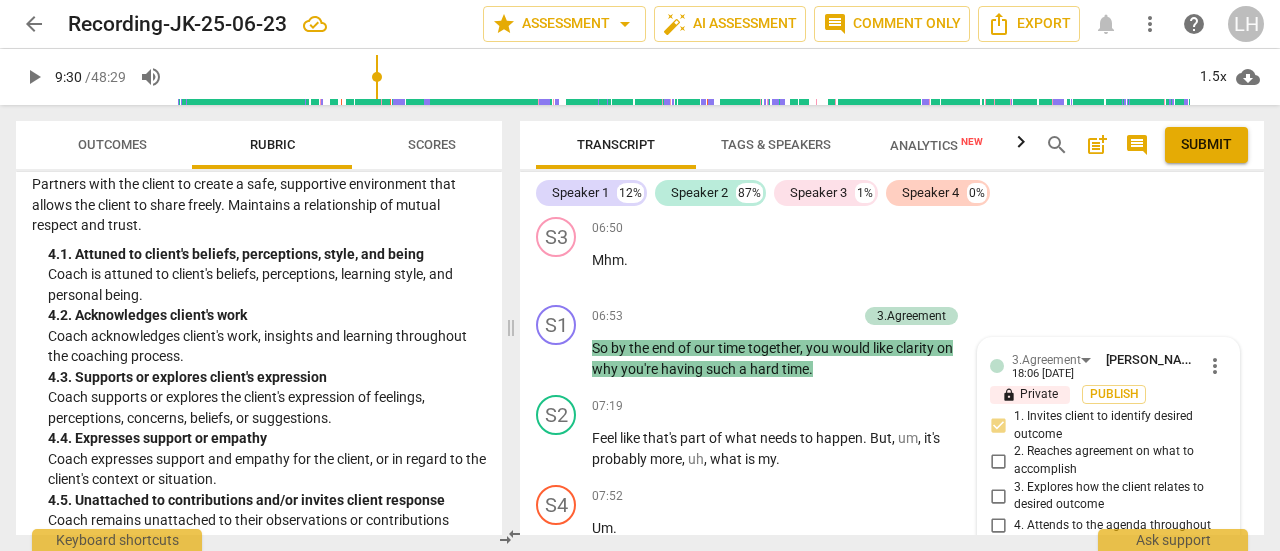 type on "This is an attempt to ask the" 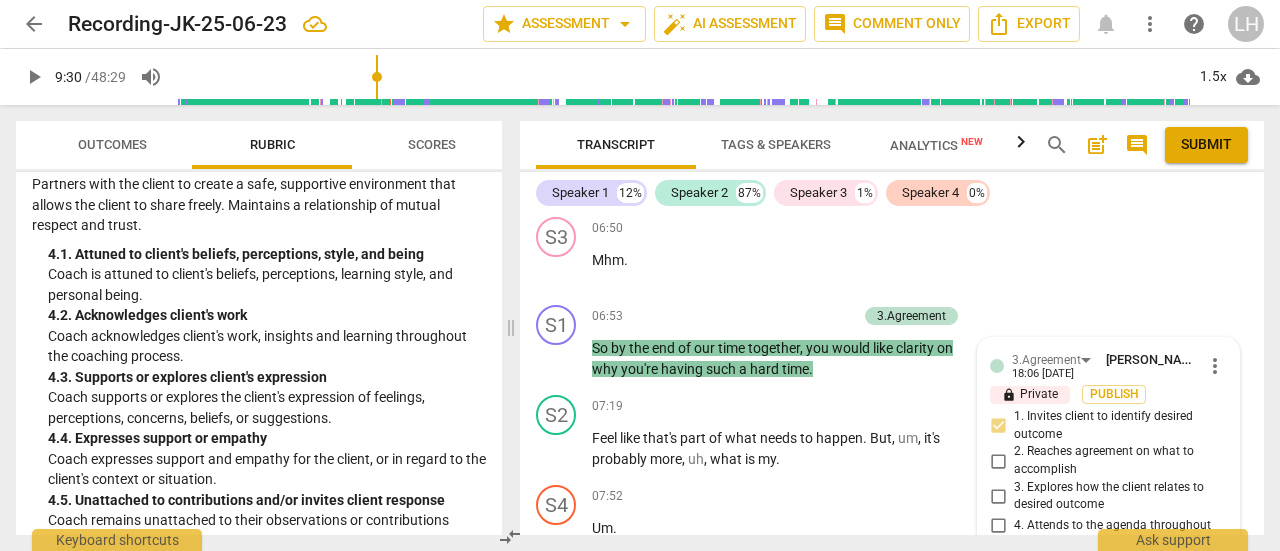 type on "This is an attempt to ask the" 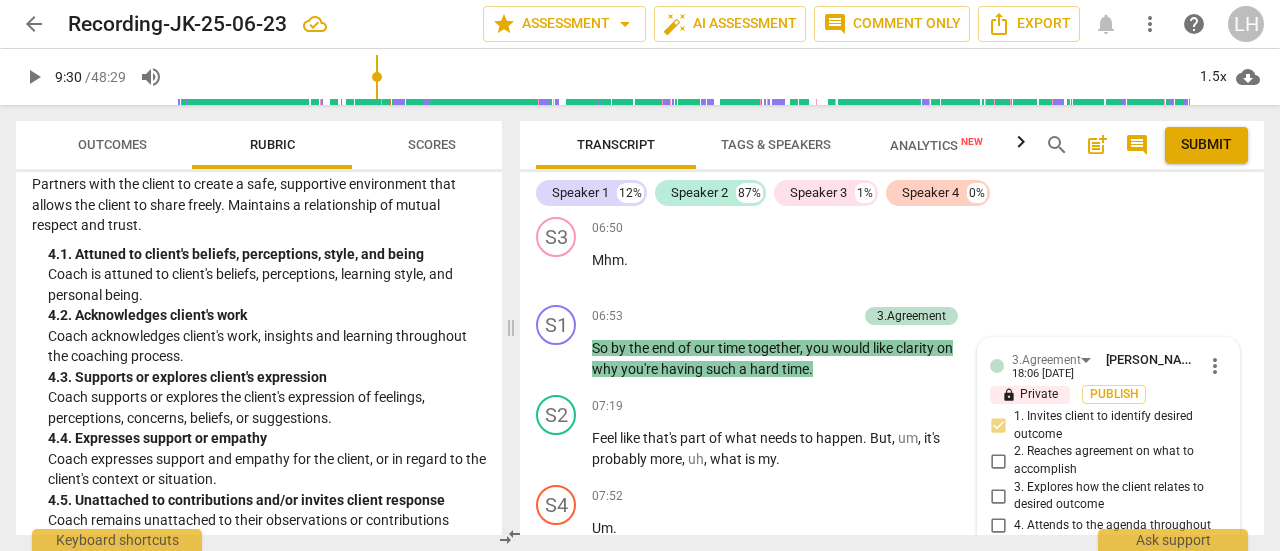 type on "This is an attempt to ask the clien" 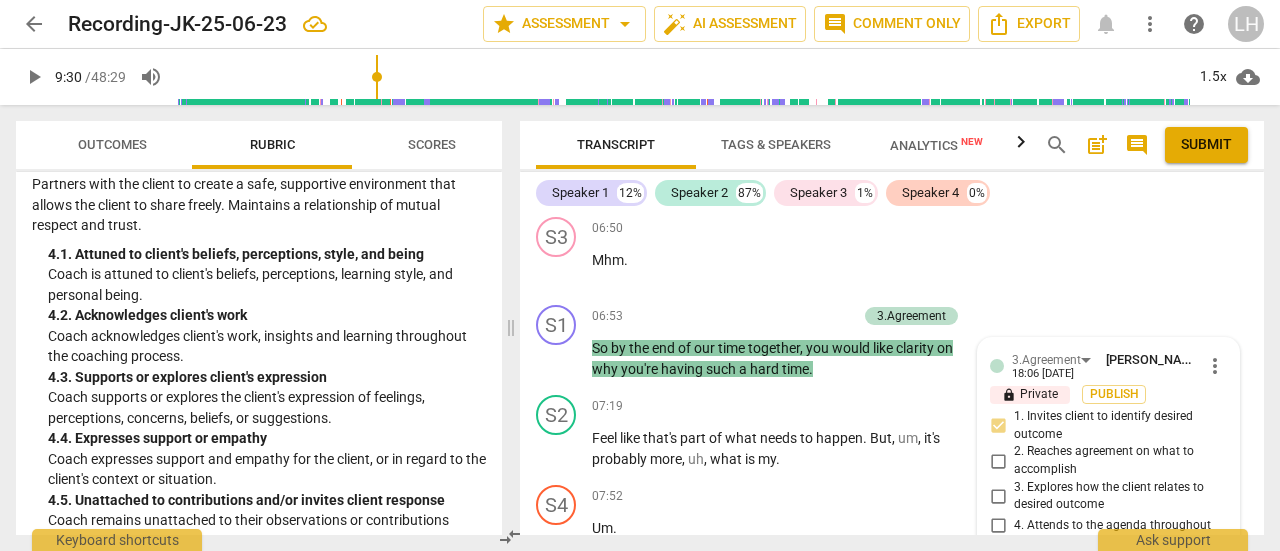 type on "This is an attempt to ask the client" 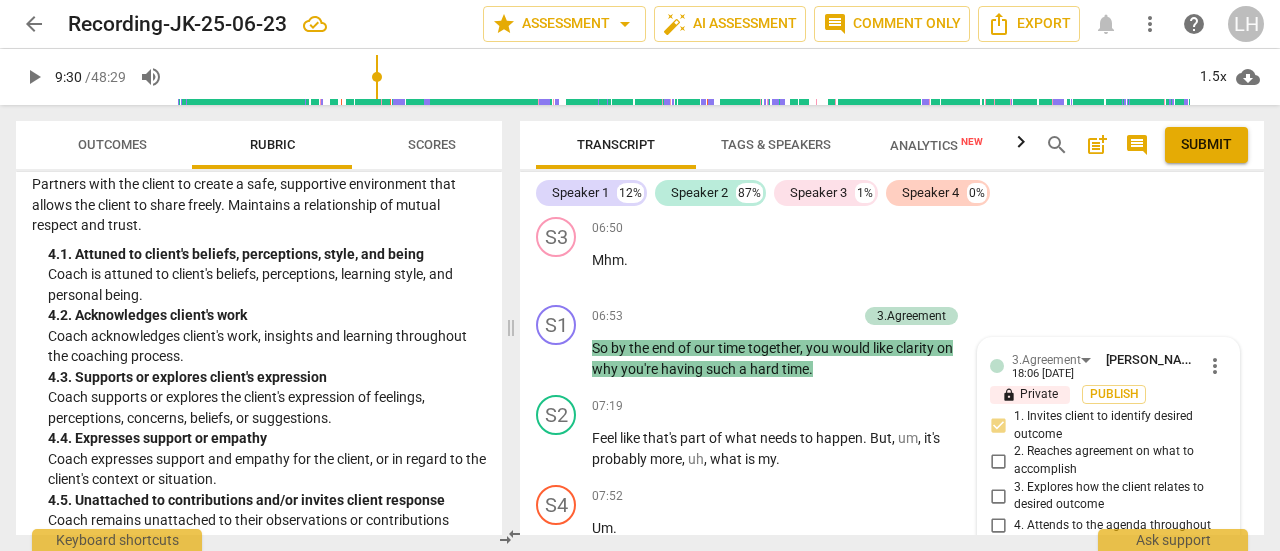 type on "This is an attempt to ask the client" 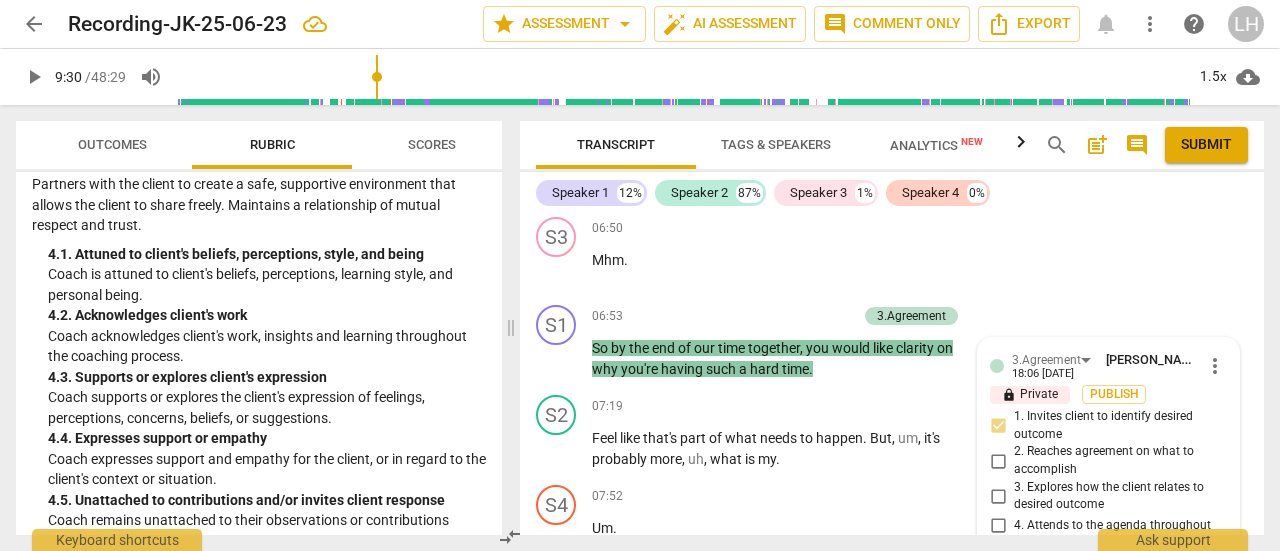 type on "This is an attempt to ask the client" 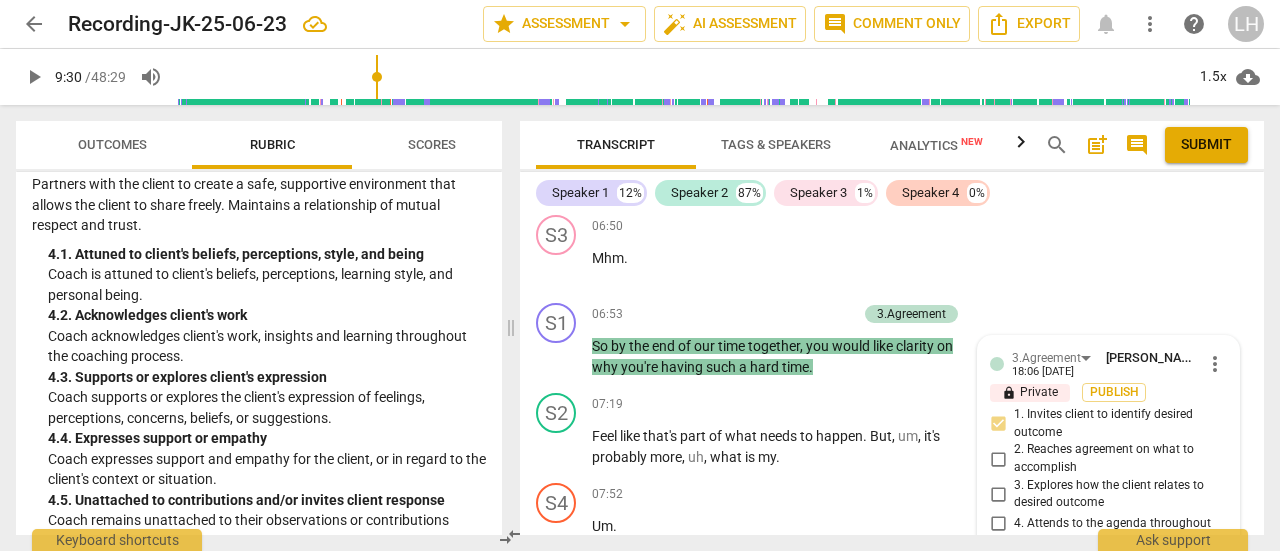 type on "This is an attempt to ask the client wha" 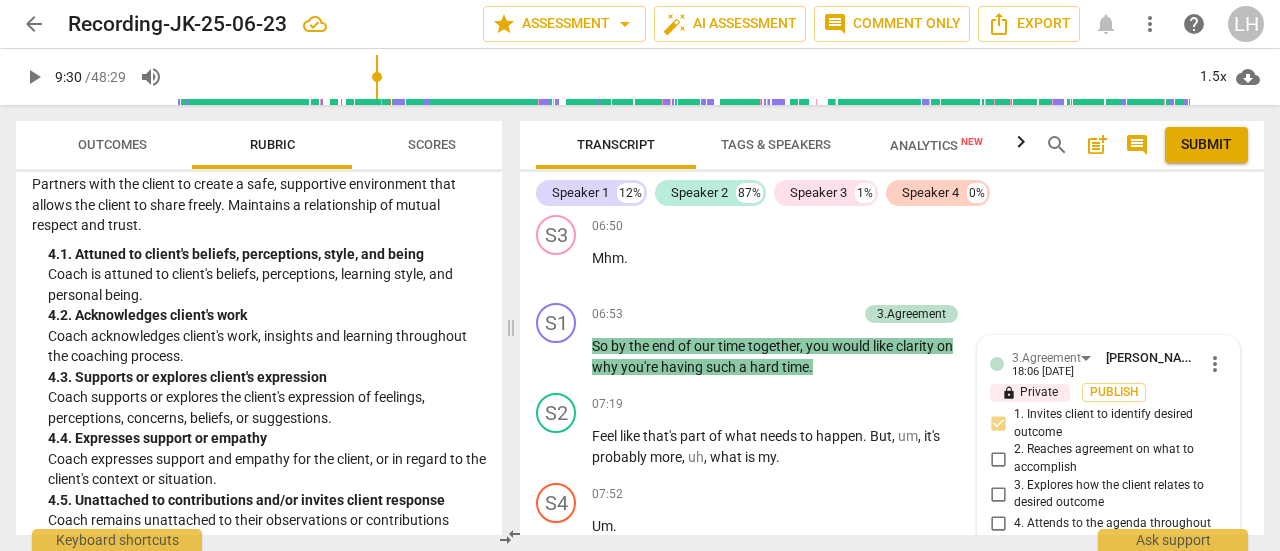 type on "This is an attempt to ask the client what" 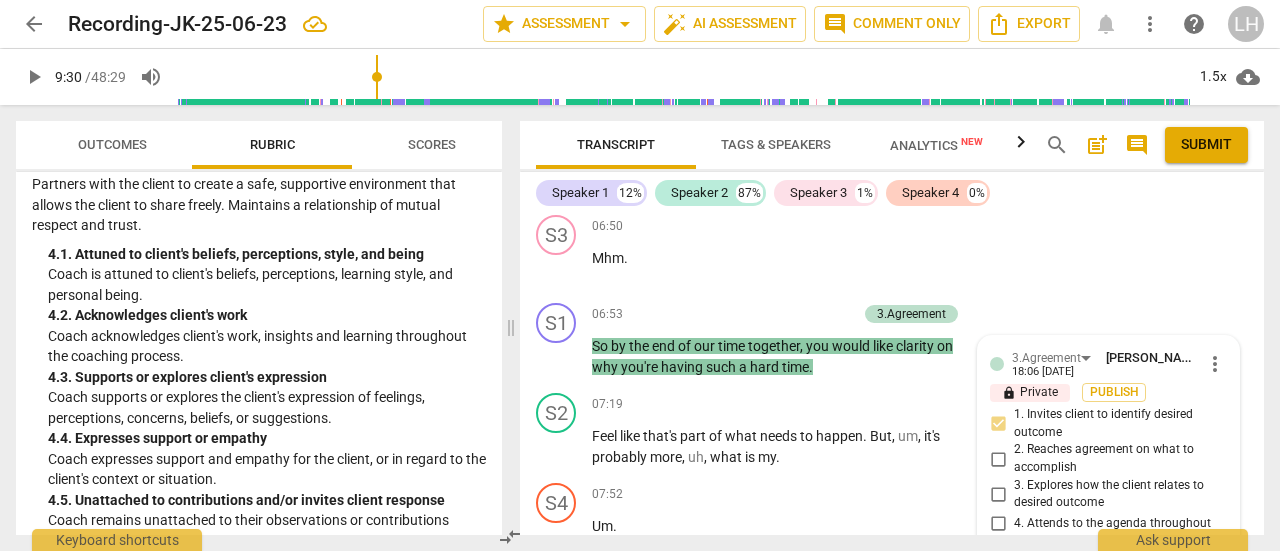 type on "This is an attempt to ask the client what s" 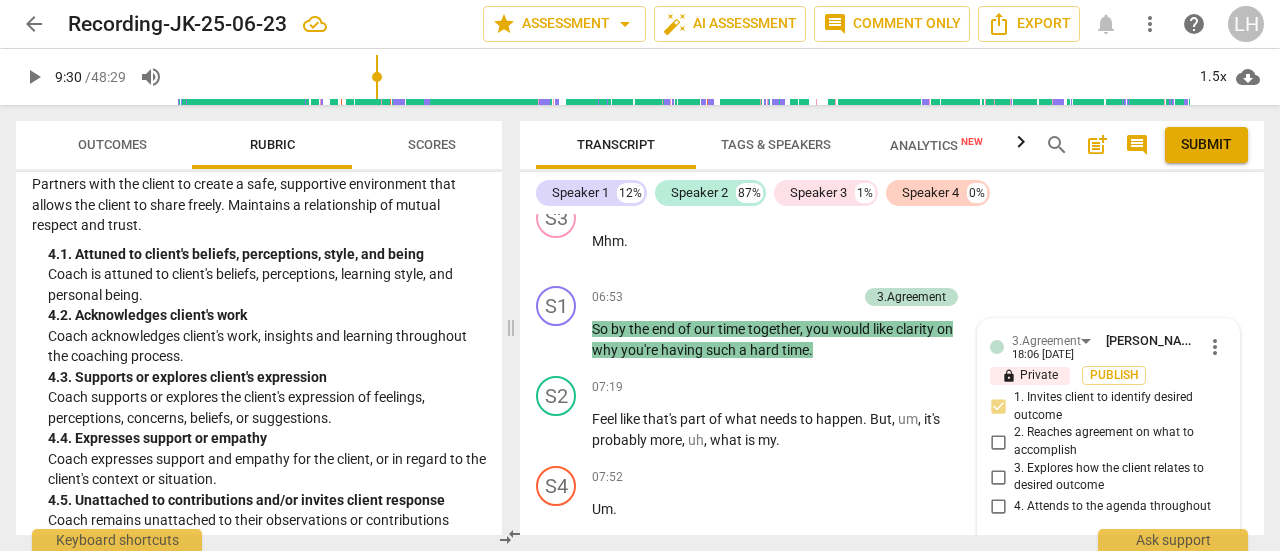 type on "This is an attempt to ask the client what sh" 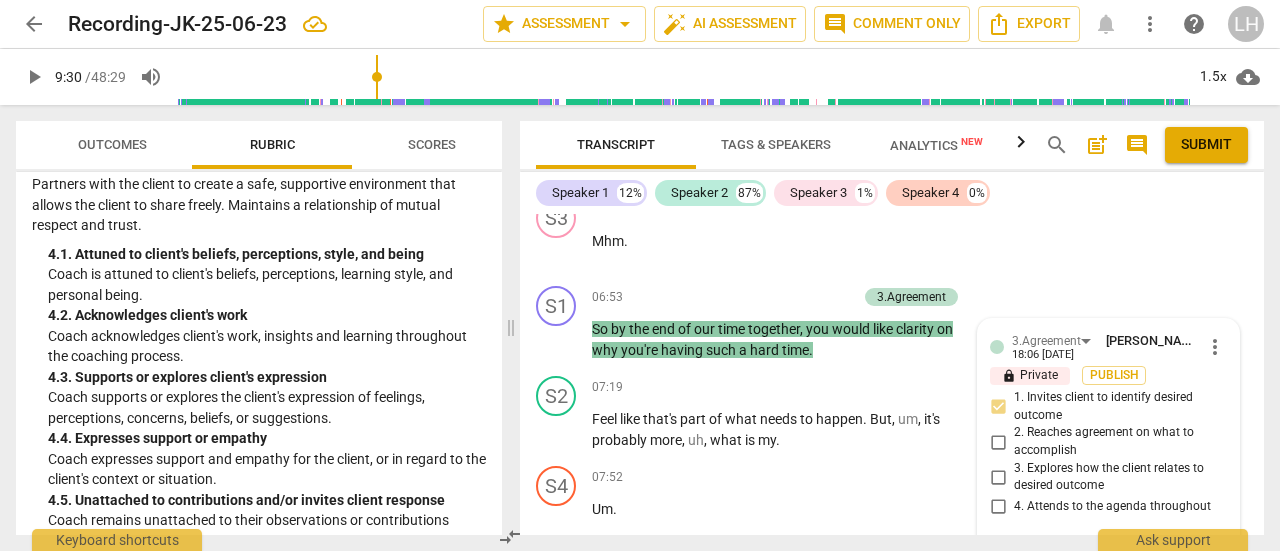 type on "This is an attempt to ask the client what she w" 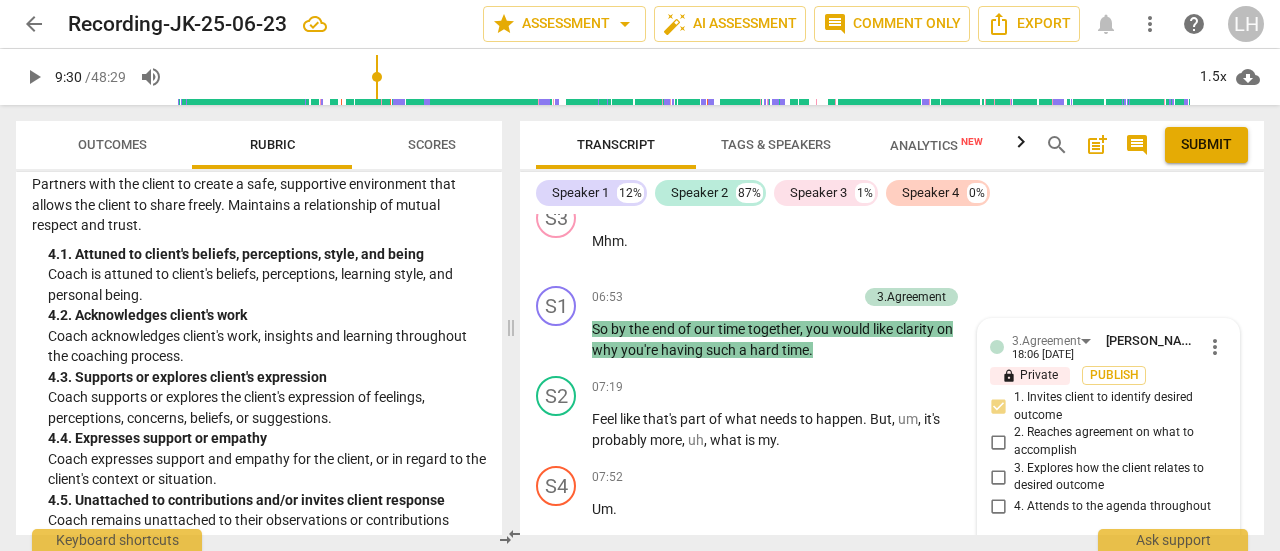 type on "This is an attempt to ask the client what she w" 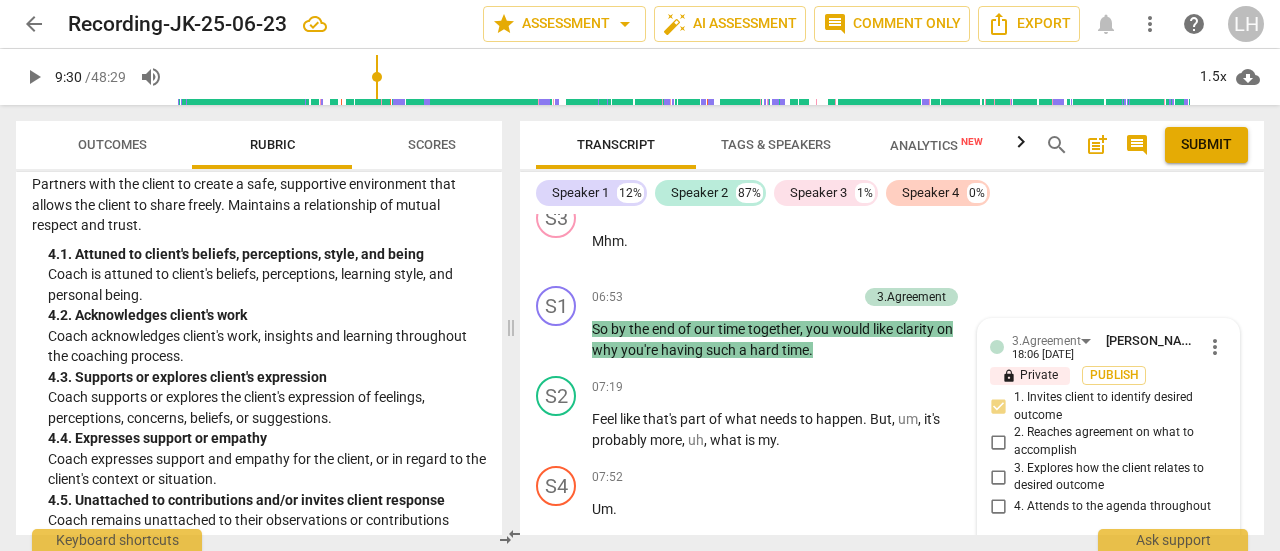 type on "This is an attempt to ask the client what she wa" 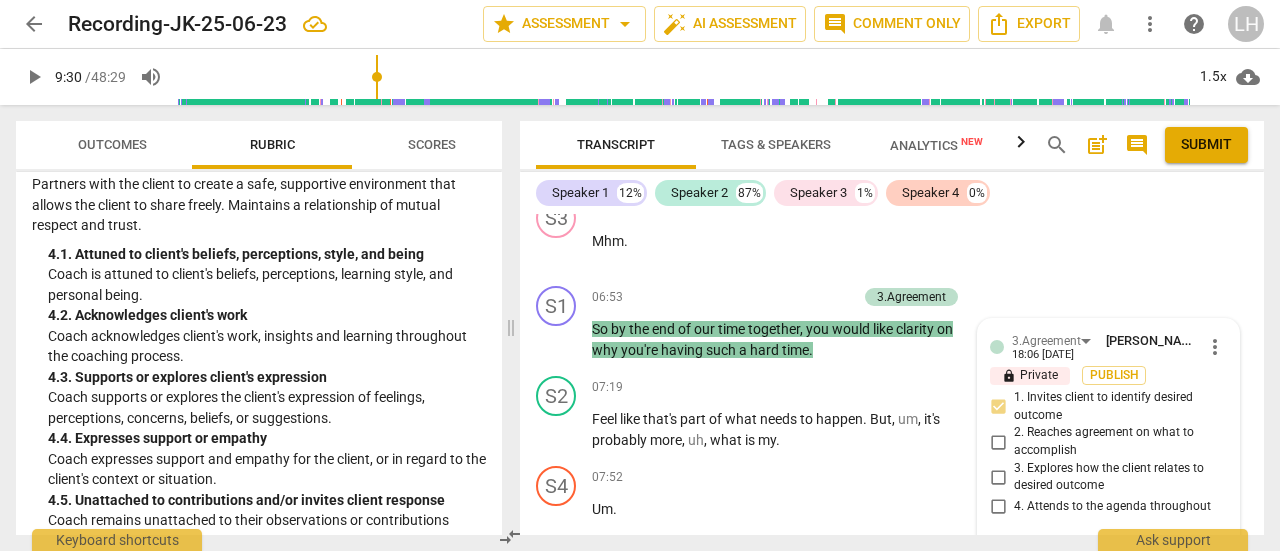 type on "This is an attempt to ask the client what she wan" 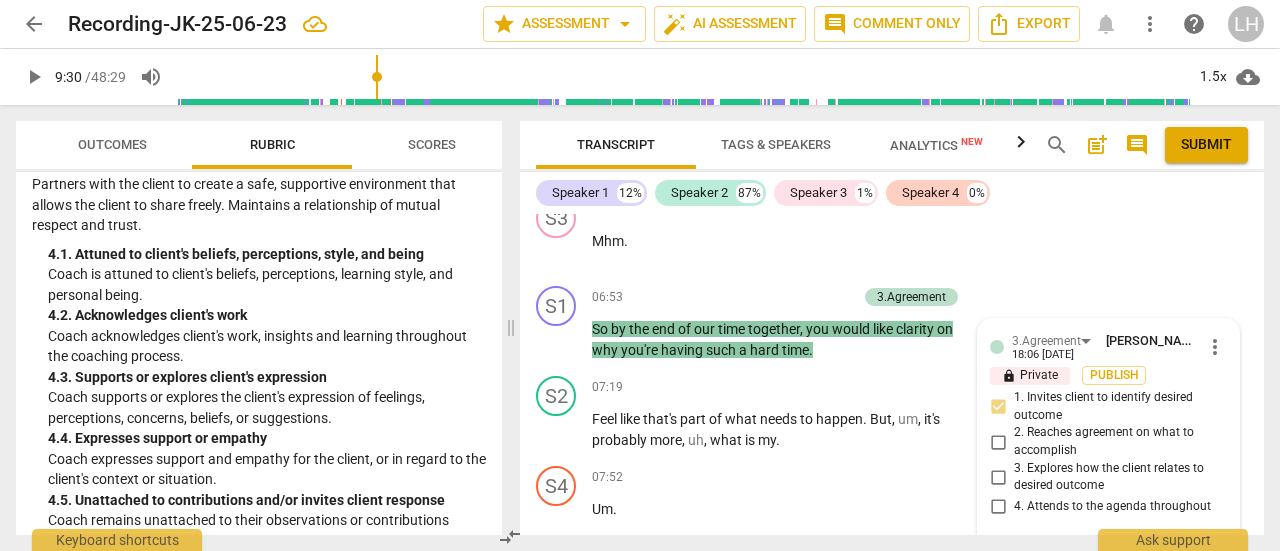 type on "This is an attempt to ask the client what she wants" 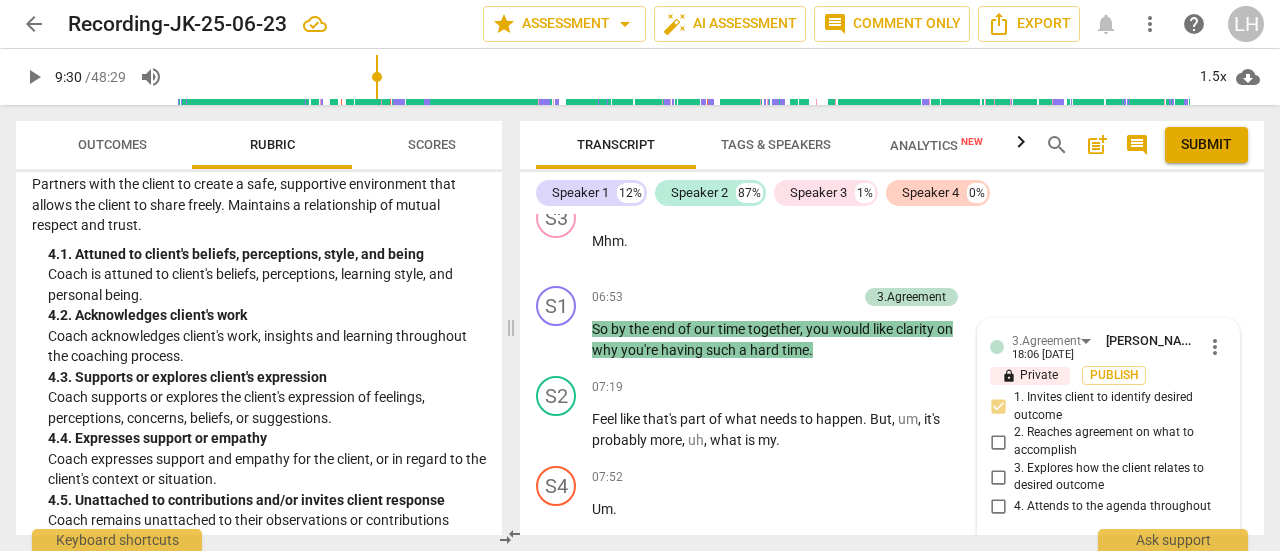 type on "This is an attempt to ask the client what she wants by" 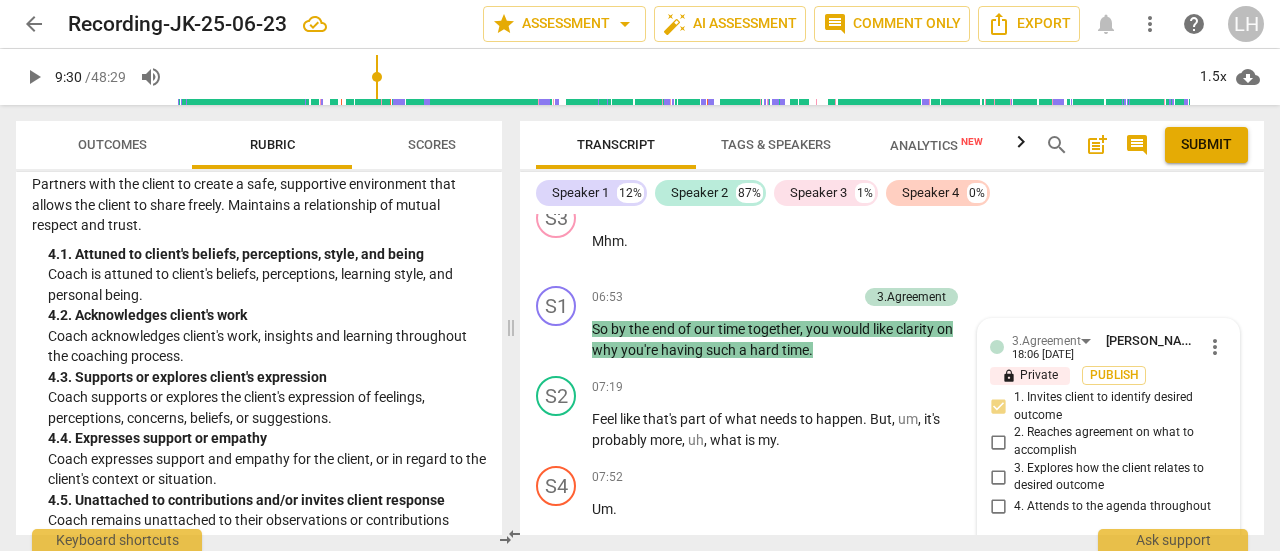 type on "This is an attempt to ask the client what she wants by [PERSON_NAME]" 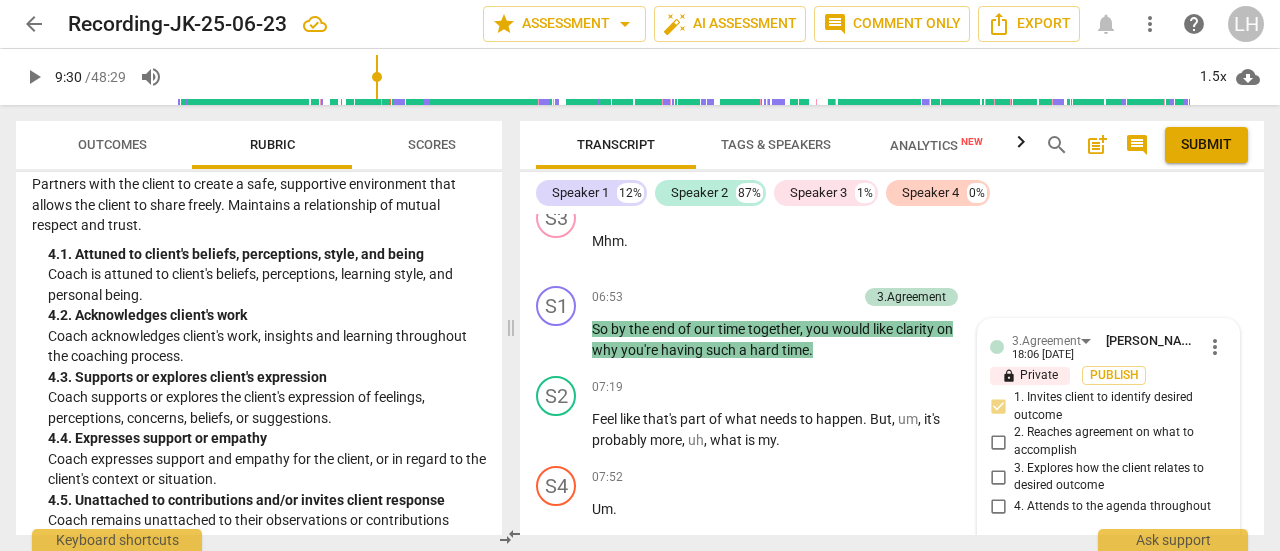 type on "This is an attempt to ask the client what she wants by the" 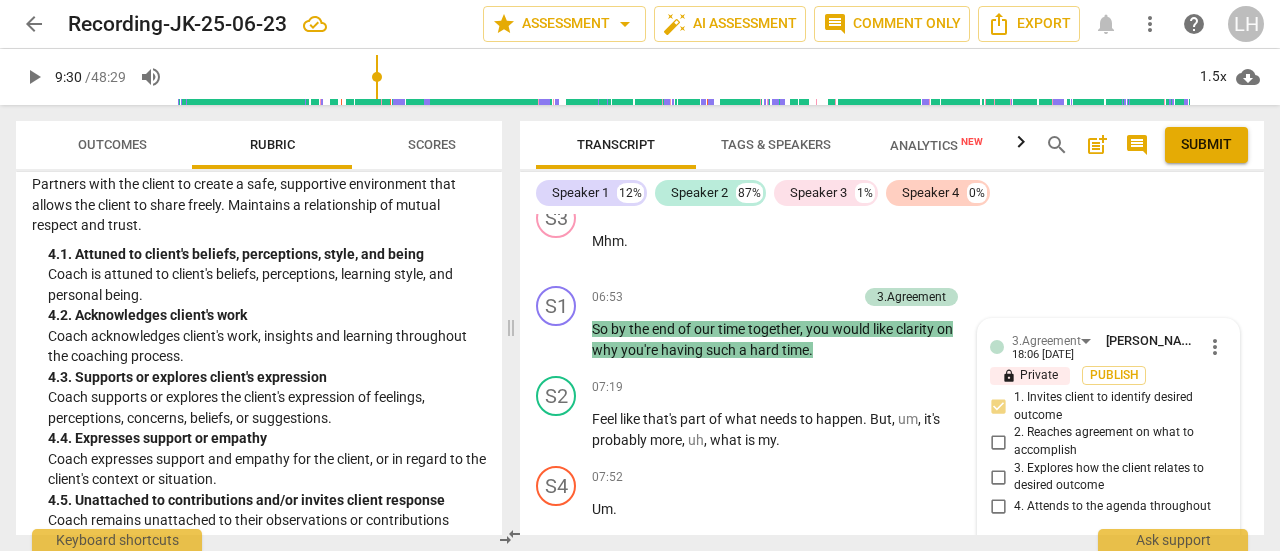 type on "This is an attempt to ask the client what she wants by the" 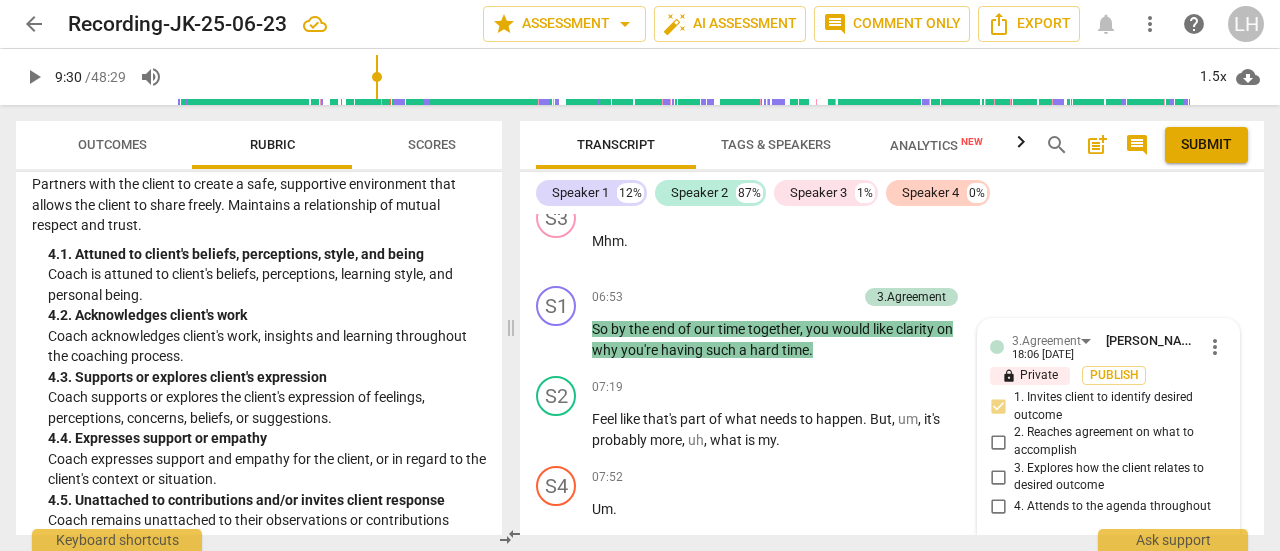 type on "This is an attempt to ask the client what she wants by the" 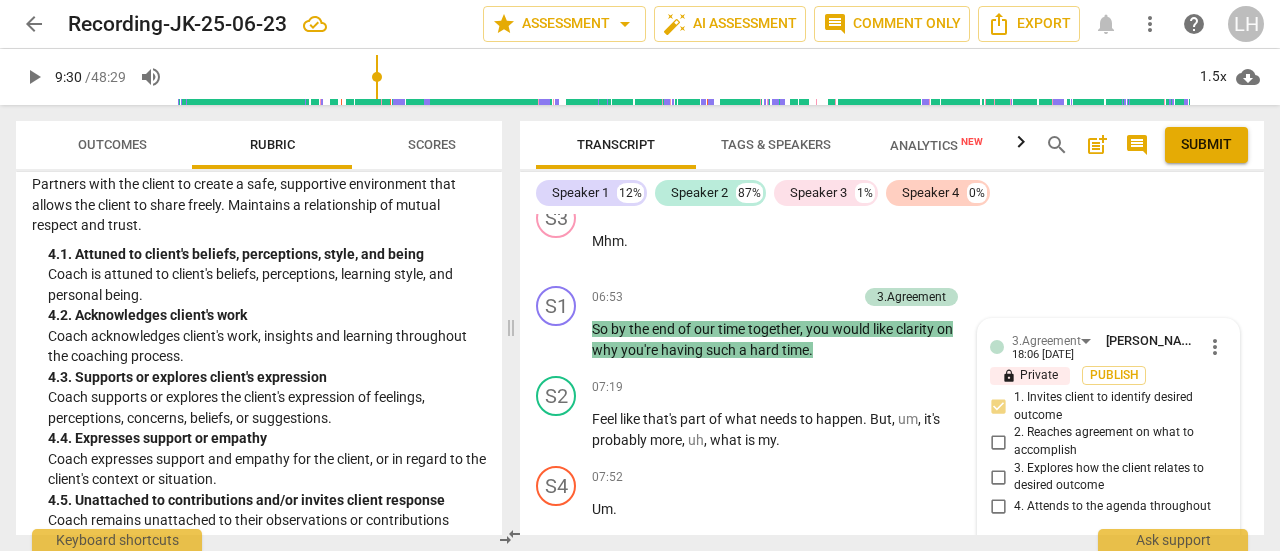 type on "This is an attempt to ask the client what she wants by the en" 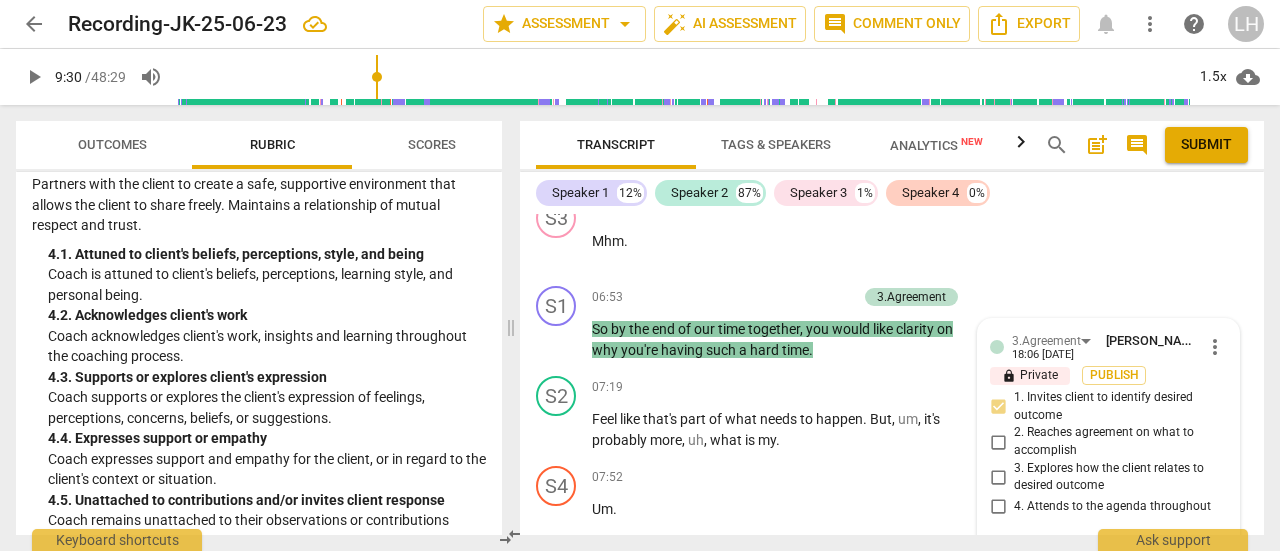 type on "This is an attempt to ask the client what she wants by the end of t" 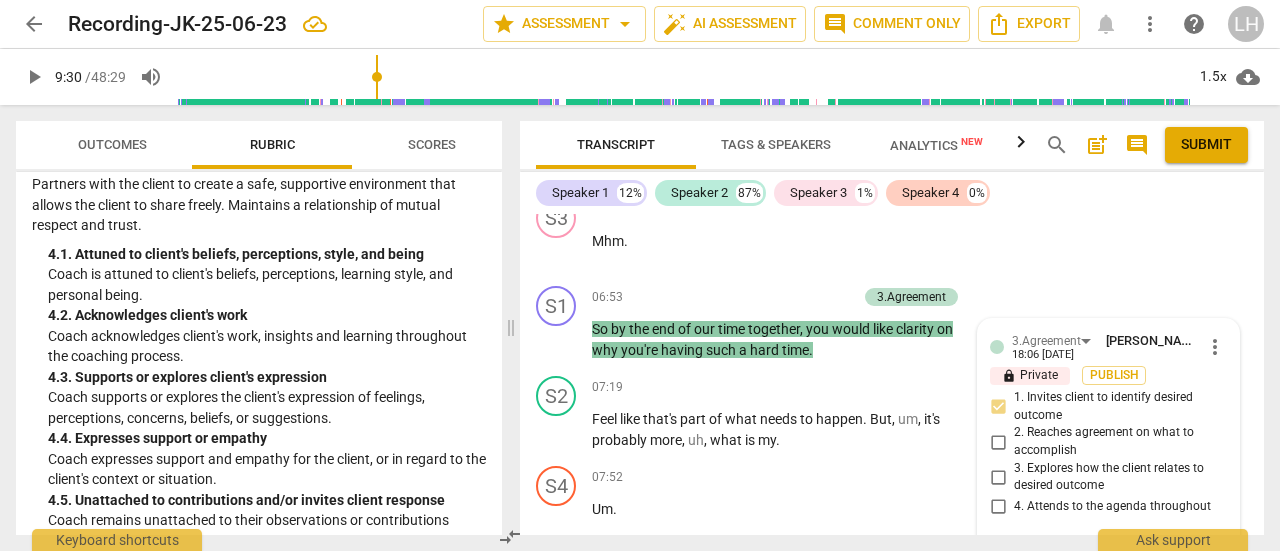 type on "This is an attempt to ask the client what she wants by the end of t" 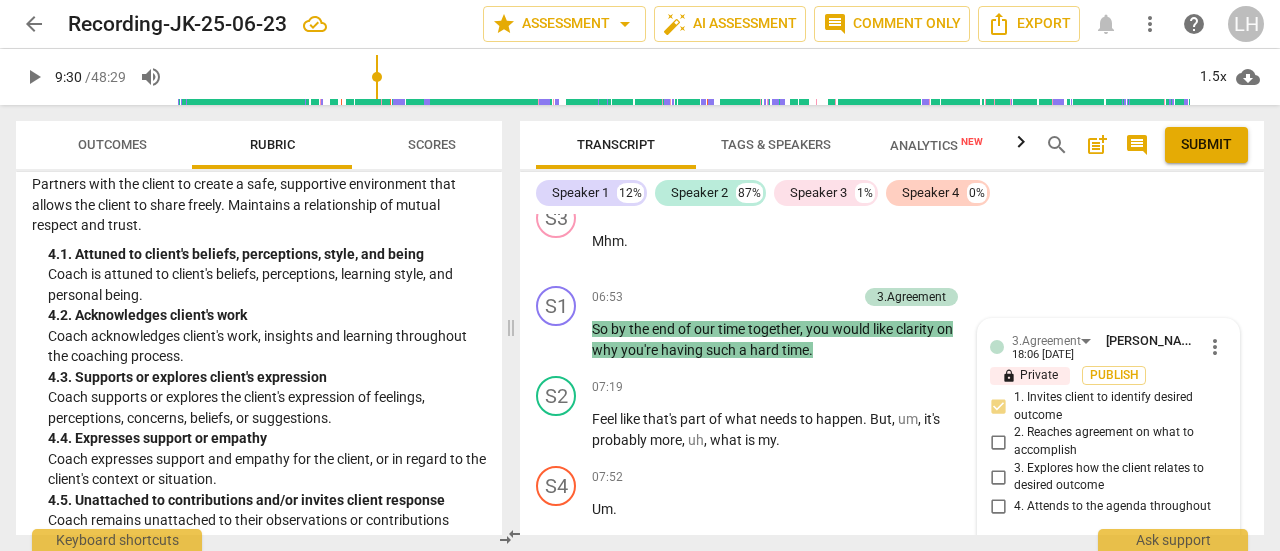 type on "This is an attempt to ask the client what she wants by the end of the" 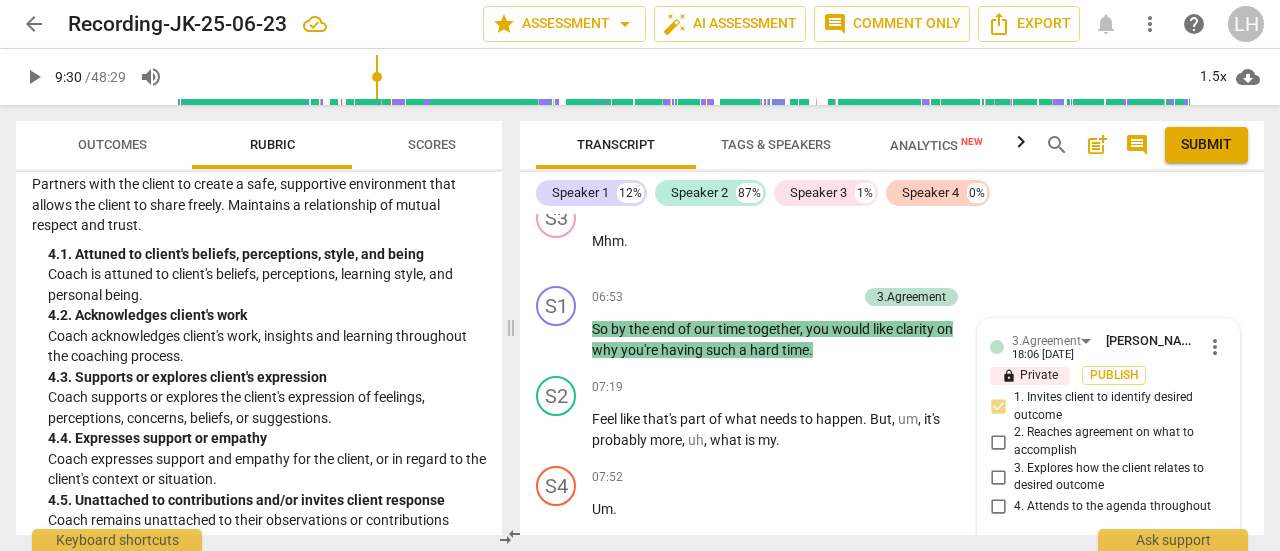 type on "This is an attempt to ask the client what she wants by the end of the" 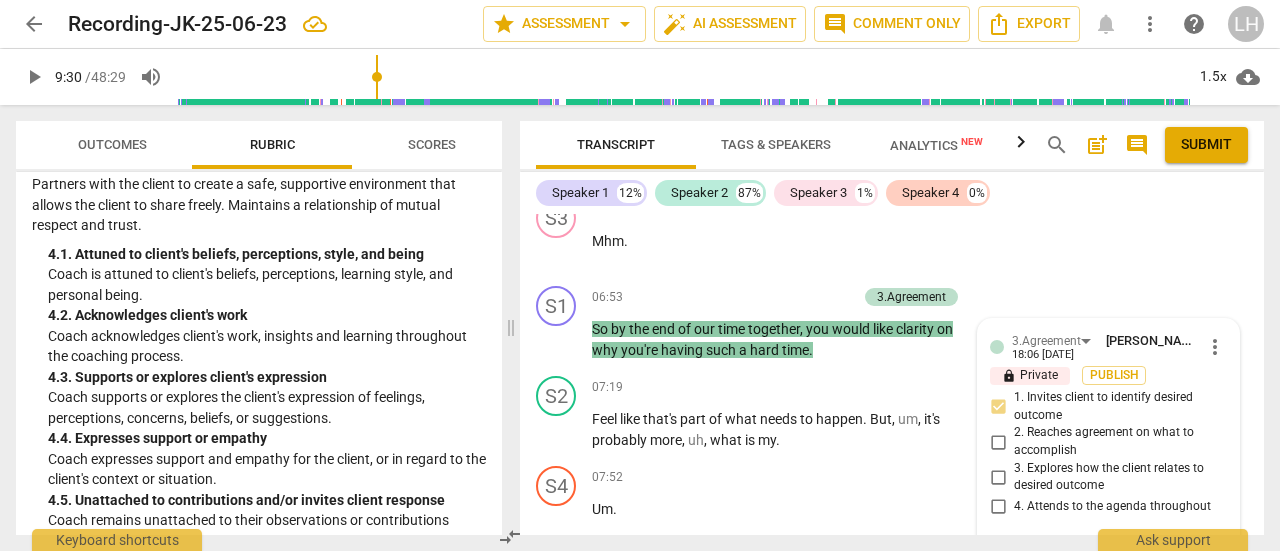 type on "This is an attempt to ask the client what she wants by the end of the" 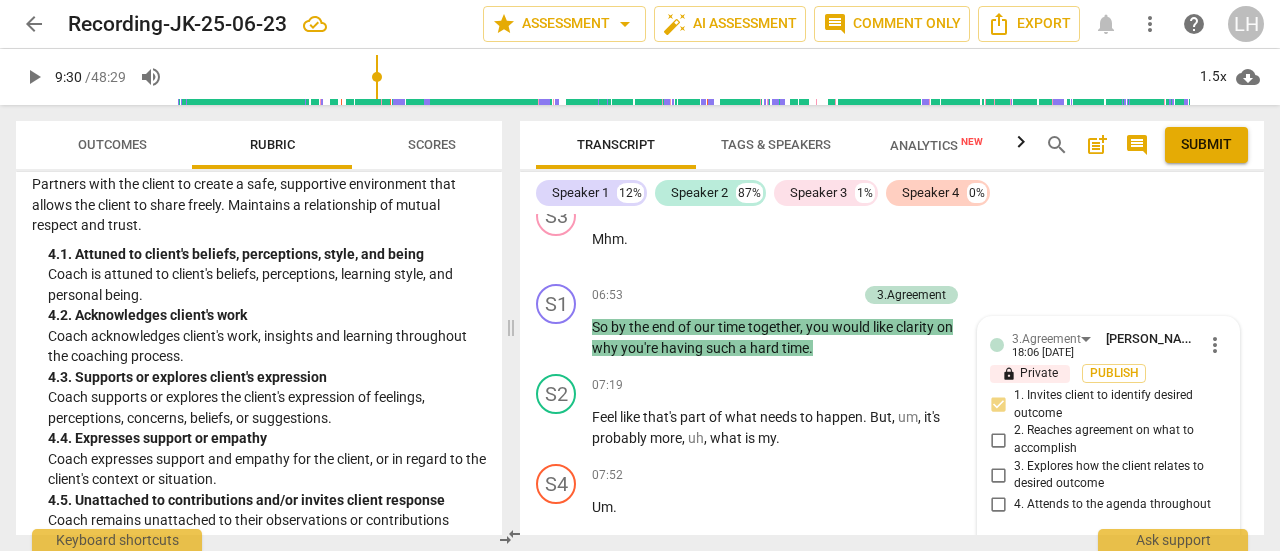 type on "This is an attempt to ask the client what she wants by the end of the time" 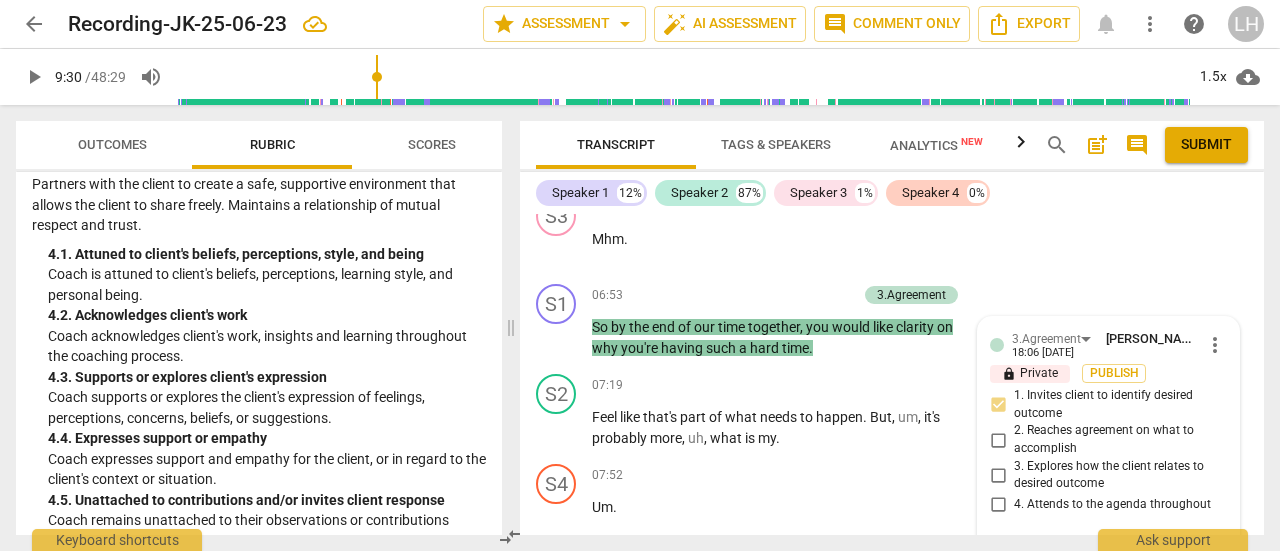 type on "This is an attempt to ask the client what she wants by the end of the time to" 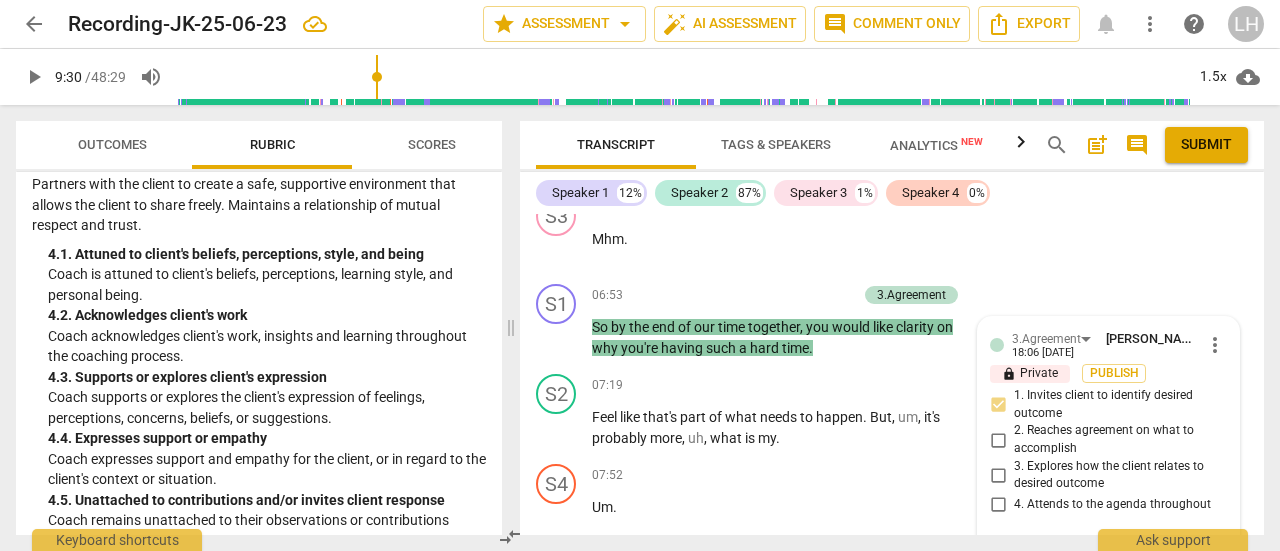 type on "This is an attempt to ask the client what she wants by the end of the time to" 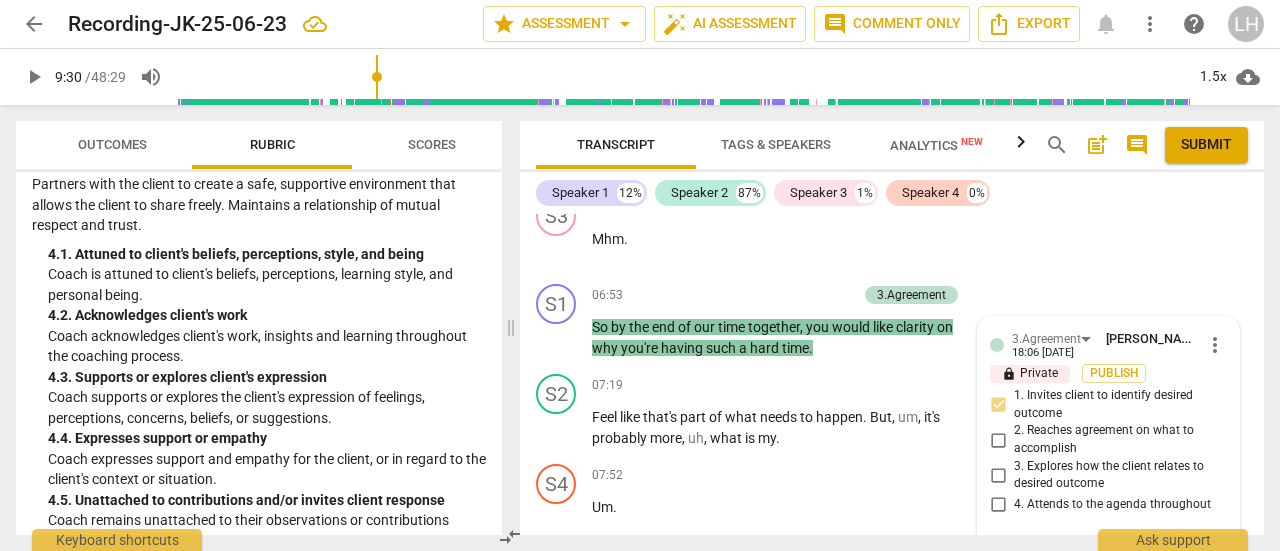 type on "This is an attempt to ask the client what she wants by the end of the time togeth" 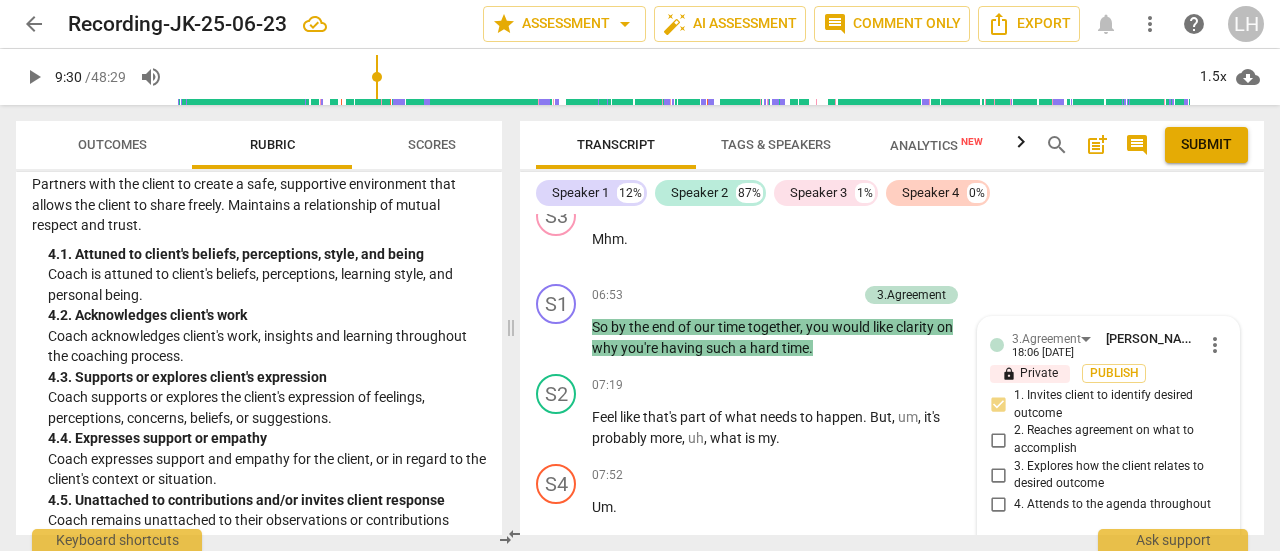type on "This is an attempt to ask the client what she wants by the end of the time togethe" 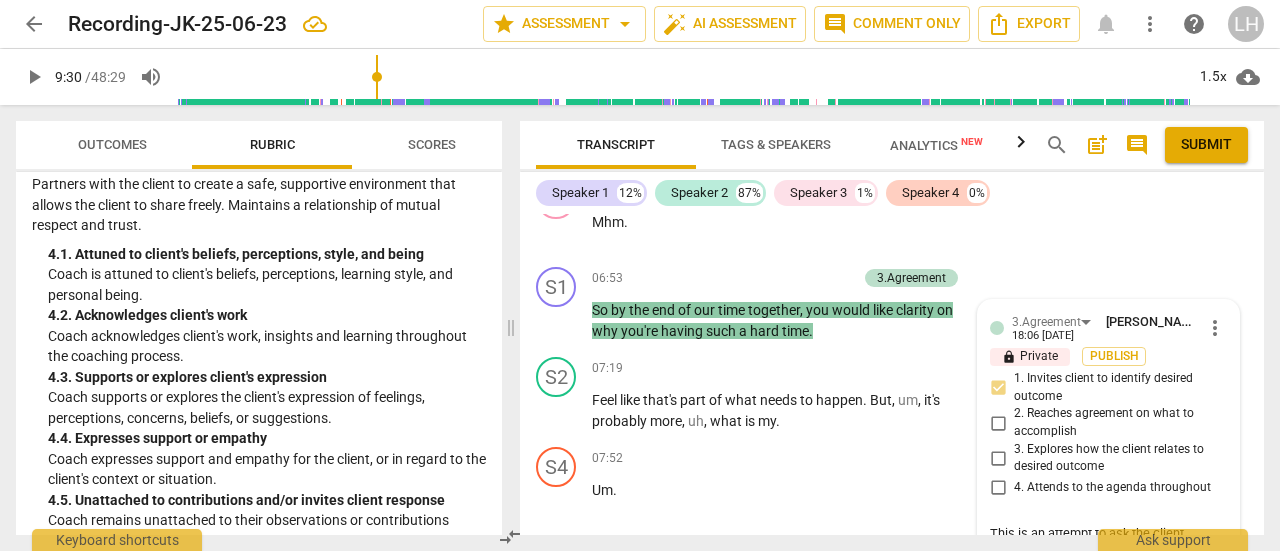 type on "This is an attempt to ask the client what she wants by the end of the time together." 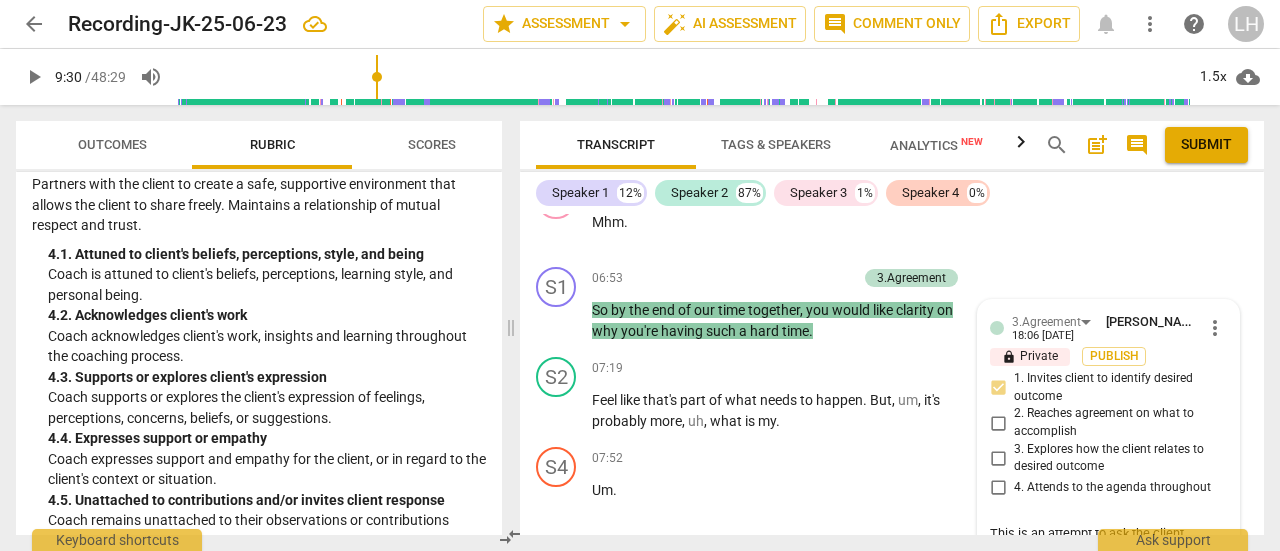 type on "This is an attempt to ask the client what she wants by the end of the time together." 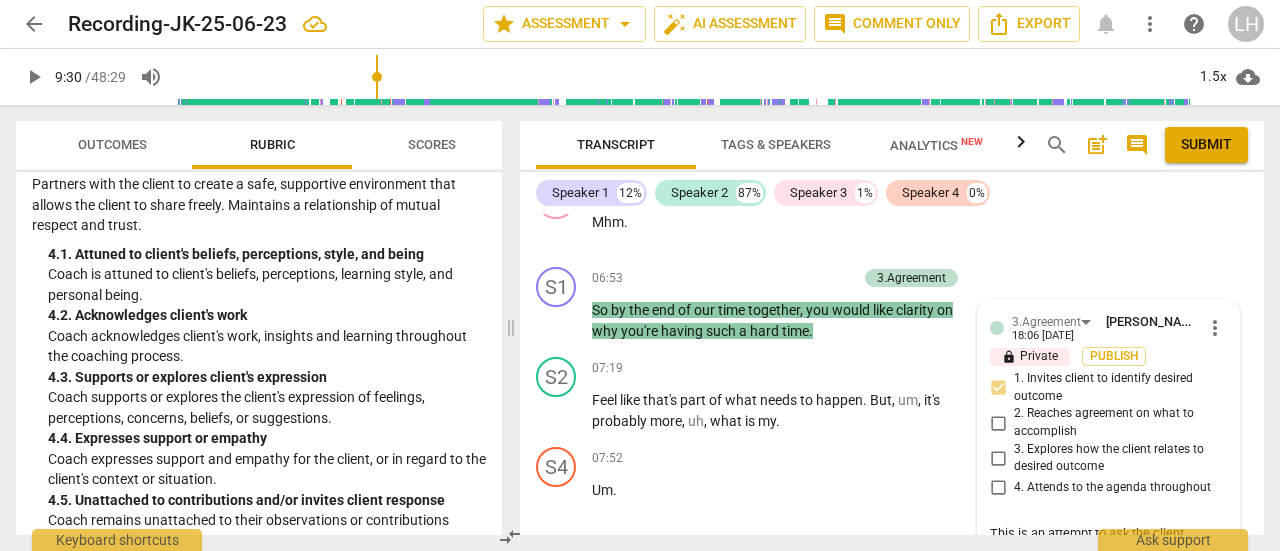 type on "This is an attempt to ask the client what she wants by the end of the time together." 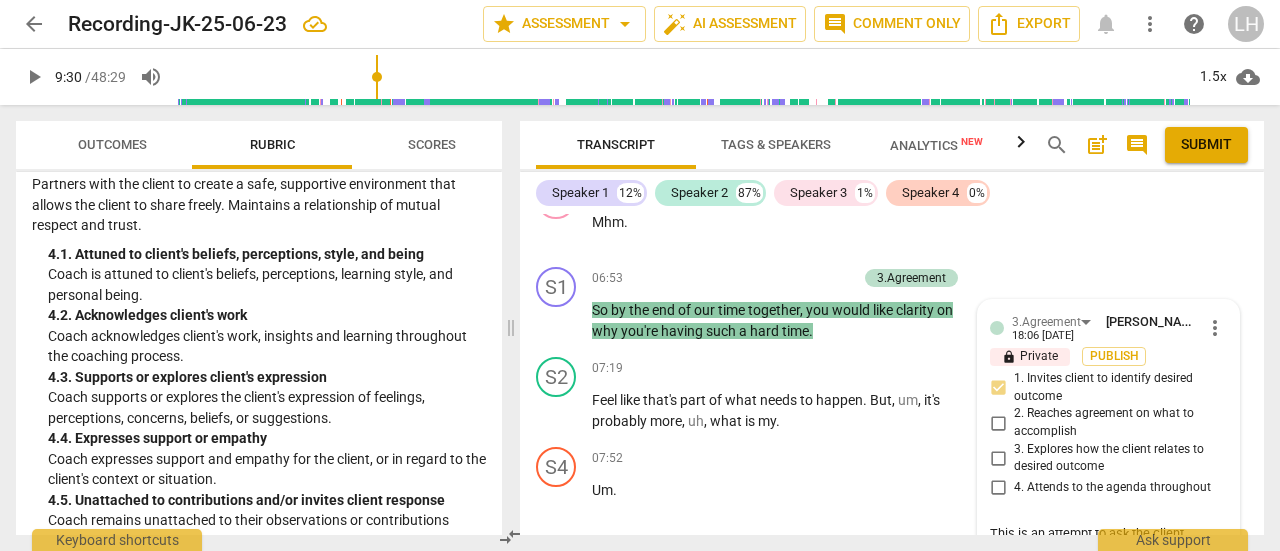 type on "This is an attempt to ask the client what she wants by the end of the time together." 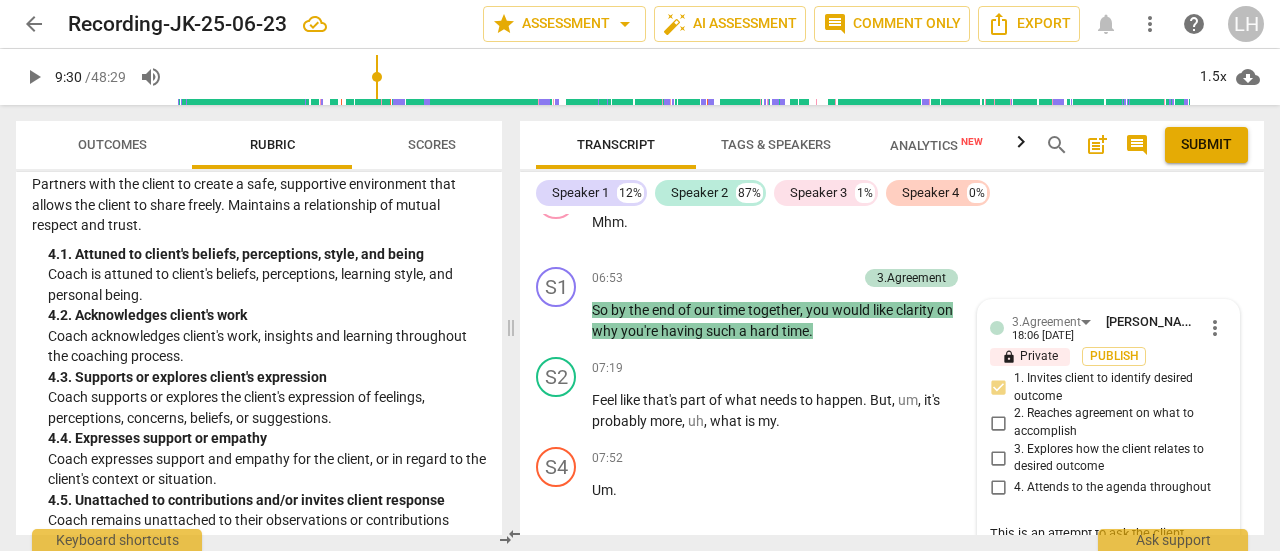 type on "This is an attempt to ask the client what she wants by the end of the time together. I" 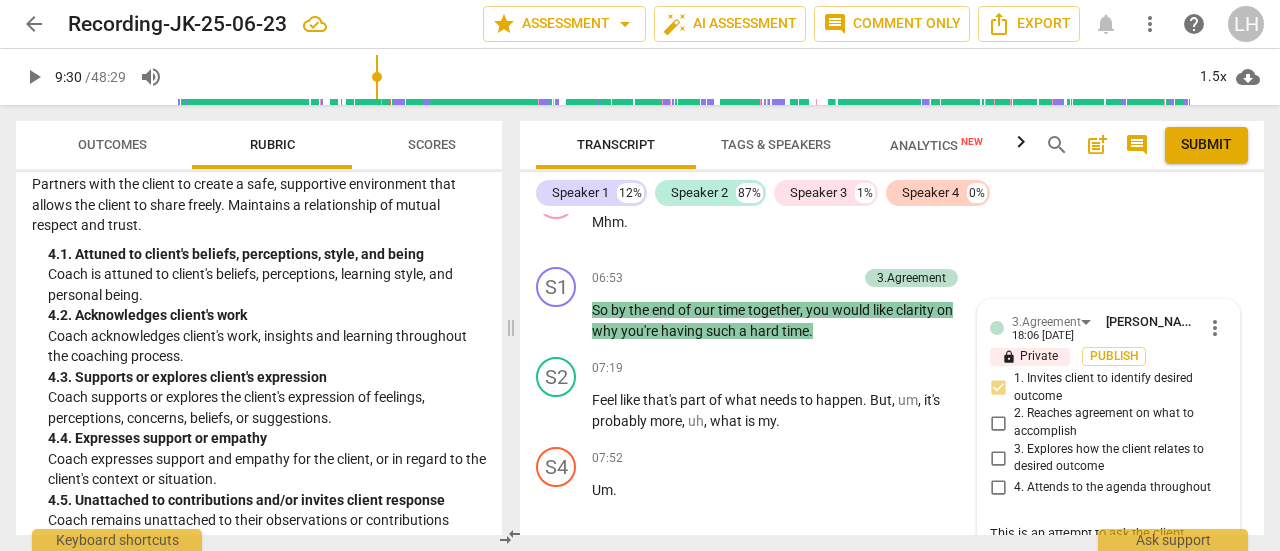 type on "This is an attempt to ask the client what she wants by the end of the time together. I" 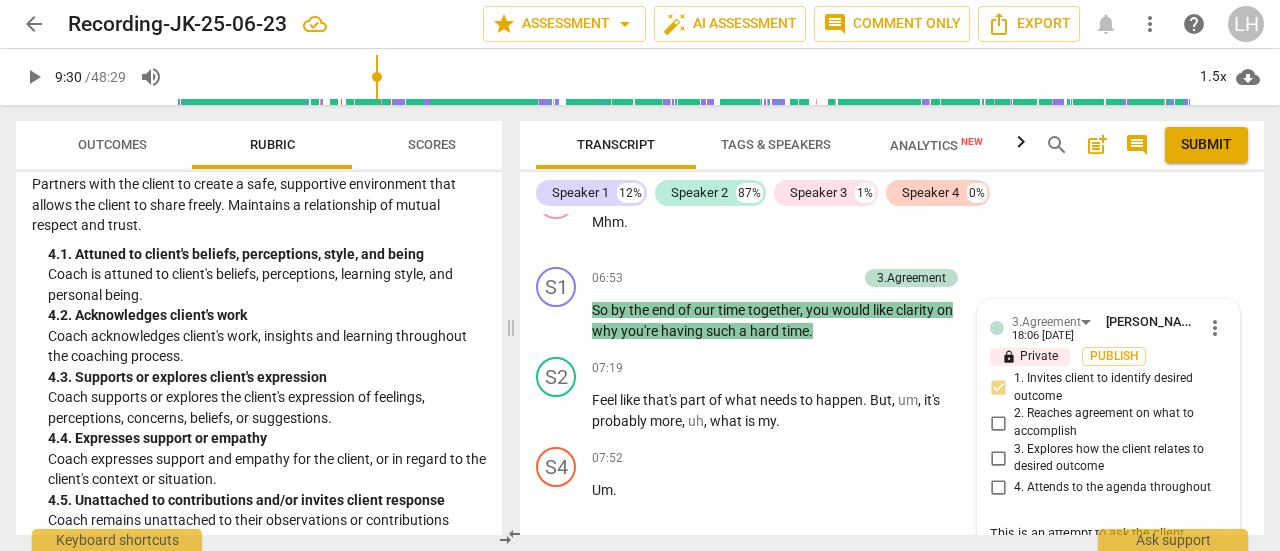 type on "This is an attempt to ask the client what she wants by the end of the time together. It" 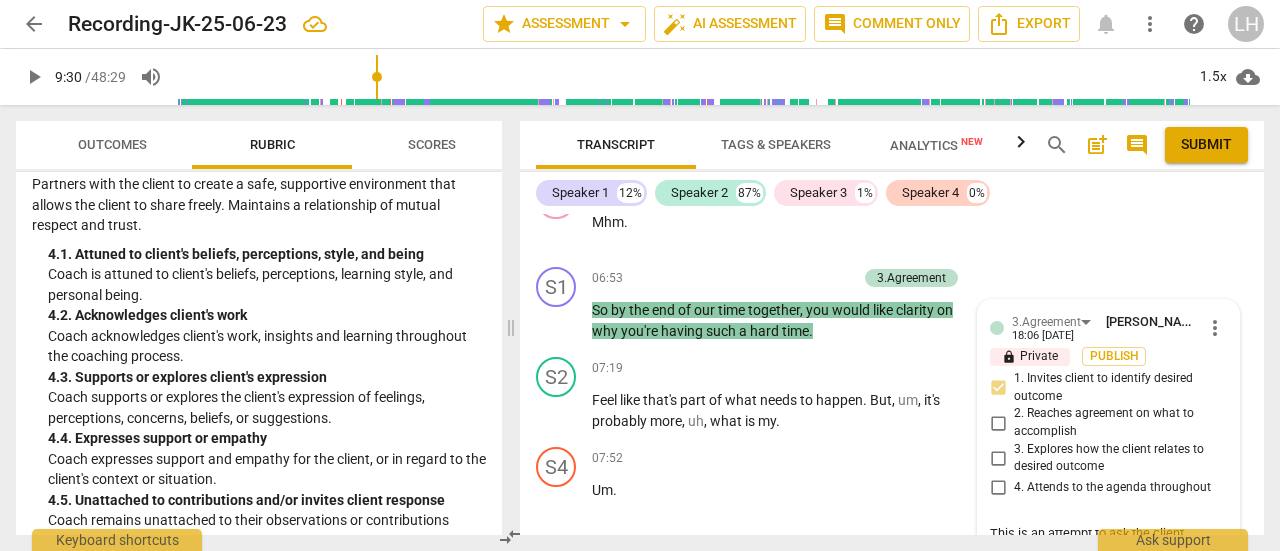 type on "This is an attempt to ask the client what she wants by the end of the time together. It" 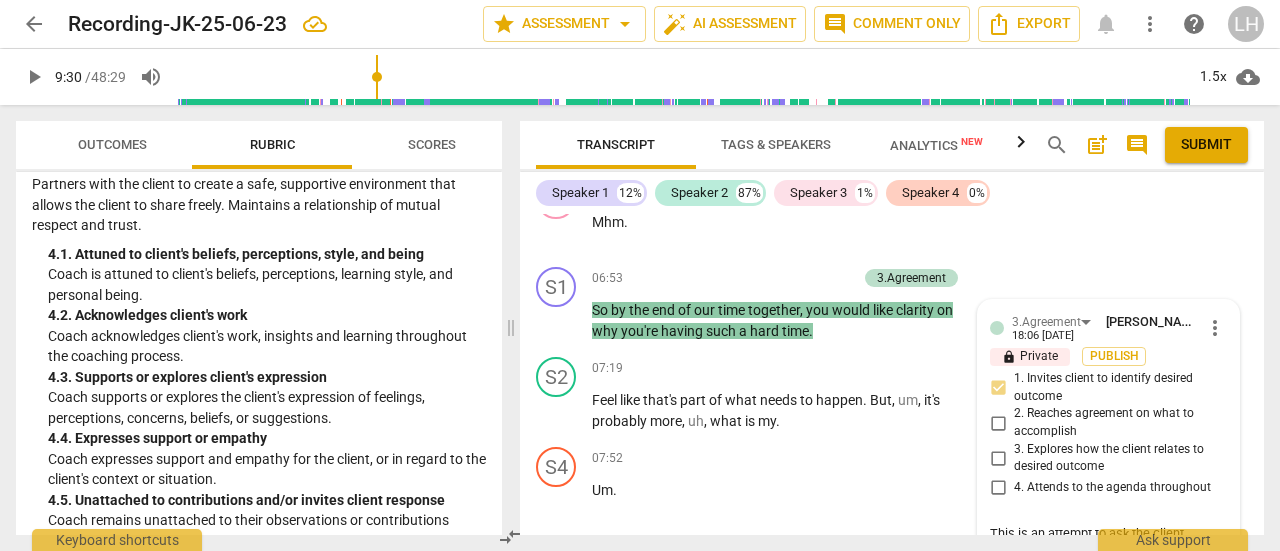 type on "This is an attempt to ask the client what she wants by the end of the time together. It" 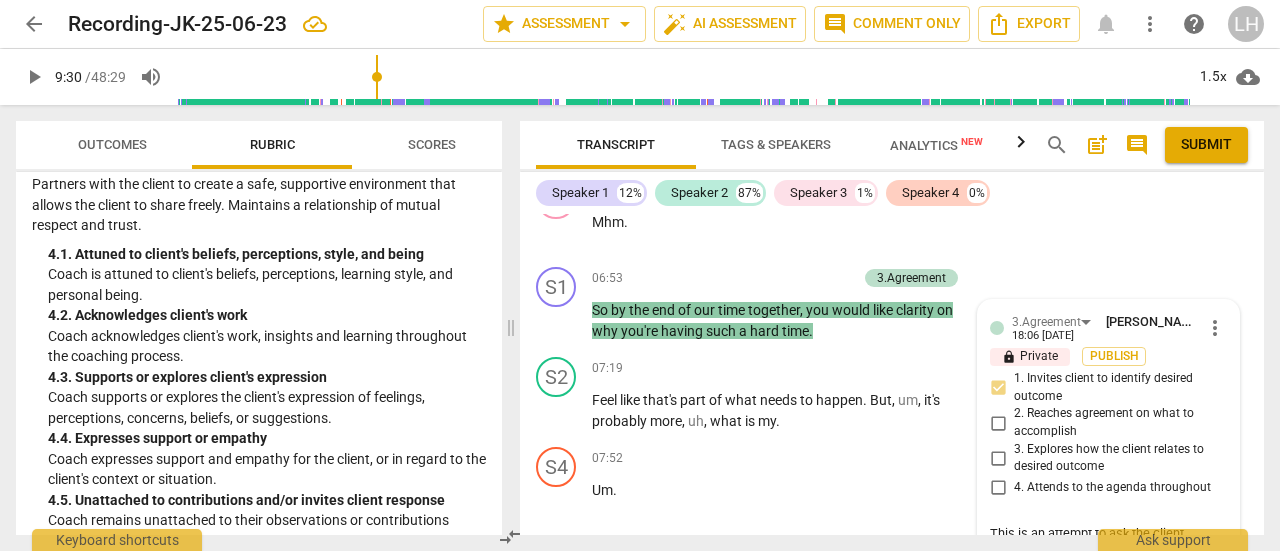 type on "This is an attempt to ask the client what she wants by the end of the time together." 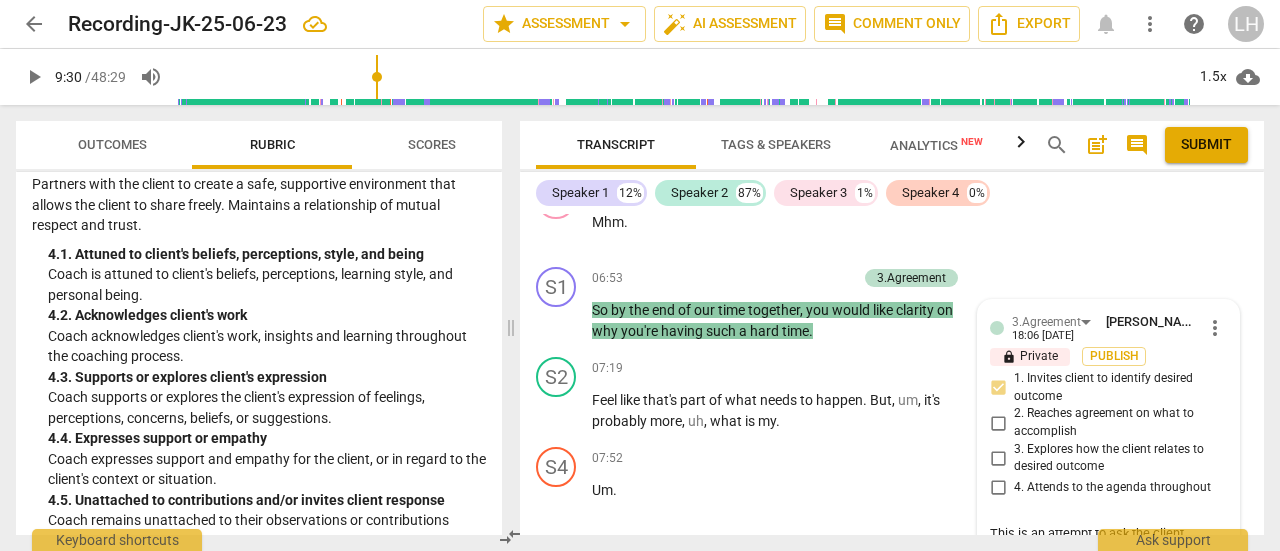 type on "This is an attempt to ask the client what she wants by the end of the time together." 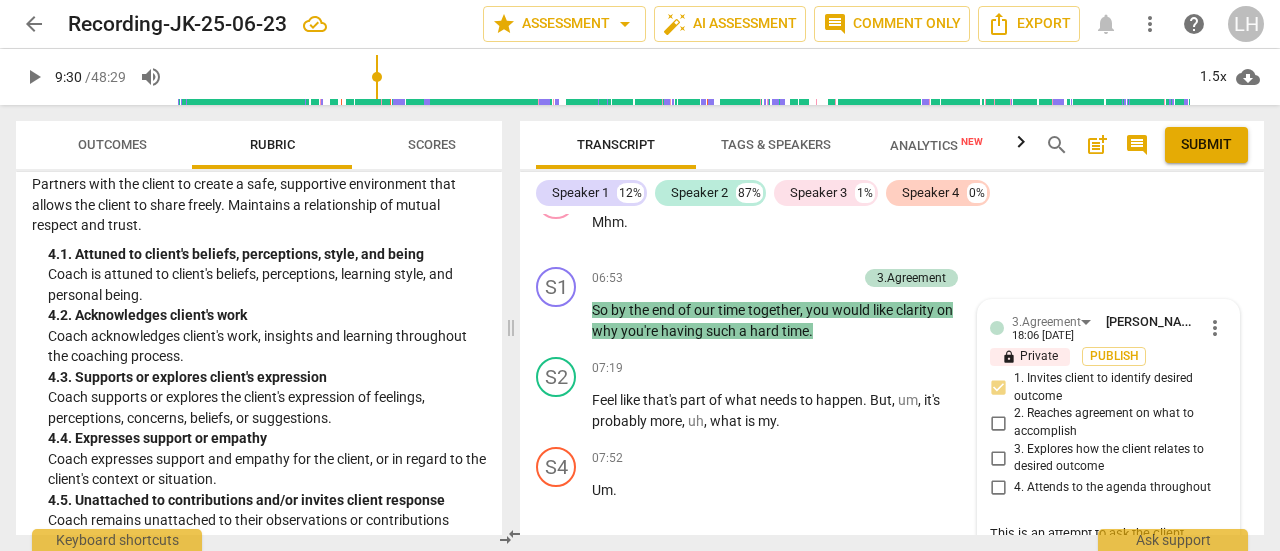 type on "This is an attempt to ask the client what she wants by the end of the time together. I" 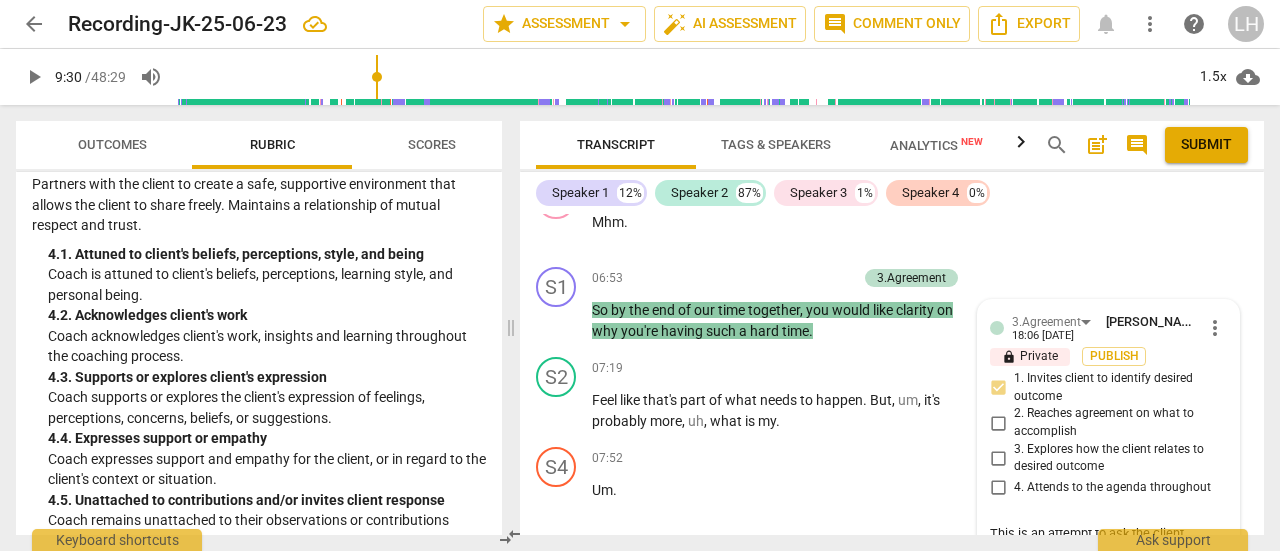 type on "This is an attempt to ask the client what she wants by the end of the time together. I" 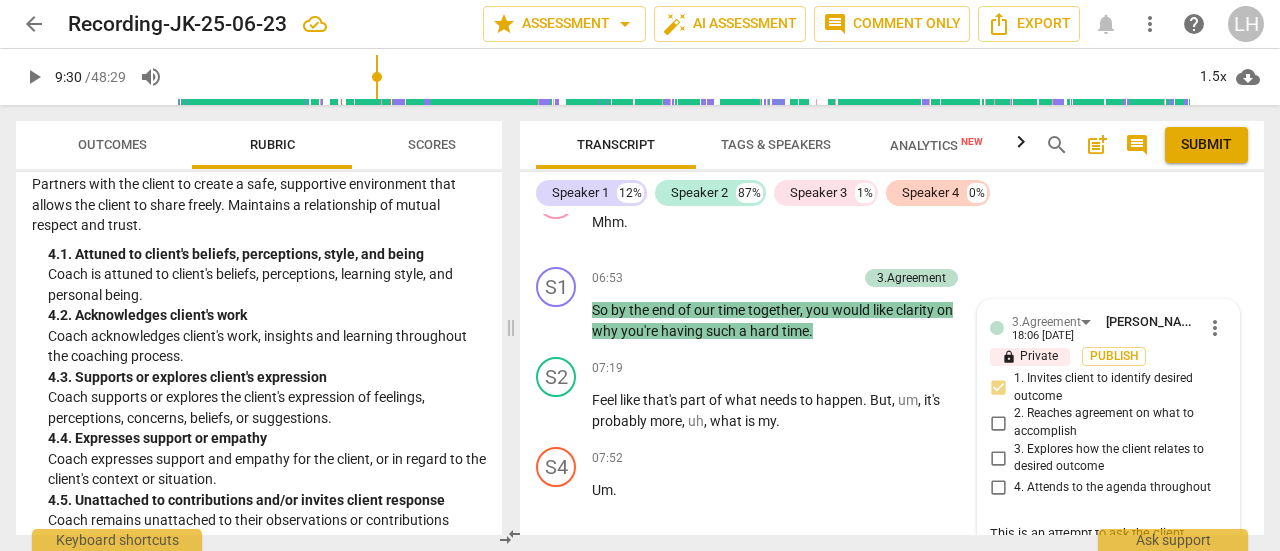 type on "This is an attempt to ask the client what she wants by the end of the time together. It w" 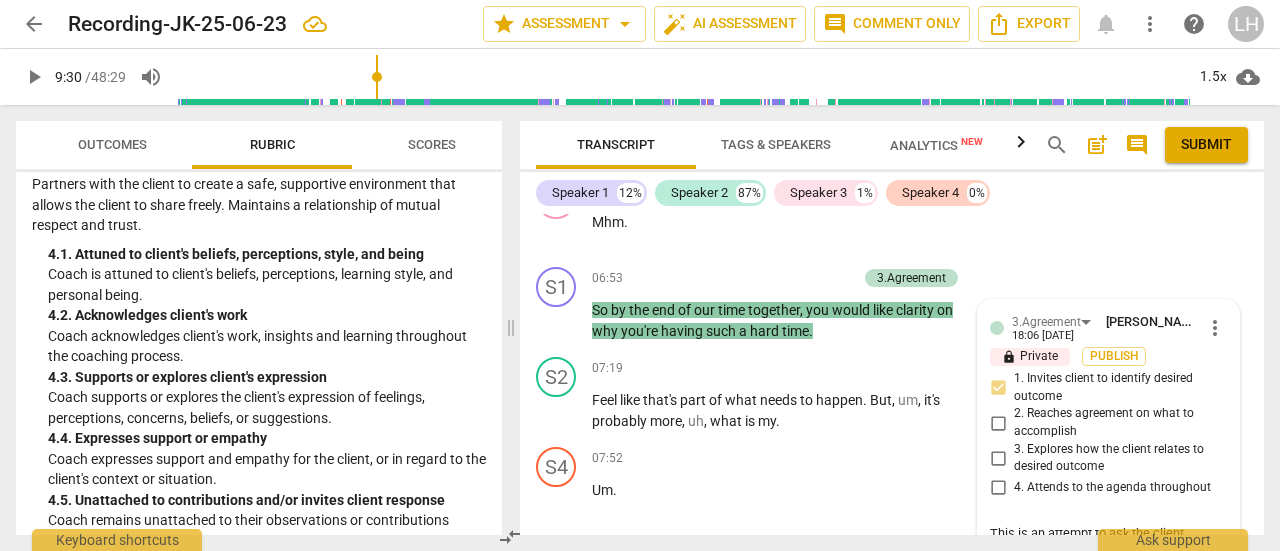 type on "This is an attempt to ask the client what she wants by the end of the time together. It w" 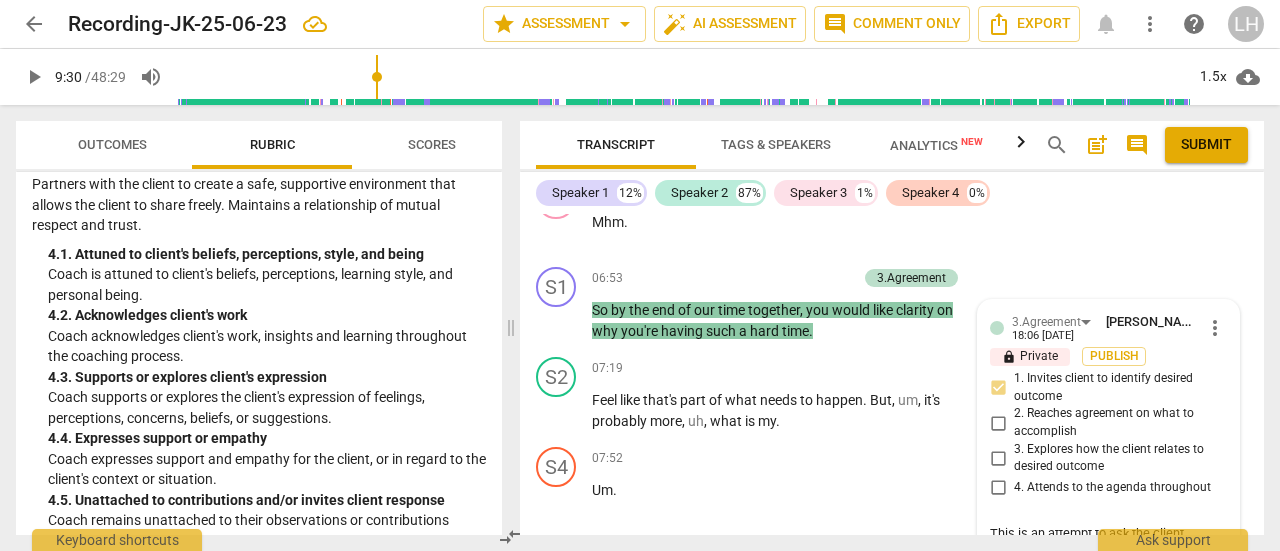 type on "This is an attempt to ask the client what she wants by the end of the time together. It wo" 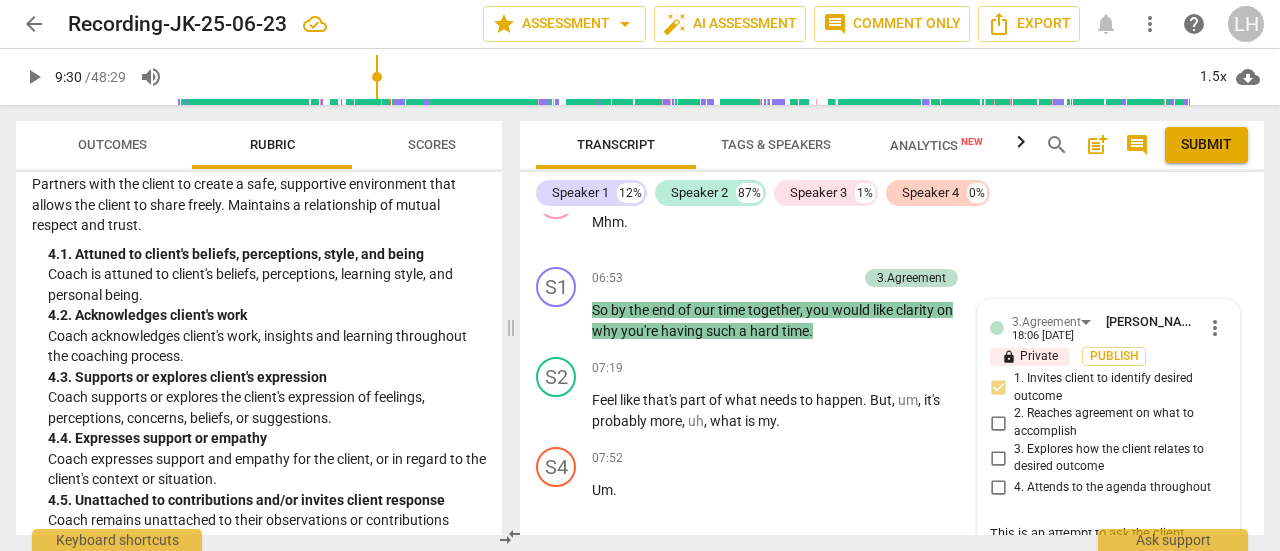type on "This is an attempt to ask the client what she wants by the end of the time together. It wou" 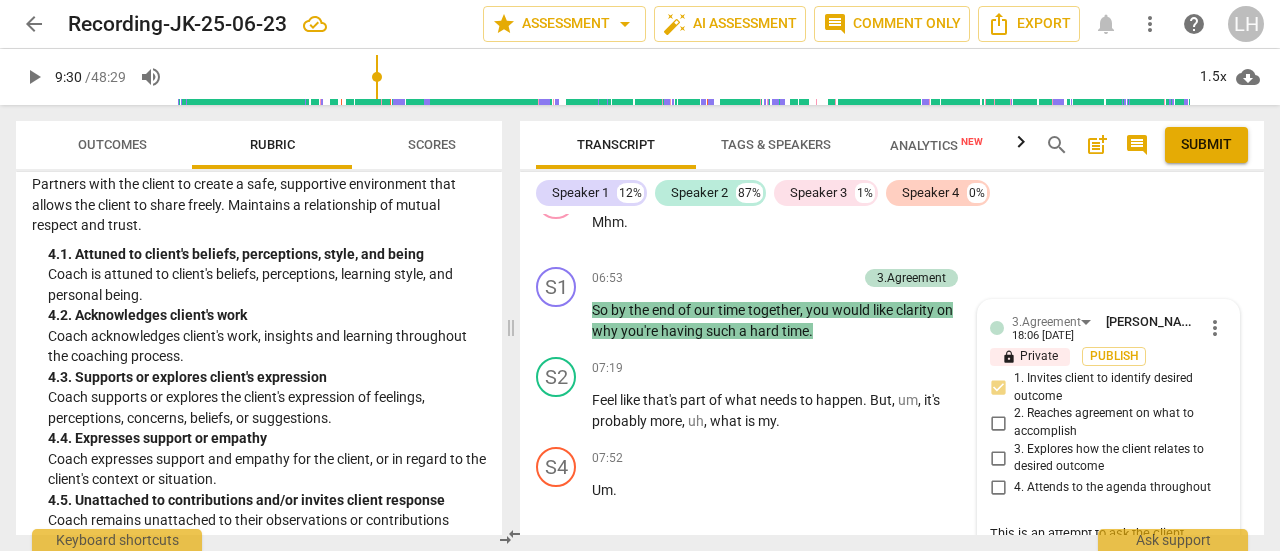 type on "This is an attempt to ask the client what she wants by the end of the time together. It woul" 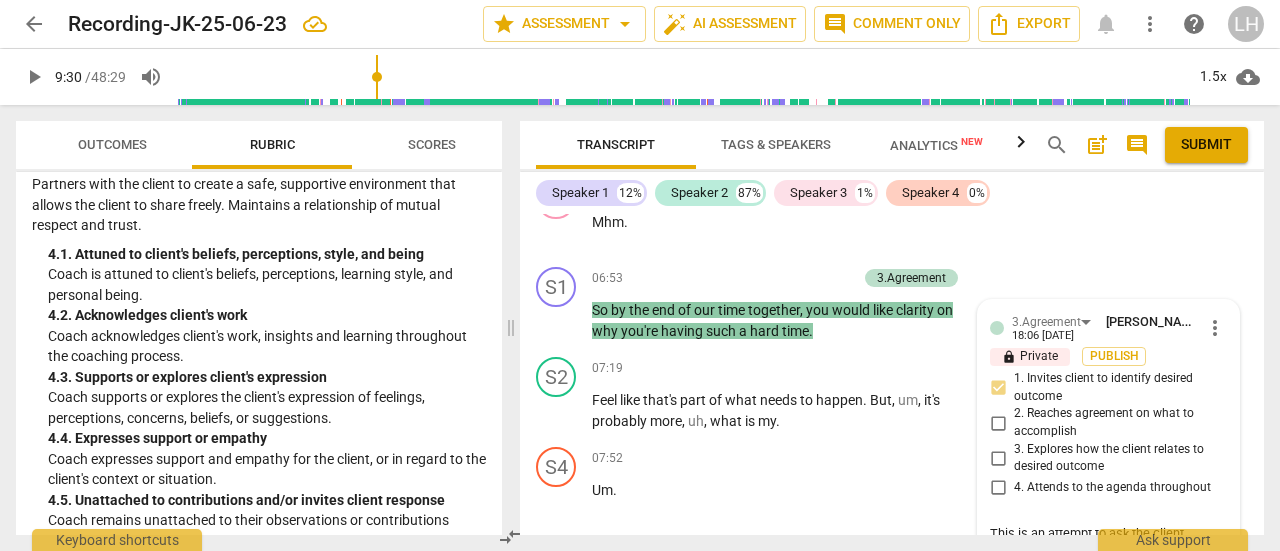type on "This is an attempt to ask the client what she wants by the end of the time together. It would" 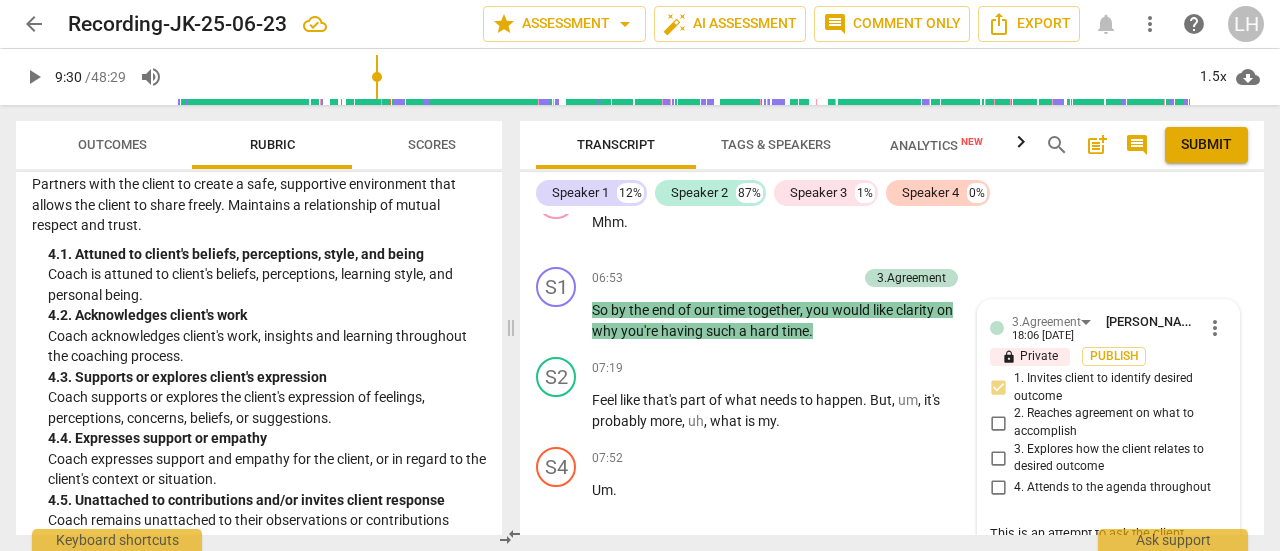 type on "This is an attempt to ask the client what she wants by the end of the time together. It would" 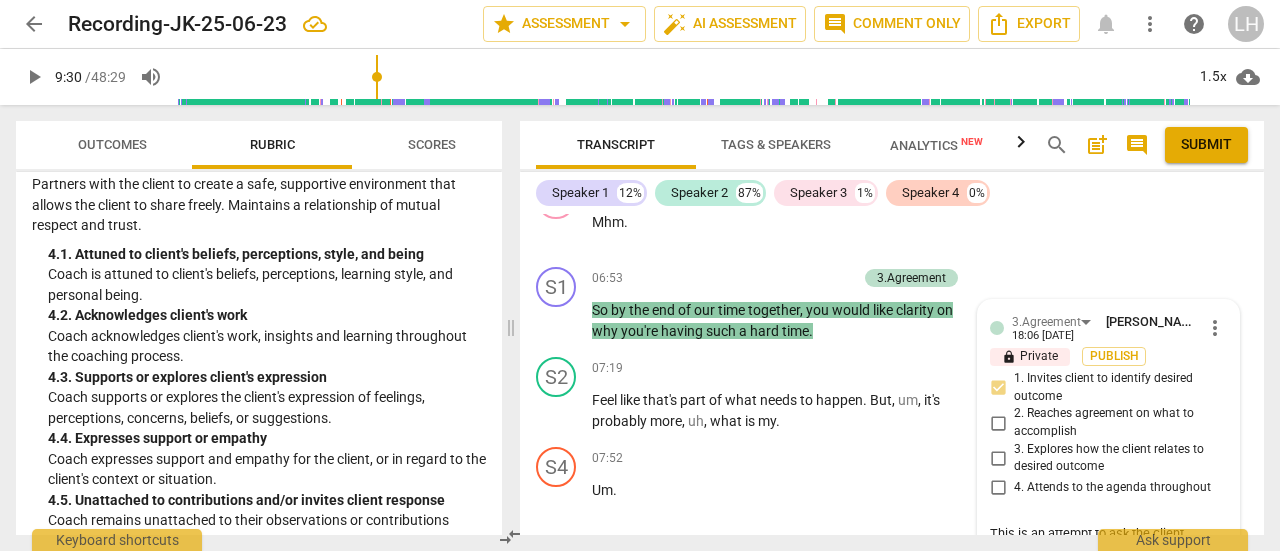 type on "This is an attempt to ask the client what she wants by the end of the time together. It would" 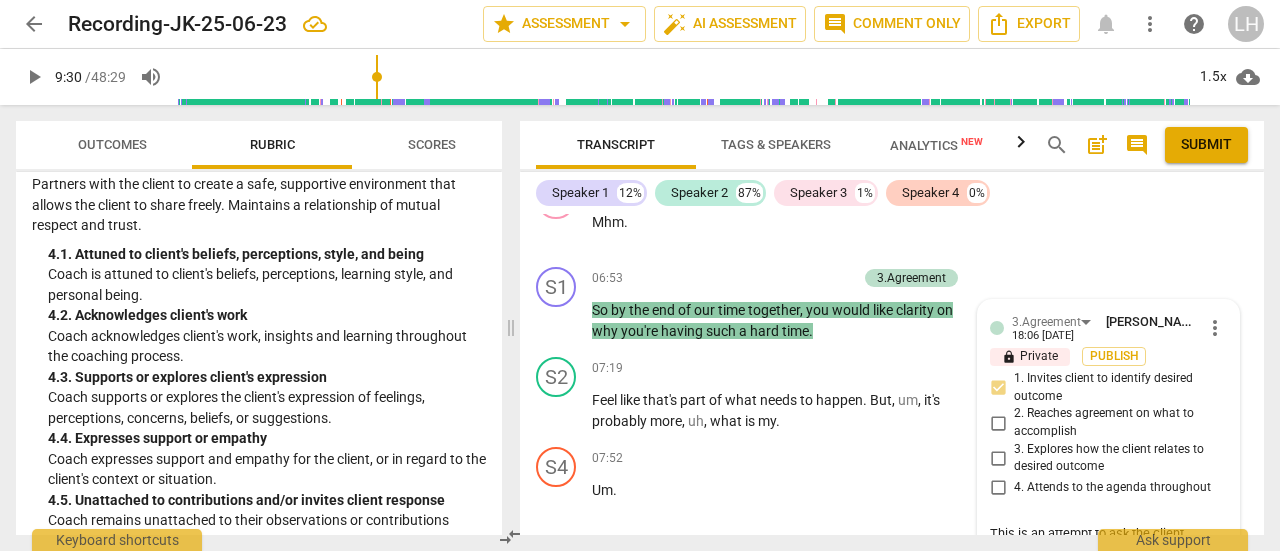 type on "This is an attempt to ask the client what she wants by the end of the time together. It would" 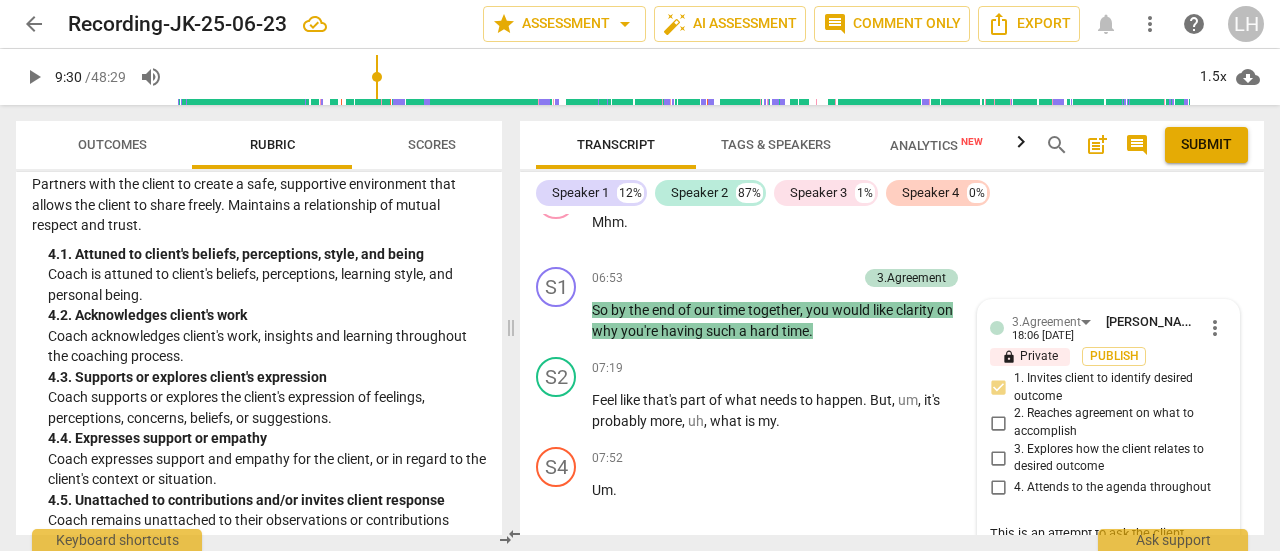 type on "This is an attempt to ask the client what she wants by the end of the time together. It would" 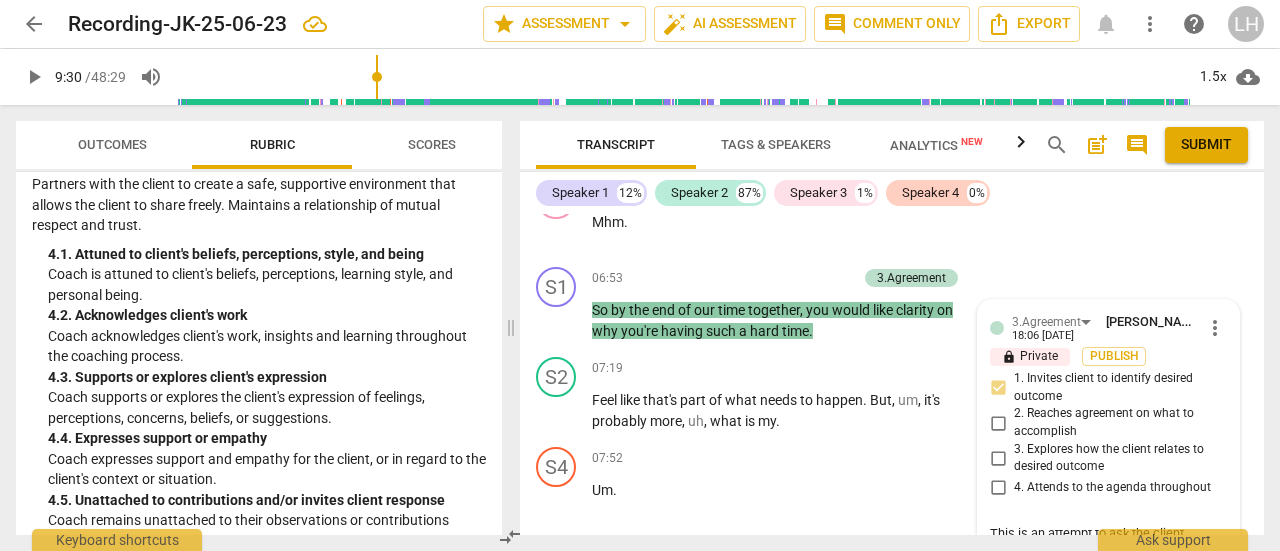 type on "This is an attempt to ask the client what she wants by the end of the time together. It would h" 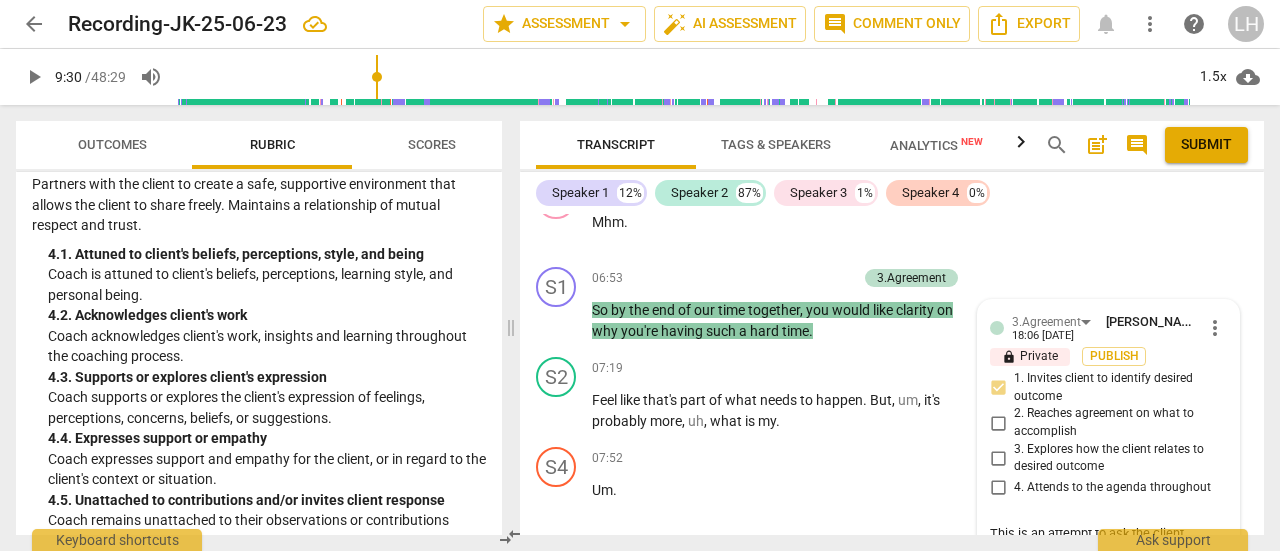 scroll, scrollTop: 17, scrollLeft: 0, axis: vertical 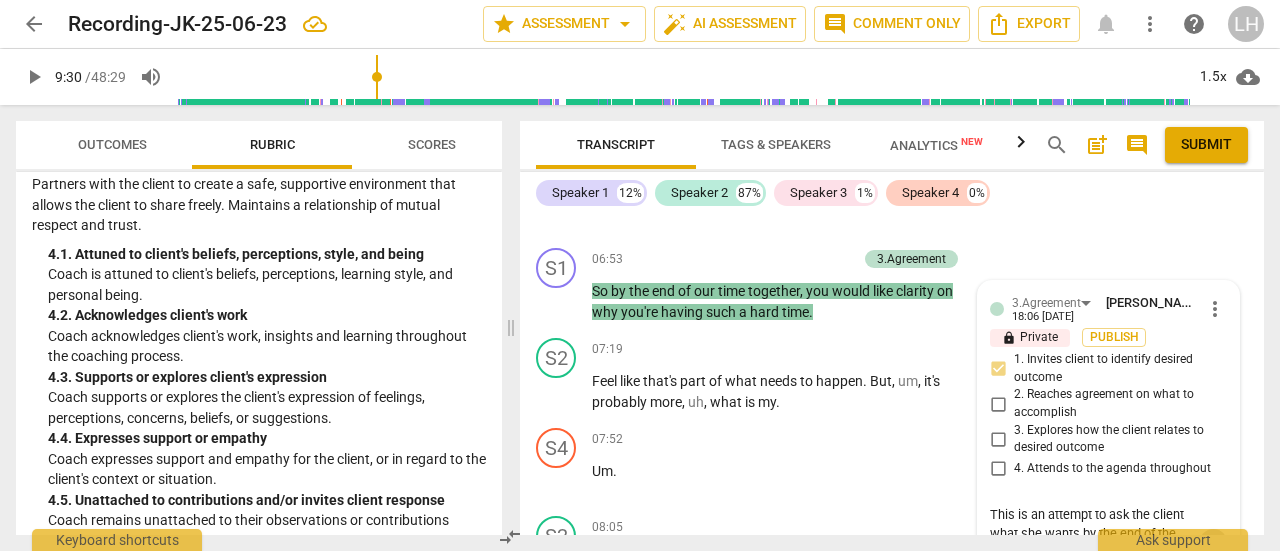 click on "send" at bounding box center [1213, 543] 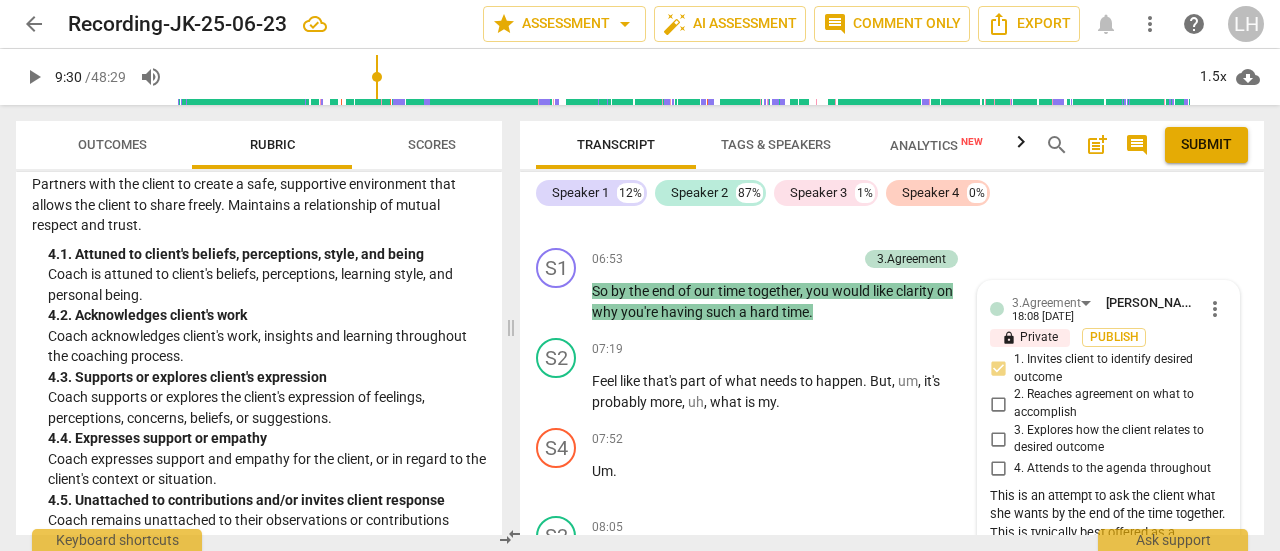 click on "play_arrow" at bounding box center [557, 392] 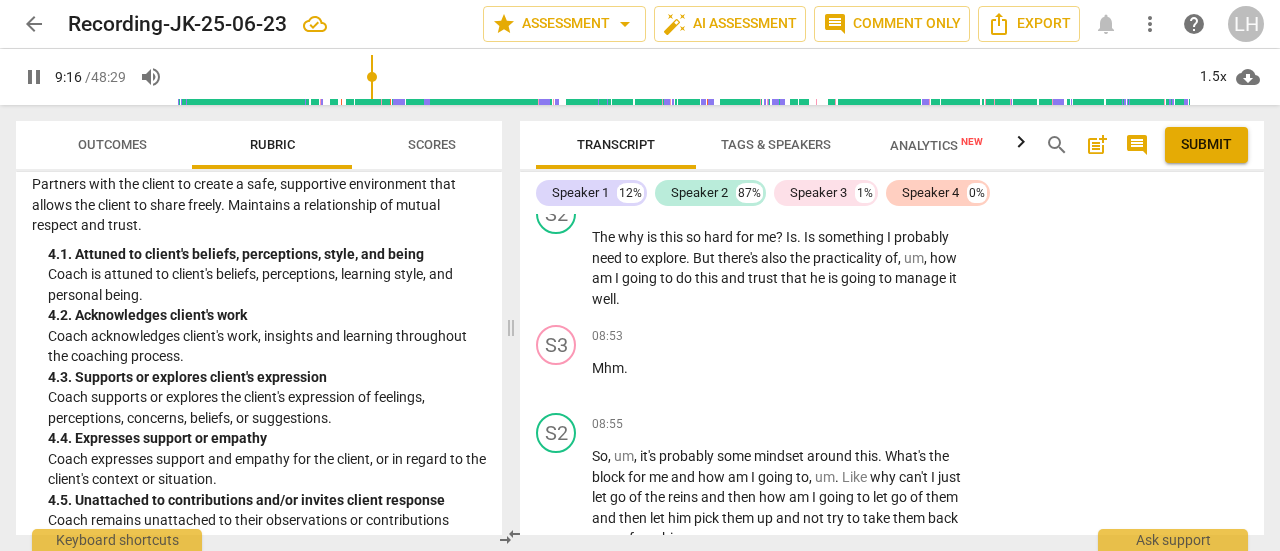 scroll, scrollTop: 4372, scrollLeft: 0, axis: vertical 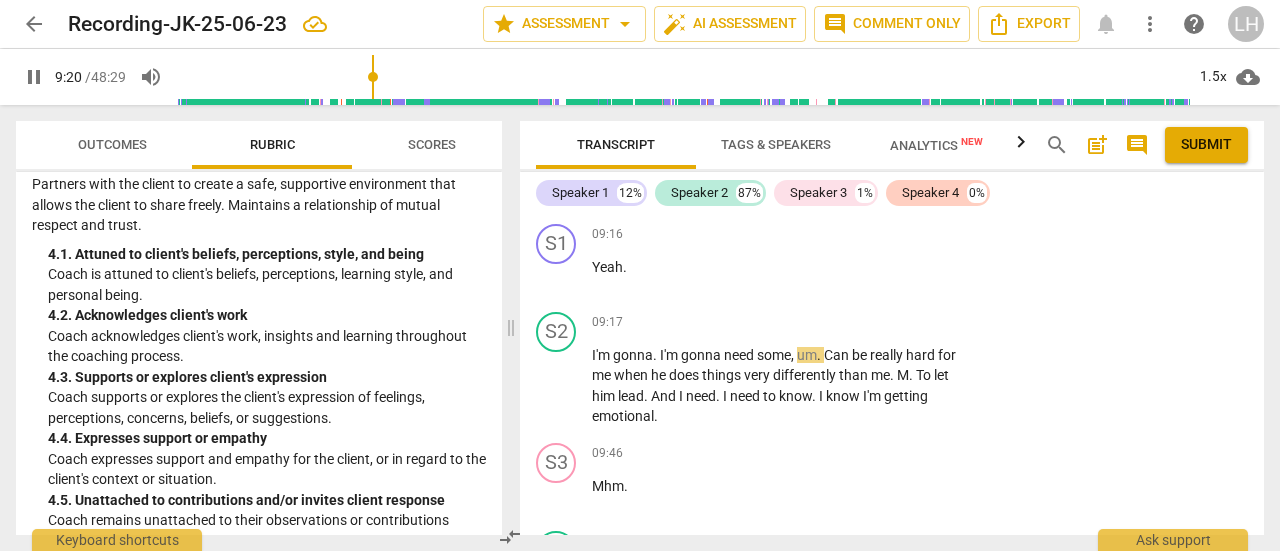 click on "pause" at bounding box center [557, 386] 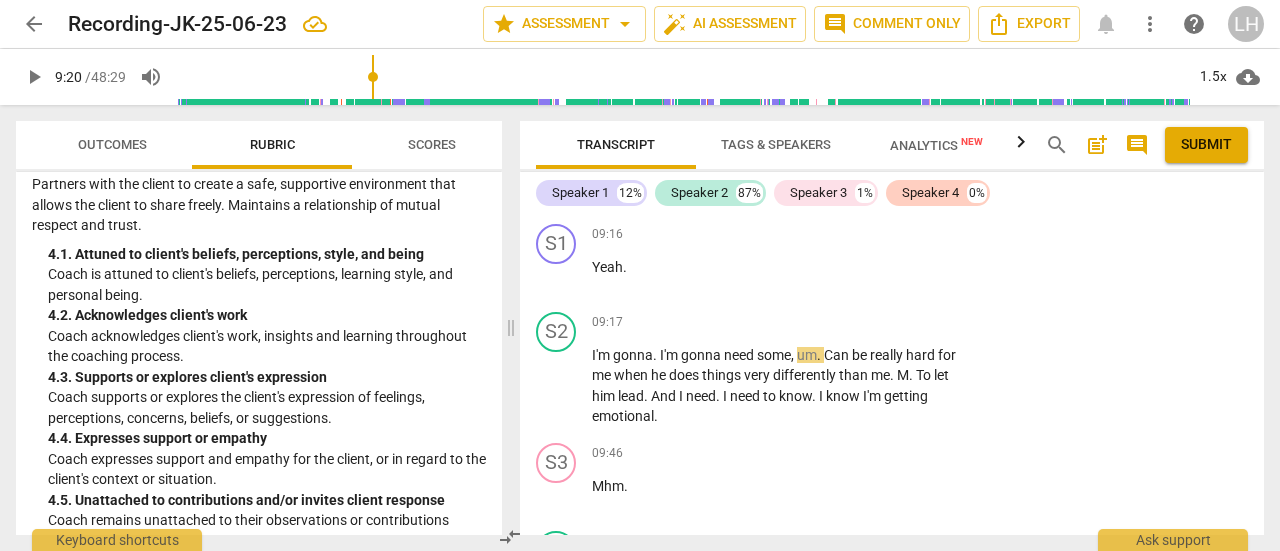 click on "play_arrow" at bounding box center [34, 77] 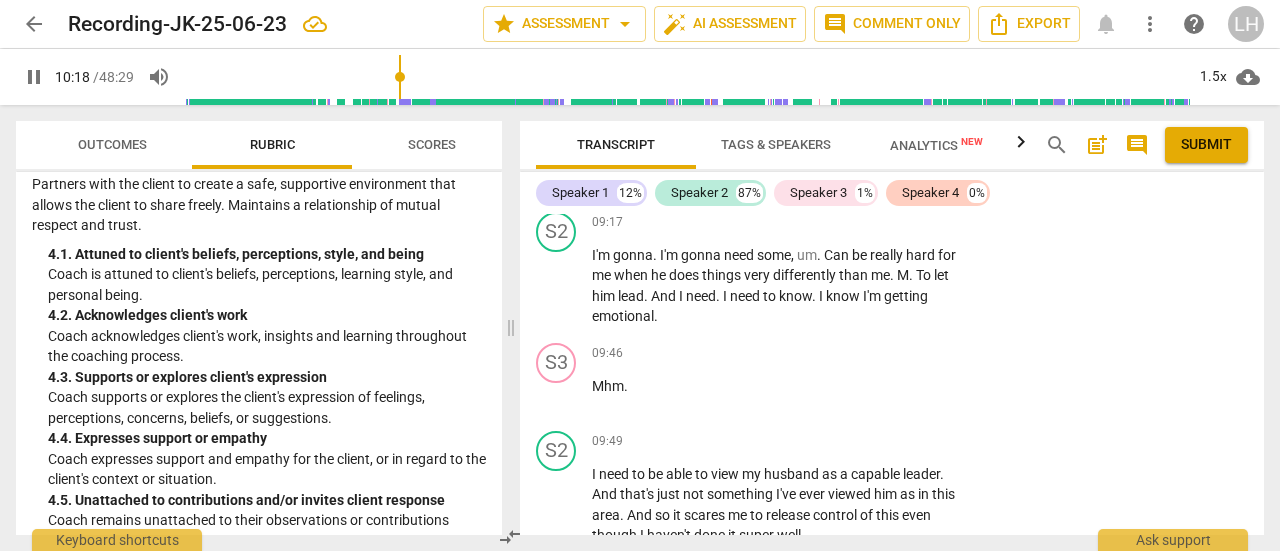 scroll, scrollTop: 4898, scrollLeft: 0, axis: vertical 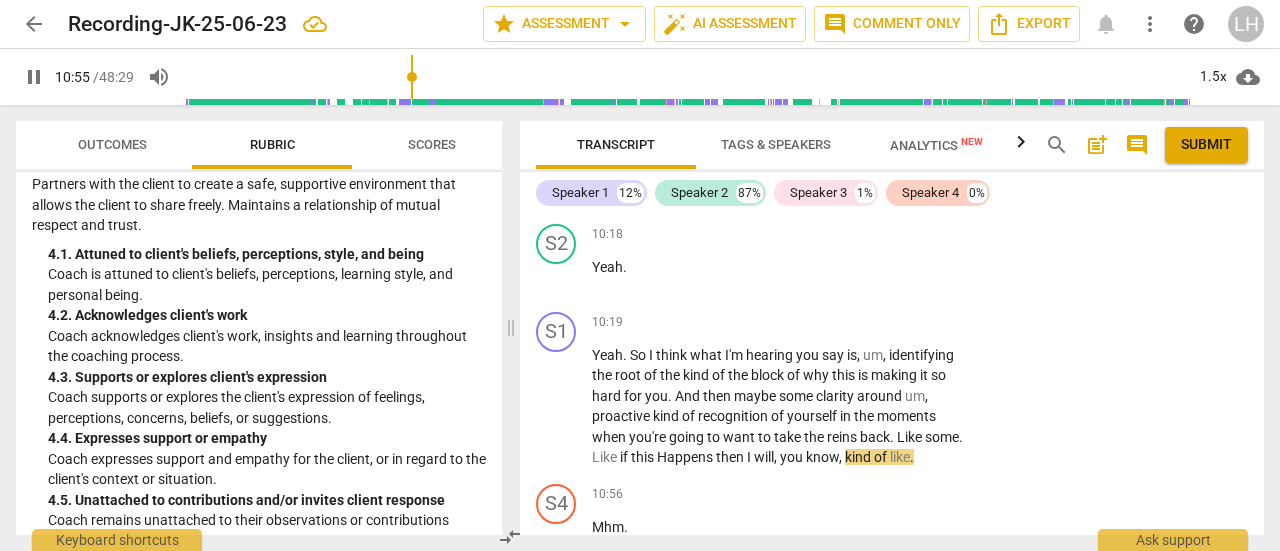 click on "So" at bounding box center (639, 355) 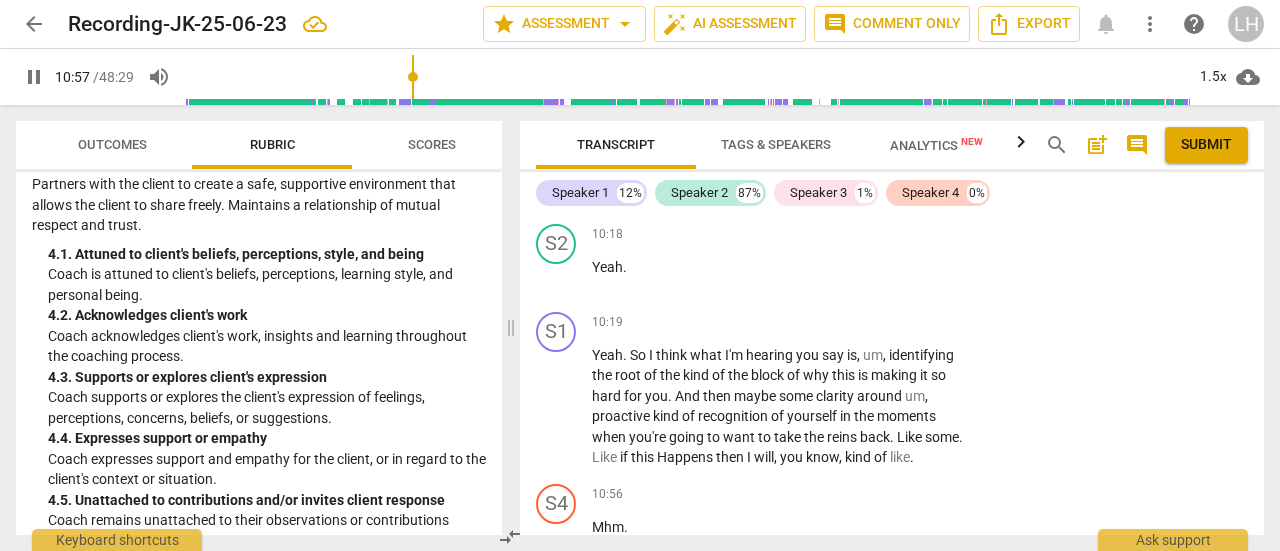 click on "pause" at bounding box center (557, 407) 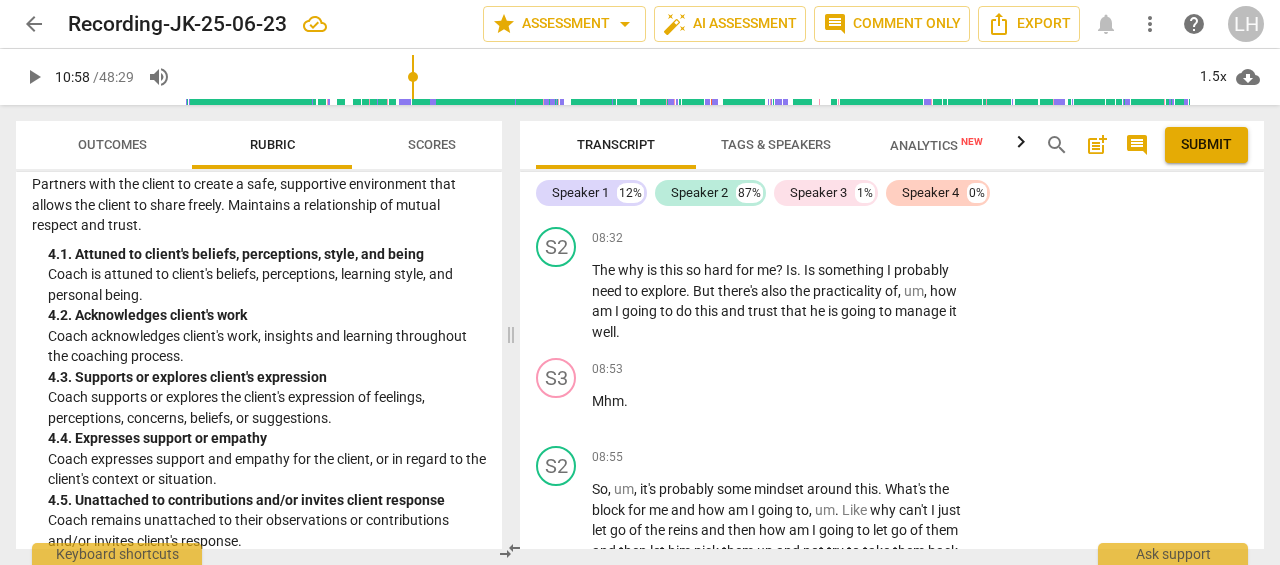 scroll, scrollTop: 3998, scrollLeft: 0, axis: vertical 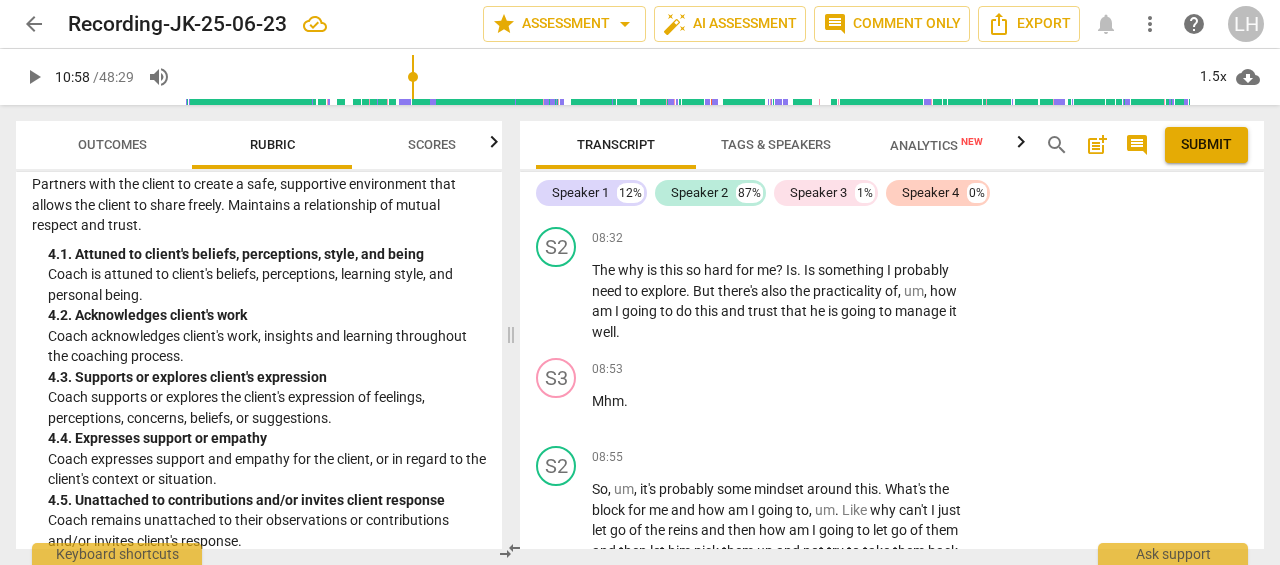 click on "play_arrow" at bounding box center [557, 531] 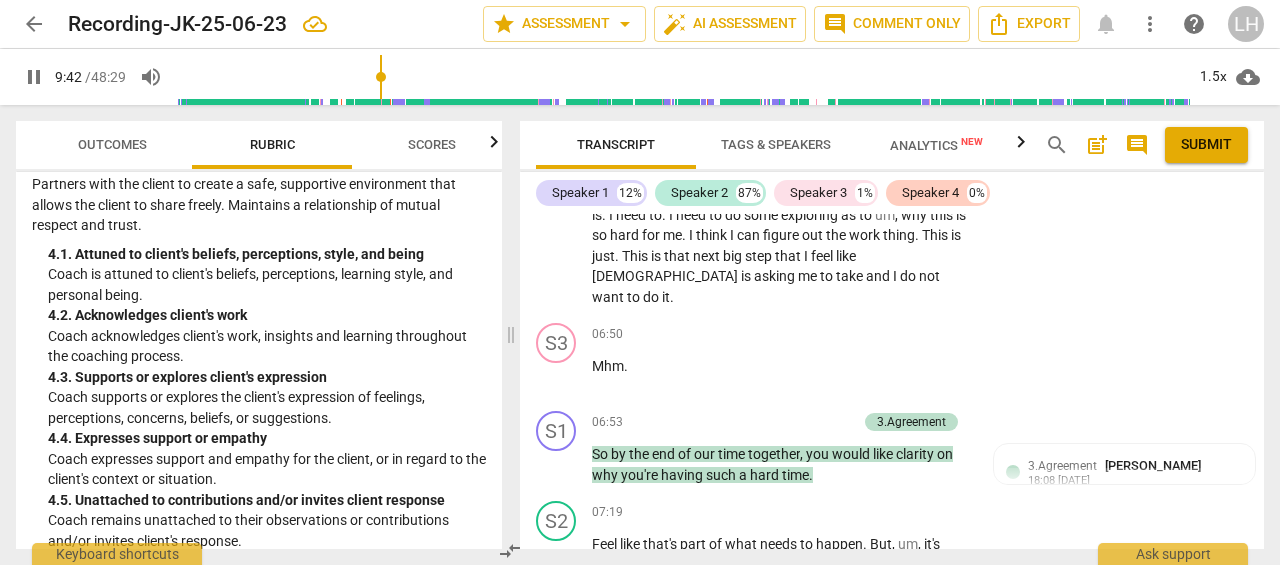 scroll, scrollTop: 3398, scrollLeft: 0, axis: vertical 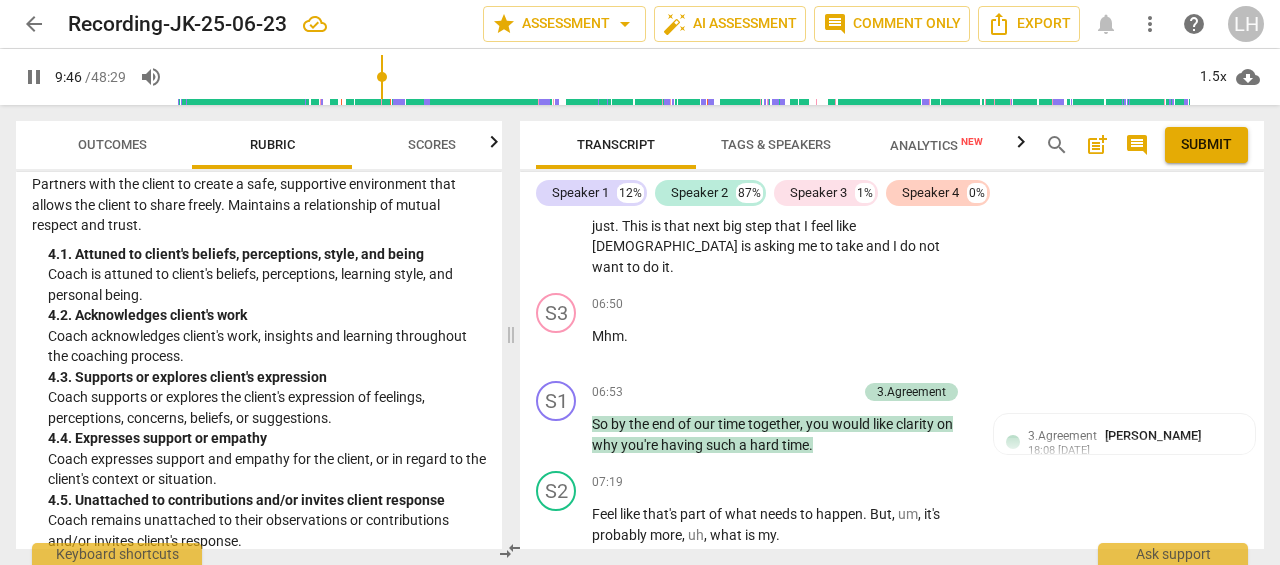 click on "Add competency" at bounding box center [910, 305] 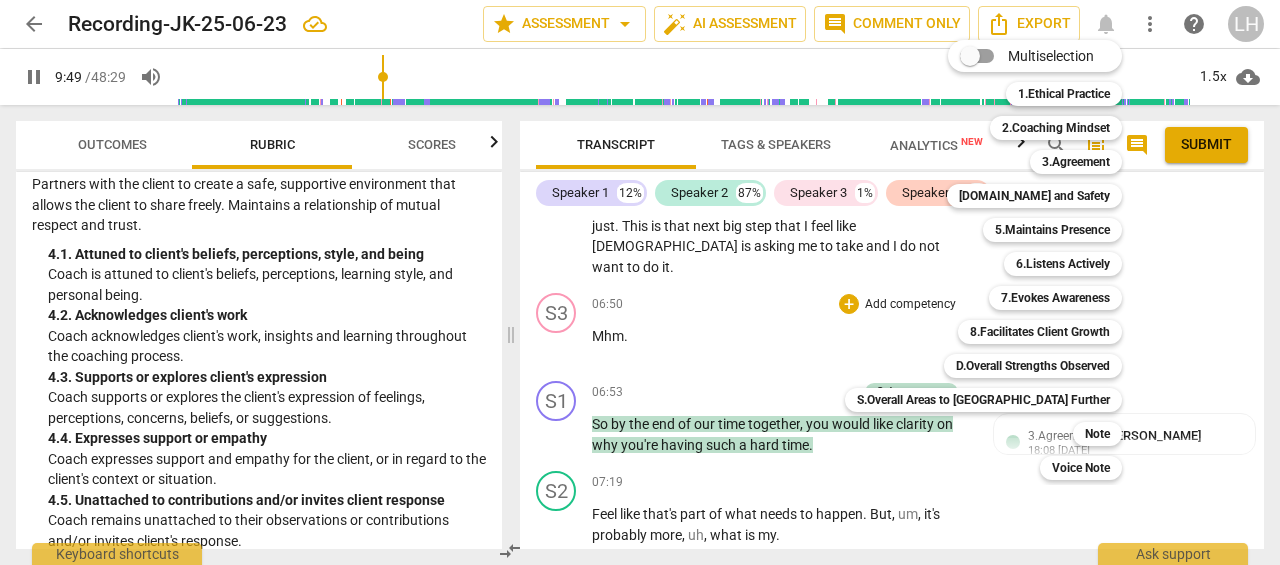 click on "6.Listens Actively" at bounding box center [1063, 264] 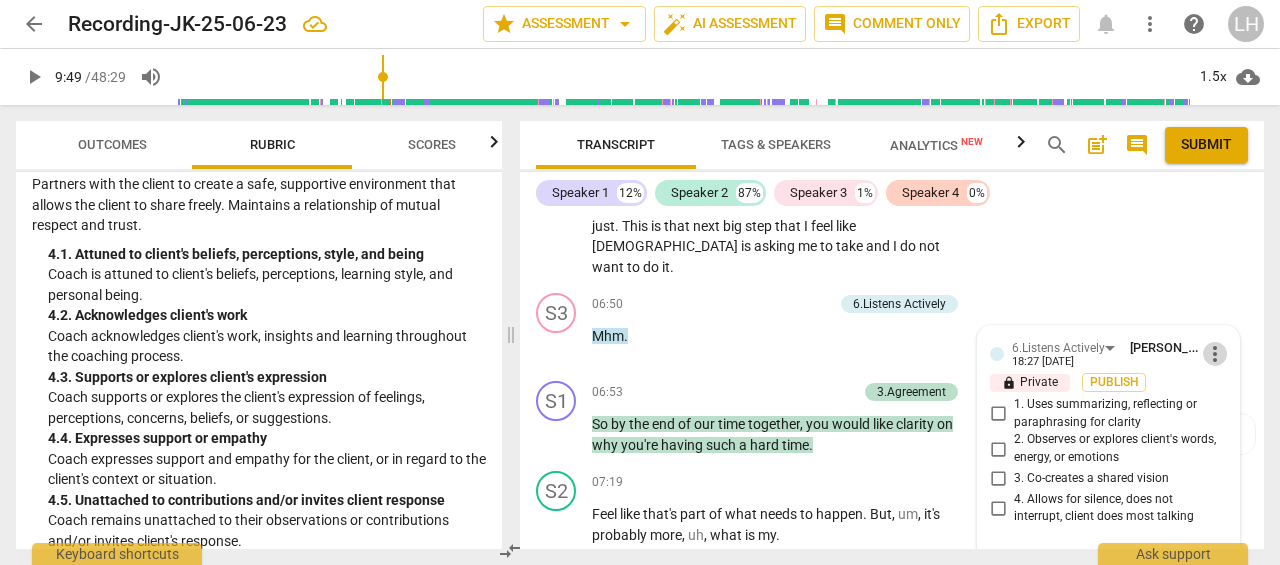 click on "more_vert" at bounding box center (1215, 354) 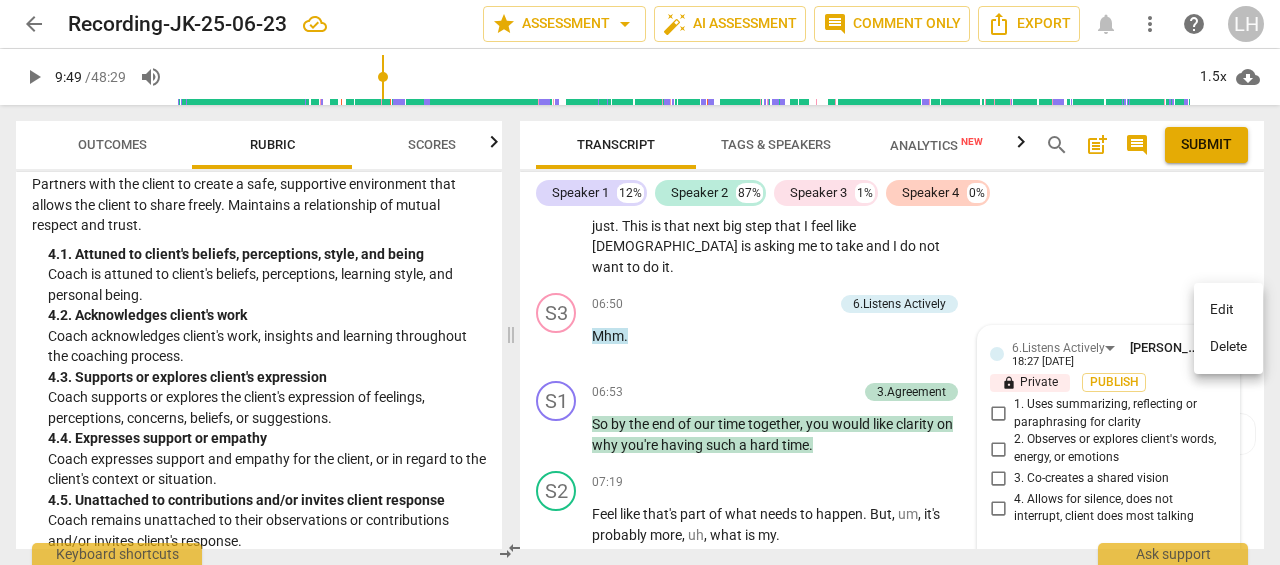 click on "Delete" at bounding box center [1228, 347] 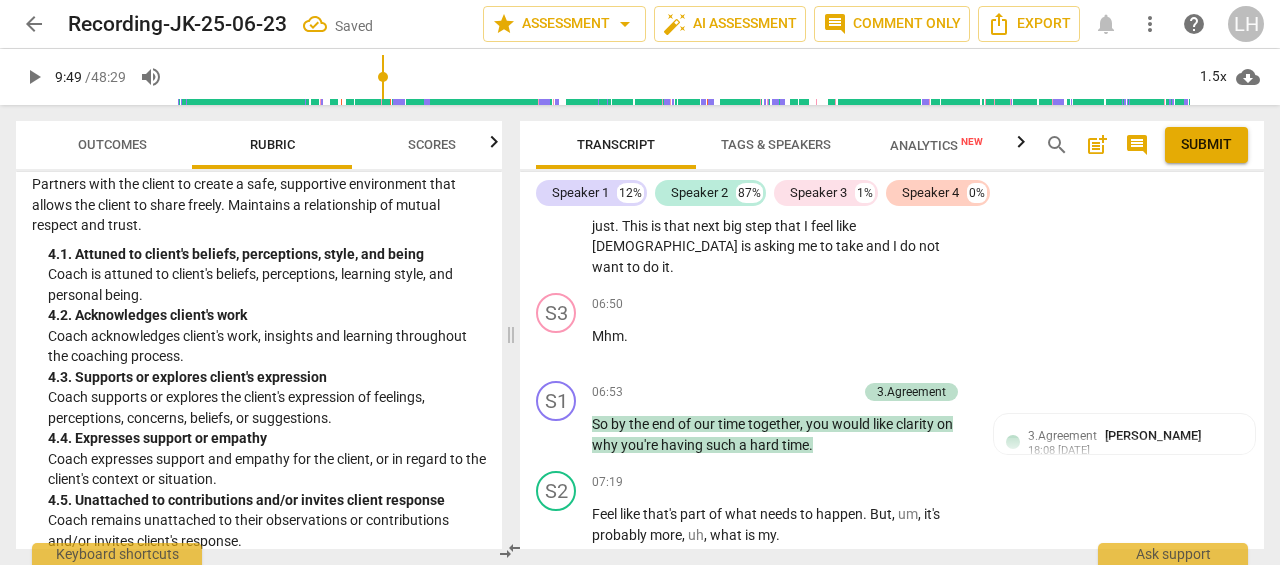 click on "+" at bounding box center [849, 304] 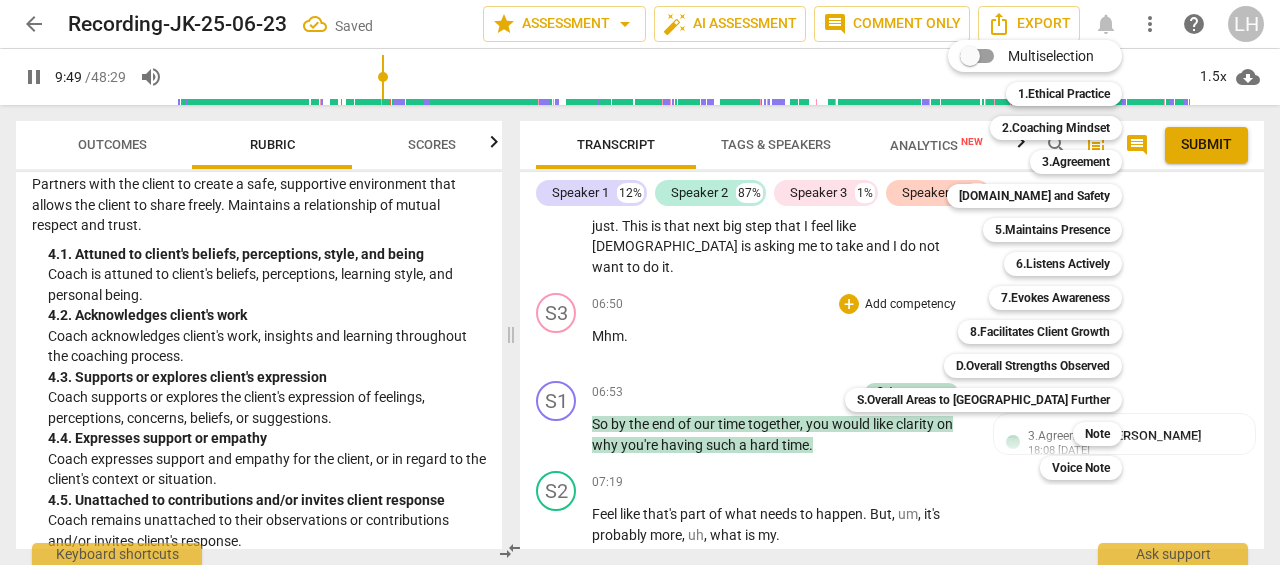 scroll, scrollTop: 4680, scrollLeft: 0, axis: vertical 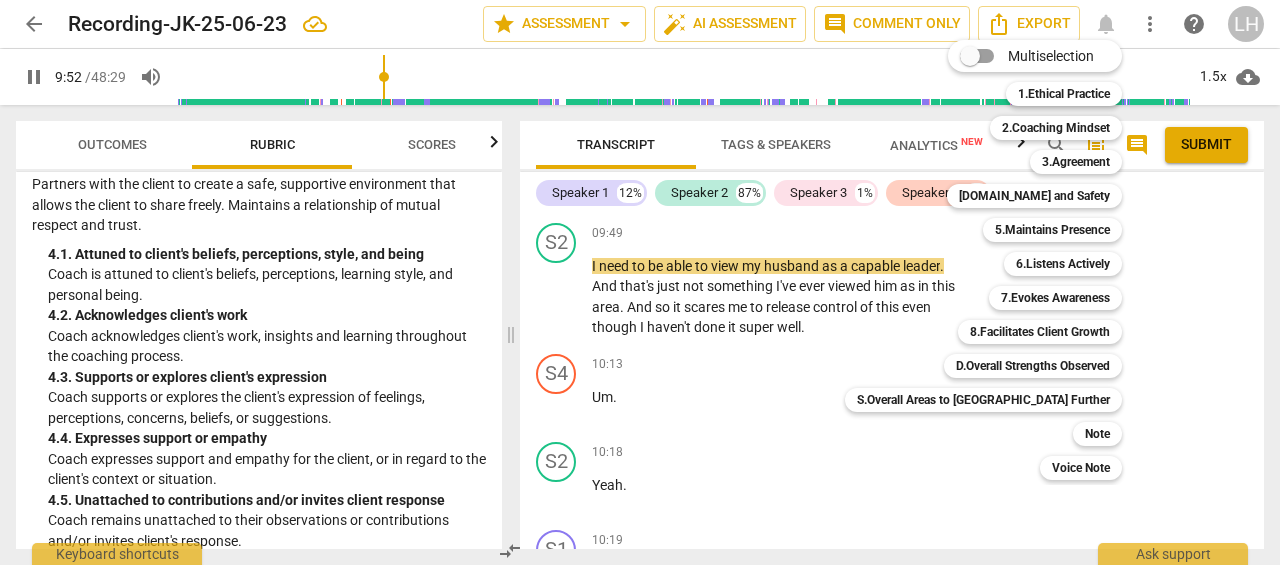 click on "2.Coaching Mindset" at bounding box center (1056, 128) 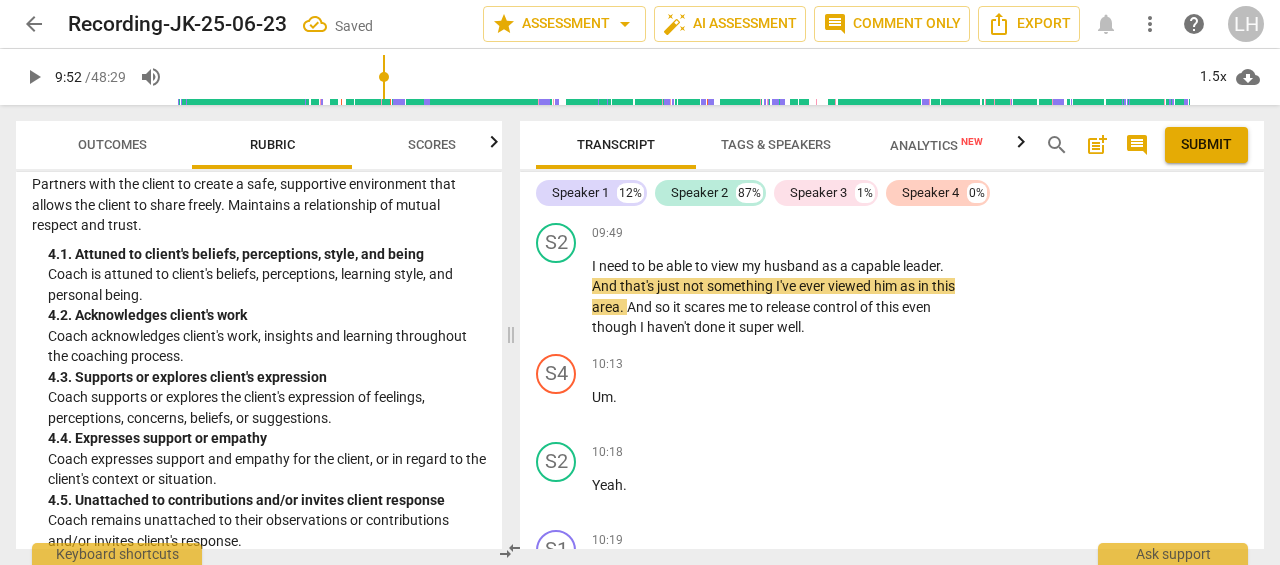 scroll, scrollTop: 3436, scrollLeft: 0, axis: vertical 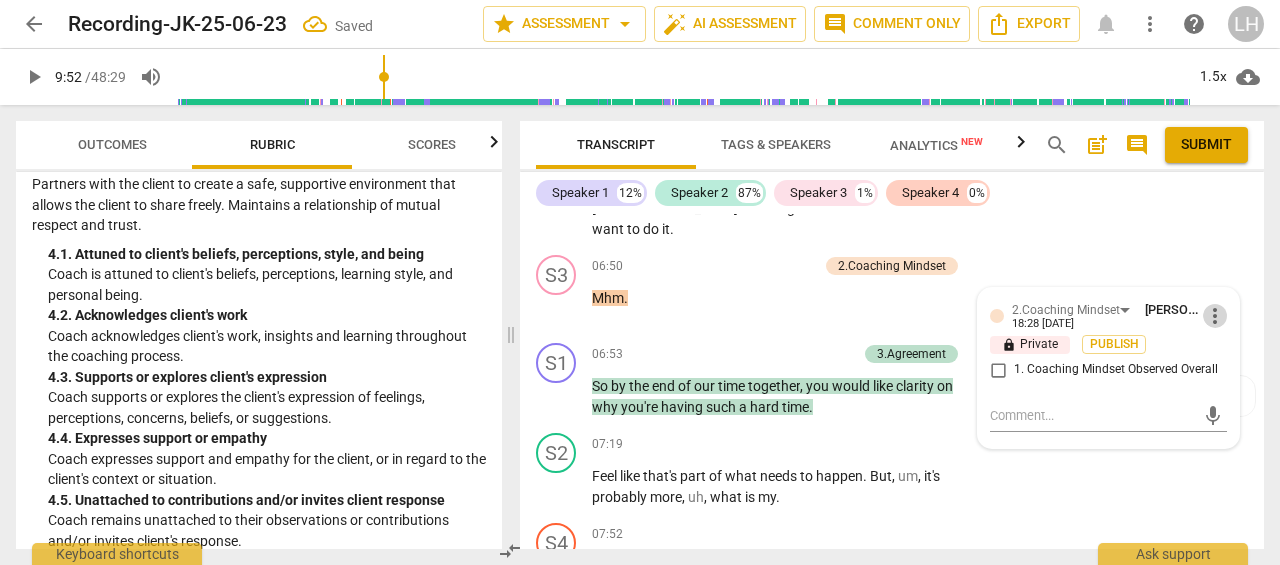 click on "more_vert" at bounding box center (1215, 316) 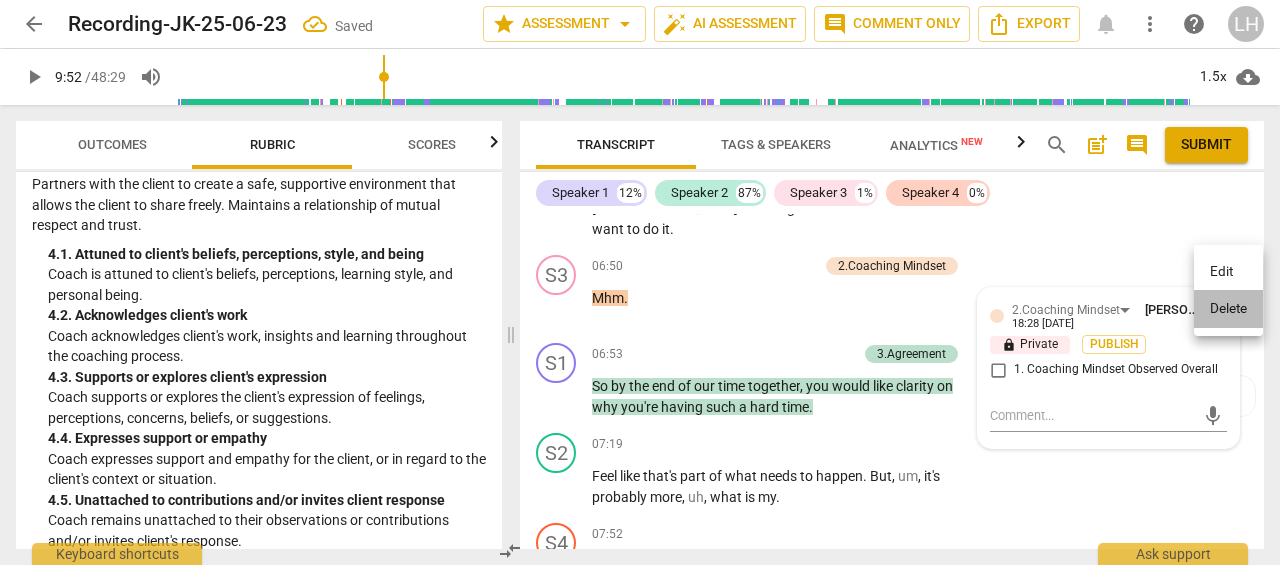 click on "Delete" at bounding box center [1228, 309] 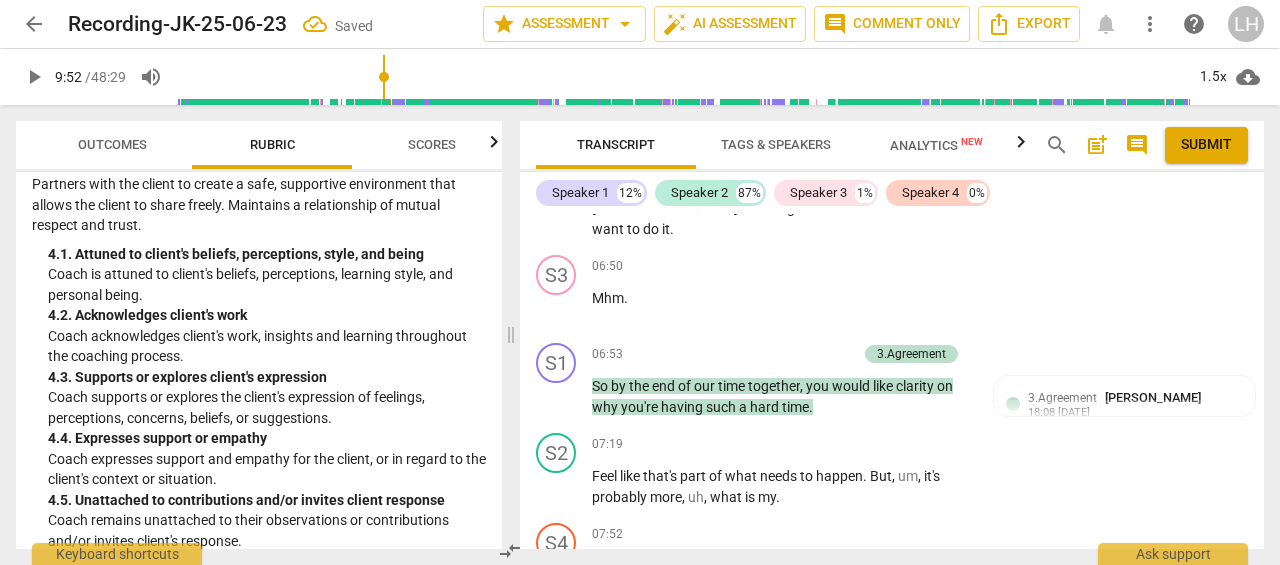 click on "Add competency" at bounding box center (910, 267) 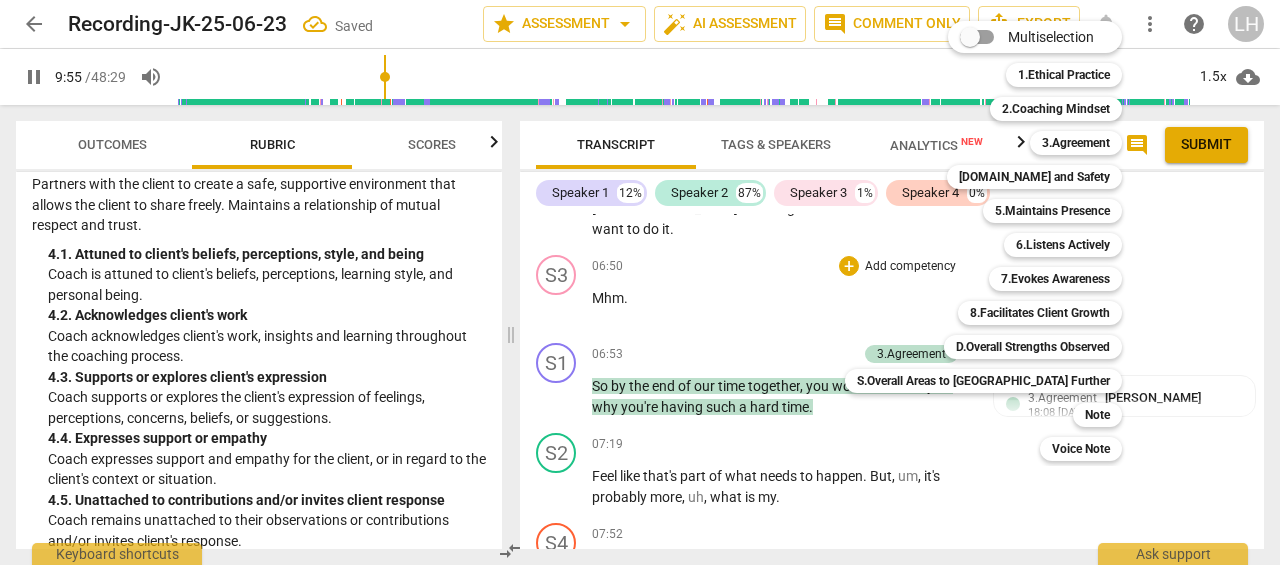 scroll, scrollTop: 4700, scrollLeft: 0, axis: vertical 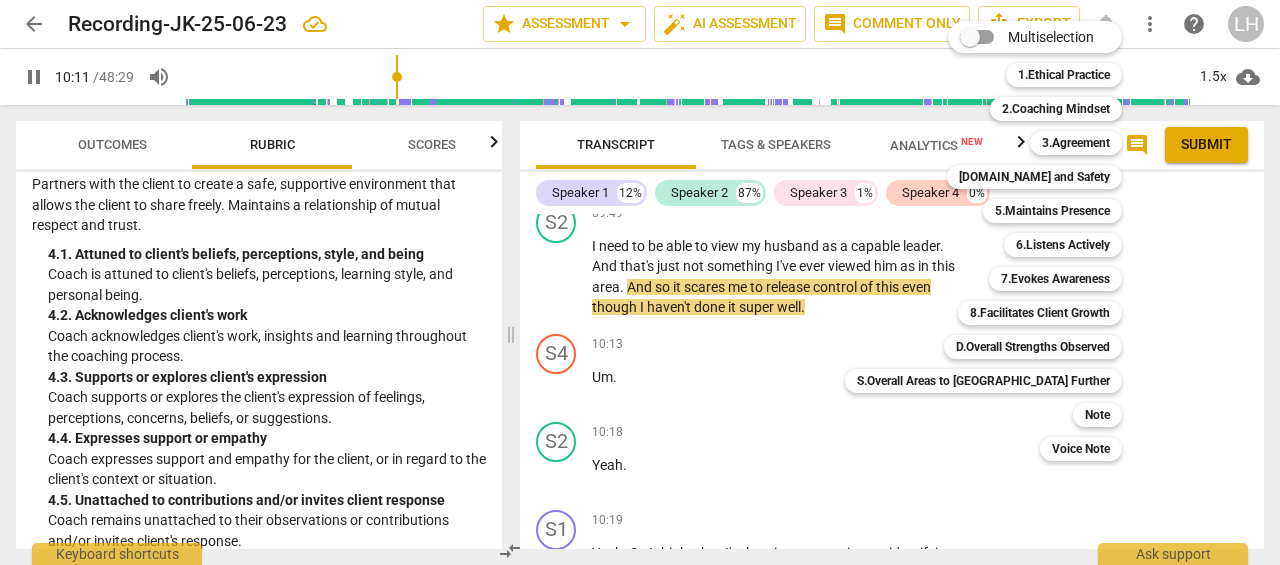 click at bounding box center [640, 282] 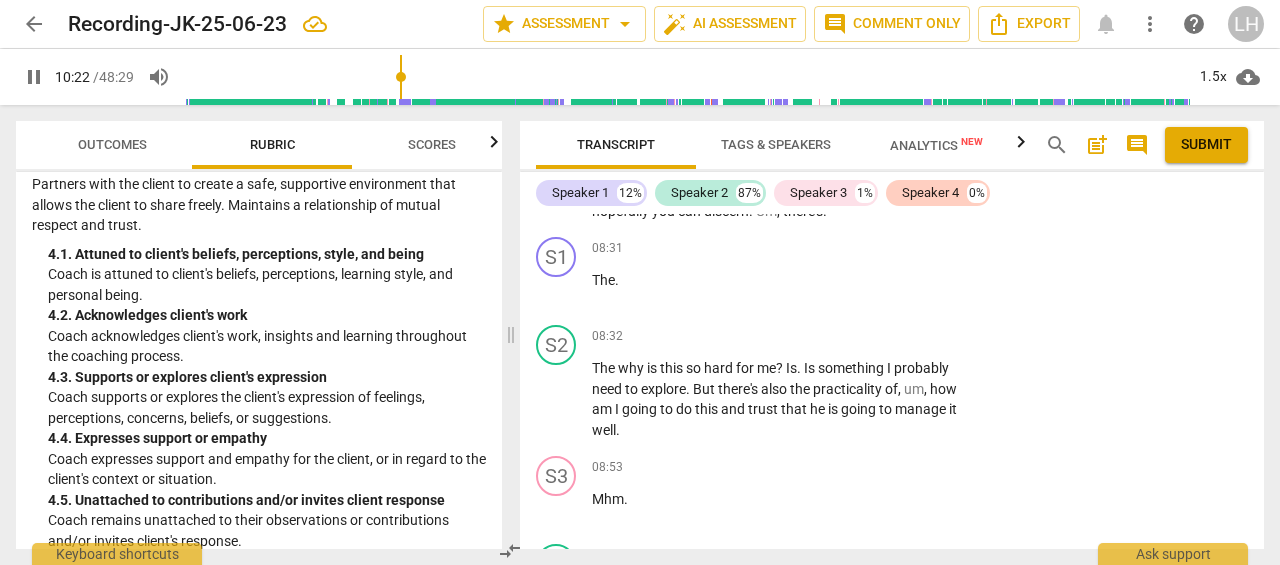 scroll, scrollTop: 4000, scrollLeft: 0, axis: vertical 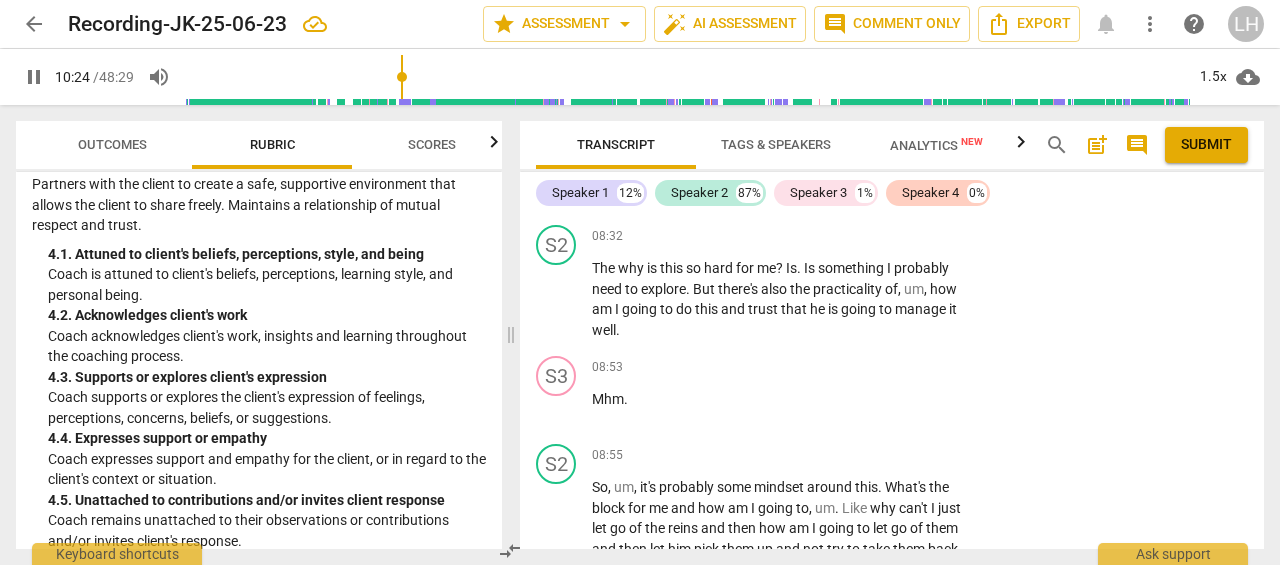 click on "Mhm ." at bounding box center (782, 399) 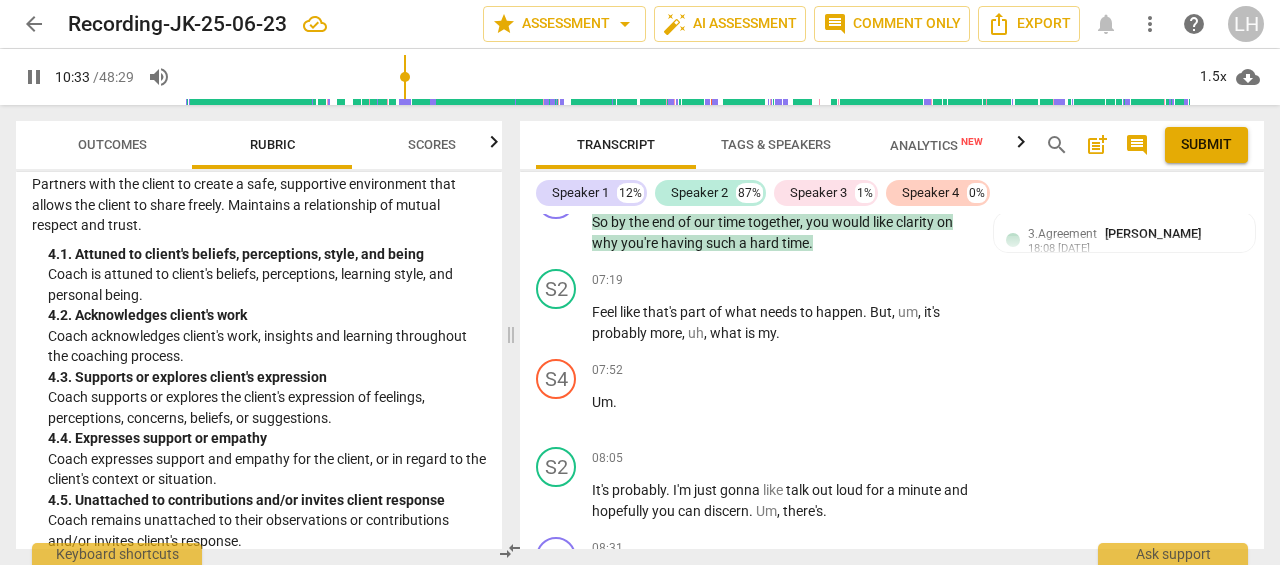 scroll, scrollTop: 3400, scrollLeft: 0, axis: vertical 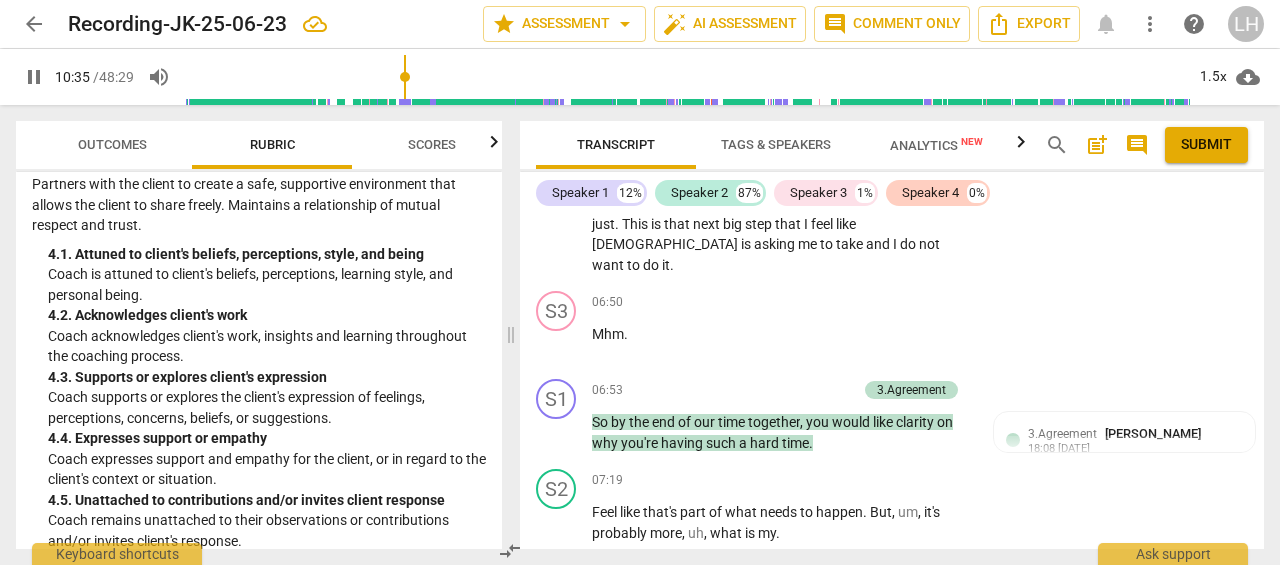 click on "Mhm" at bounding box center (608, 334) 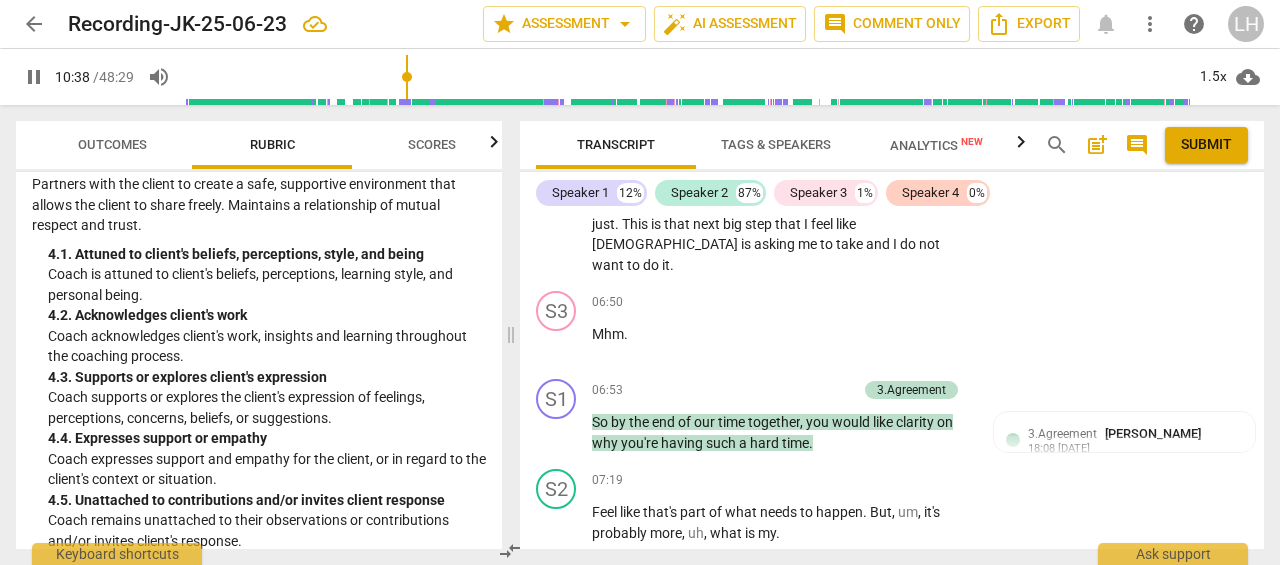 click on "Add competency" at bounding box center [910, 303] 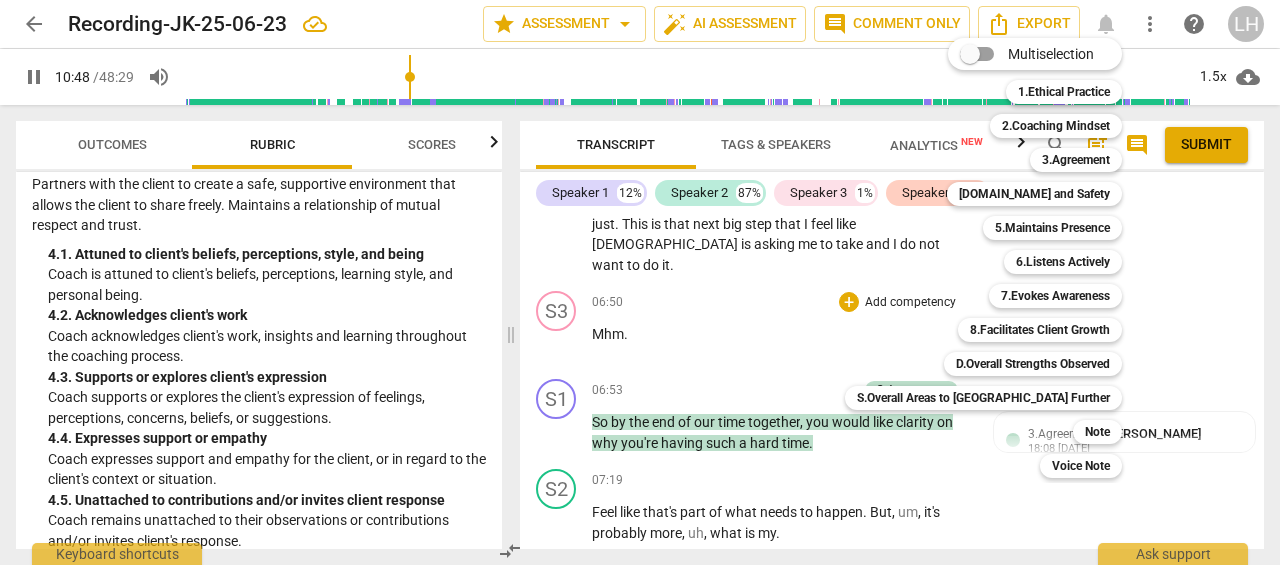 click on "5.Maintains Presence" at bounding box center (1052, 228) 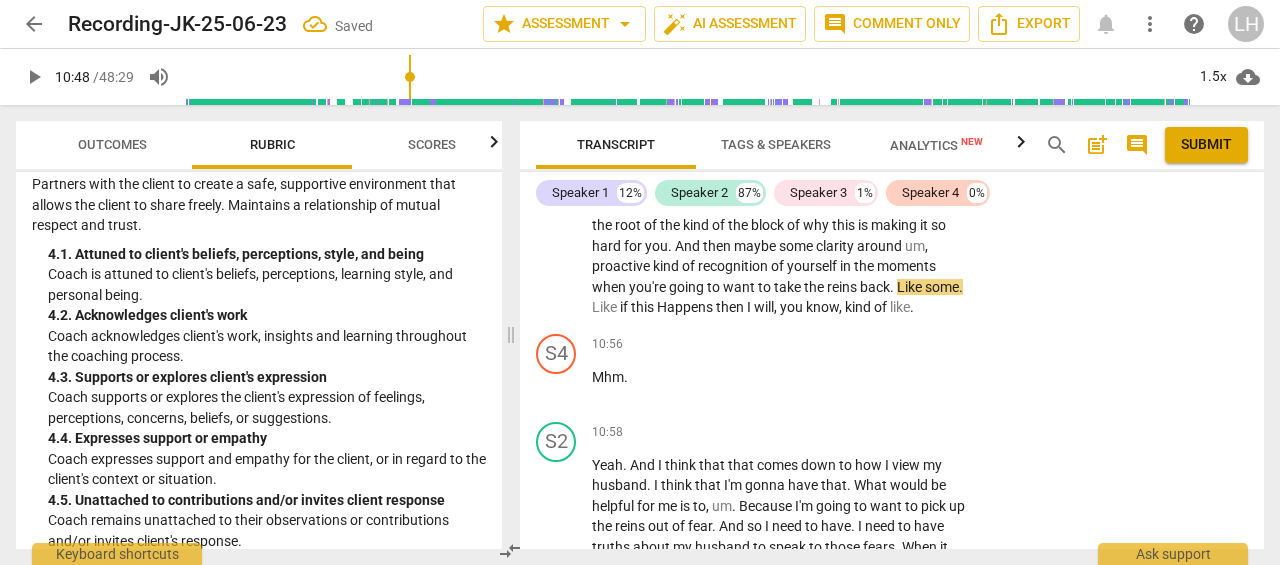 scroll, scrollTop: 3484, scrollLeft: 0, axis: vertical 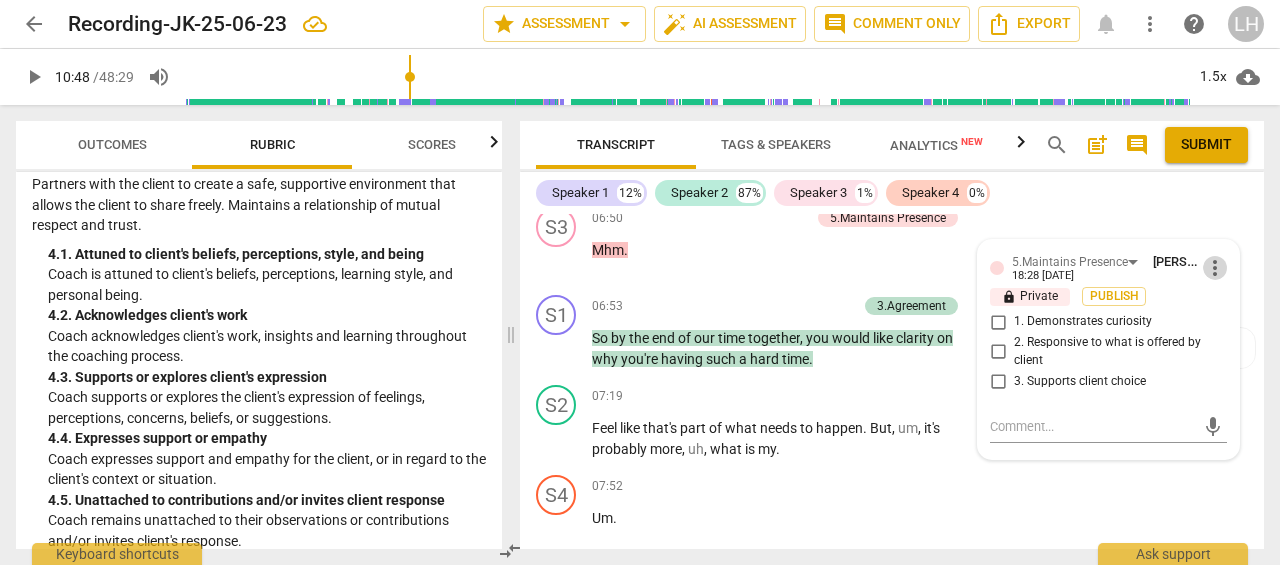 click on "more_vert" at bounding box center (1215, 268) 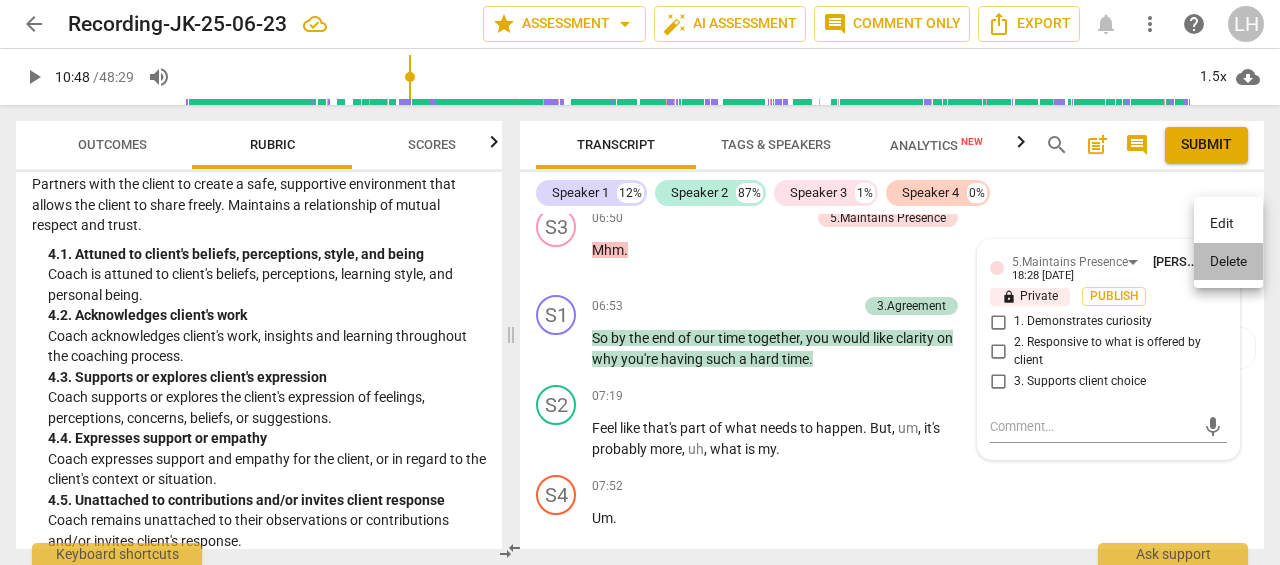 click on "Delete" at bounding box center (1228, 262) 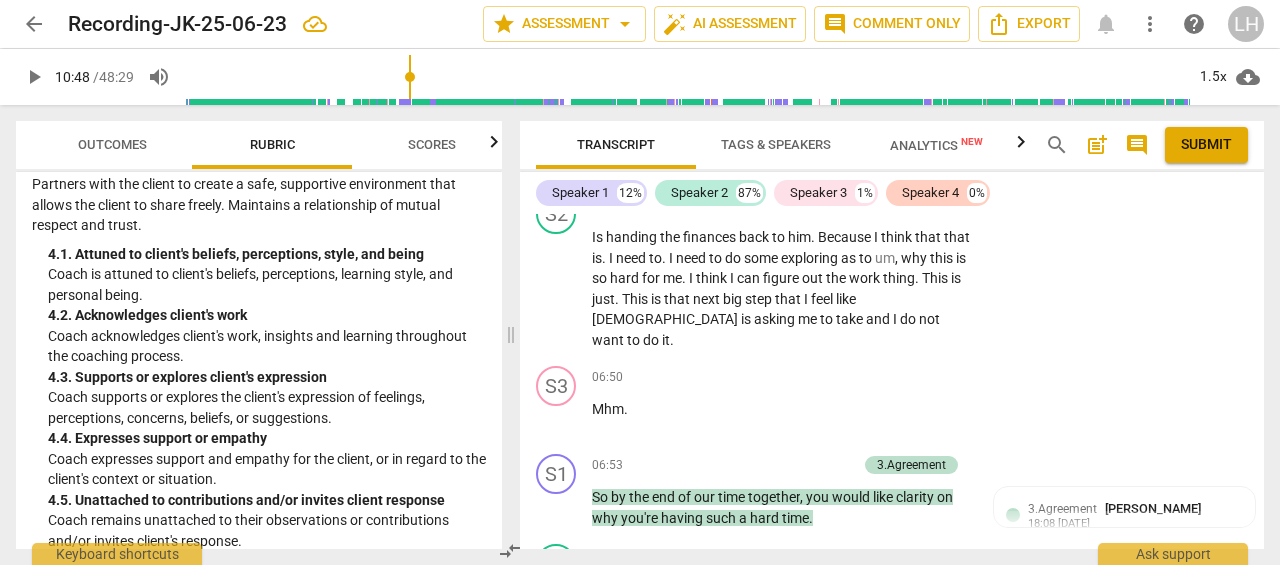 scroll, scrollTop: 3282, scrollLeft: 0, axis: vertical 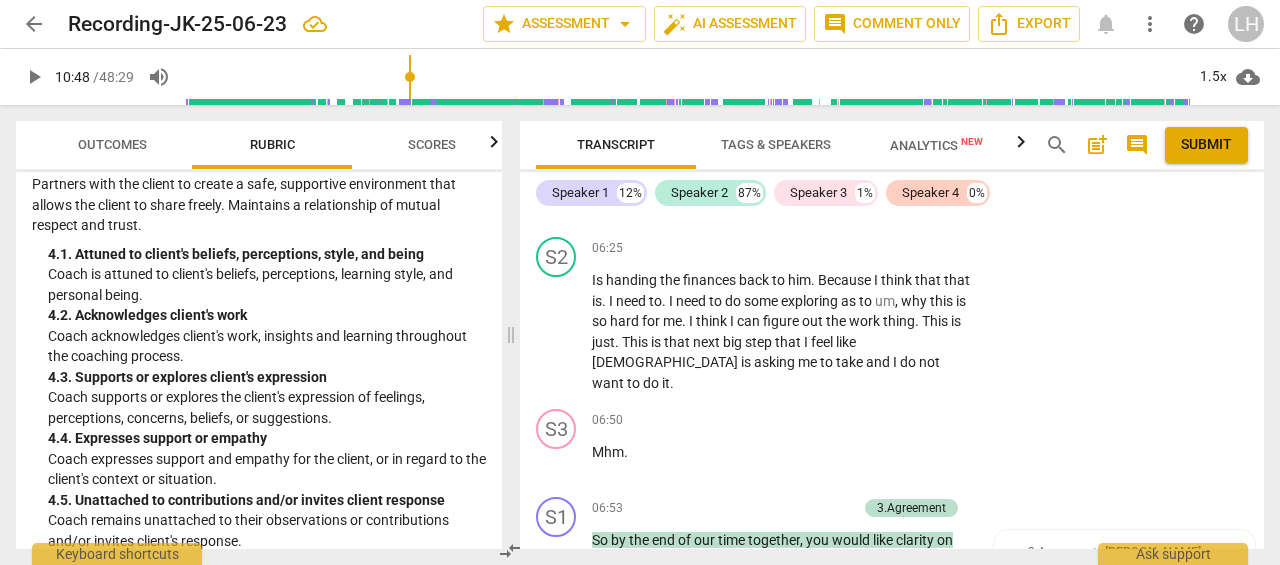 click on "Add competency" at bounding box center [910, 421] 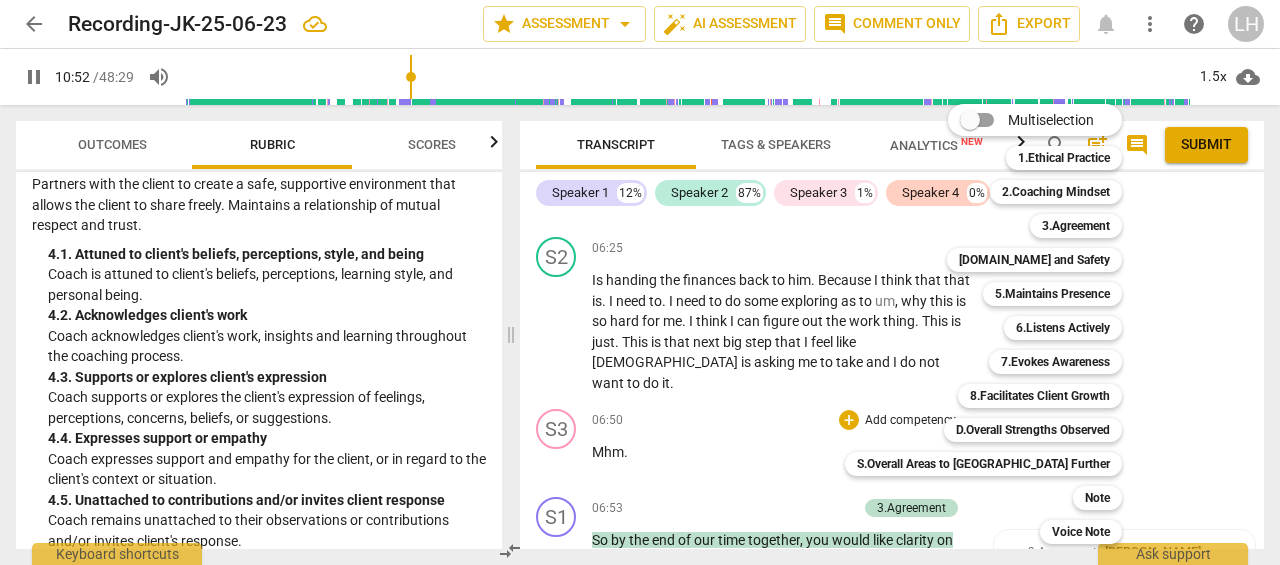 click on "7.Evokes Awareness" at bounding box center [1055, 362] 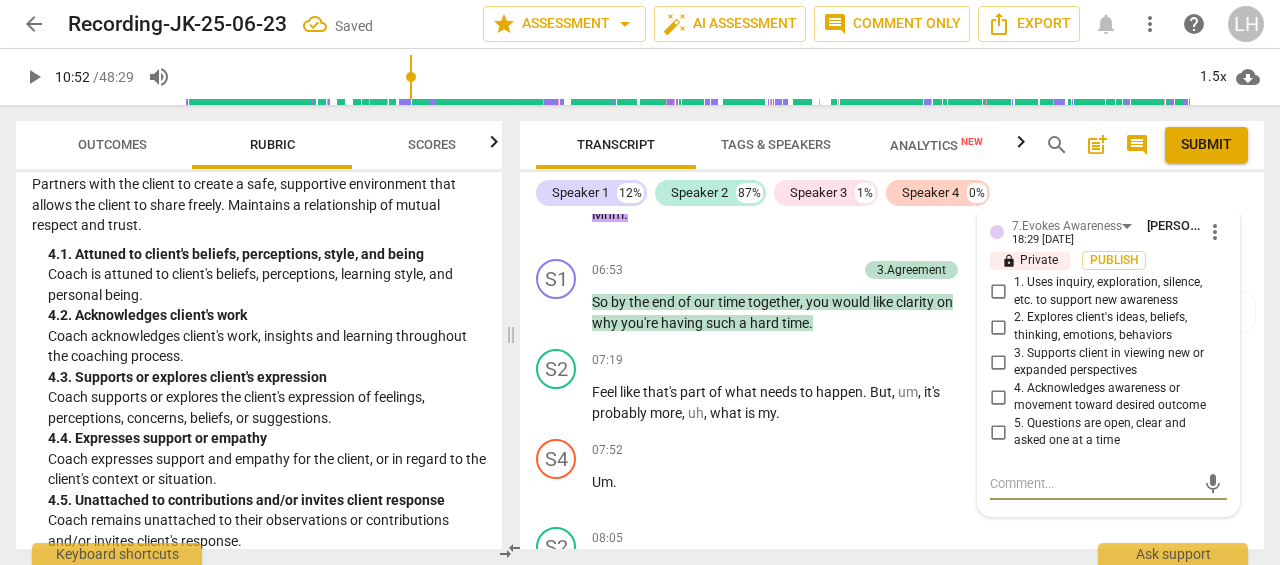 scroll, scrollTop: 3478, scrollLeft: 0, axis: vertical 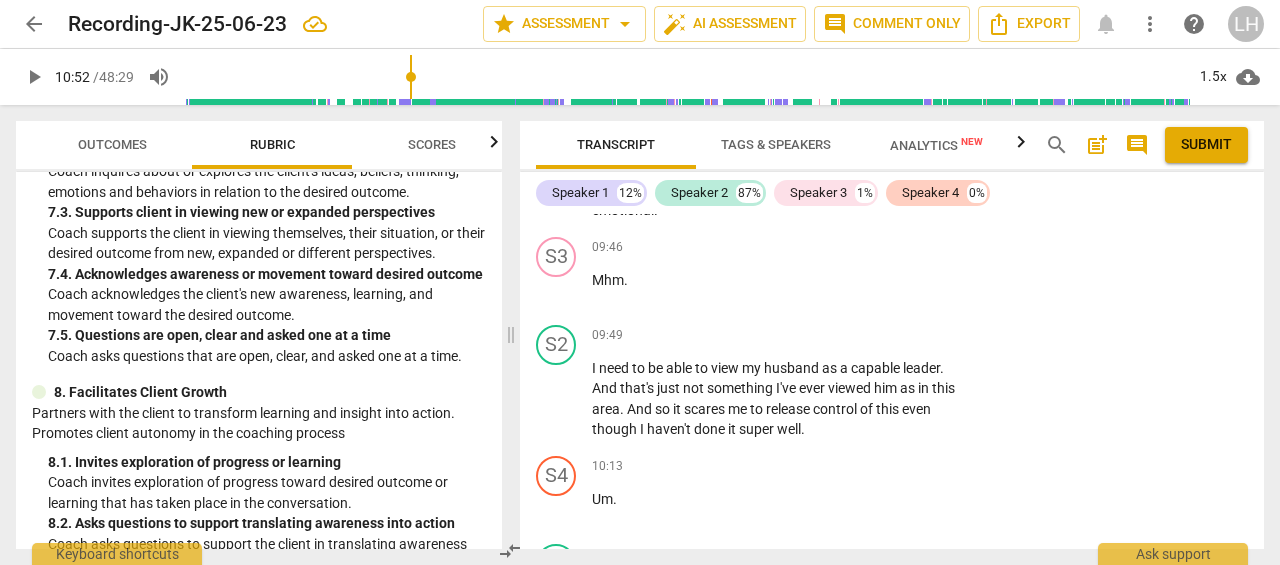 click on "play_arrow" at bounding box center [557, 509] 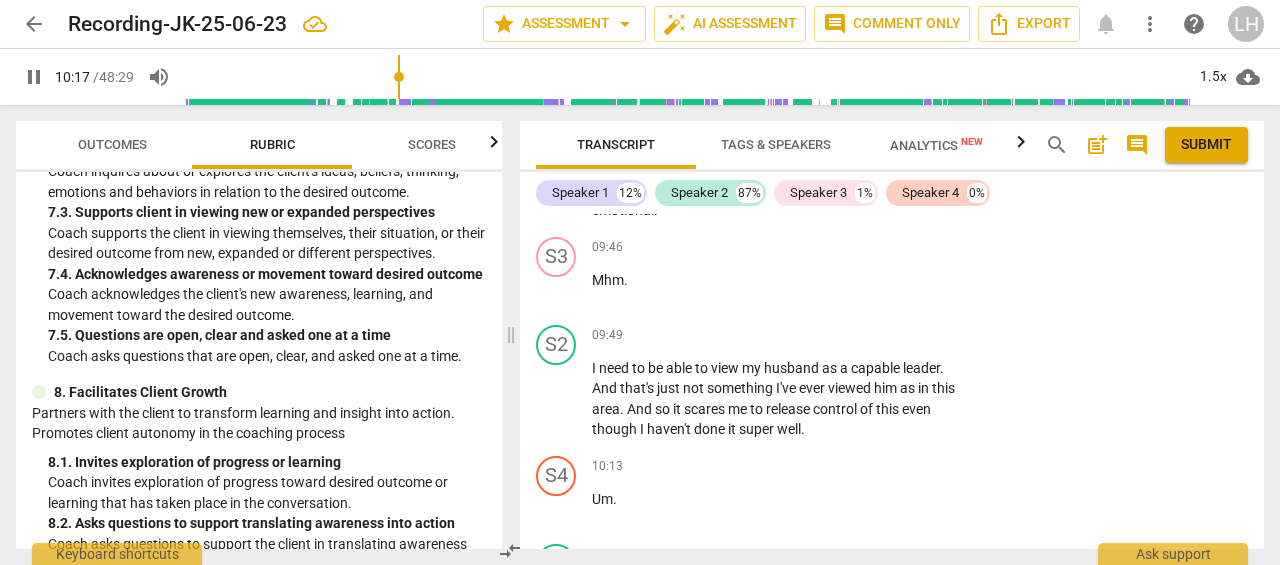 click on "pause" at bounding box center (557, 399) 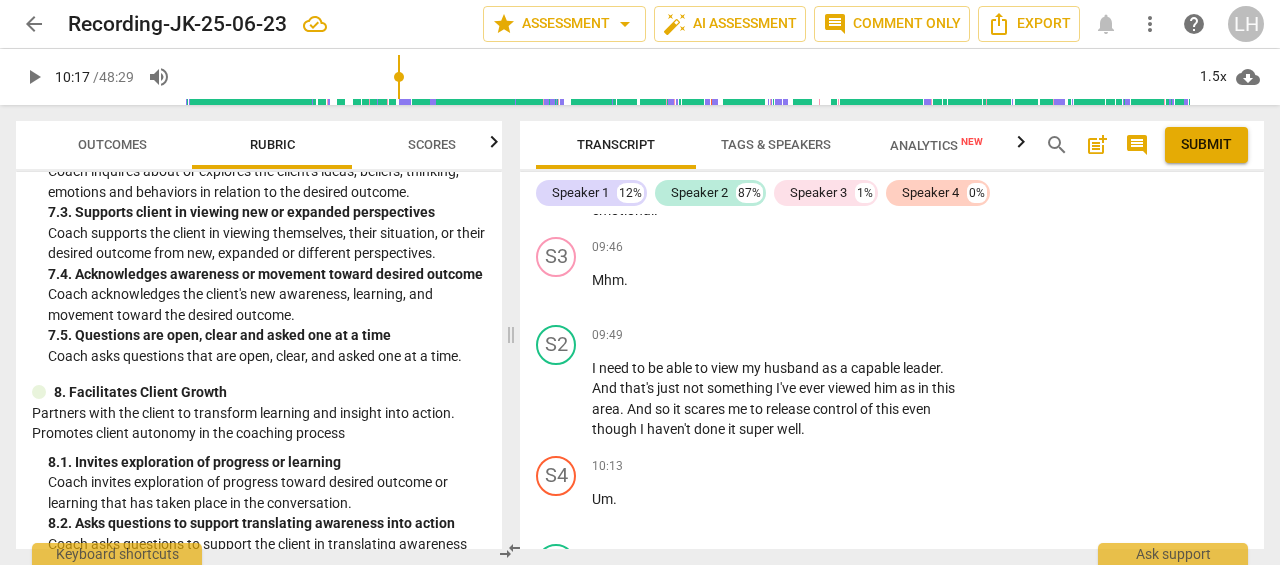 click on "play_arrow" at bounding box center [557, 399] 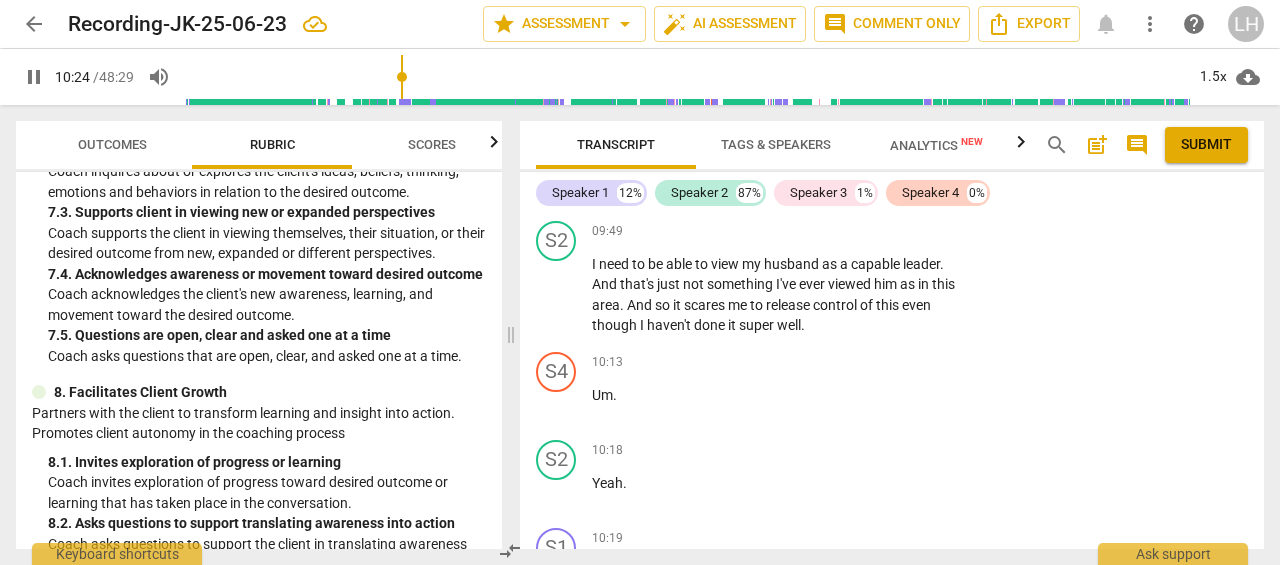 scroll, scrollTop: 4678, scrollLeft: 0, axis: vertical 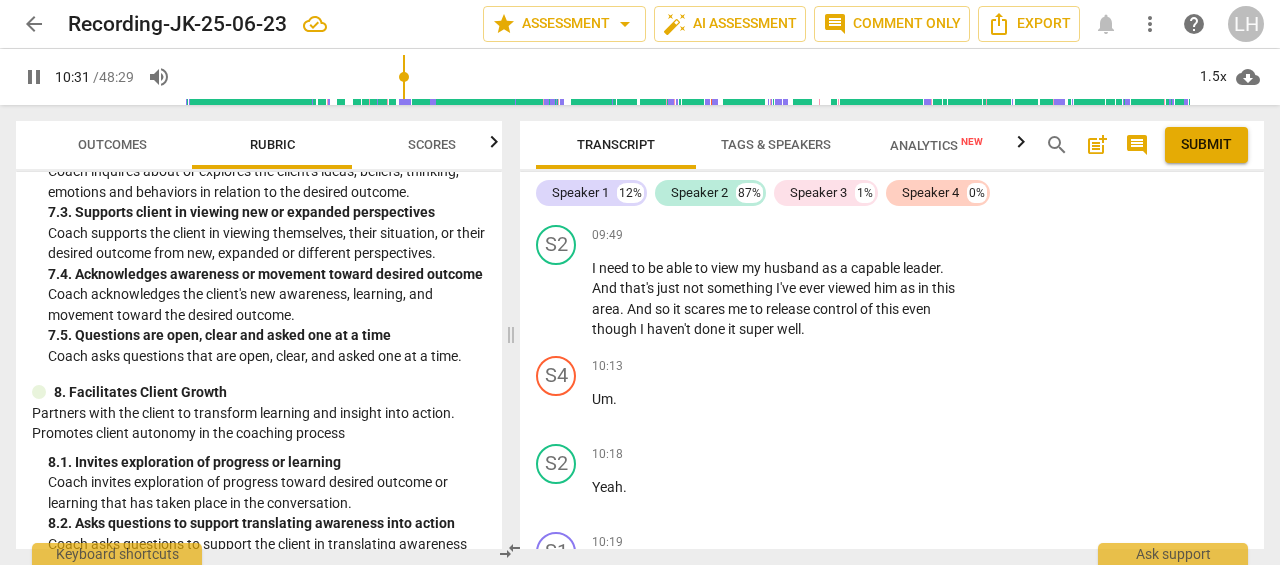 click on "pause" at bounding box center [557, 299] 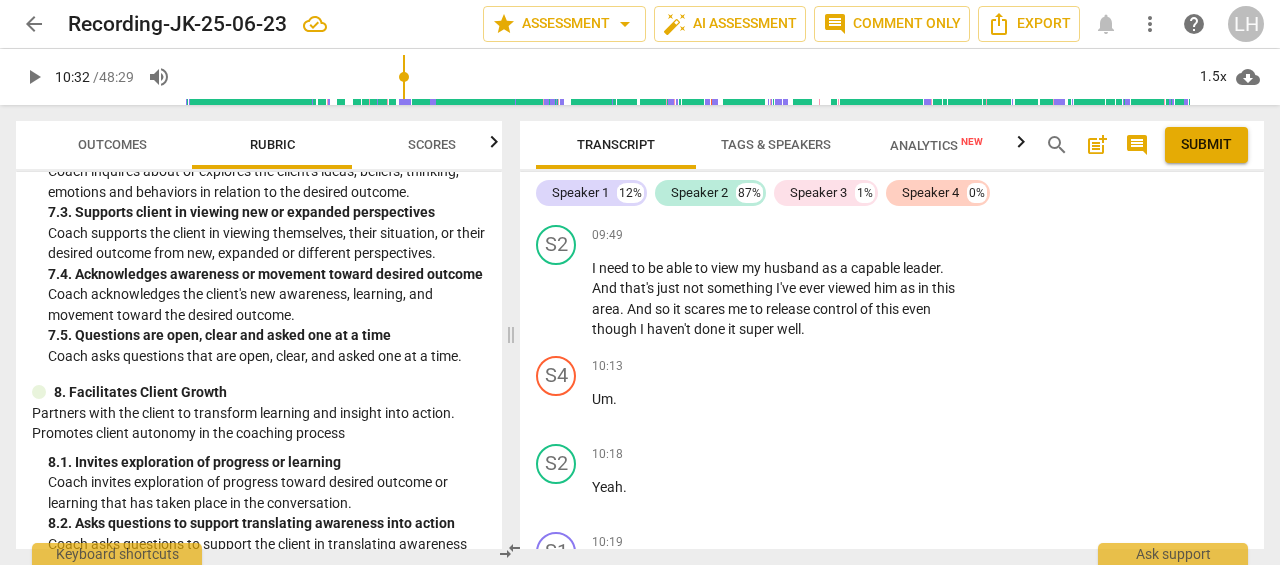 click on "play_arrow" at bounding box center [557, 299] 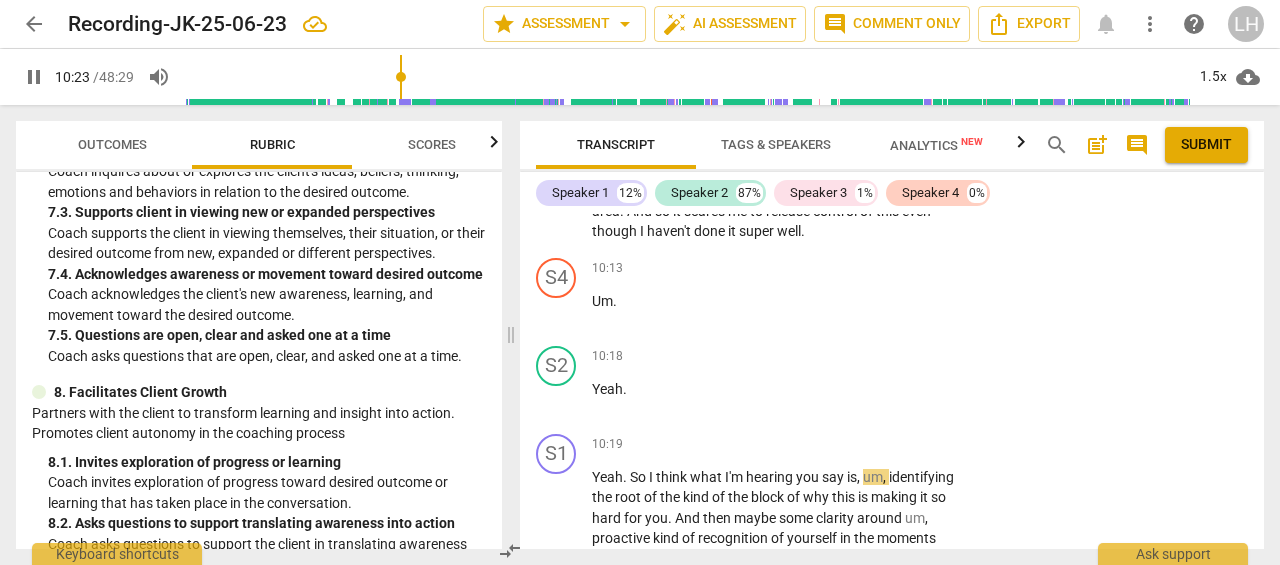 scroll, scrollTop: 4778, scrollLeft: 0, axis: vertical 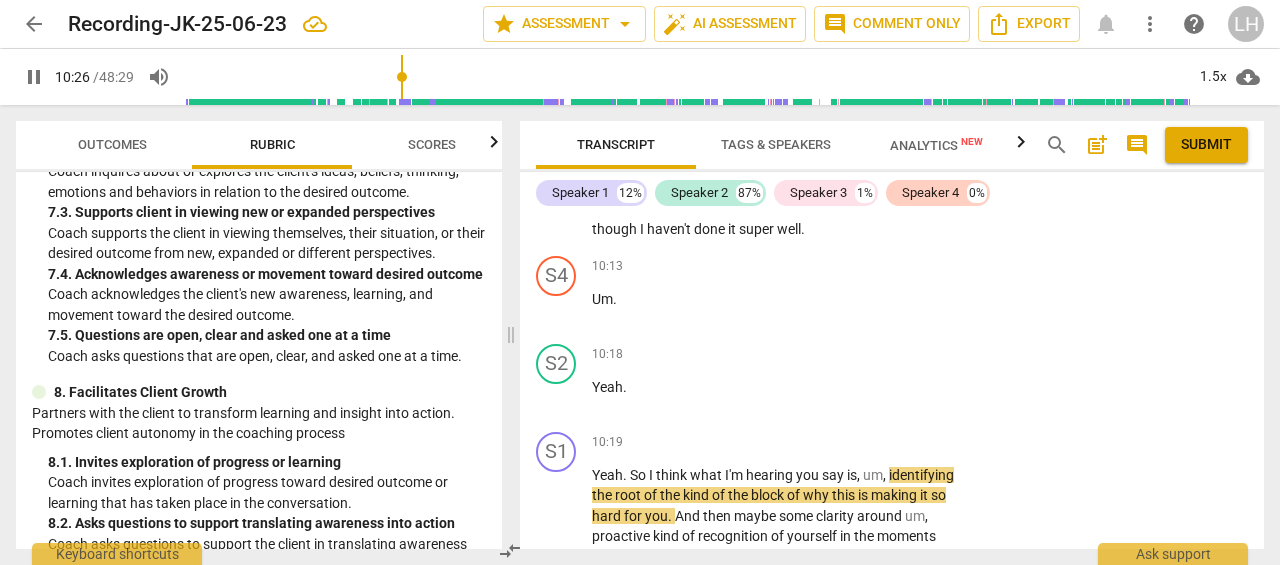click on "+" at bounding box center [849, 443] 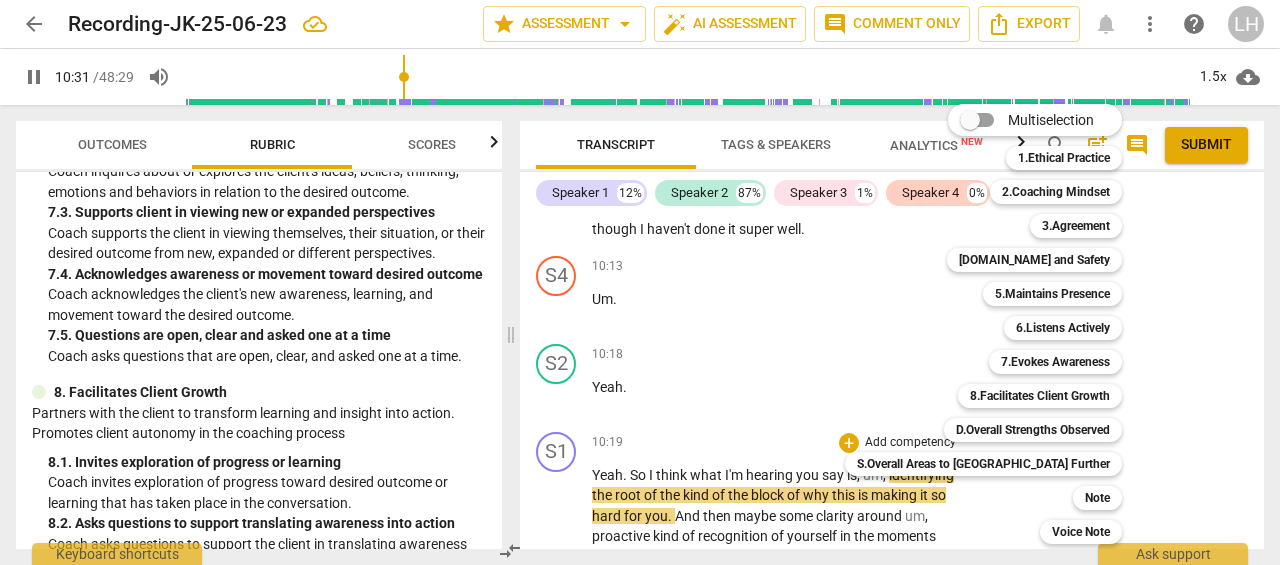 click on "6.Listens Actively" at bounding box center [1063, 328] 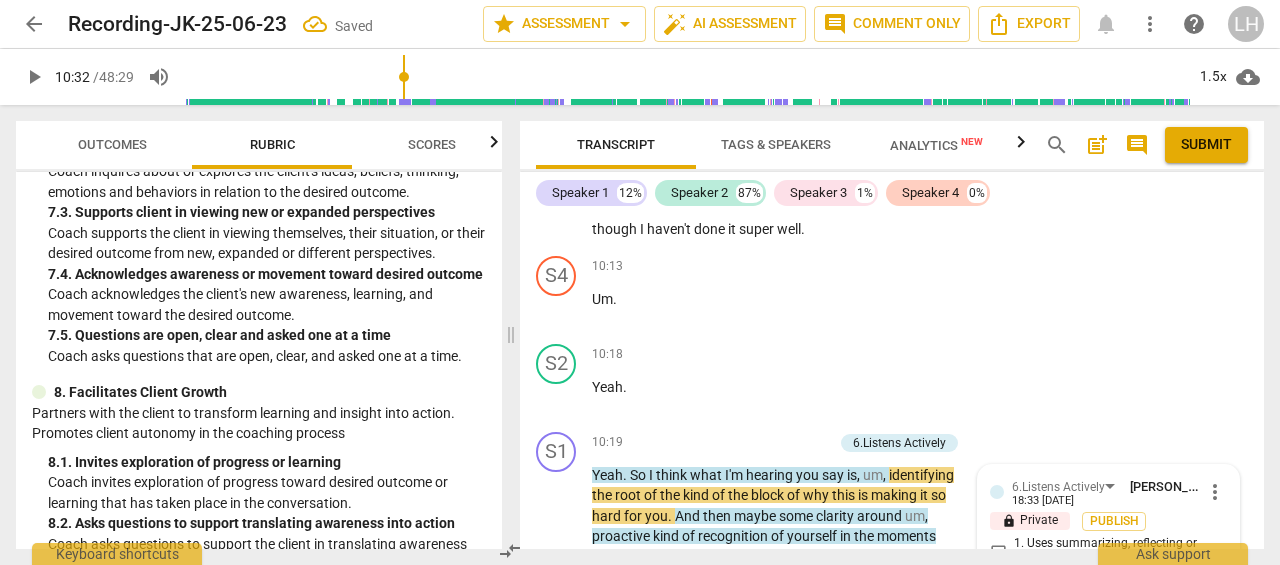 scroll, scrollTop: 5051, scrollLeft: 0, axis: vertical 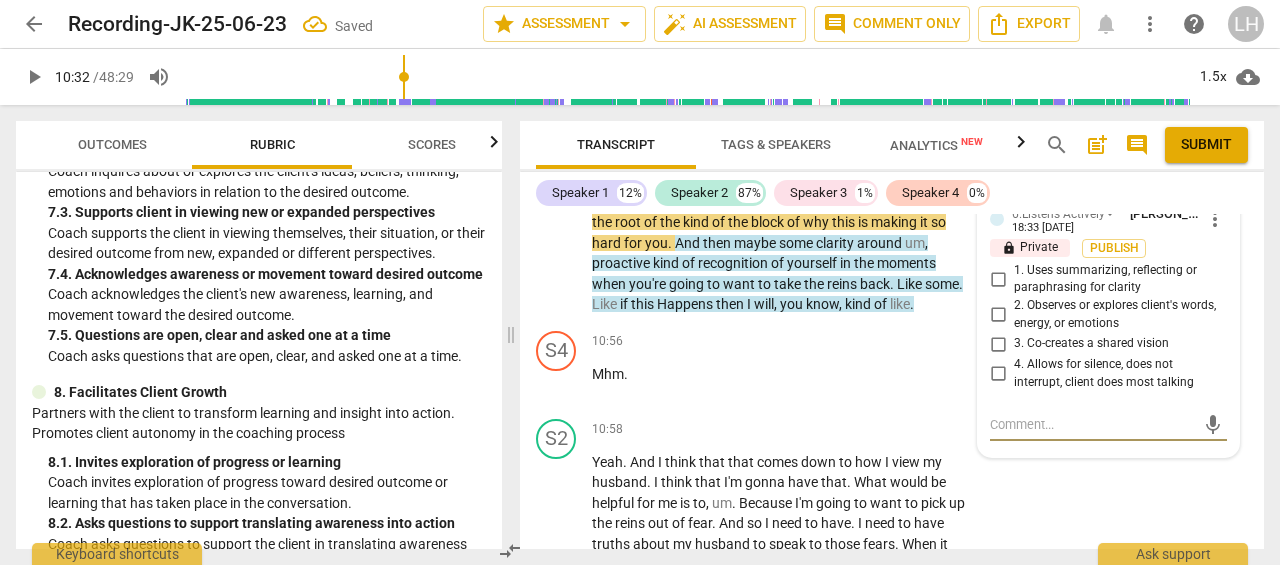 click on "2. Observes or explores client's words, energy, or emotions" at bounding box center [998, 315] 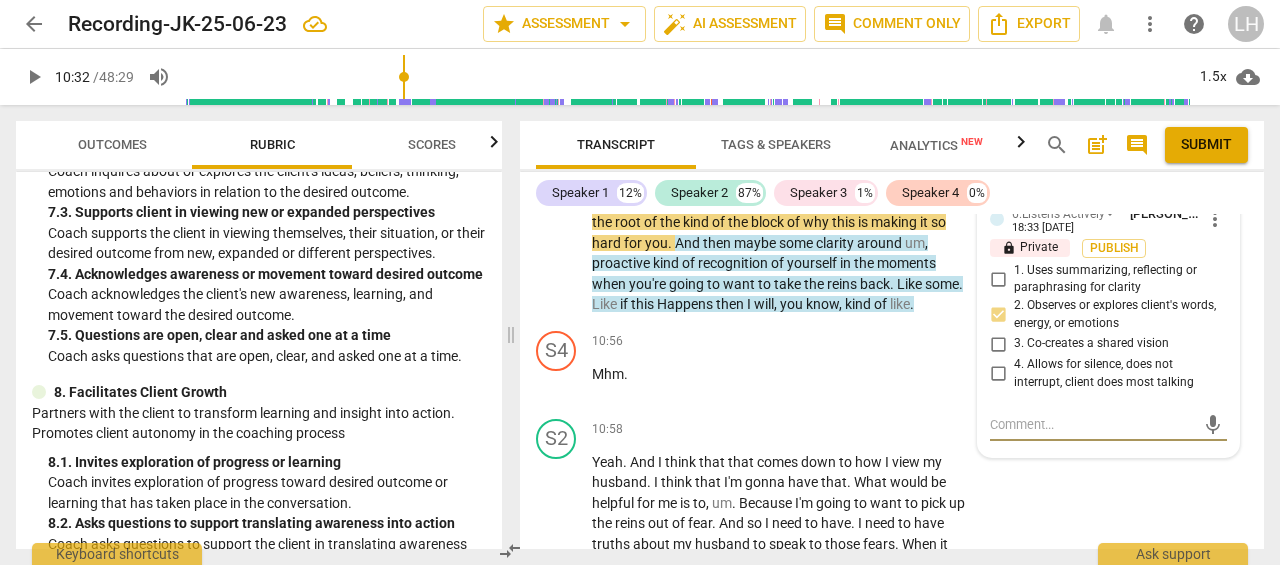 click at bounding box center [1092, 424] 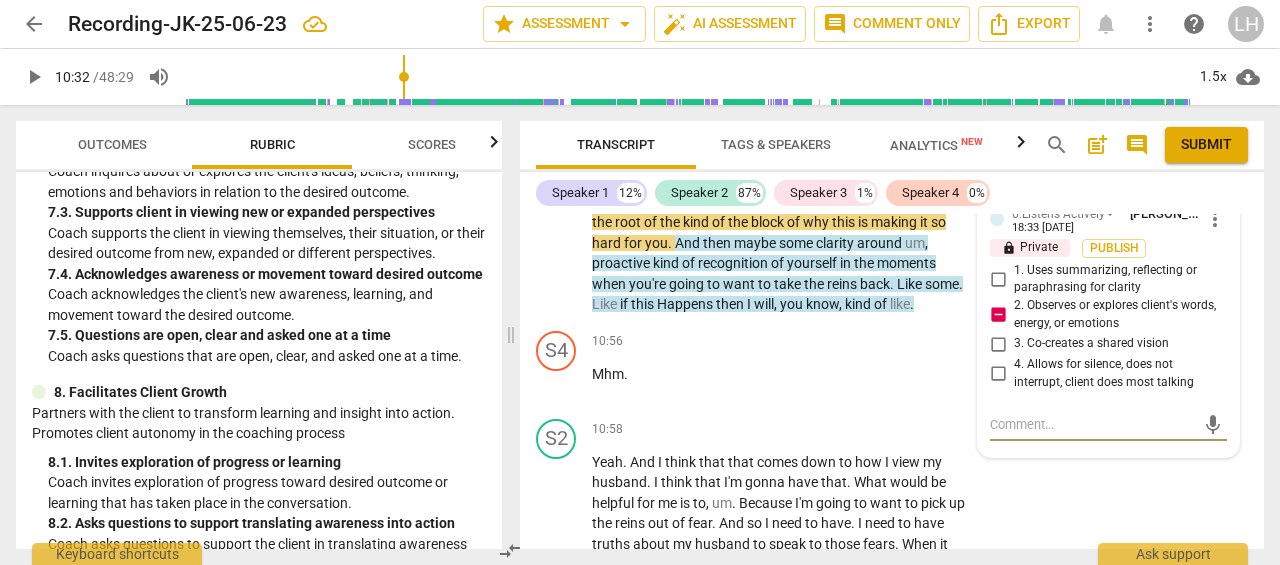 click at bounding box center [1092, 424] 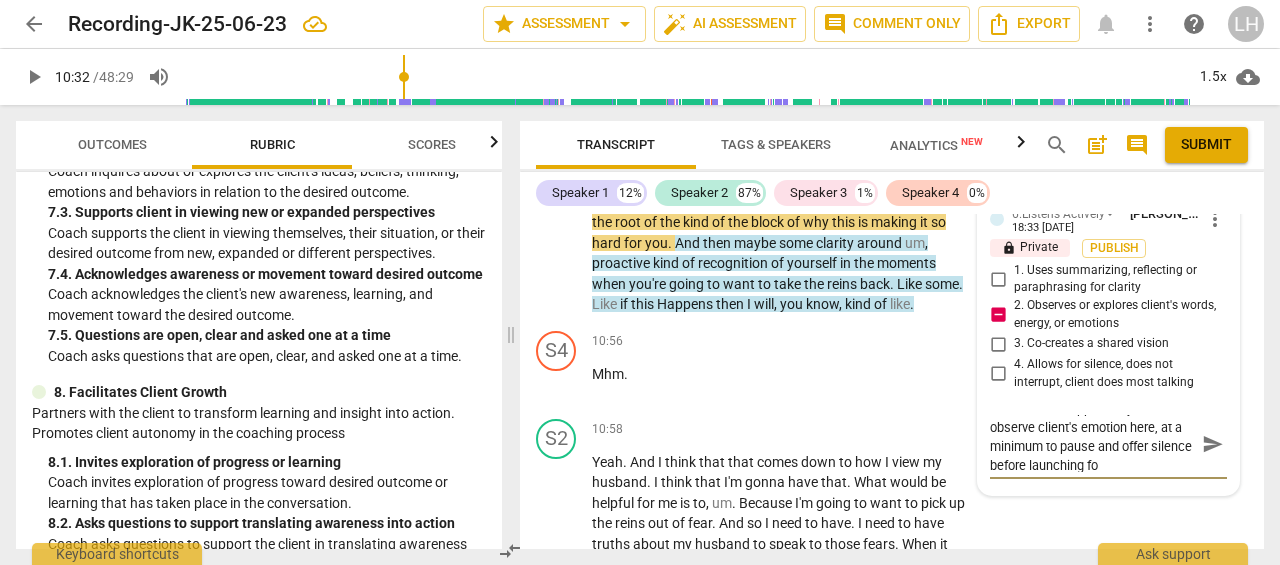scroll, scrollTop: 0, scrollLeft: 0, axis: both 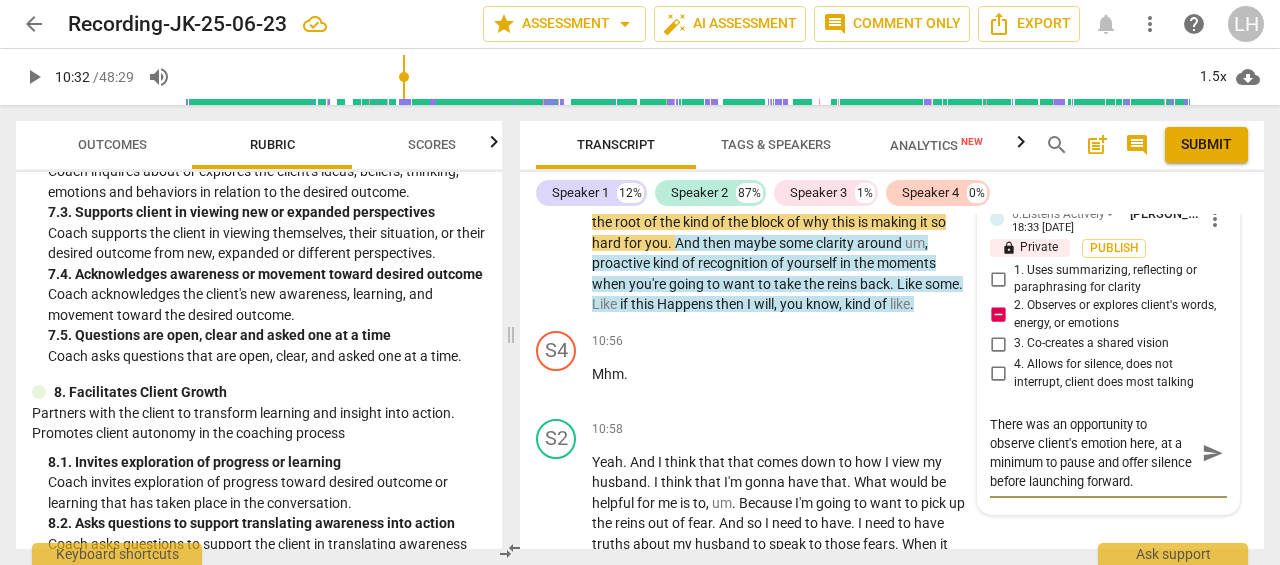 click on "There was an opportunity to observe client's emotion here, at a minimum to pause and offer silence before launching forward." at bounding box center [1092, 453] 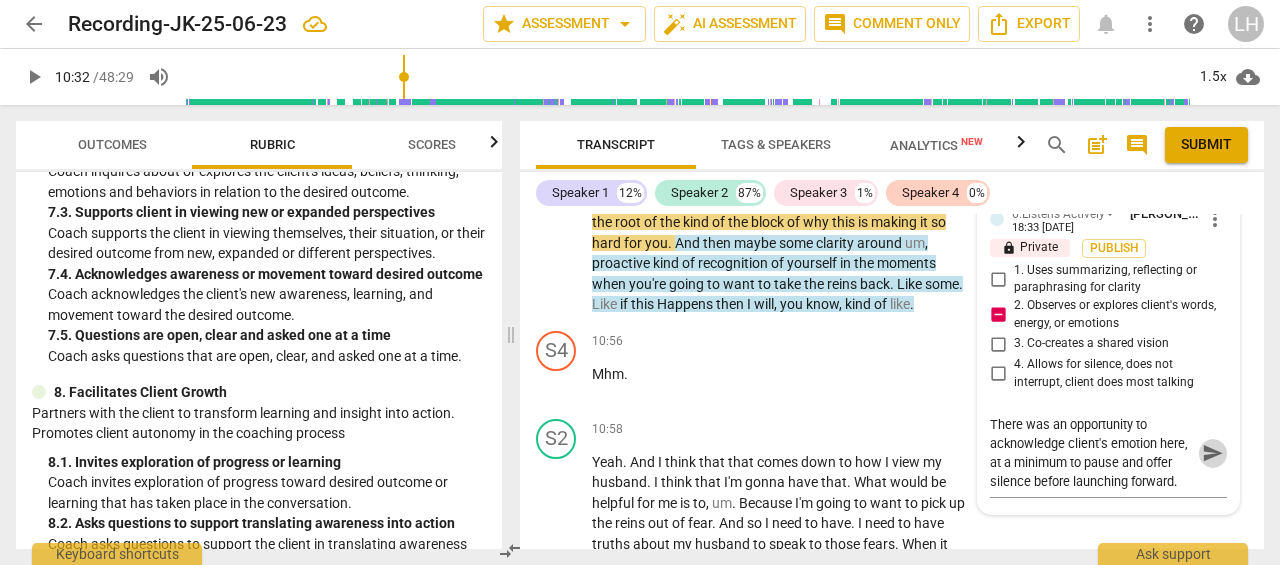 click on "send" at bounding box center [1213, 453] 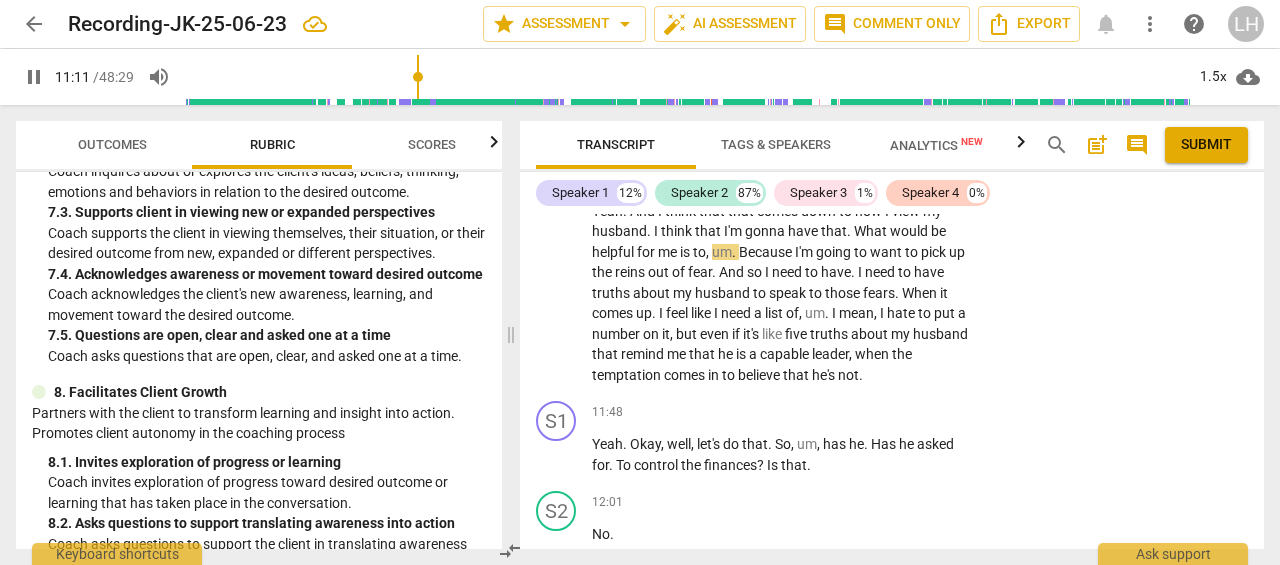 scroll, scrollTop: 5322, scrollLeft: 0, axis: vertical 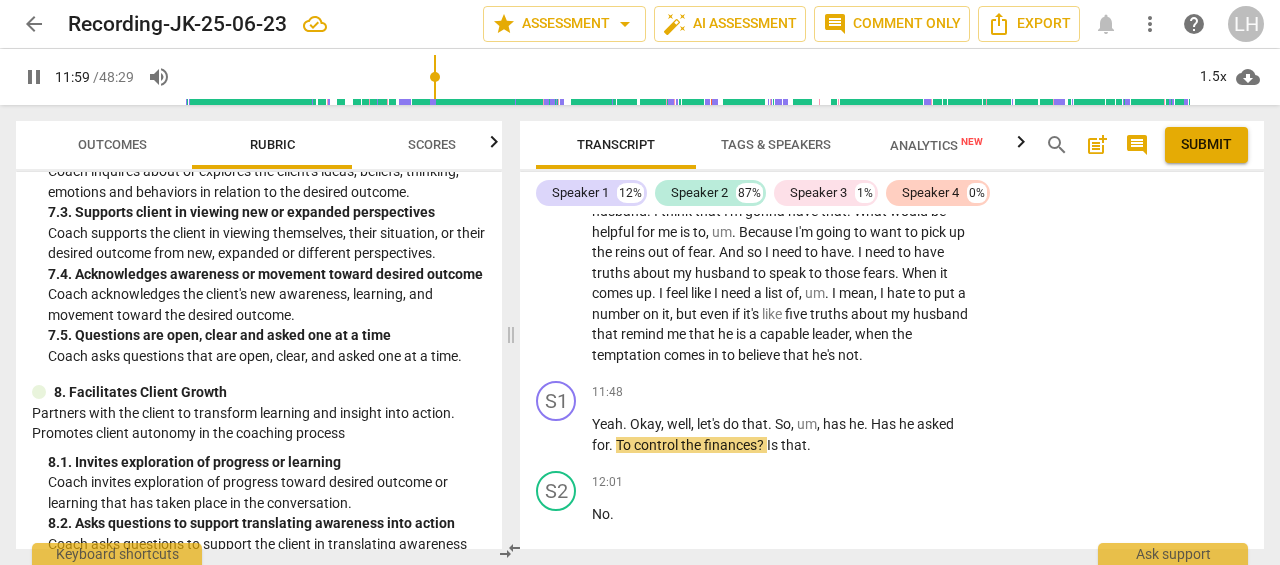 click on "Add competency" at bounding box center [910, 393] 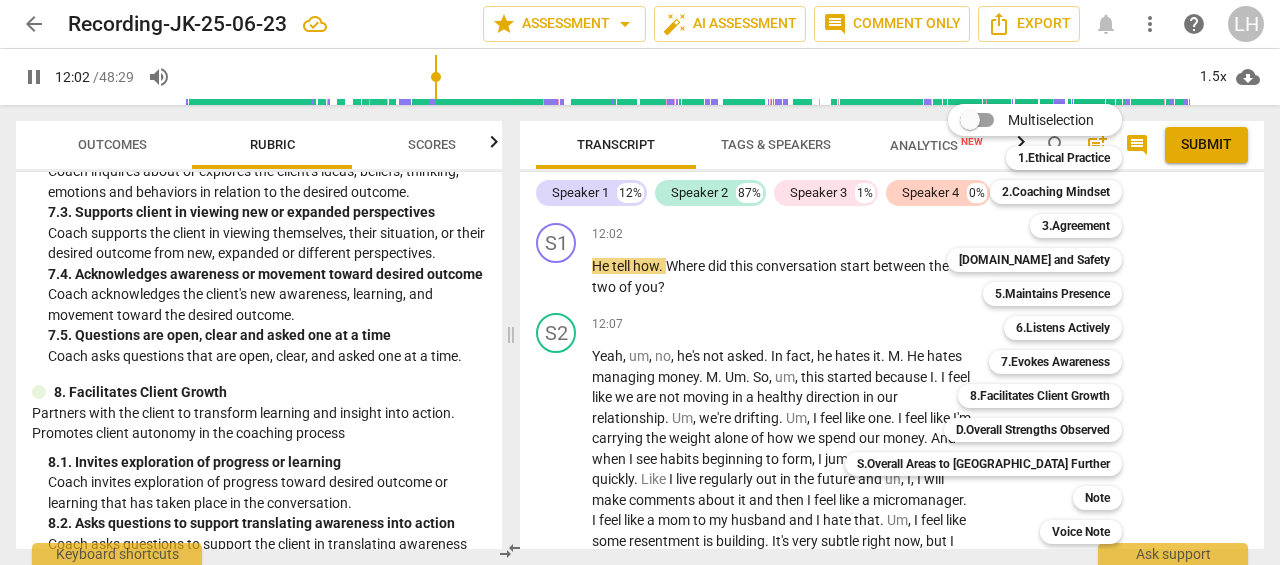 click on "3.Agreement" at bounding box center (1076, 226) 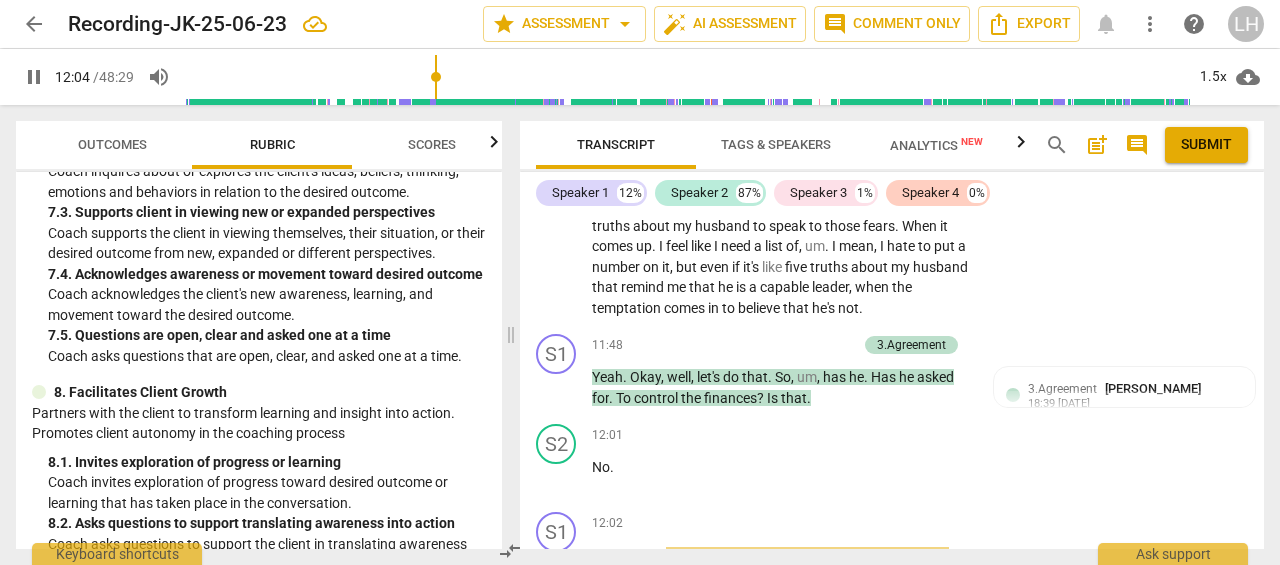 scroll, scrollTop: 5370, scrollLeft: 0, axis: vertical 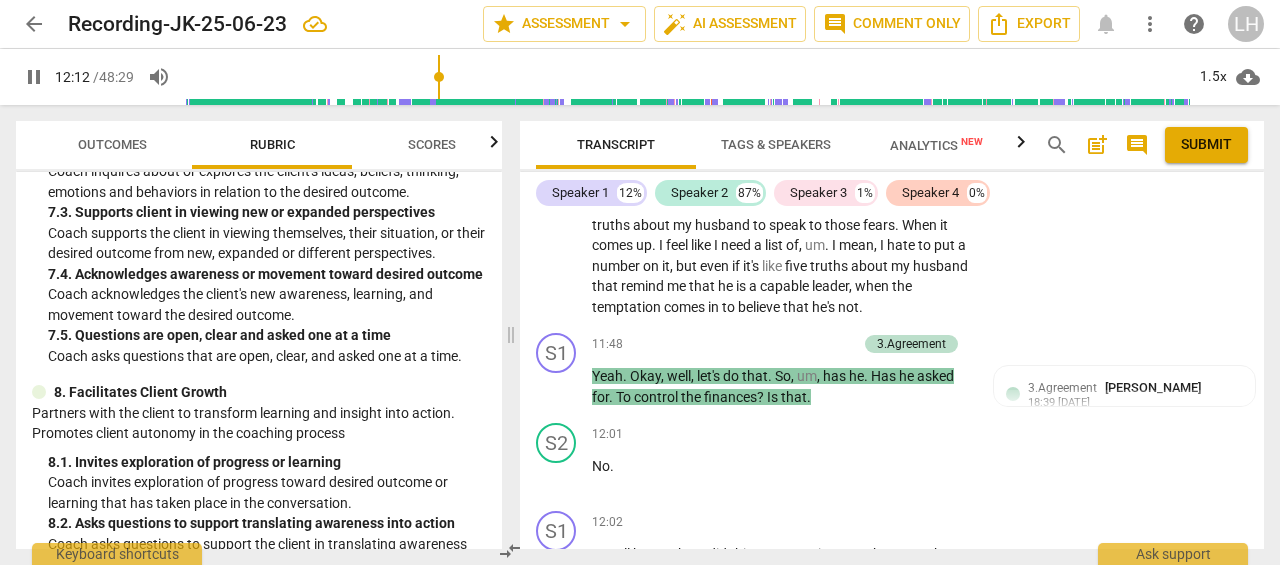 click on "3.Agreement" at bounding box center (911, 344) 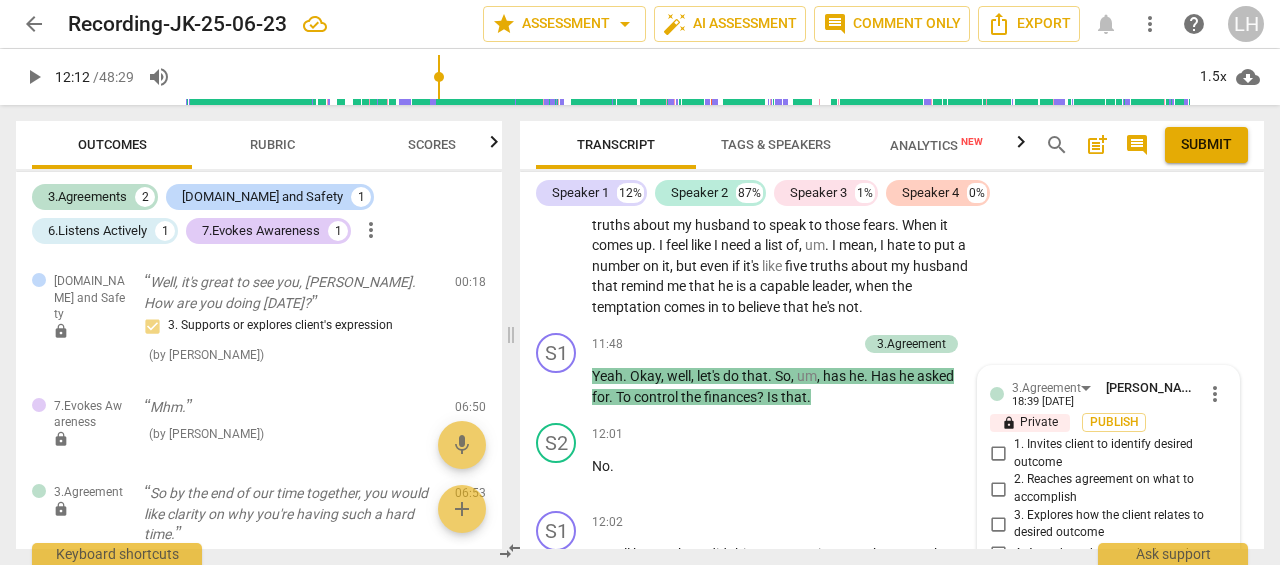 scroll, scrollTop: 5384, scrollLeft: 0, axis: vertical 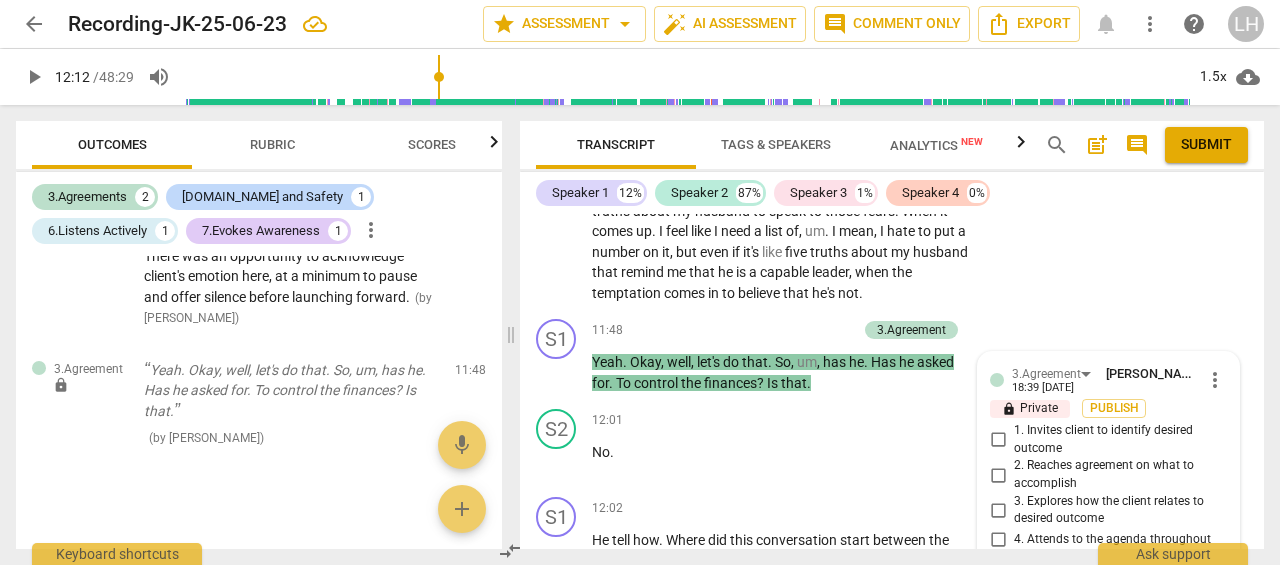 click on "2. Reaches agreement on what to accomplish" at bounding box center [998, 475] 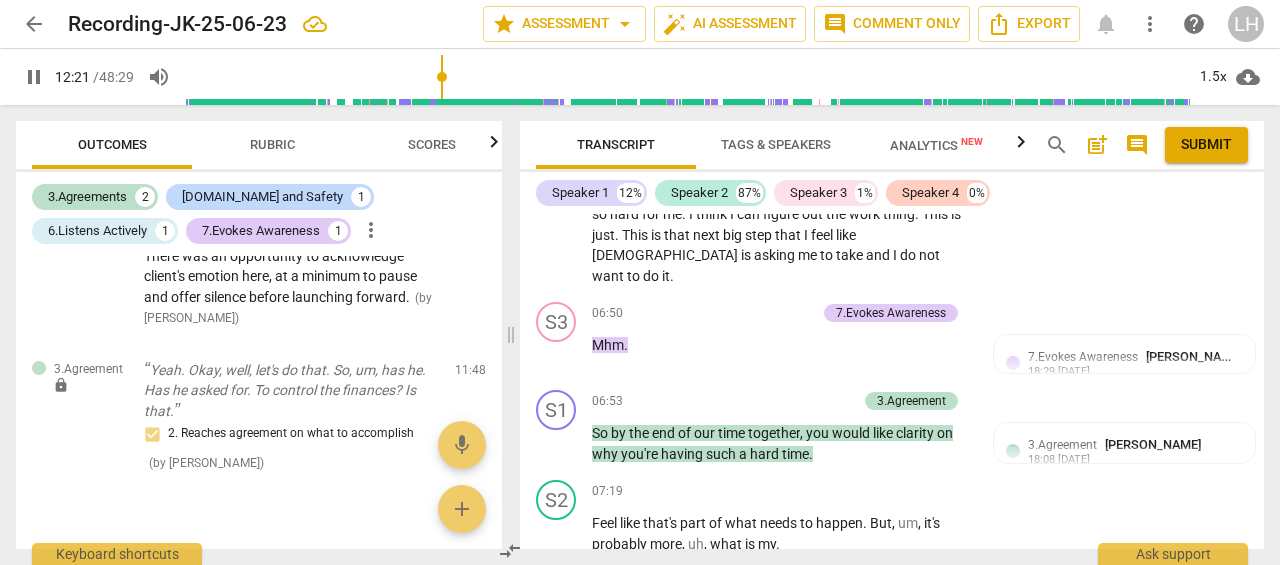 scroll, scrollTop: 3386, scrollLeft: 0, axis: vertical 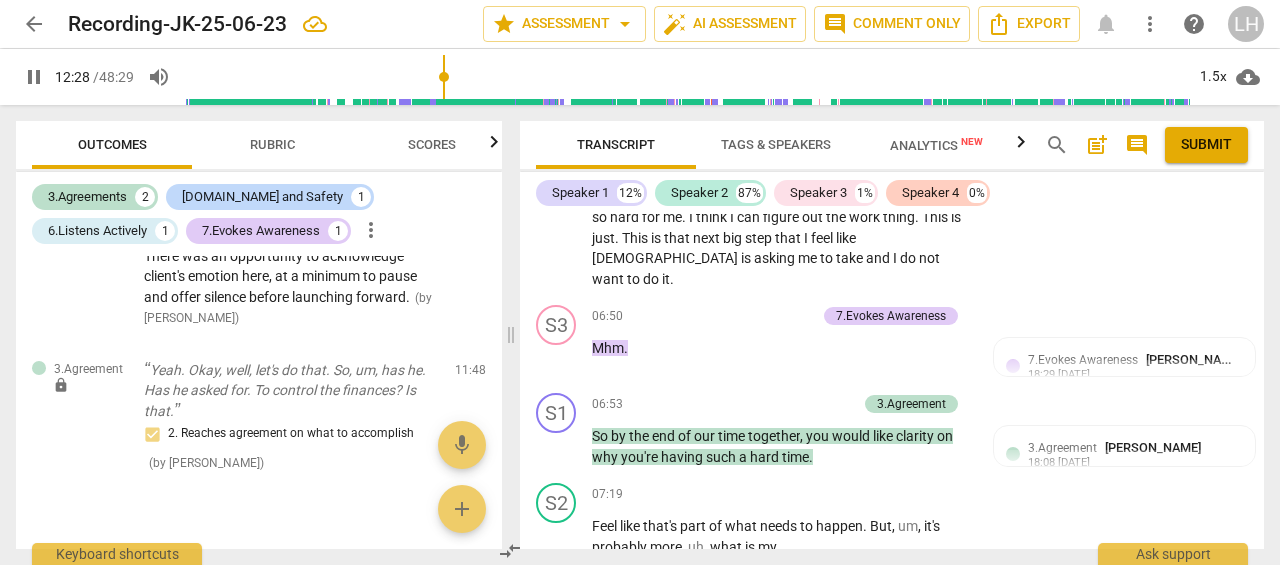 click on "18:08 [DATE]" at bounding box center [1059, 463] 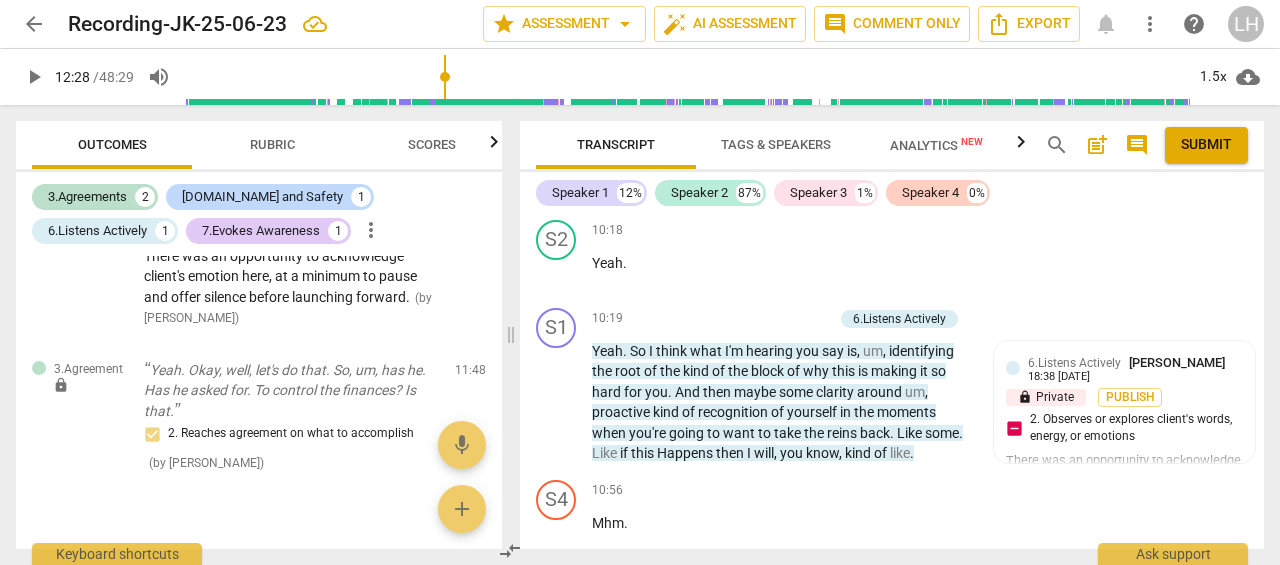 scroll, scrollTop: 4786, scrollLeft: 0, axis: vertical 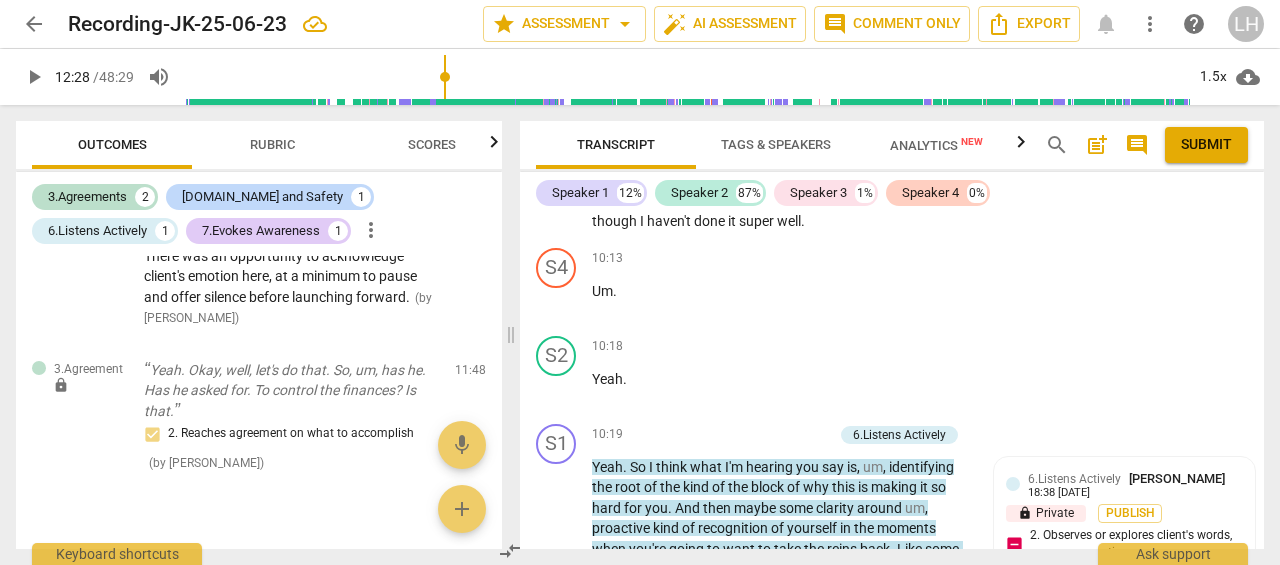 click on "6.Listens Actively" at bounding box center (899, 435) 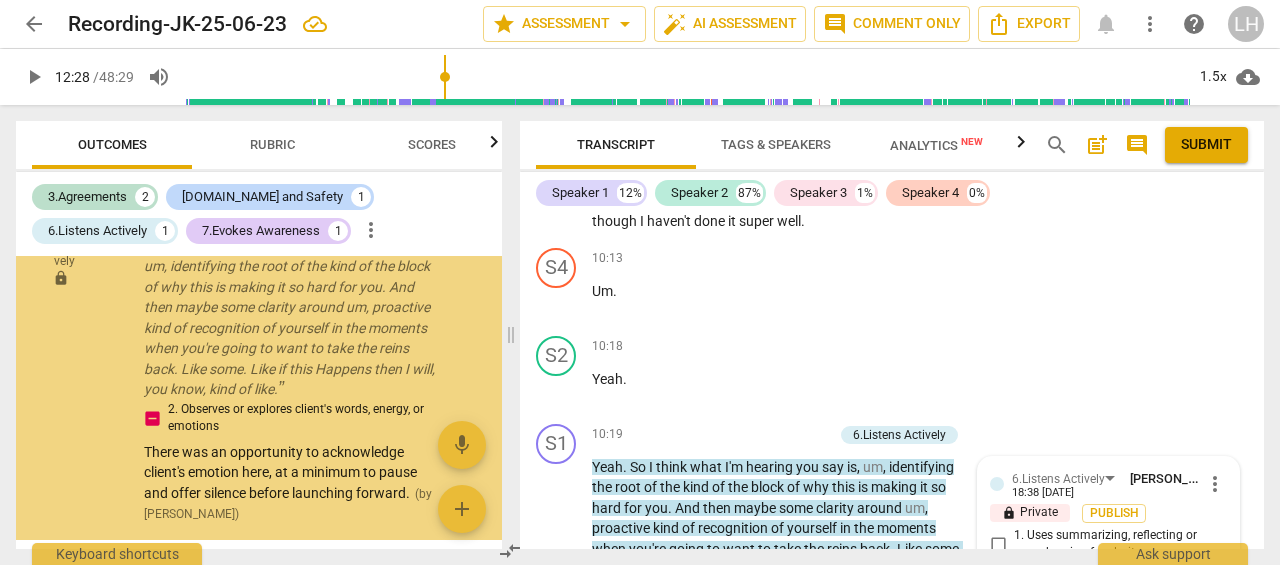 scroll, scrollTop: 430, scrollLeft: 0, axis: vertical 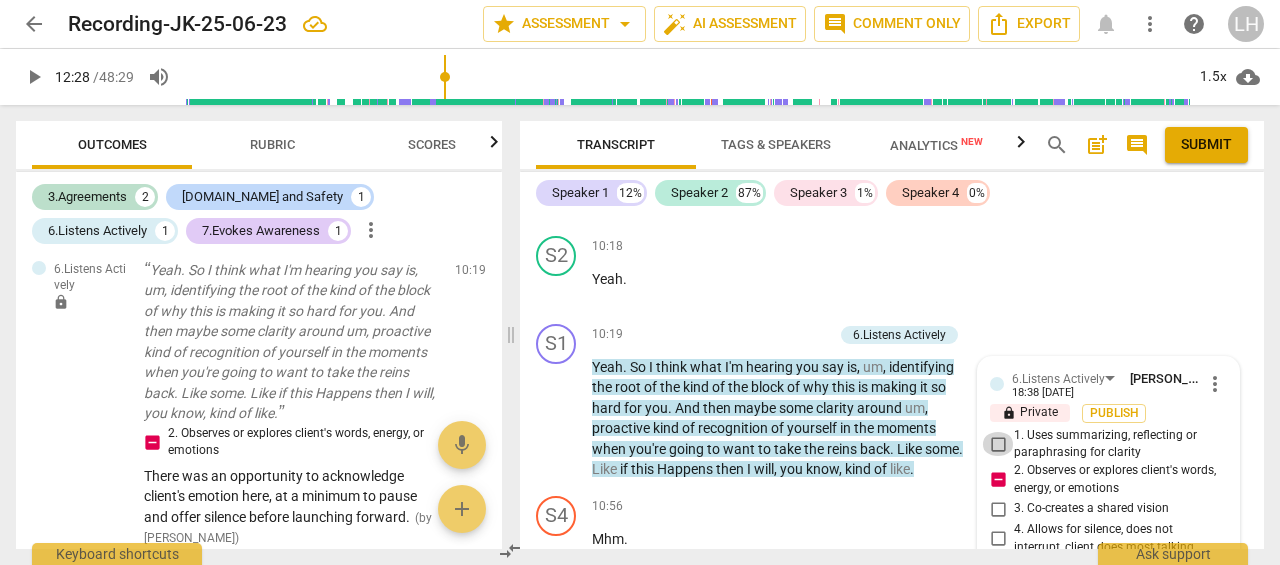 click on "1. Uses summarizing, reflecting or paraphrasing for clarity" at bounding box center [998, 444] 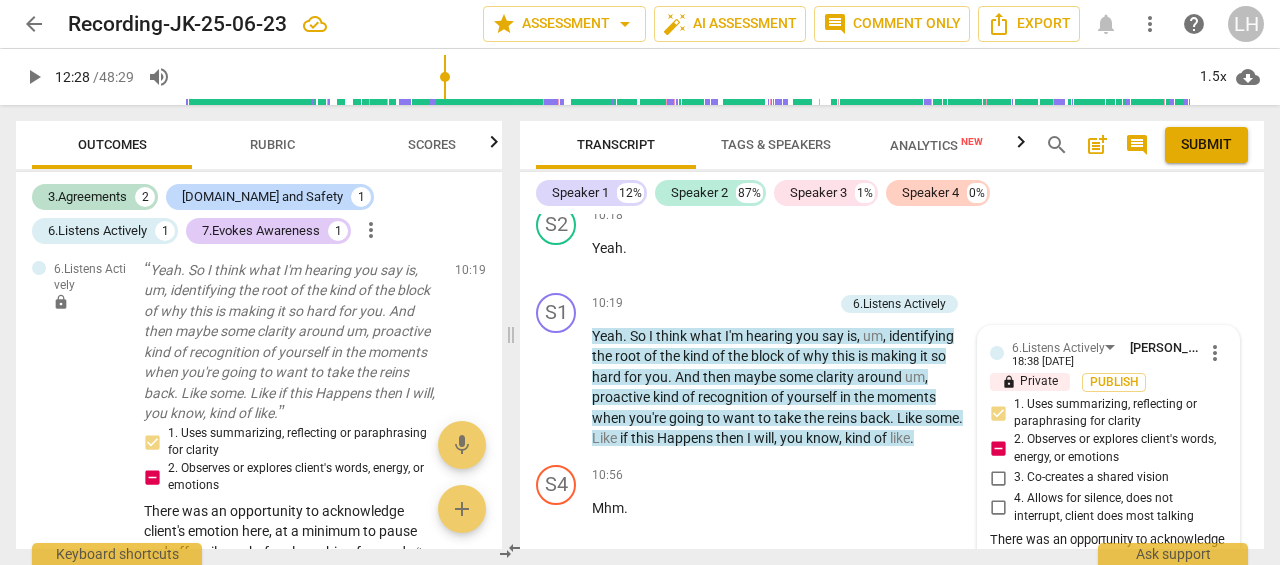 scroll, scrollTop: 4886, scrollLeft: 0, axis: vertical 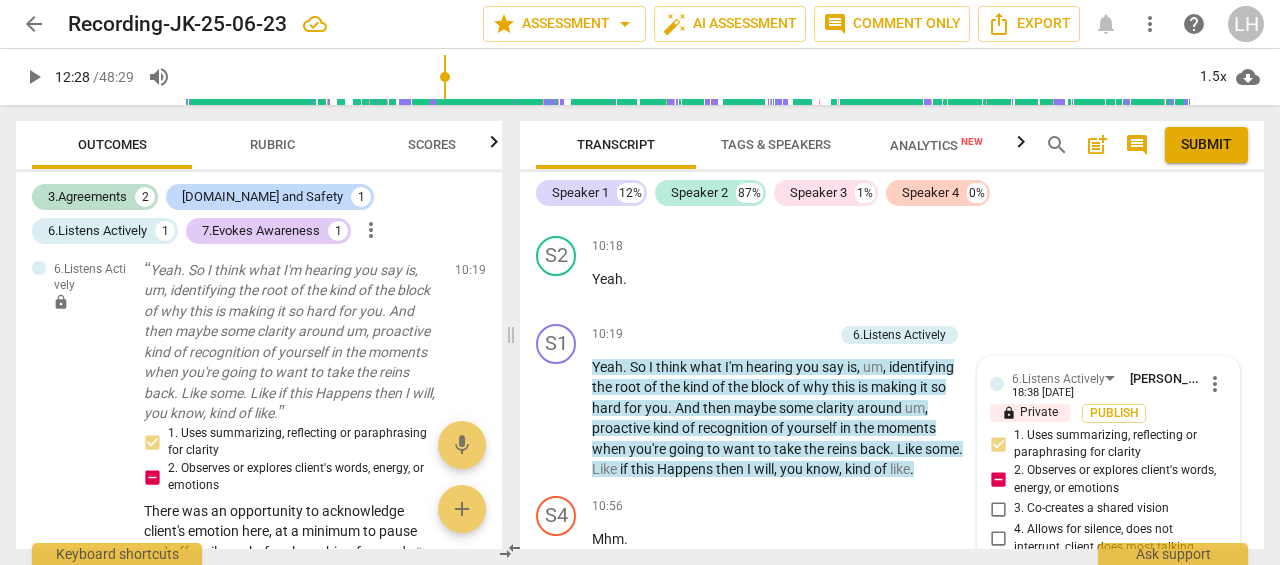 click on "1. Uses summarizing, reflecting or paraphrasing for clarity" at bounding box center [998, 444] 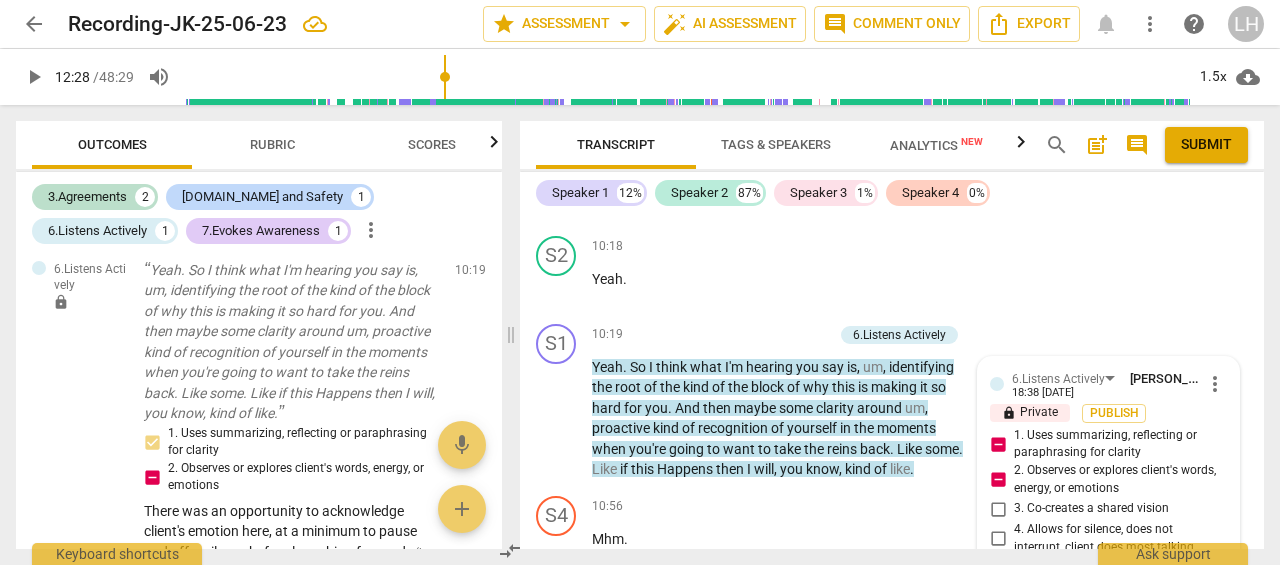 click on "1. Uses summarizing, reflecting or paraphrasing for clarity" at bounding box center [998, 444] 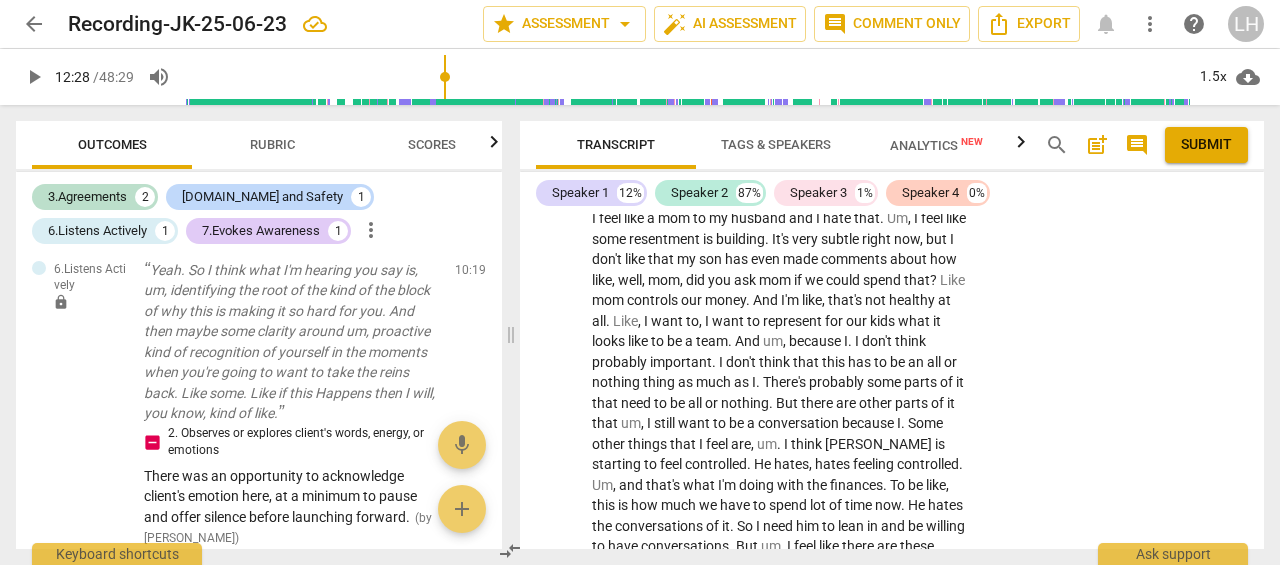 scroll, scrollTop: 6010, scrollLeft: 0, axis: vertical 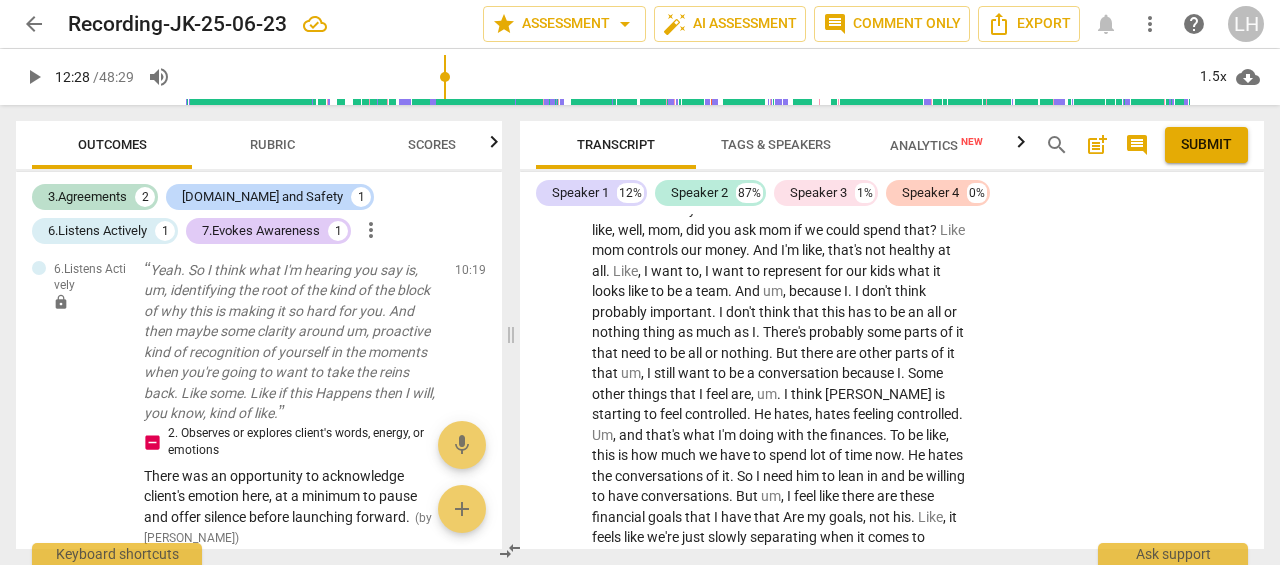 click on "play_arrow" at bounding box center (557, 476) 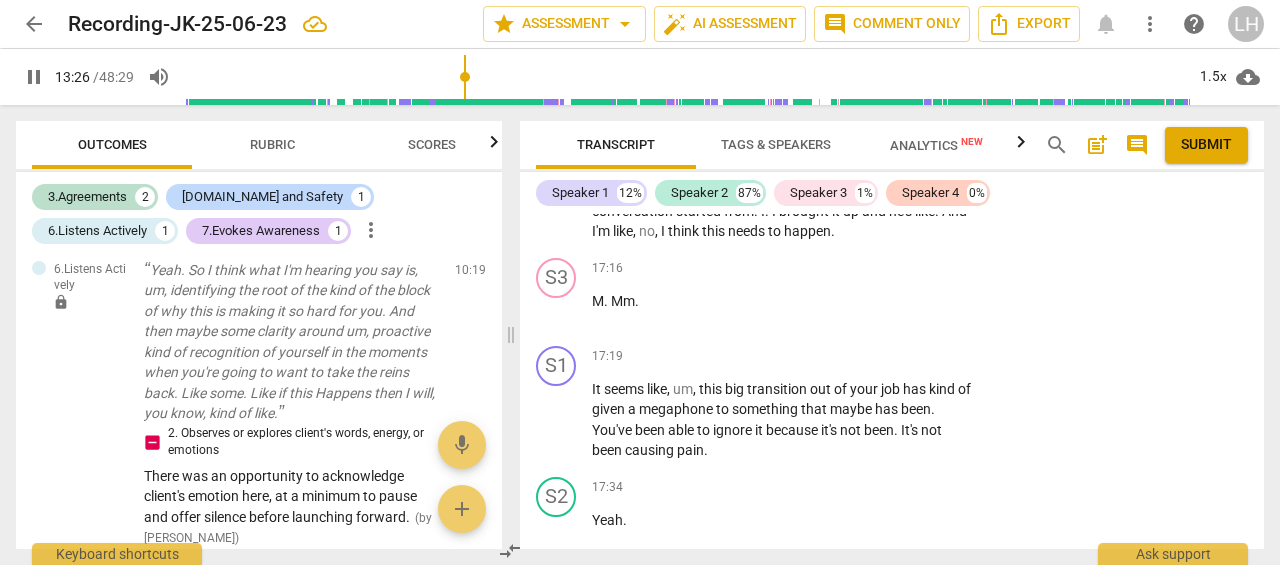 scroll, scrollTop: 6014, scrollLeft: 0, axis: vertical 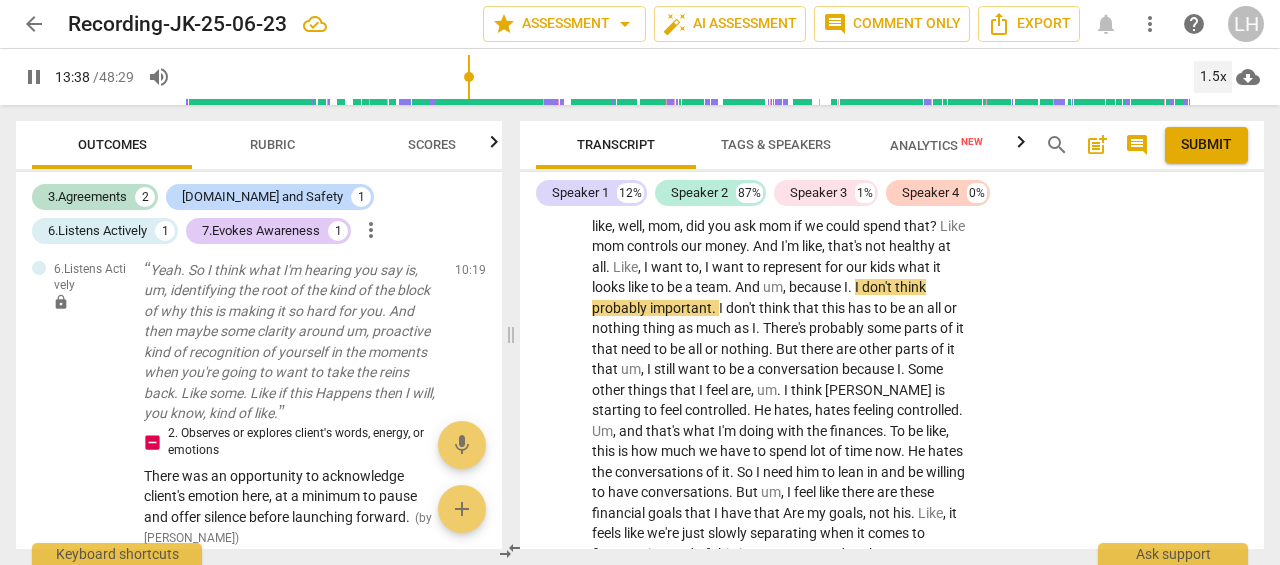 click on "1.5x" at bounding box center [1213, 77] 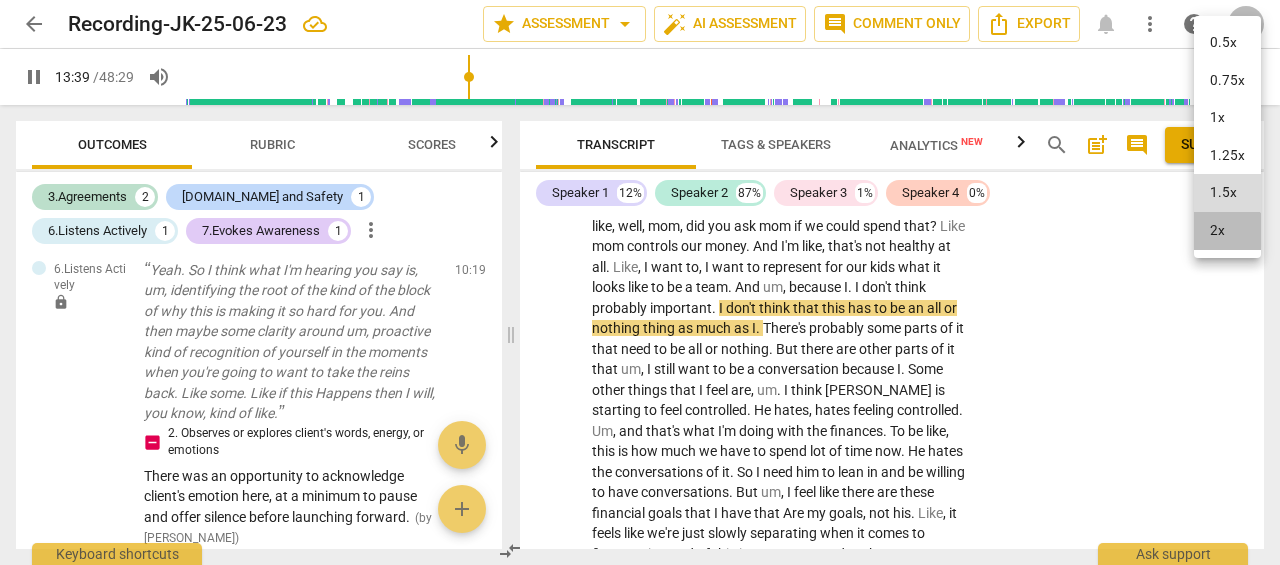 click on "2x" at bounding box center (1227, 231) 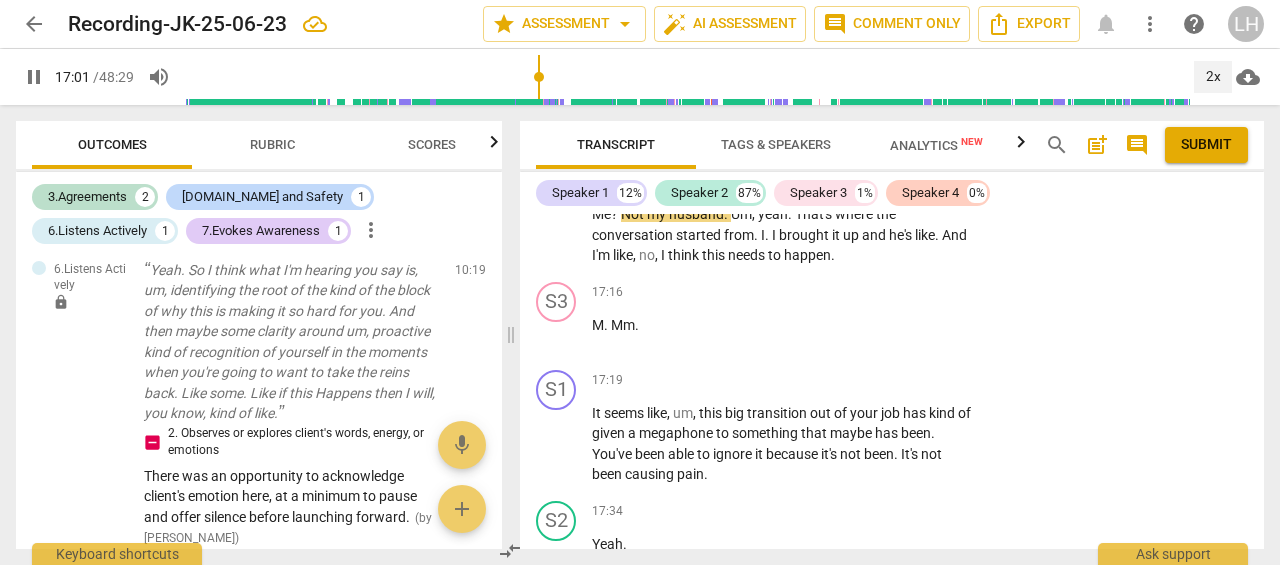 scroll, scrollTop: 7240, scrollLeft: 0, axis: vertical 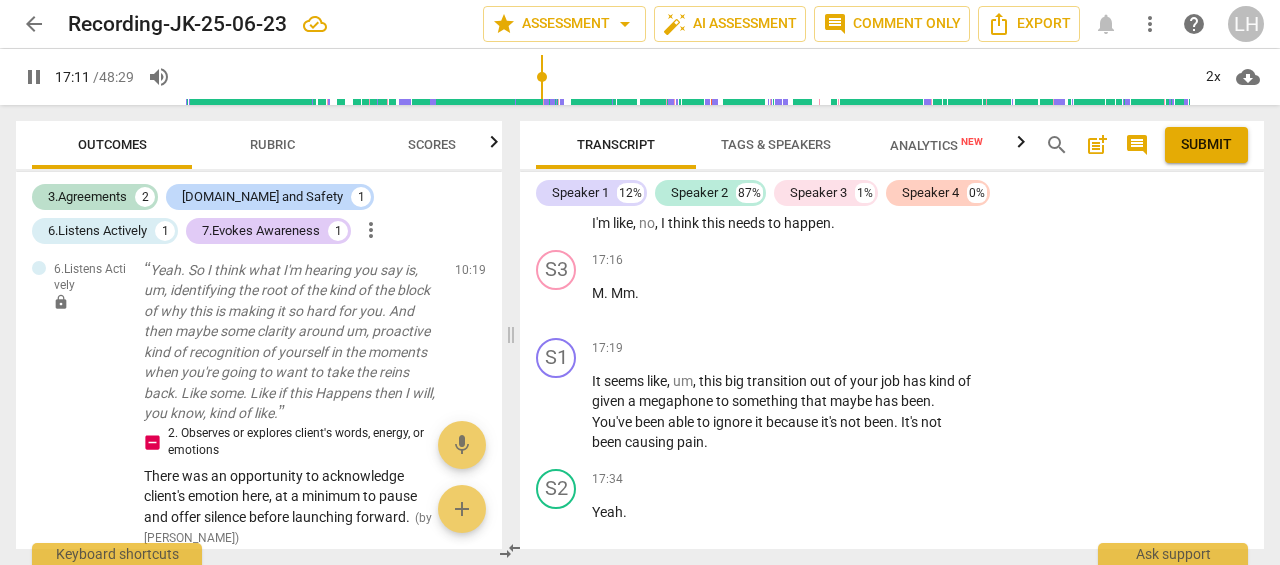 click on "pause" at bounding box center (557, 412) 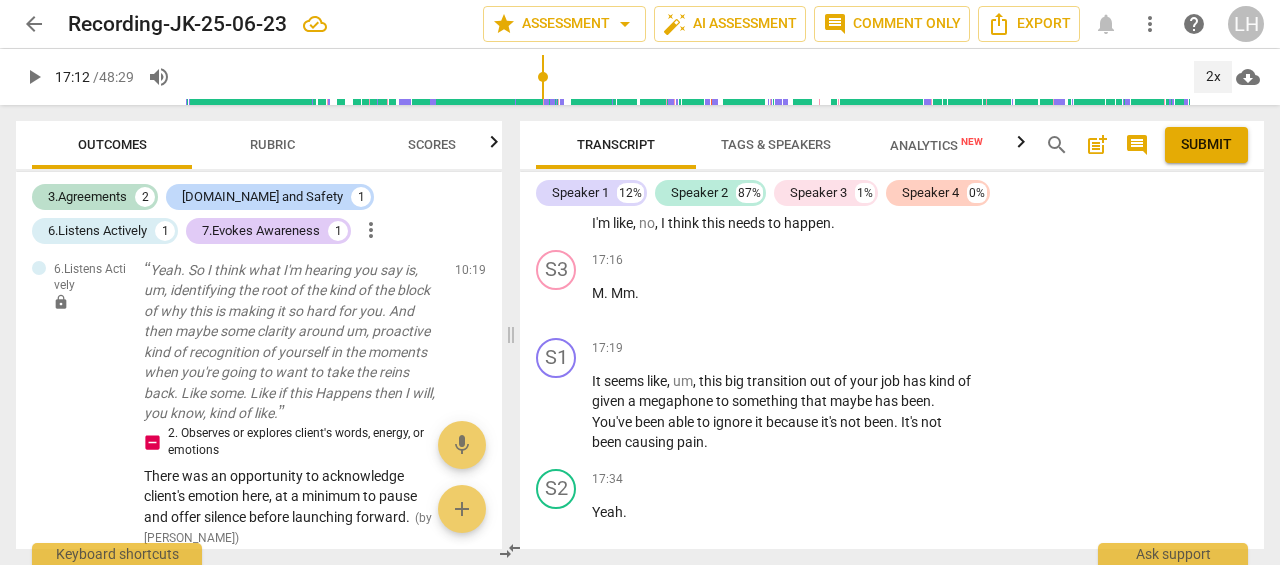 click on "2x" at bounding box center [1213, 77] 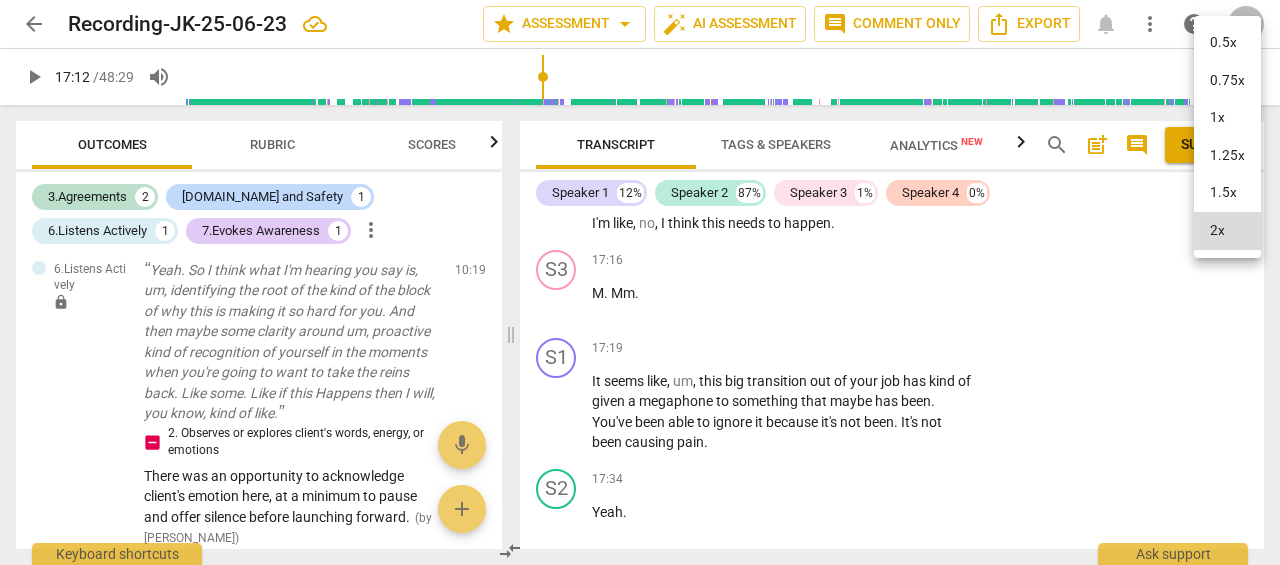 click on "1.5x" at bounding box center [1227, 193] 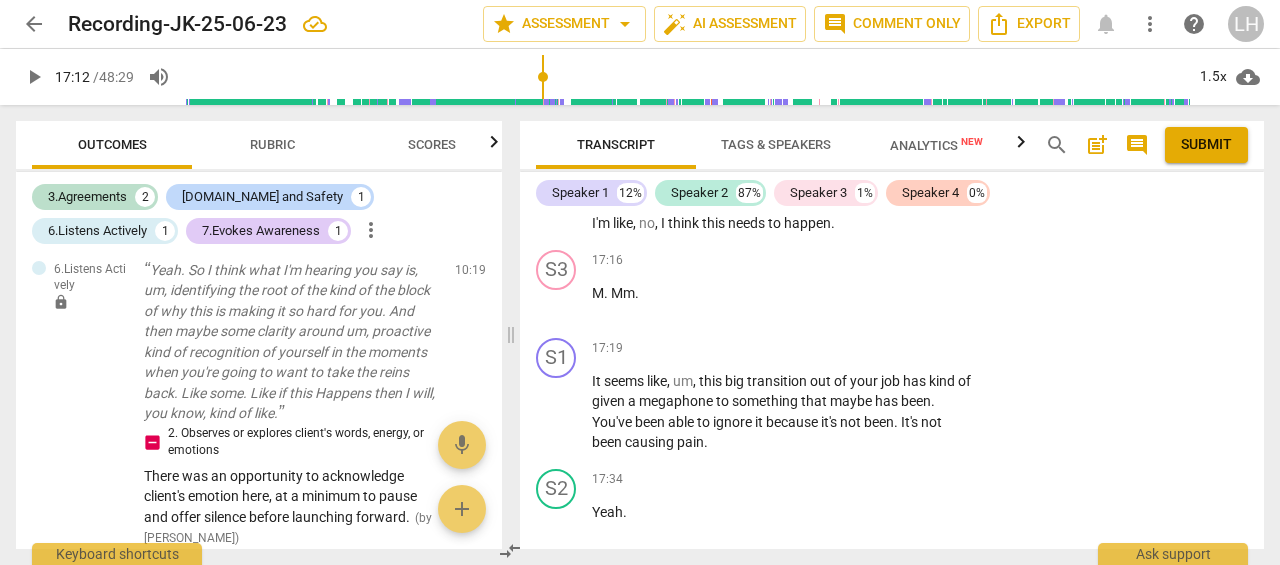 click on "play_arrow" at bounding box center [557, 412] 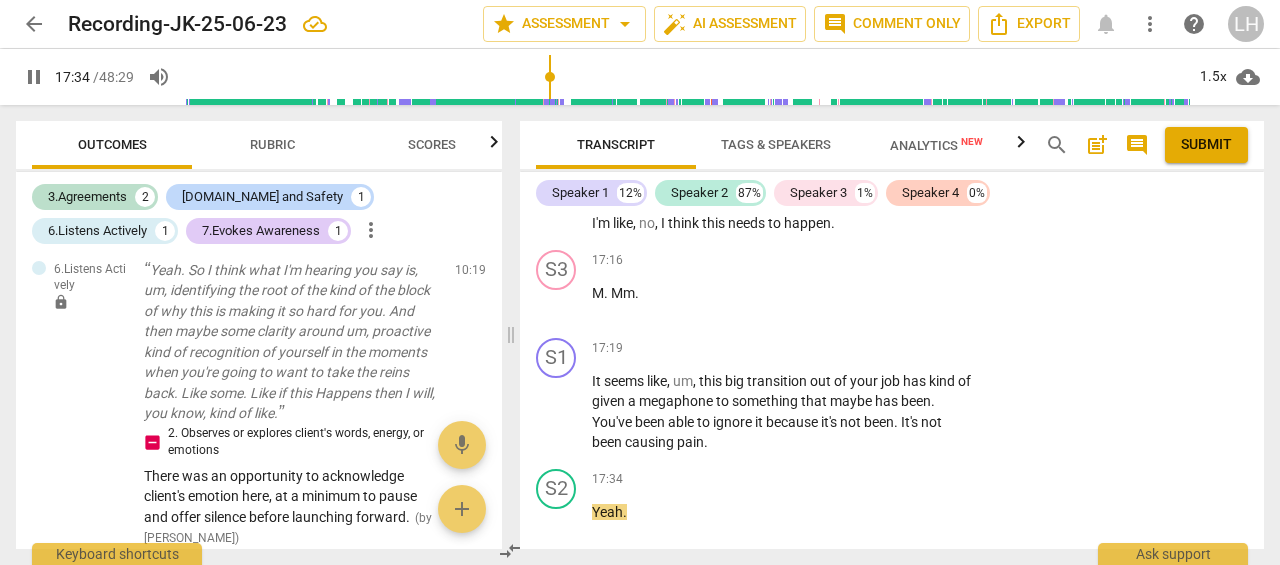 click on "S1 play_arrow pause 00:04 + Add competency keyboard_arrow_right Okay . S2 play_arrow pause 00:06 + Add competency keyboard_arrow_right How   are   you   [DATE] ,   [PERSON_NAME] ?   Sorry ,   do   you   need   me   to   give   you   permission   to   turn   this   in ? S1 play_arrow pause 00:10 + Add competency keyboard_arrow_right Yes ,   if .   If   it's   okay   with   you ,   I'm   going   to   record   this   for   my   icf ,   uh ,   certification . S2 play_arrow pause 00:15 + Add competency keyboard_arrow_right Yep ,   that's   fine . S1 play_arrow pause 00:16 + Add competency keyboard_arrow_right Thank   you .   Great . S2 play_arrow pause 00:18 + Add competency keyboard_arrow_right All   right . S1 play_arrow pause 00:18 + Add competency [DOMAIN_NAME] and Safety keyboard_arrow_right Well ,   it's   great   to   see   you ,   [PERSON_NAME] .   How   are   you   doing   [DATE] ? [DOMAIN_NAME] and Safety [PERSON_NAME] 17:57 [DATE] lock Private Publish 3. Supports or explores client's expression S2 play_arrow pause 00:21 + Good   to" at bounding box center (892, 381) 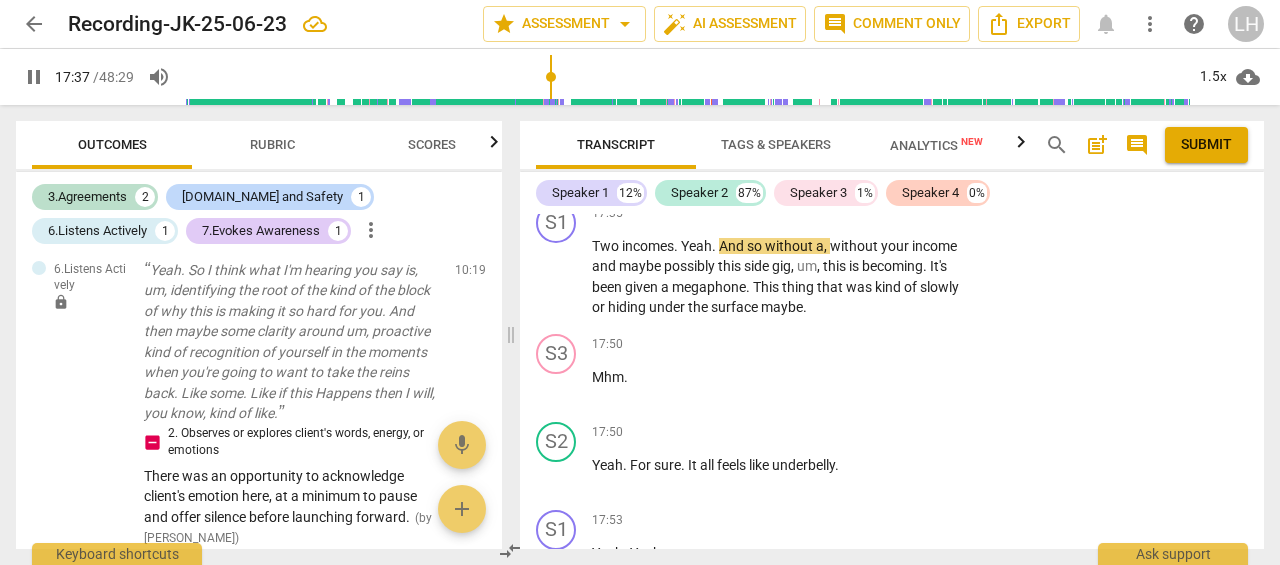 scroll, scrollTop: 7394, scrollLeft: 0, axis: vertical 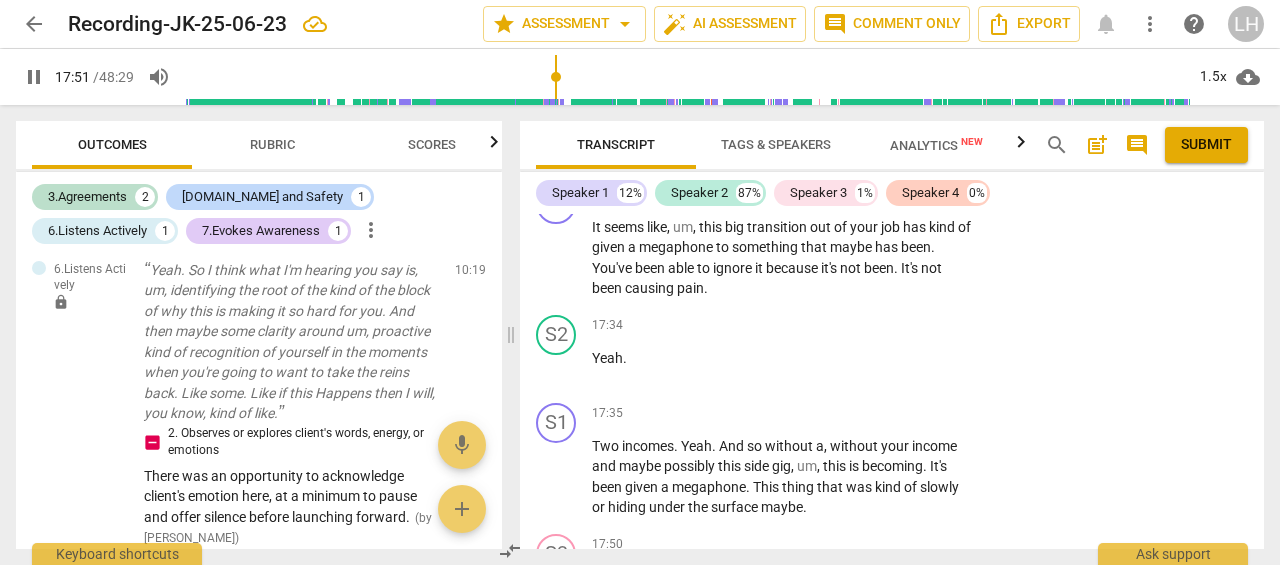 click on "pause" at bounding box center (557, 477) 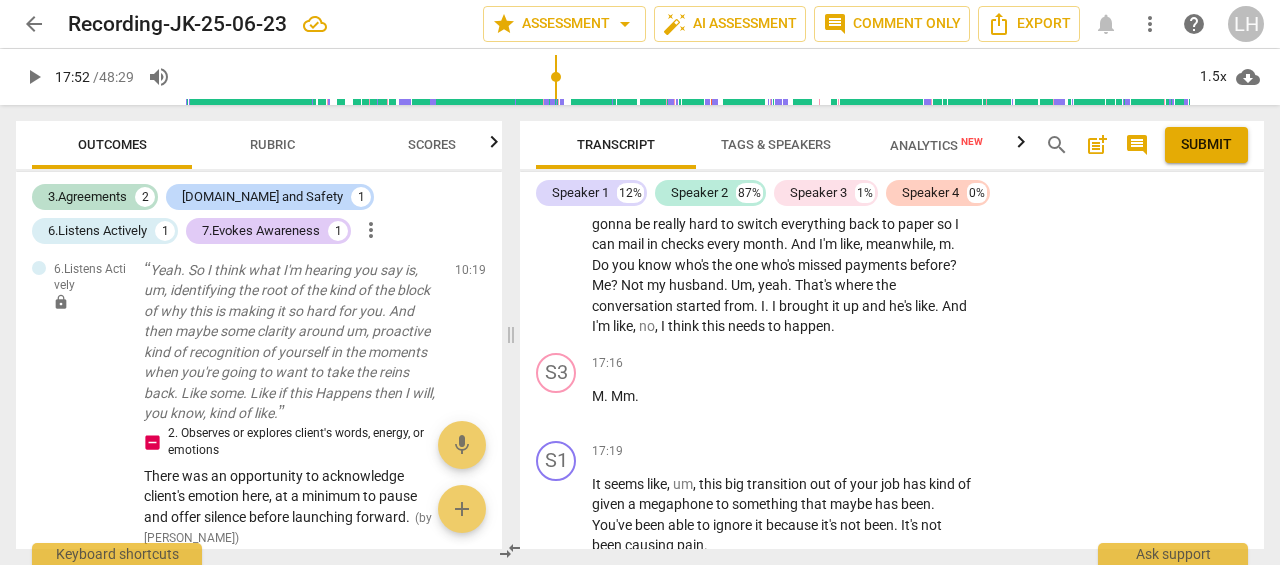 scroll, scrollTop: 7094, scrollLeft: 0, axis: vertical 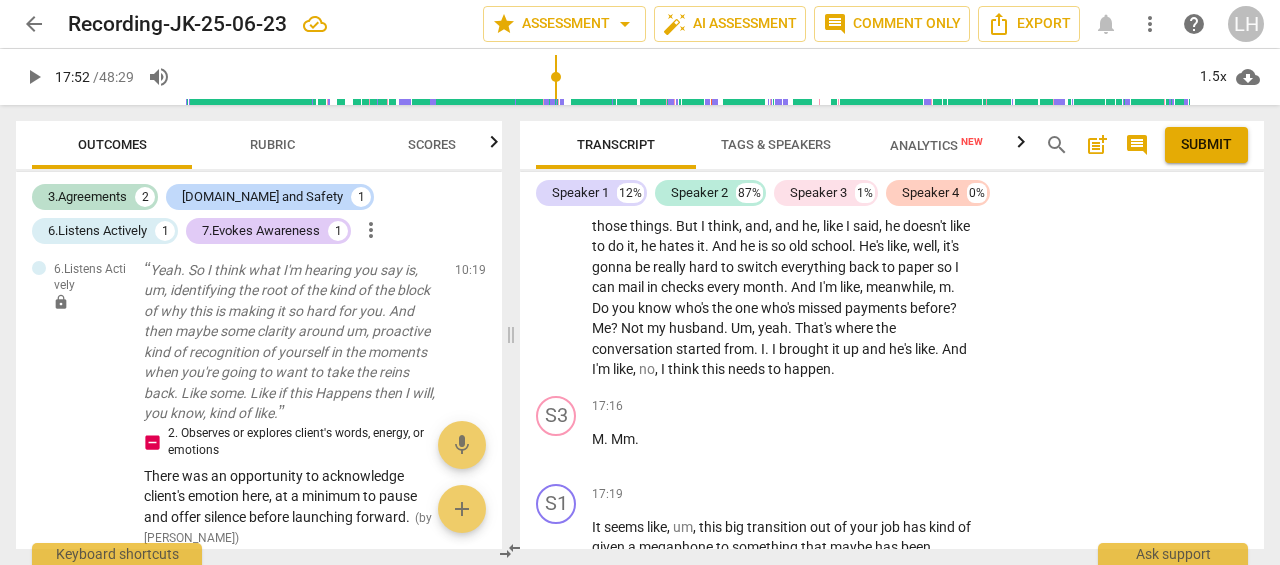 click on "Add competency" at bounding box center (910, 495) 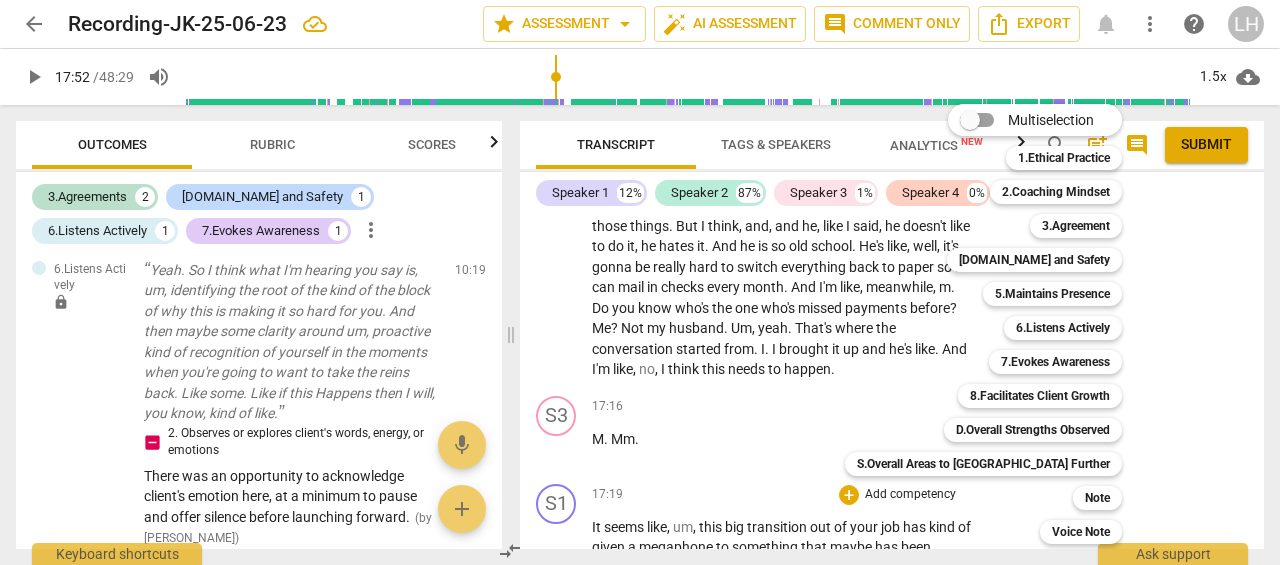 click on "6.Listens Actively" at bounding box center (1063, 328) 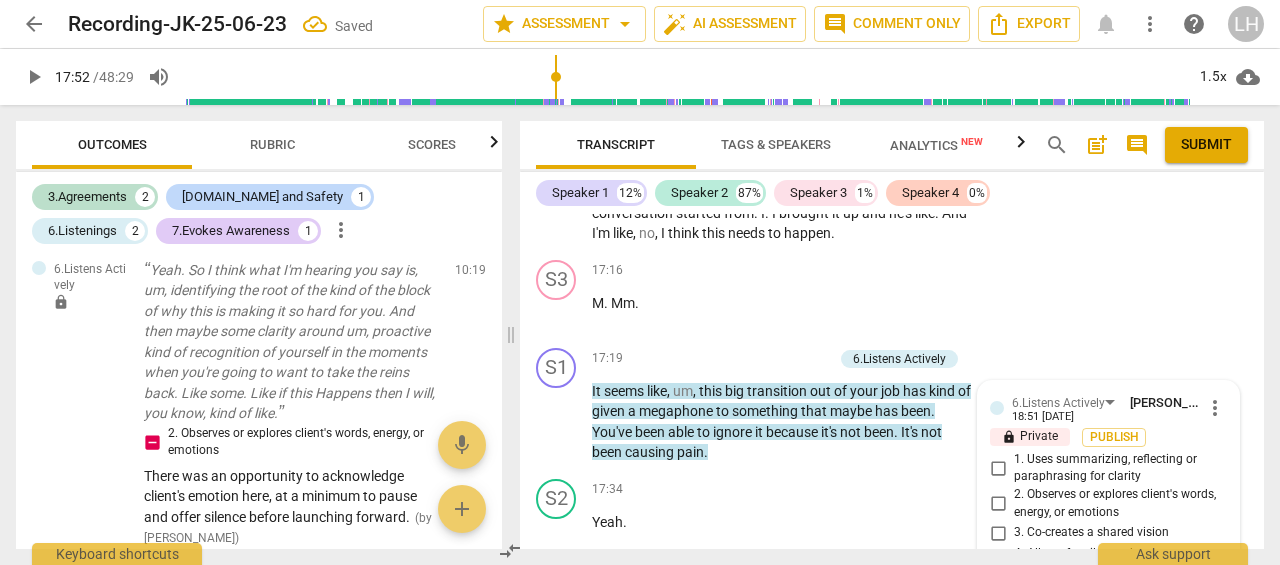 scroll, scrollTop: 7439, scrollLeft: 0, axis: vertical 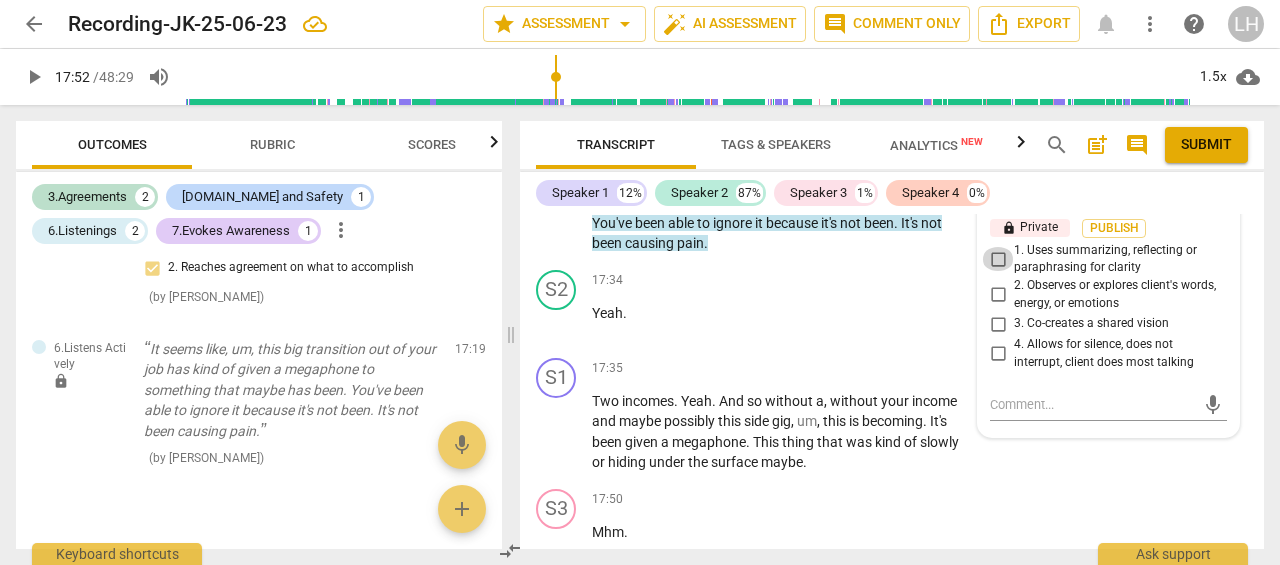 click on "1. Uses summarizing, reflecting or paraphrasing for clarity" at bounding box center [998, 259] 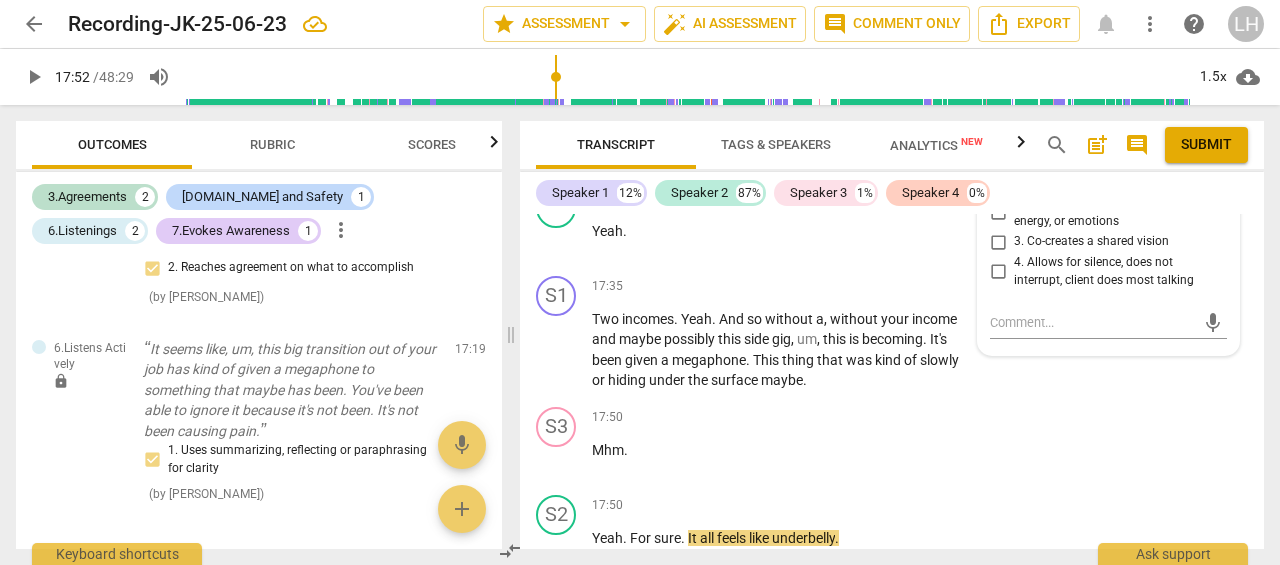 scroll, scrollTop: 7539, scrollLeft: 0, axis: vertical 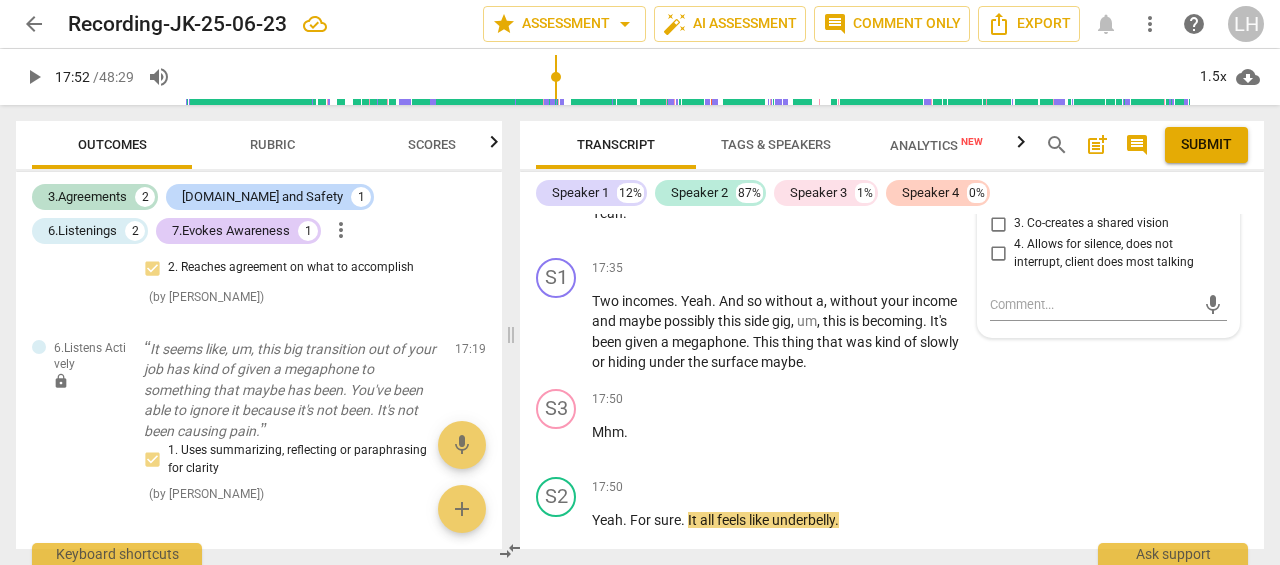 click on "Add competency" at bounding box center [910, 269] 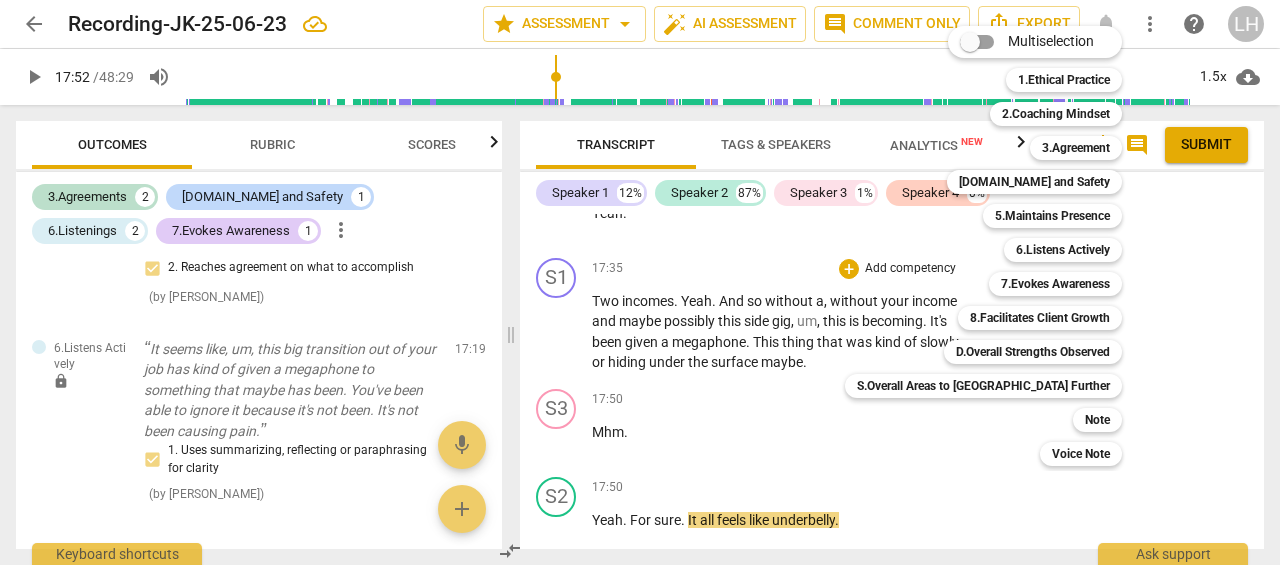 click on "5.Maintains Presence" at bounding box center [1052, 216] 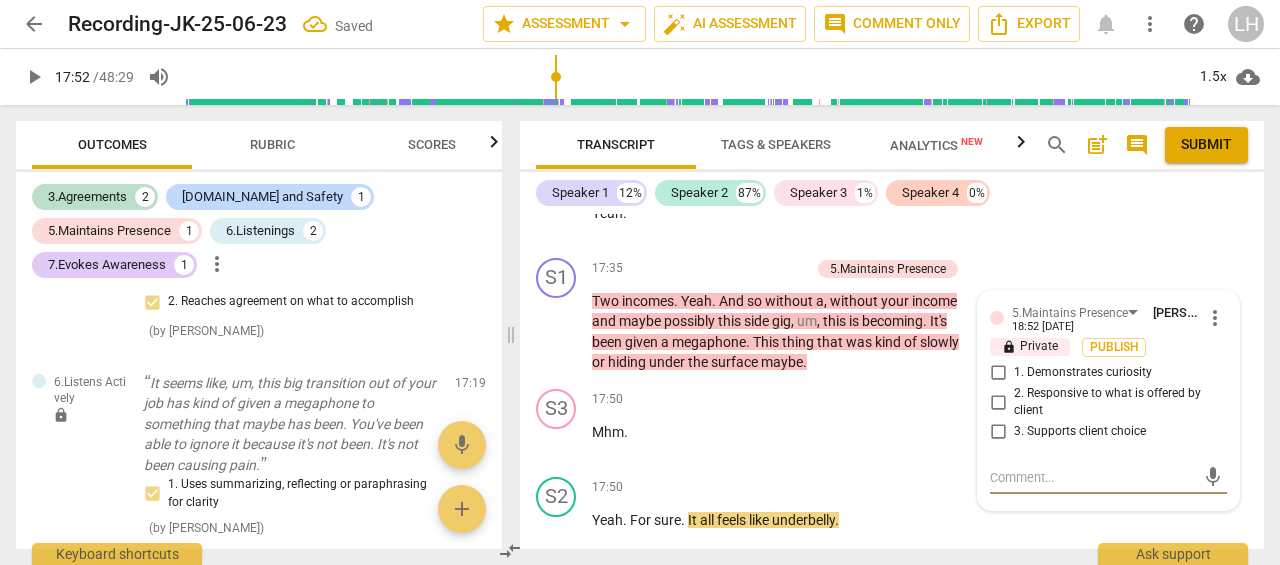 scroll, scrollTop: 1030, scrollLeft: 0, axis: vertical 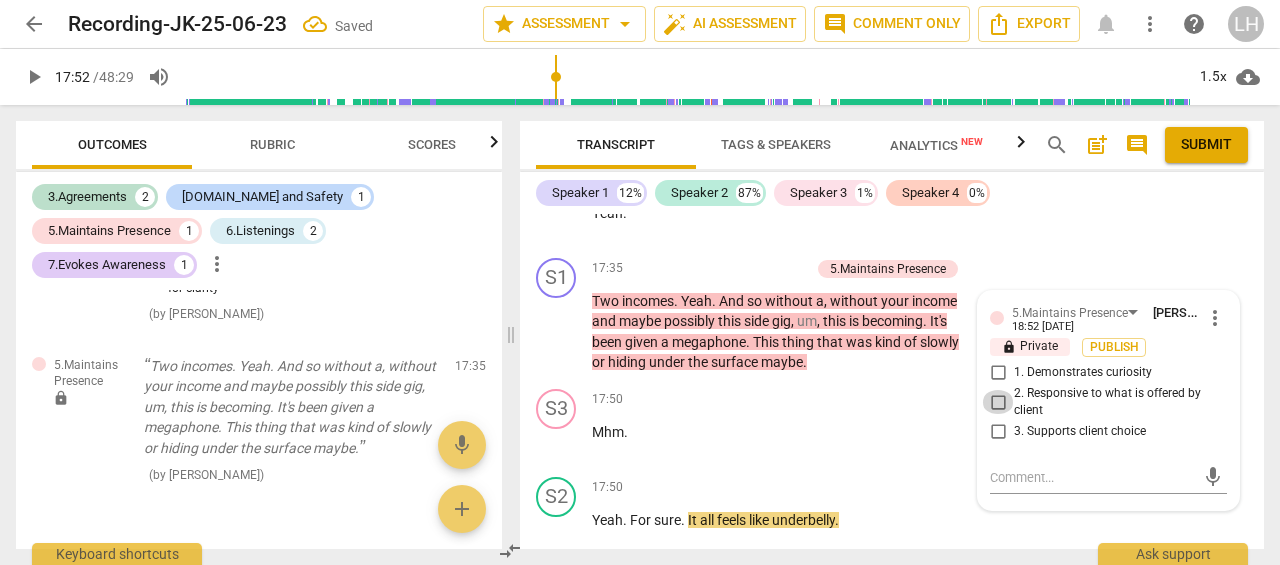 click on "2. Responsive to what is offered by client" at bounding box center (998, 402) 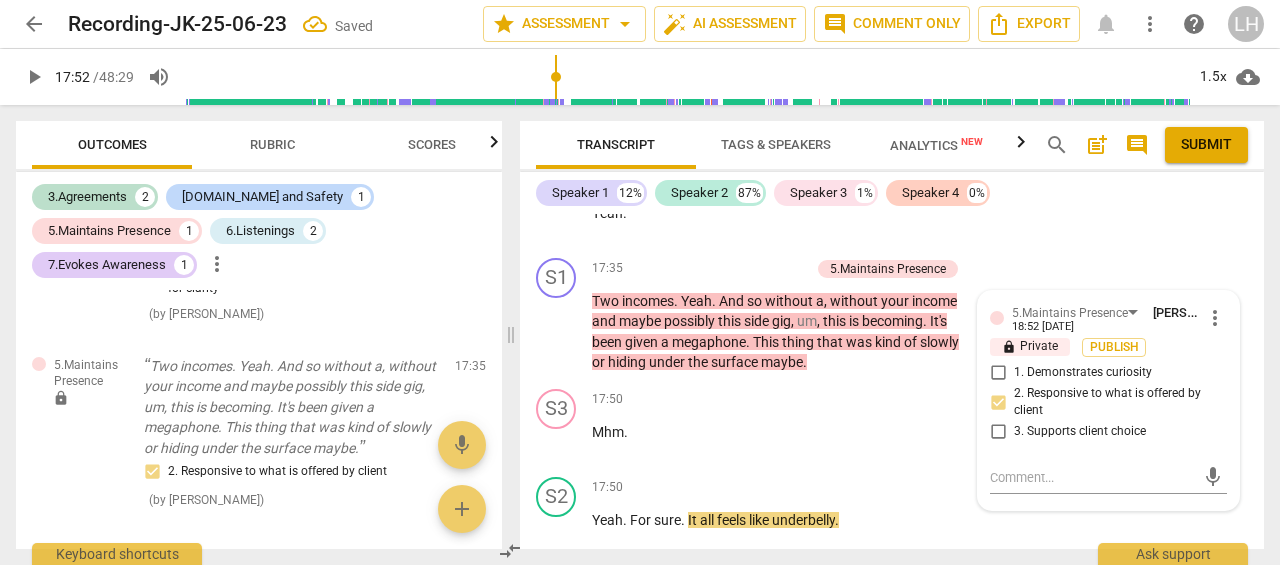 click on "play_arrow" at bounding box center [557, 442] 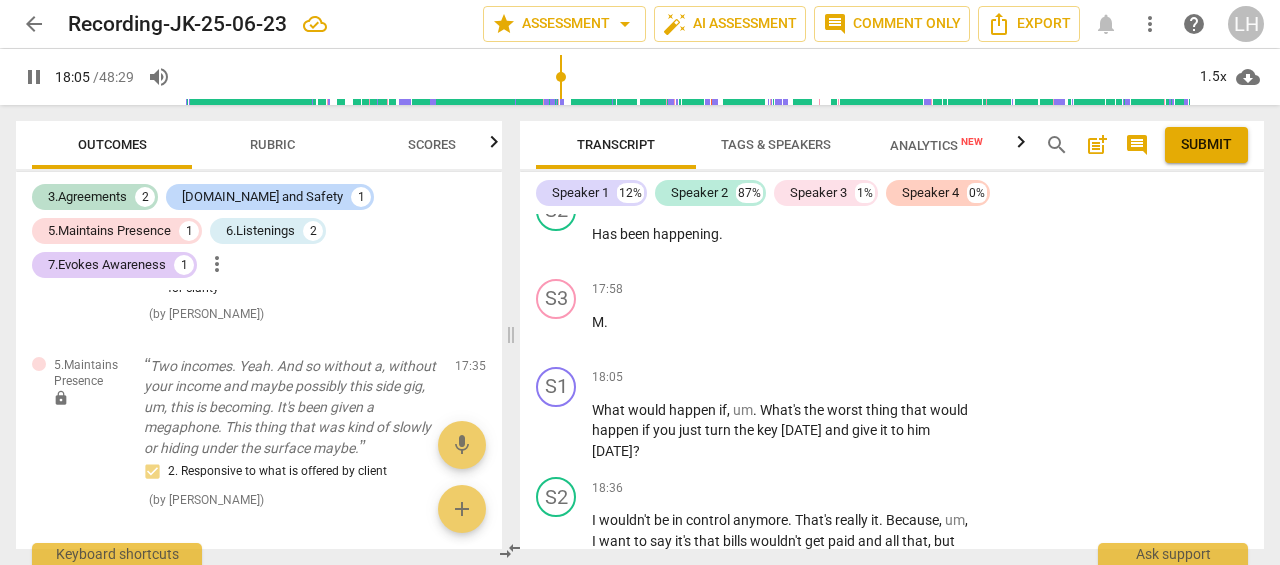scroll, scrollTop: 8101, scrollLeft: 0, axis: vertical 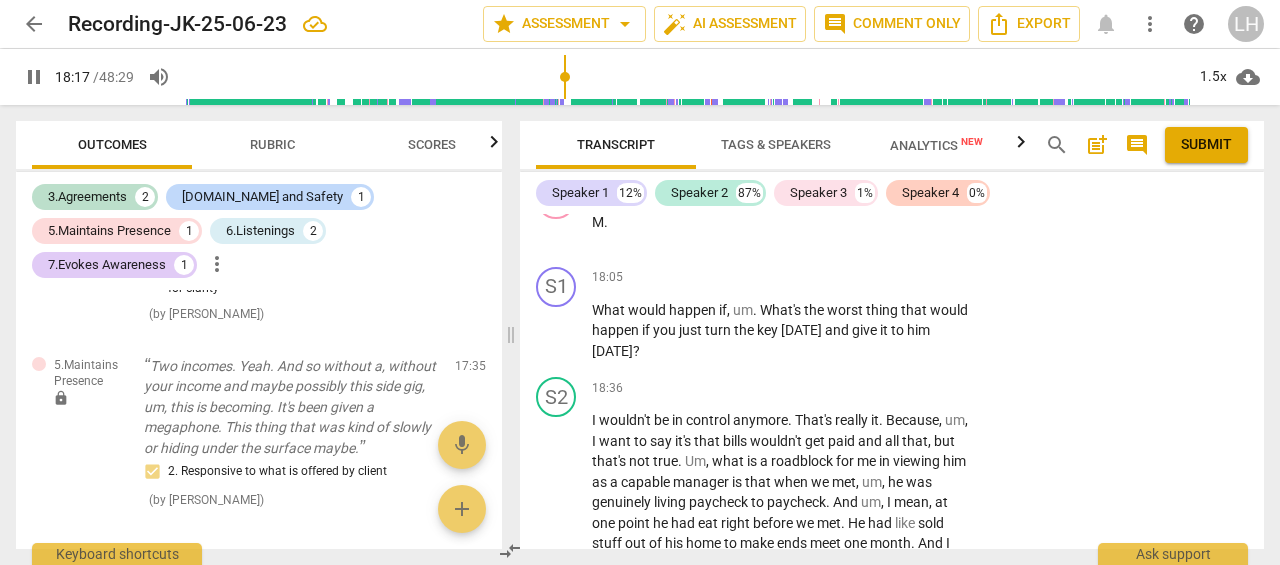 click on "pause" at bounding box center [557, 331] 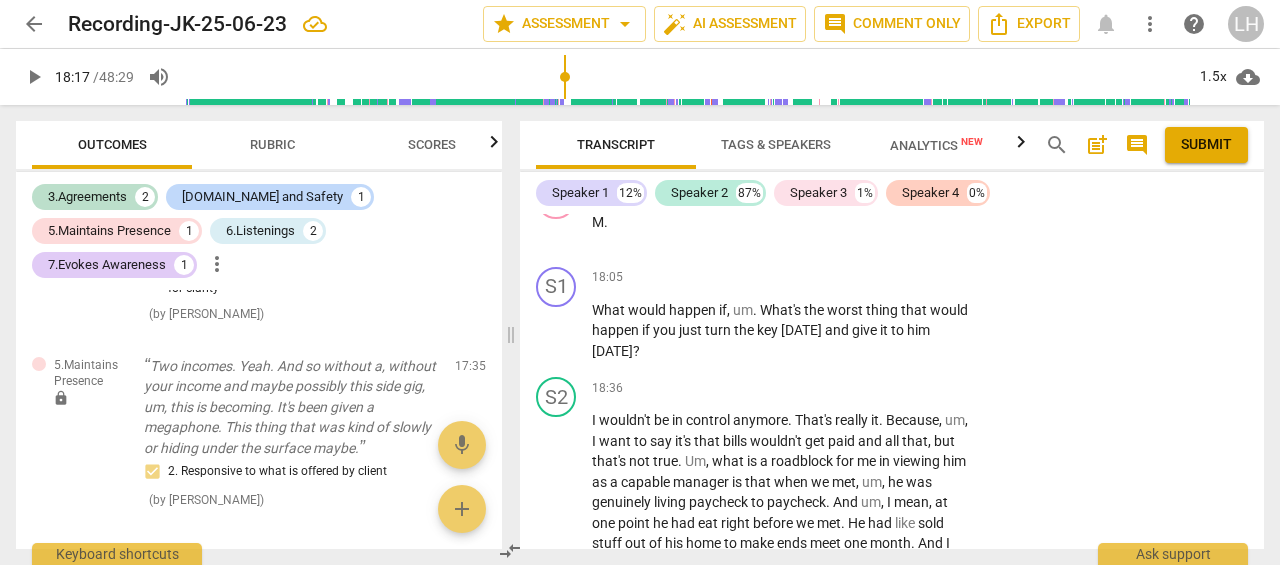 click on "Add competency" at bounding box center [910, 278] 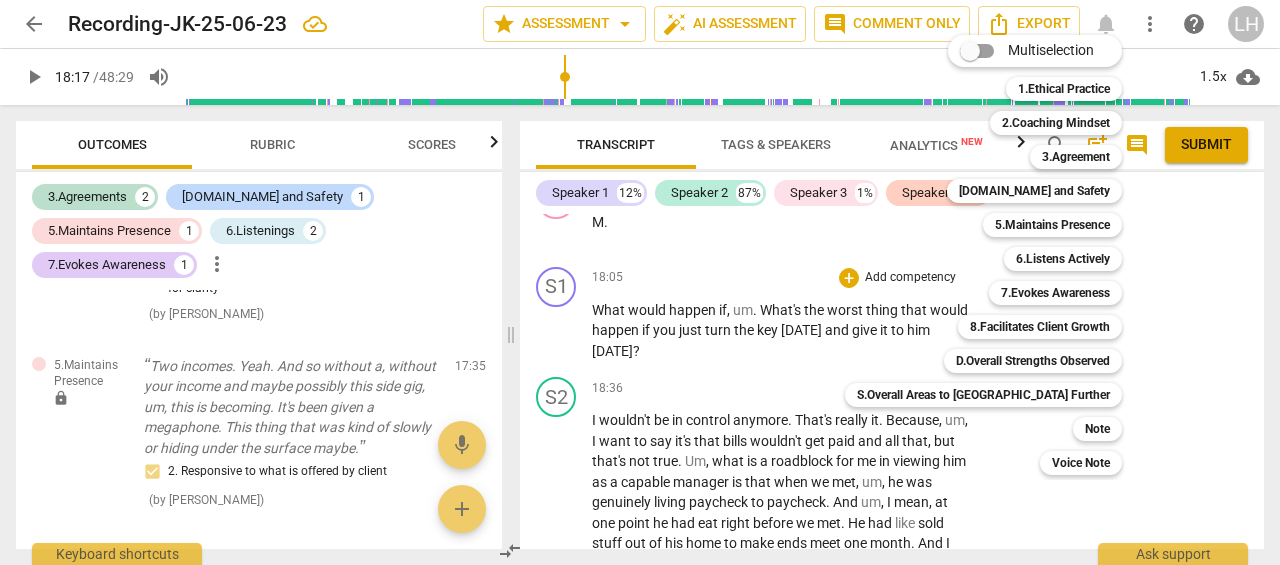 click on "5.Maintains Presence" at bounding box center [1052, 225] 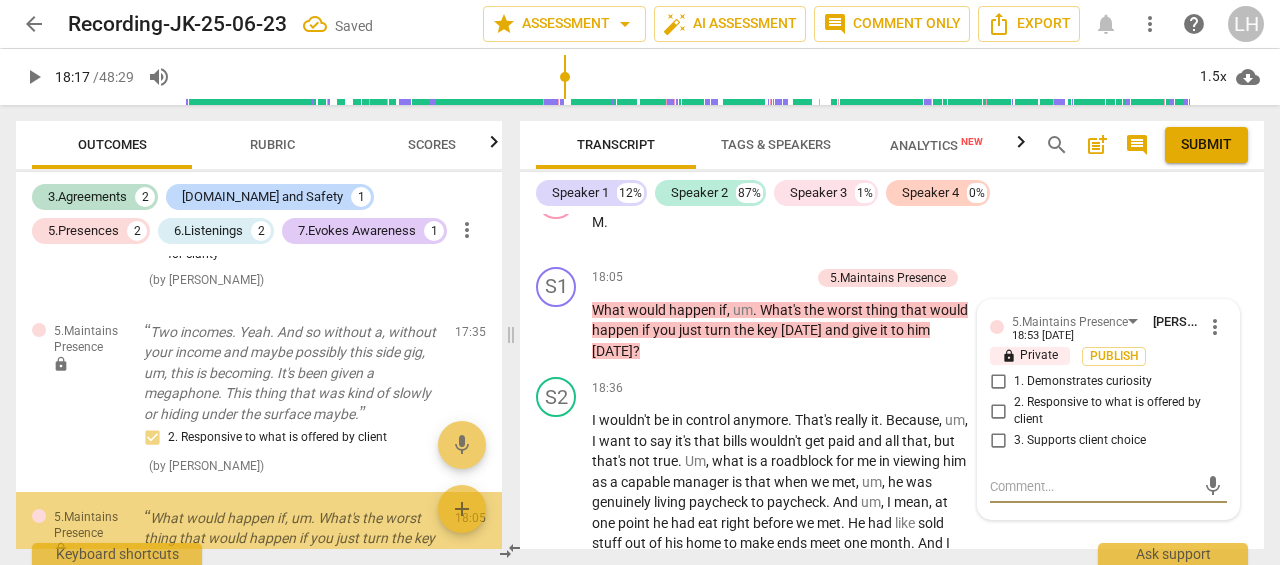 scroll, scrollTop: 1179, scrollLeft: 0, axis: vertical 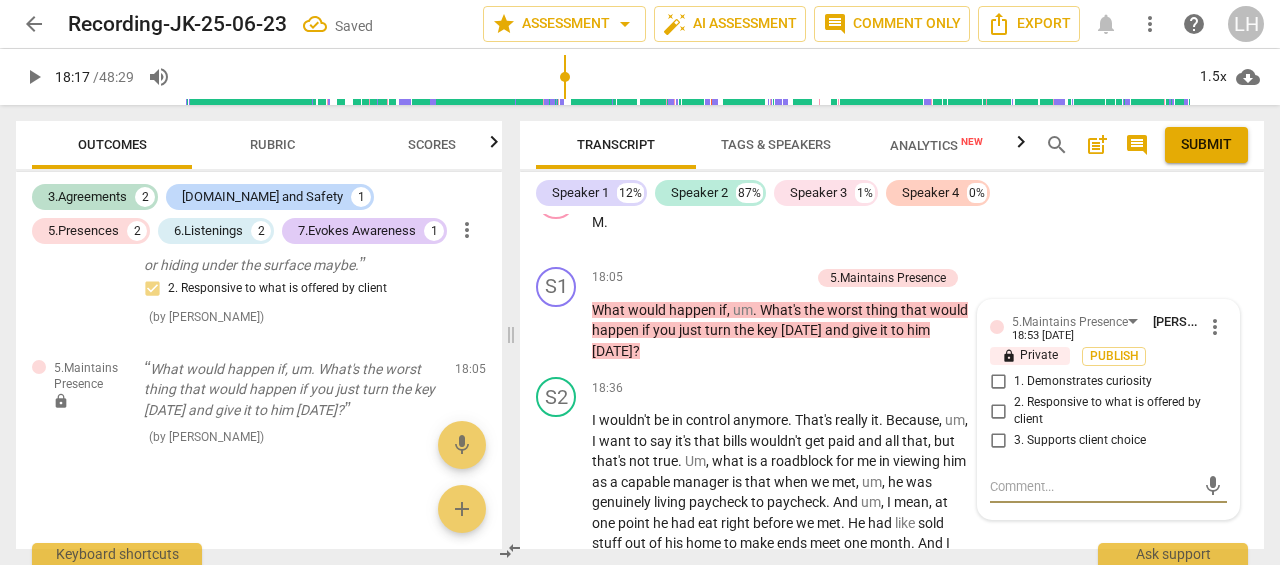 click on "1. Demonstrates curiosity" at bounding box center (998, 382) 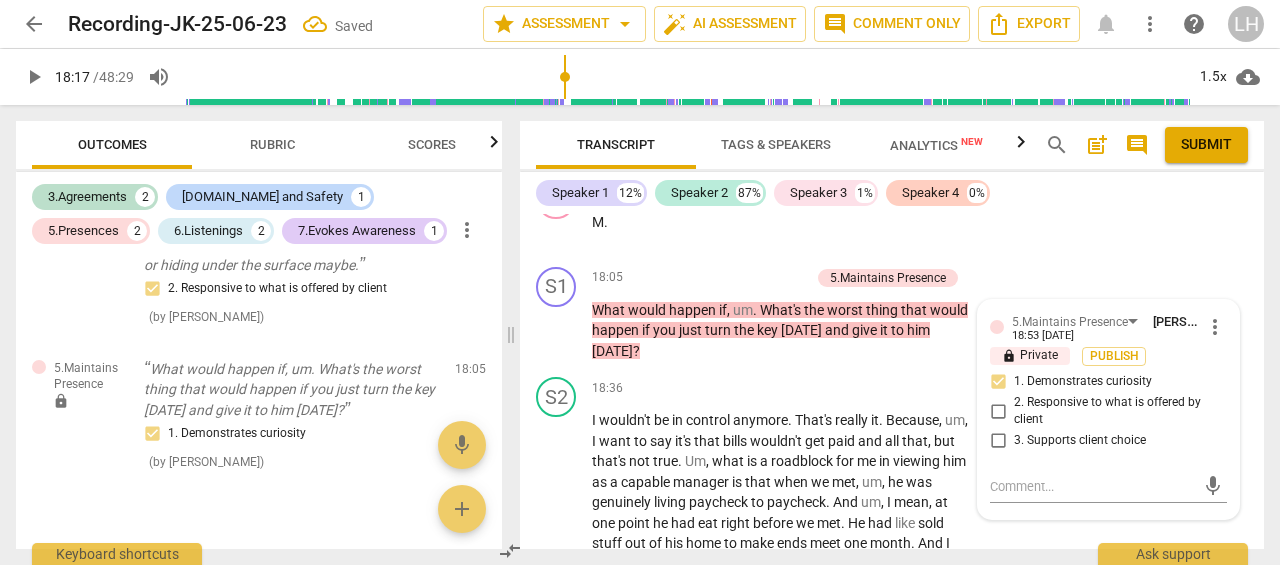 click on "Add competency" at bounding box center (762, 278) 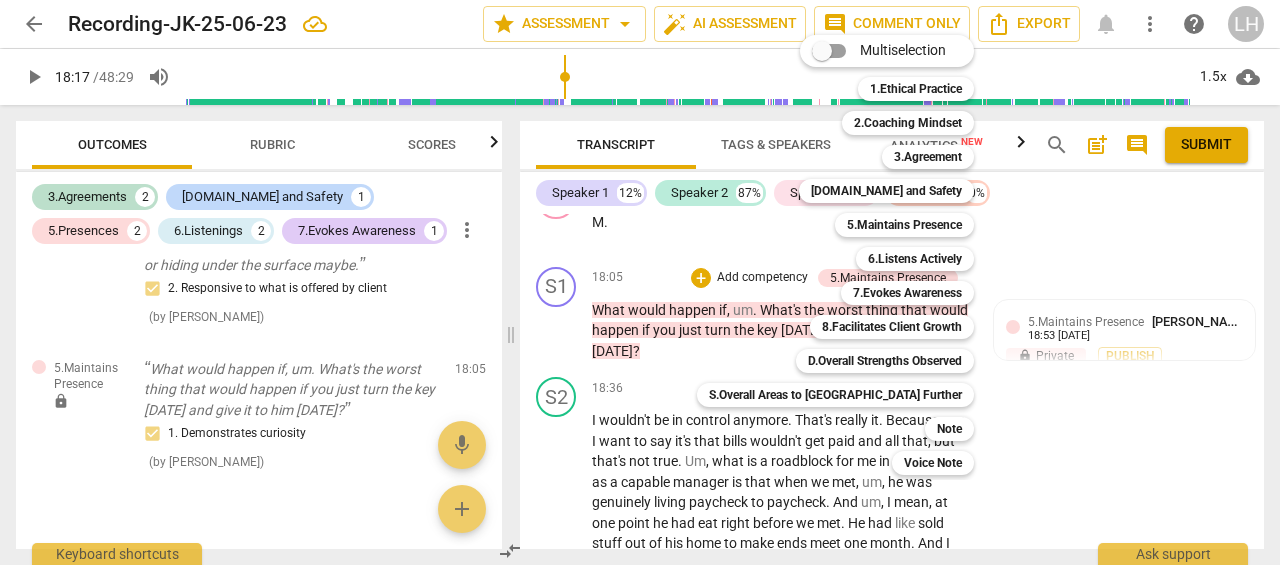 click on "7.Evokes Awareness" at bounding box center (907, 293) 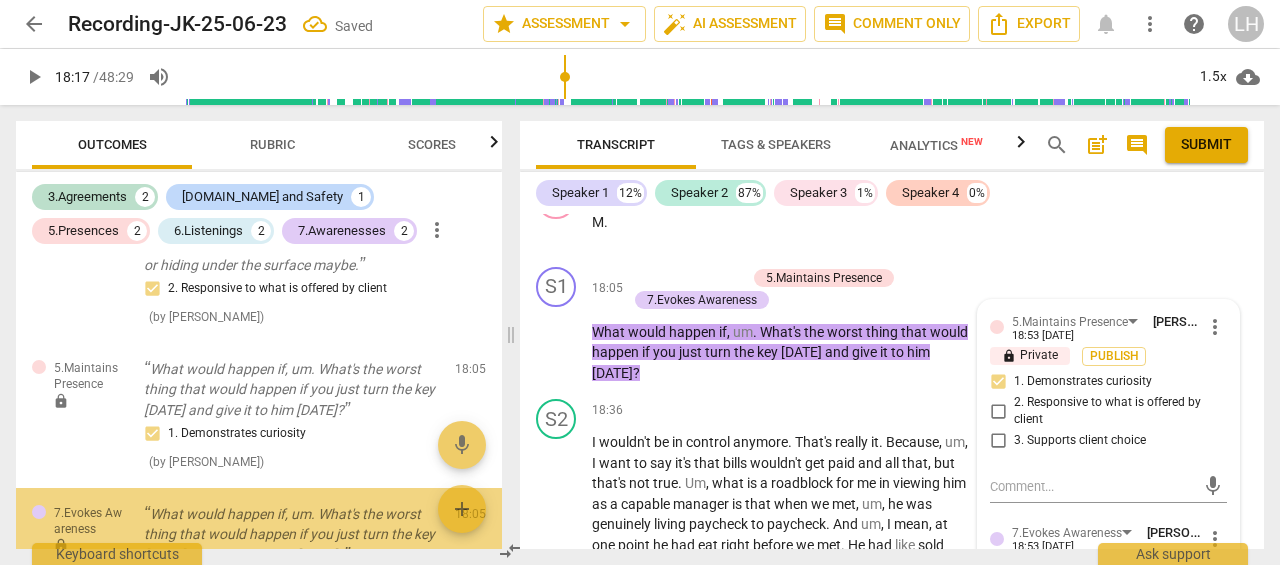 scroll, scrollTop: 1324, scrollLeft: 0, axis: vertical 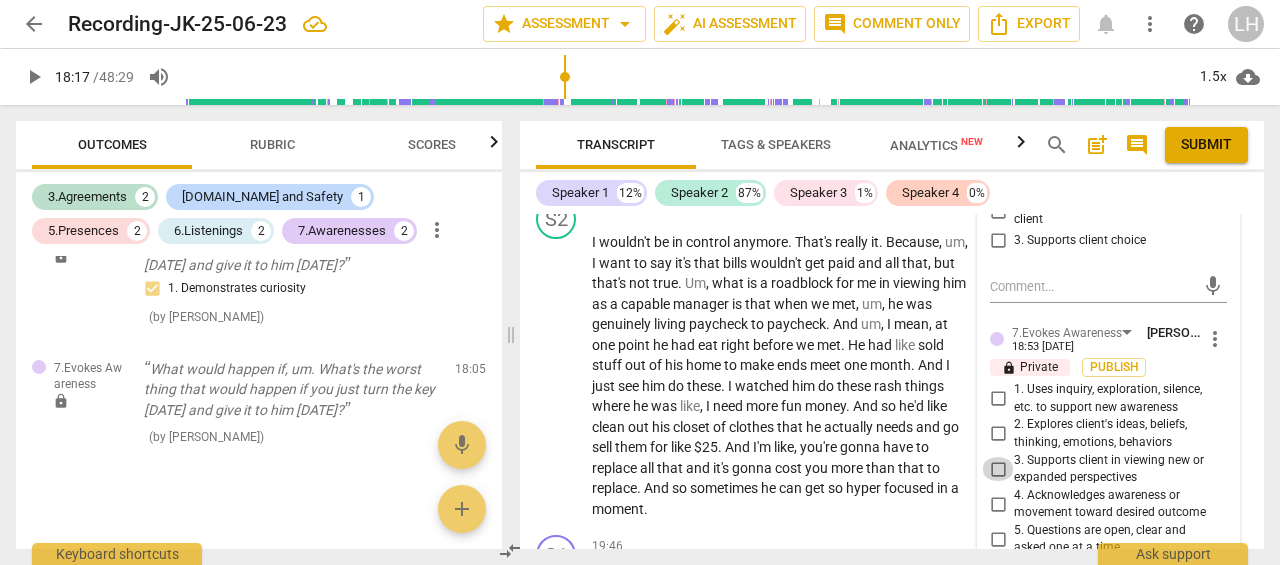 click on "3. Supports client in viewing new or expanded perspectives" at bounding box center [998, 469] 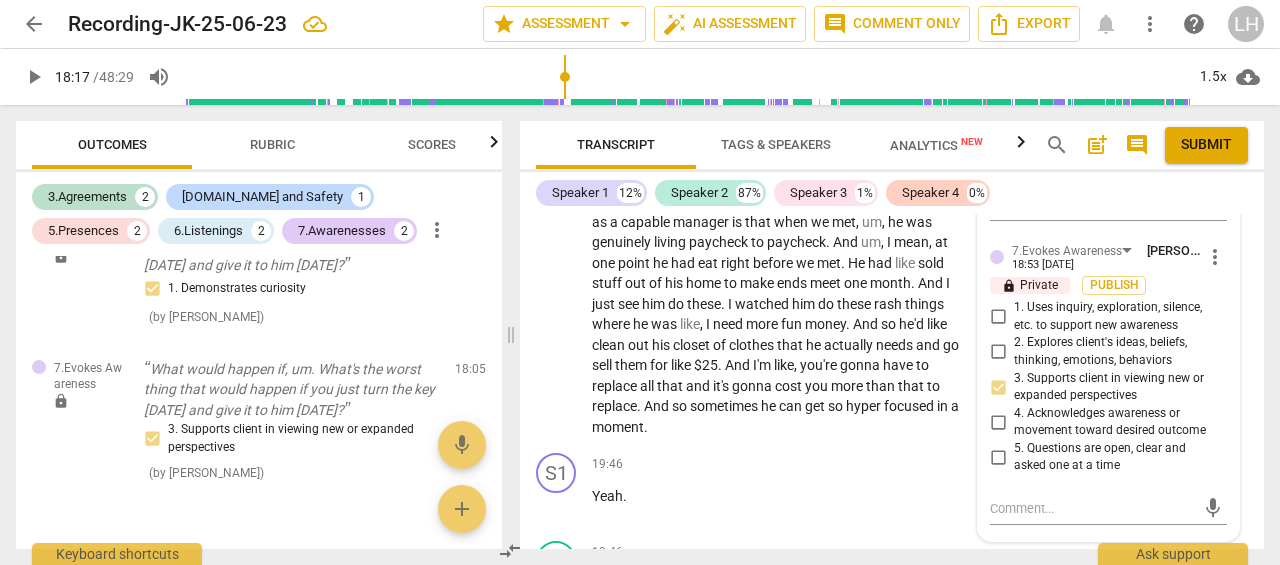 scroll, scrollTop: 8401, scrollLeft: 0, axis: vertical 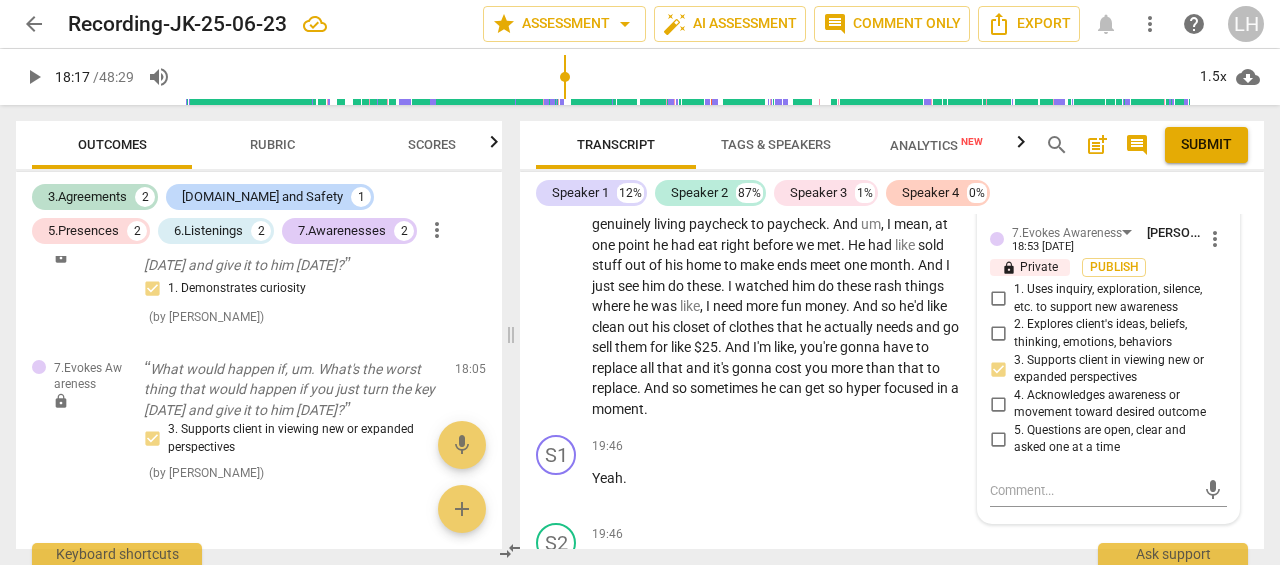 click on "play_arrow" at bounding box center (557, 276) 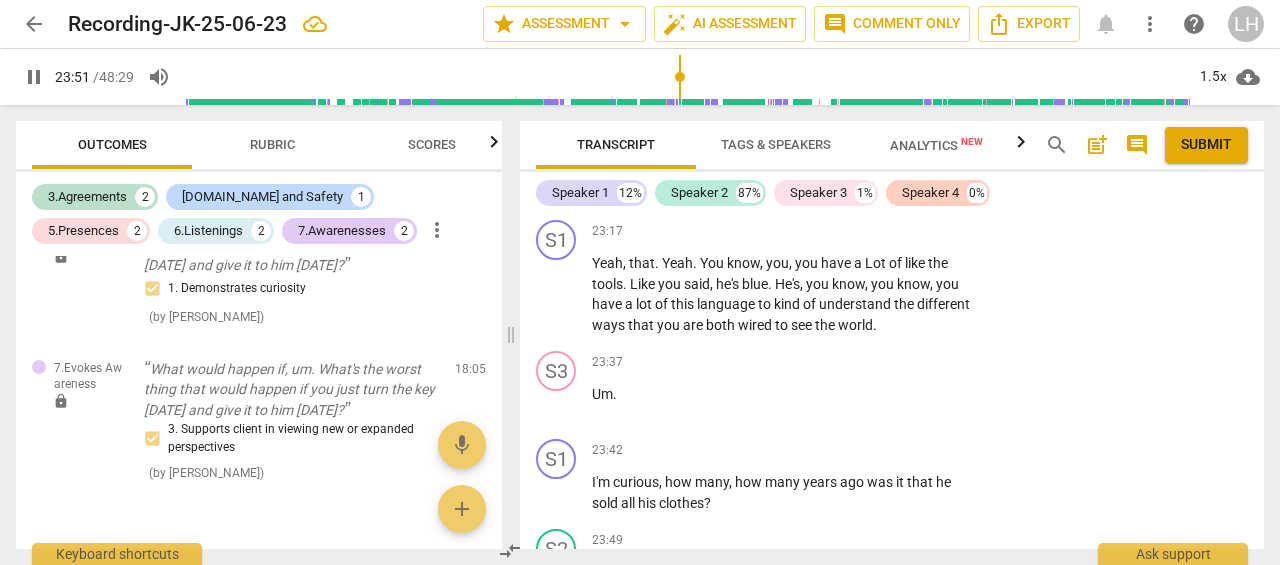 scroll, scrollTop: 10690, scrollLeft: 0, axis: vertical 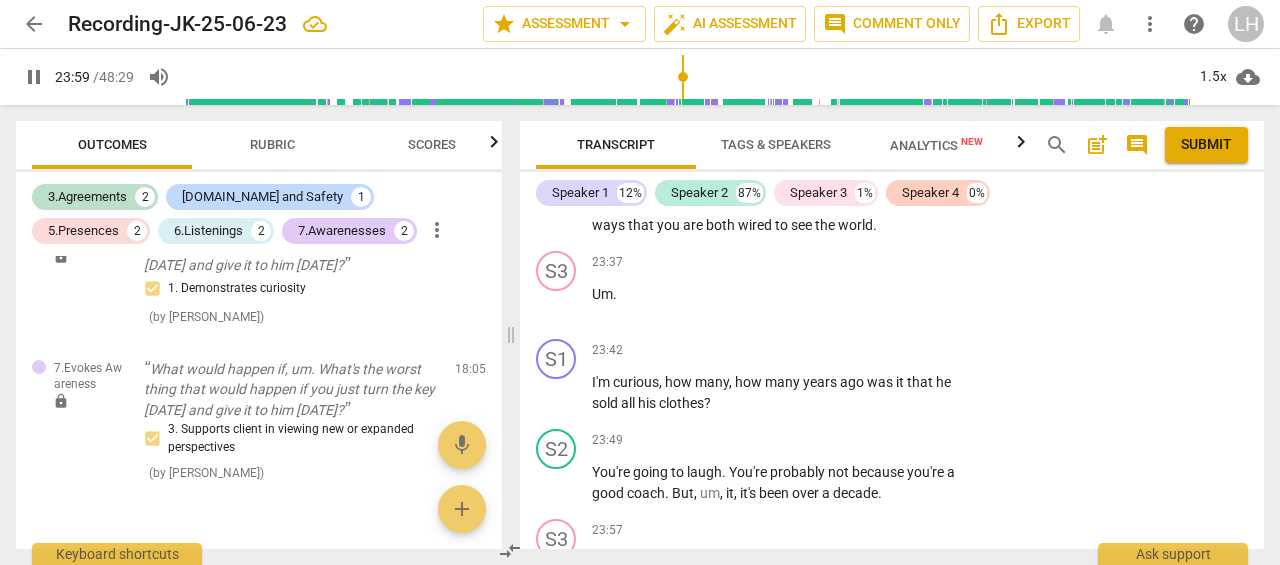 click on "pause" at bounding box center (557, 483) 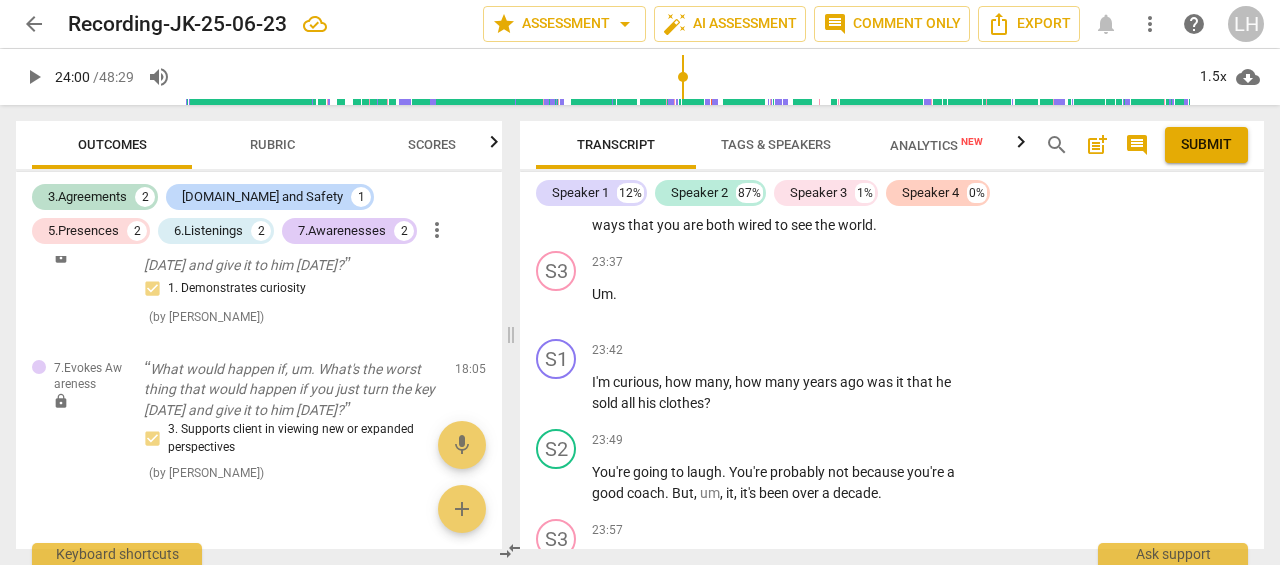 click on "Add competency" at bounding box center [910, 351] 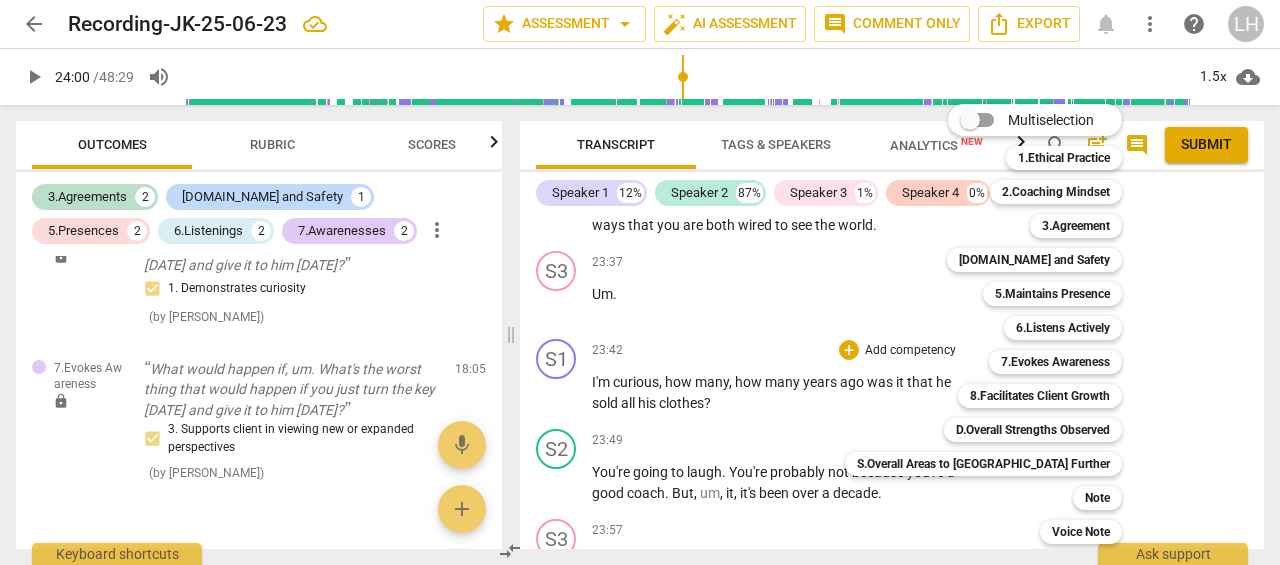 click on "7.Evokes Awareness" at bounding box center [1055, 362] 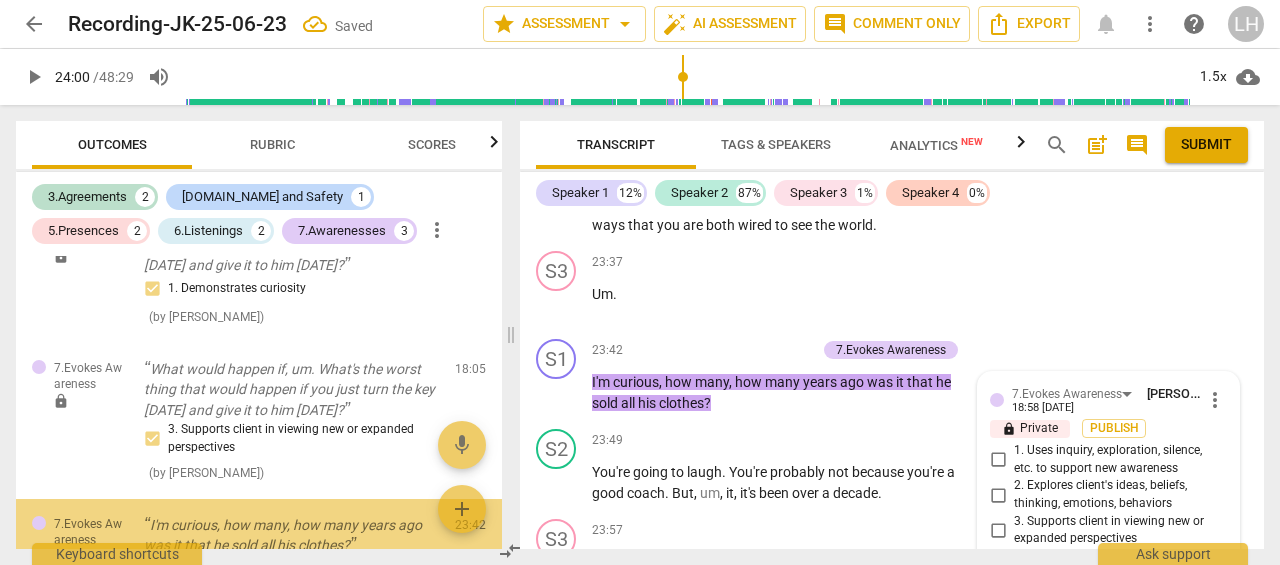 scroll, scrollTop: 10937, scrollLeft: 0, axis: vertical 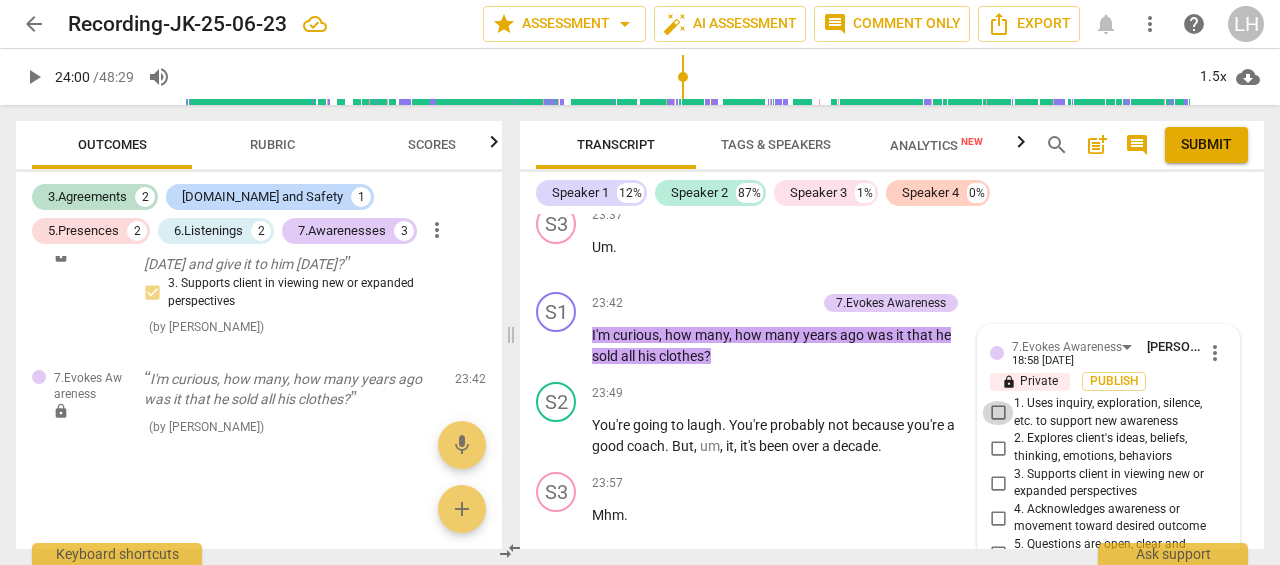 click on "1. Uses inquiry, exploration, silence, etc.  to support new awareness" at bounding box center [998, 413] 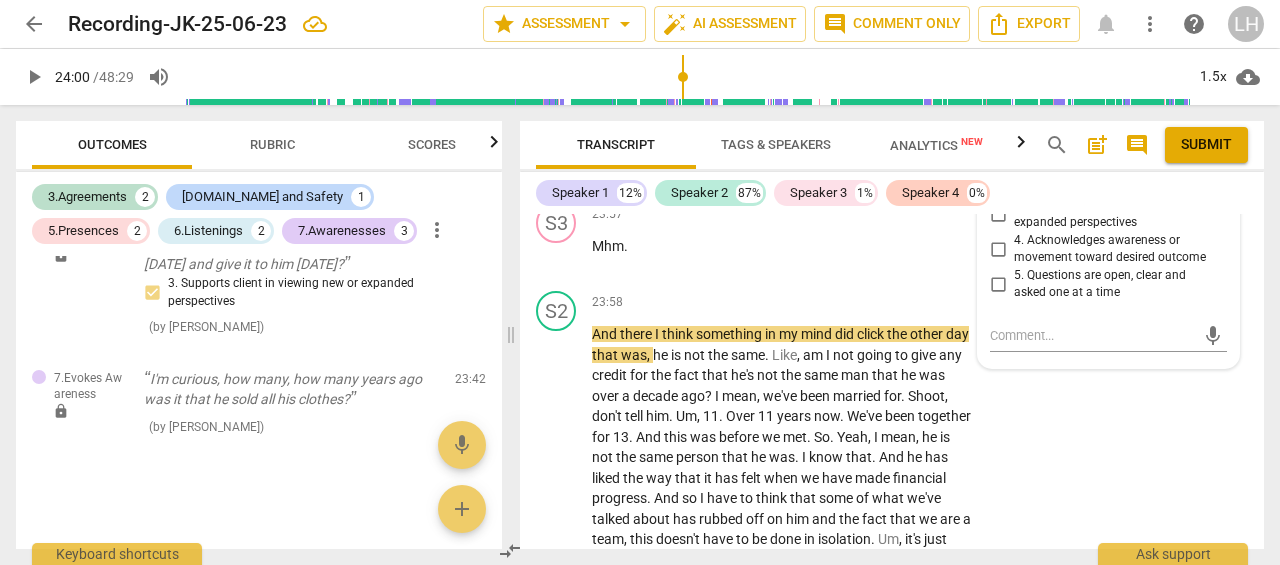 scroll, scrollTop: 11037, scrollLeft: 0, axis: vertical 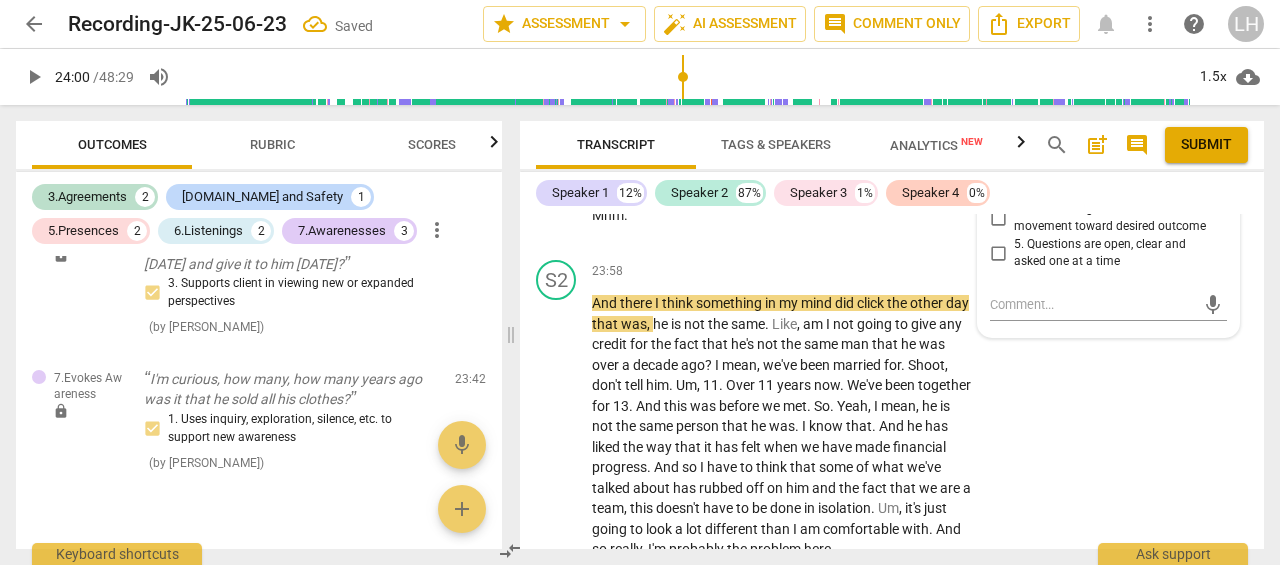 click on "play_arrow" at bounding box center [557, 427] 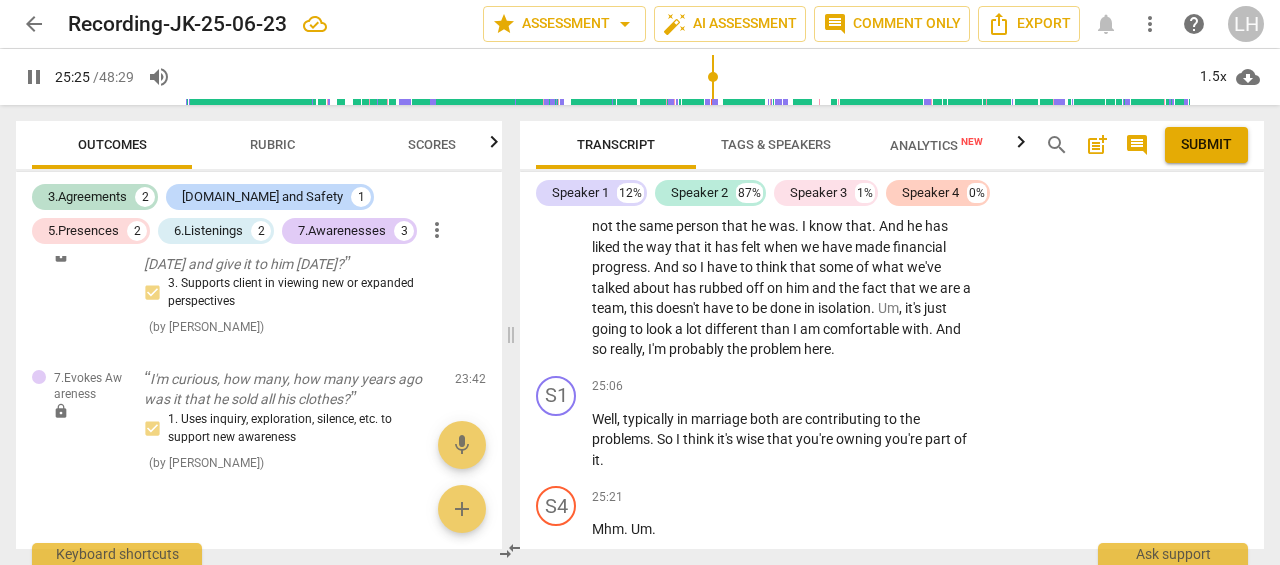 scroll, scrollTop: 11608, scrollLeft: 0, axis: vertical 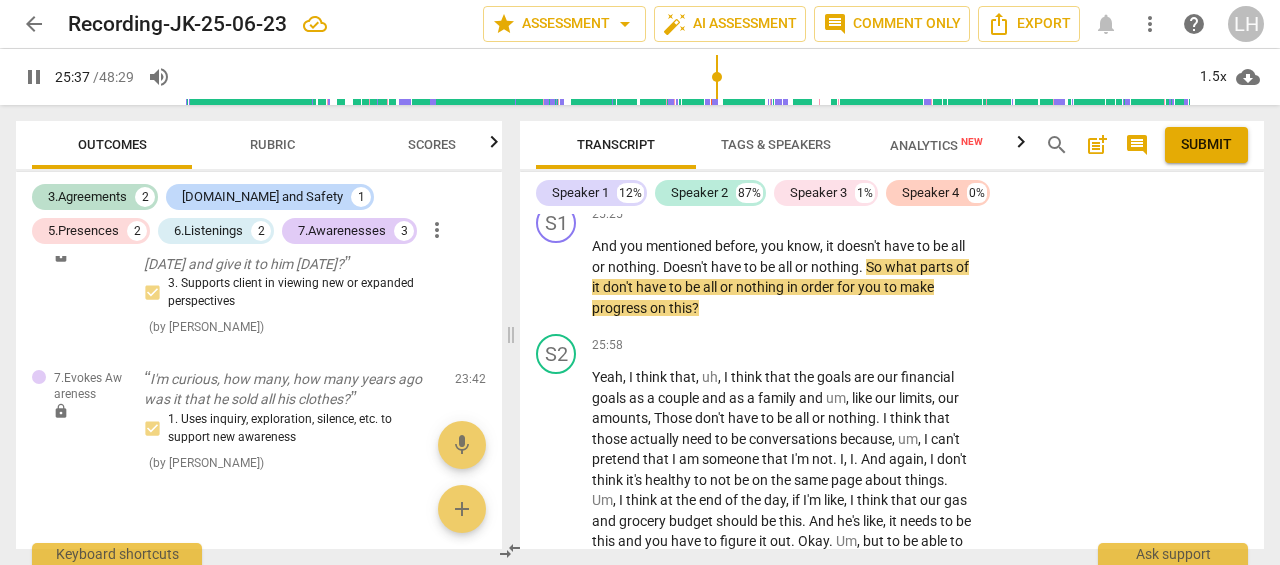drag, startPoint x: 999, startPoint y: 450, endPoint x: 968, endPoint y: 428, distance: 38.013157 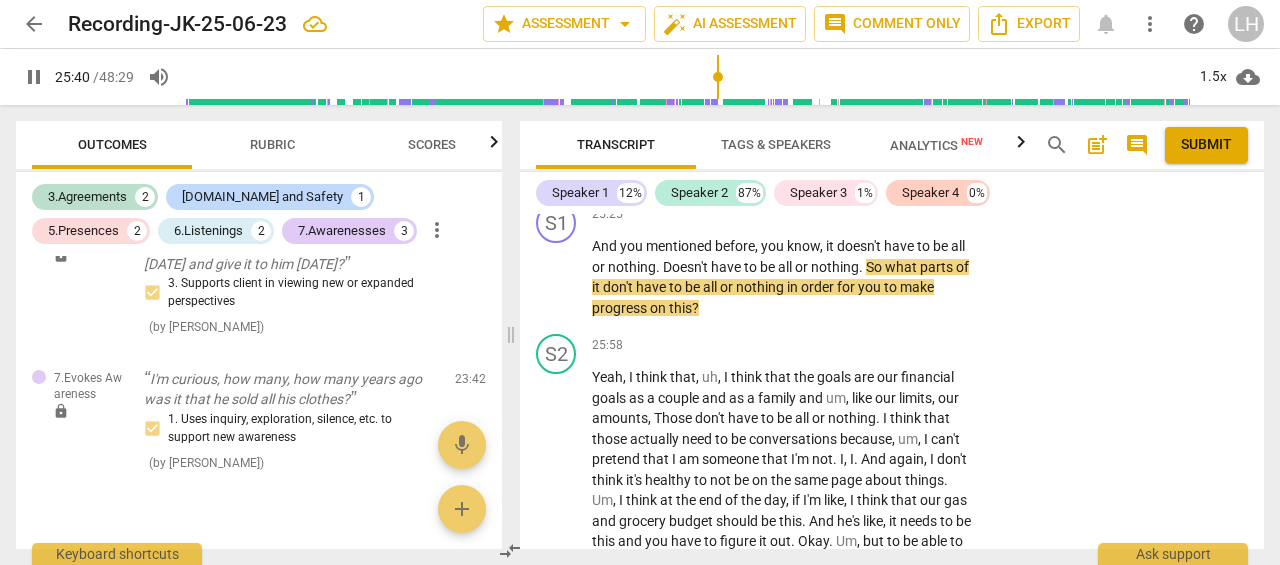 click on "nothing" at bounding box center [835, 267] 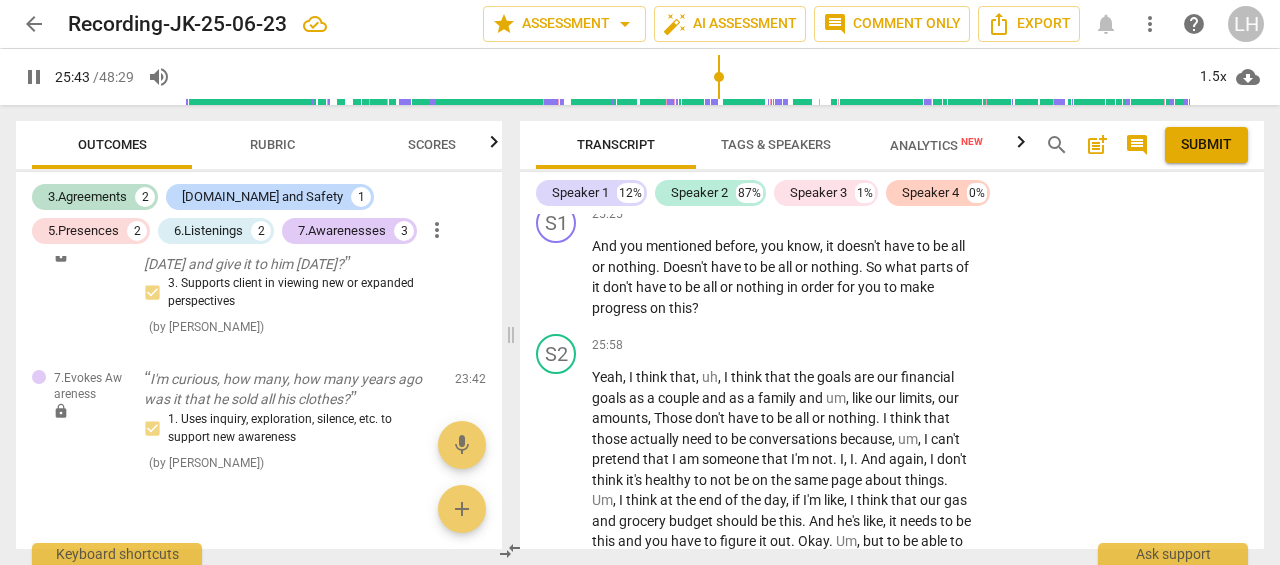 click on "pause" at bounding box center (557, 278) 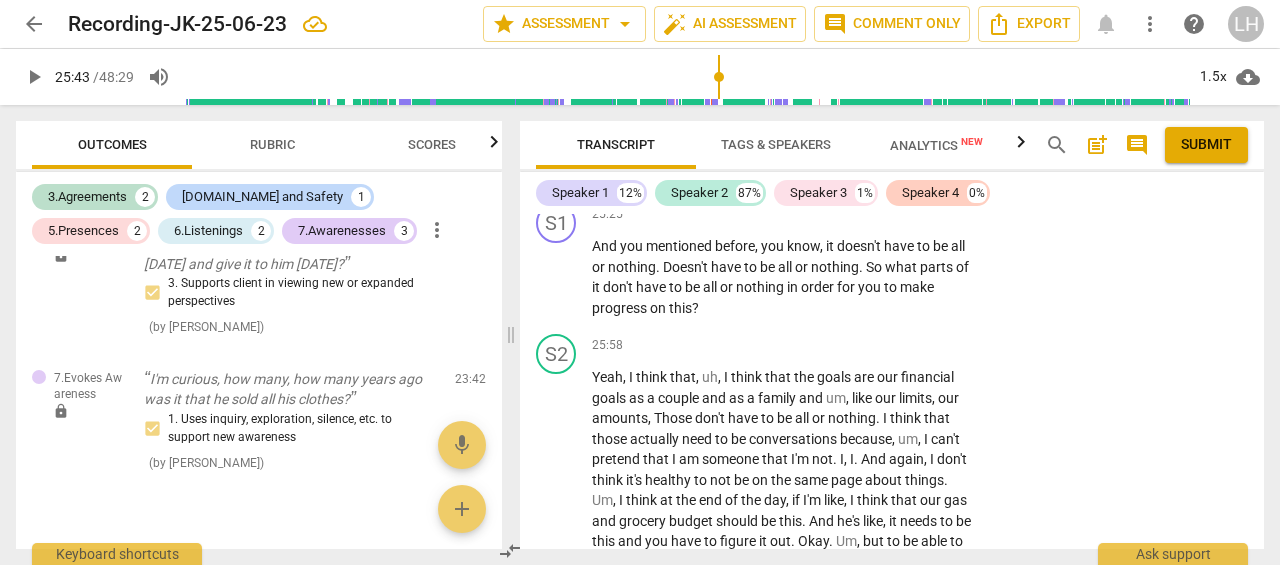 scroll, scrollTop: 11508, scrollLeft: 0, axis: vertical 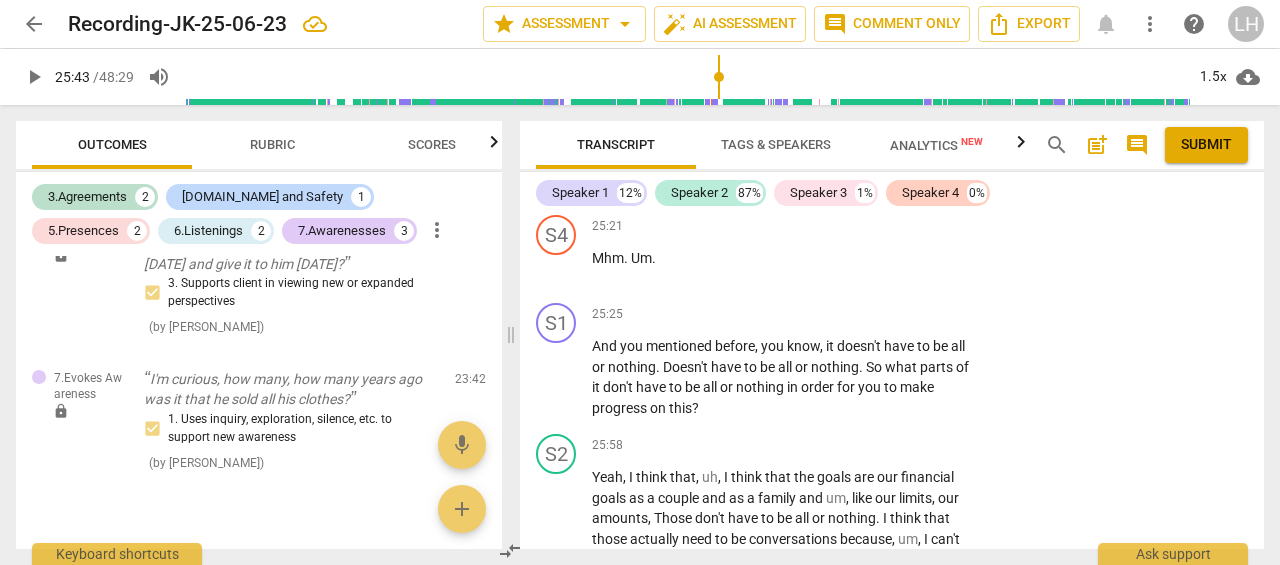 click on "Add competency" at bounding box center [910, 315] 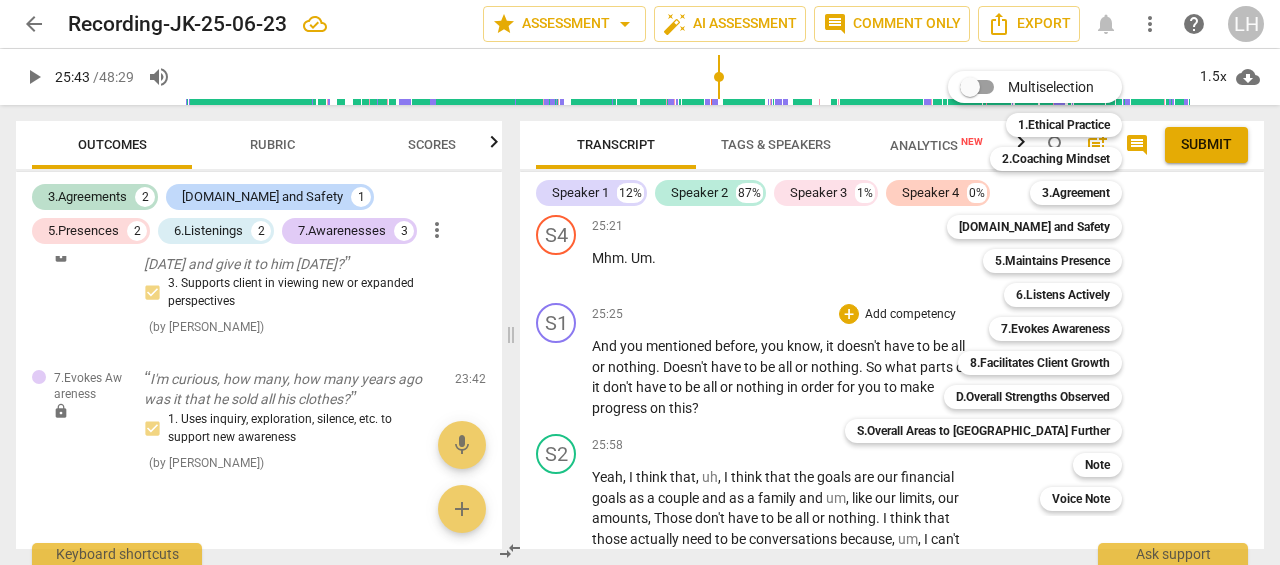 click on "7.Evokes Awareness" at bounding box center (1055, 329) 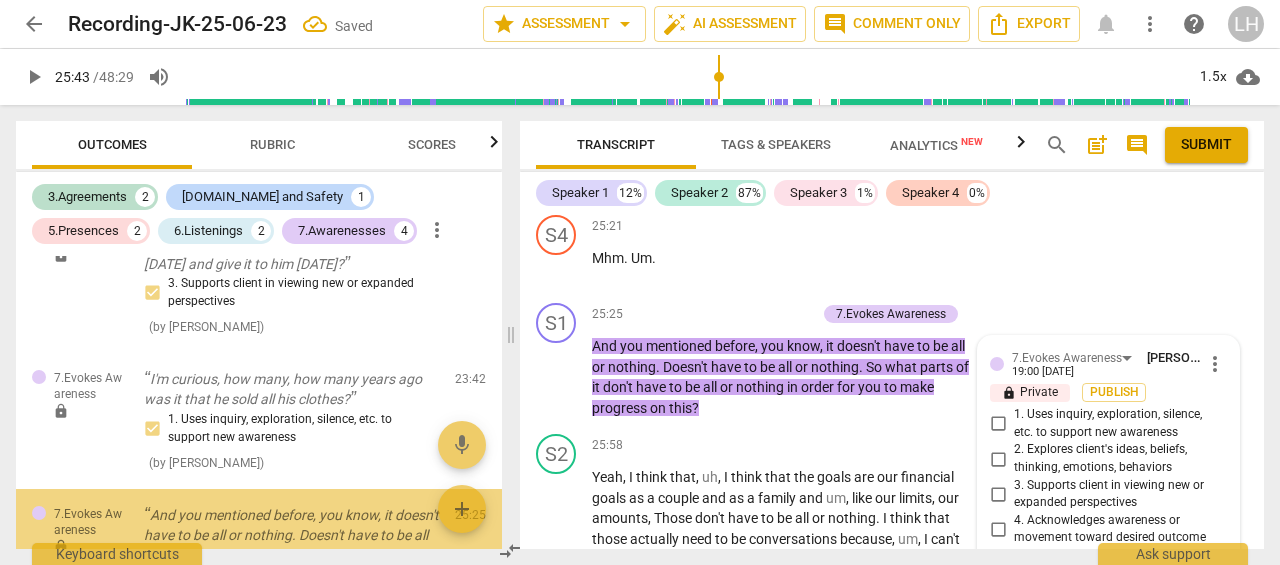 scroll, scrollTop: 11719, scrollLeft: 0, axis: vertical 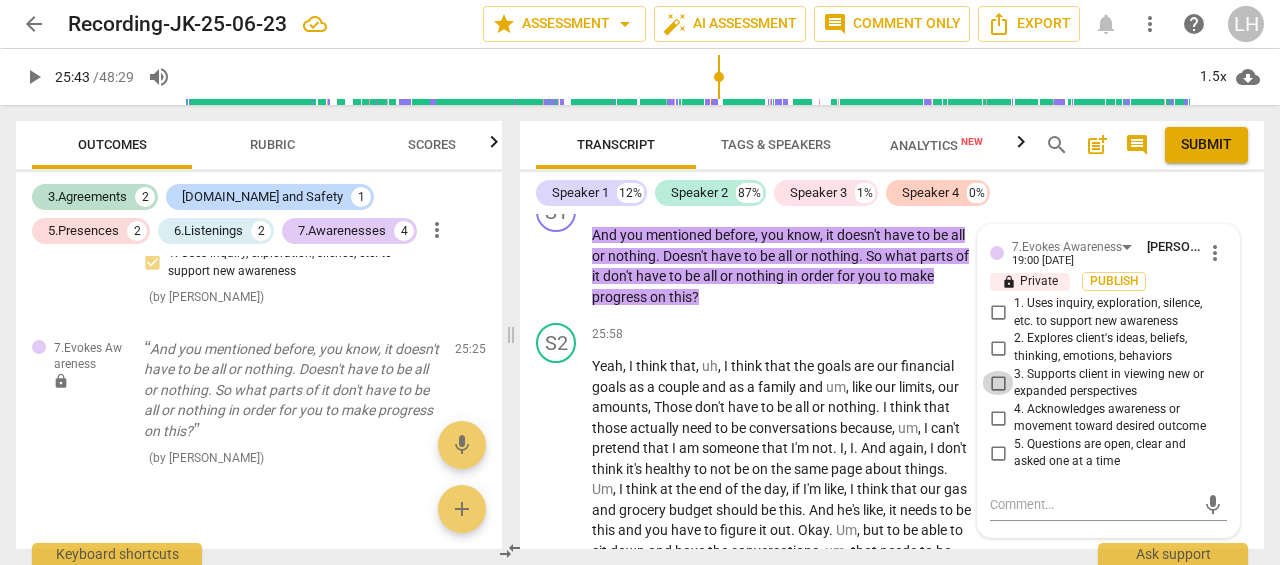 click on "3. Supports client in viewing new or expanded perspectives" at bounding box center [998, 383] 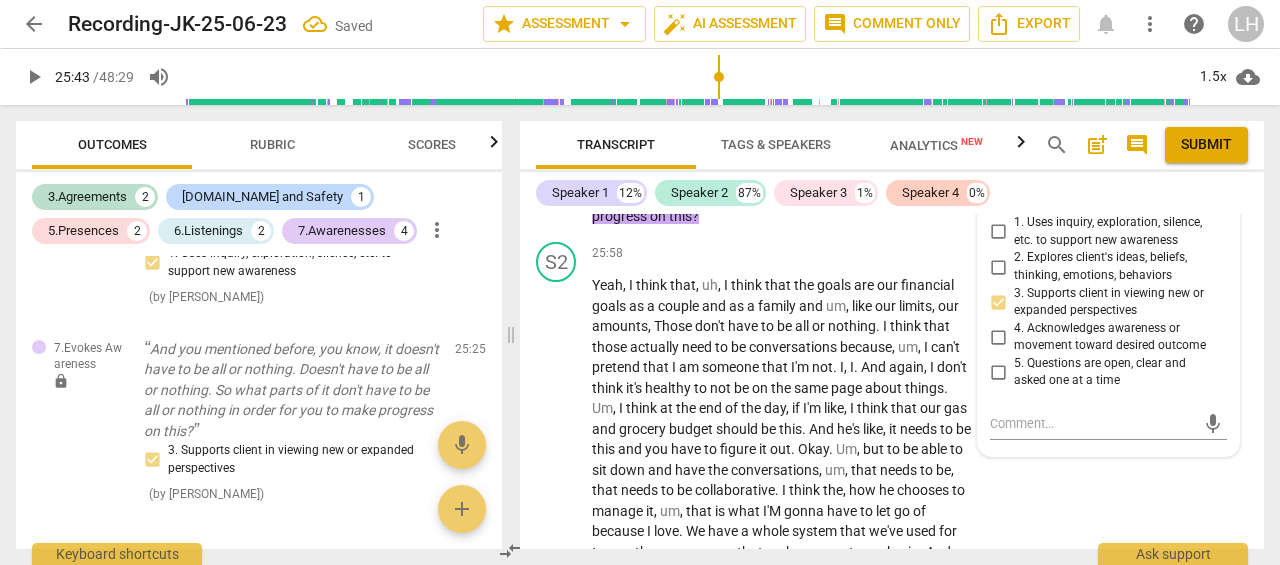 scroll, scrollTop: 11719, scrollLeft: 0, axis: vertical 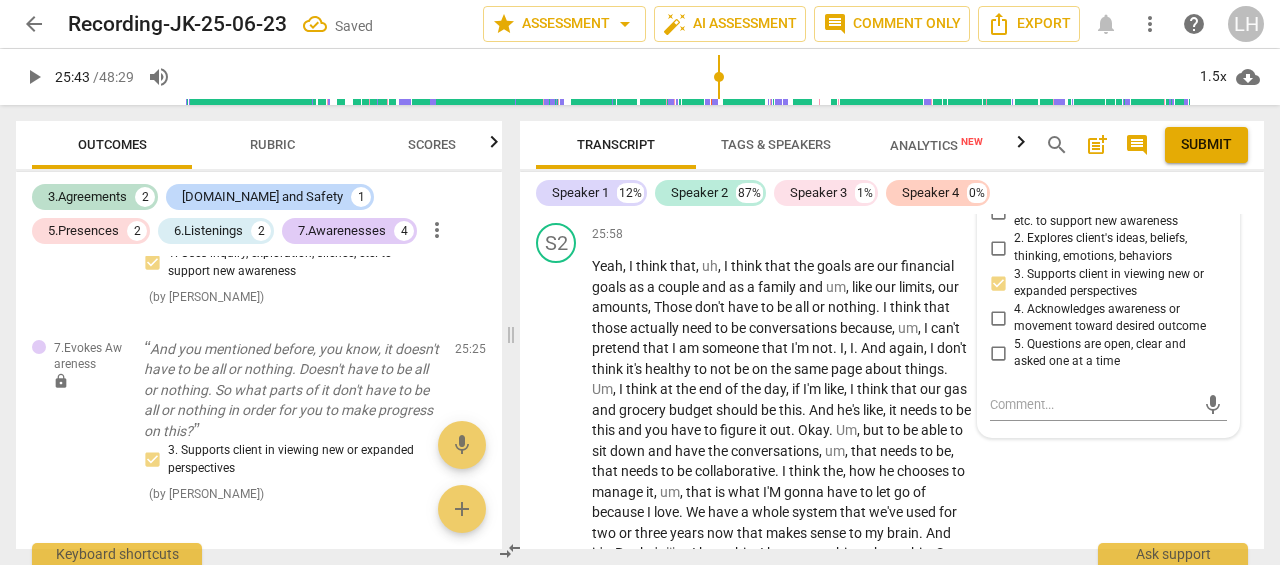 click on "Yeah ,   I   think   that ,   uh ,   I   think   that   the   goals   are   our   financial   goals   as   a   couple   and   as   a   family   and   um ,   like   our   limits ,   our   amounts ,   Those   don't   have   to   be   all   or   nothing .   I   think   that   those   actually   need   to   be   conversations   because ,   um ,   I   can't   pretend   that   I   am   someone   that   I'm   not .   I ,   I .   And   again ,   I   don't   think   it's   healthy   to   not   be   on   the   same   page   about   things .   Um ,   I   think   at   the   end   of   the   day ,   if   I'm   like ,   I   think   that   our   gas   and   grocery   budget   should   be   this .   And   he's   like ,   it   needs   to   be   this   and   you   have   to   figure   it   out .   Okay .   Um ,   but   to   be   able   to   sit   down   and   have   the   conversations ,   um ,   that   needs   to   be ,   that   needs   to   be   collaborative .   I   think   the ,   how   he   chooses   to   manage   it ," at bounding box center (782, 512) 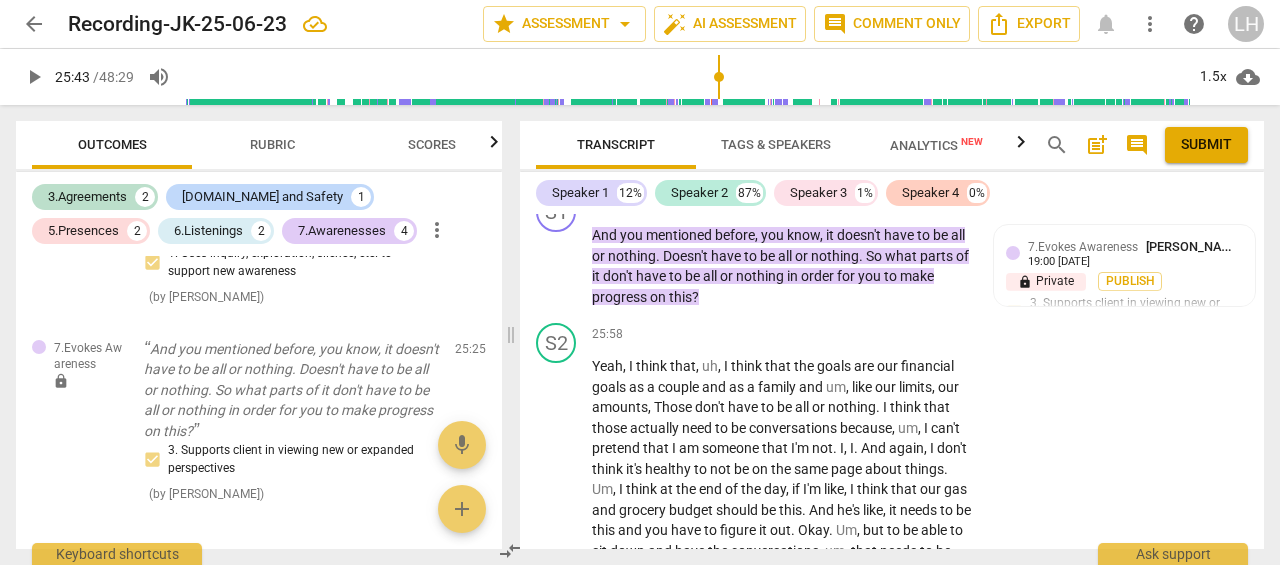 scroll, scrollTop: 11719, scrollLeft: 0, axis: vertical 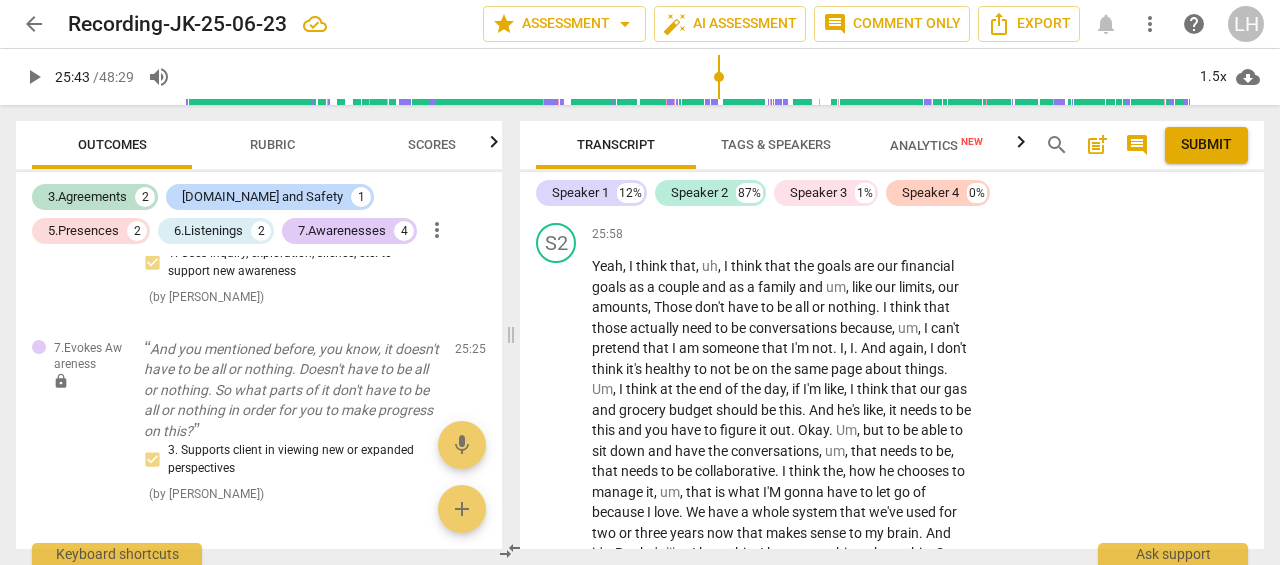 drag, startPoint x: 555, startPoint y: 479, endPoint x: 877, endPoint y: 491, distance: 322.2235 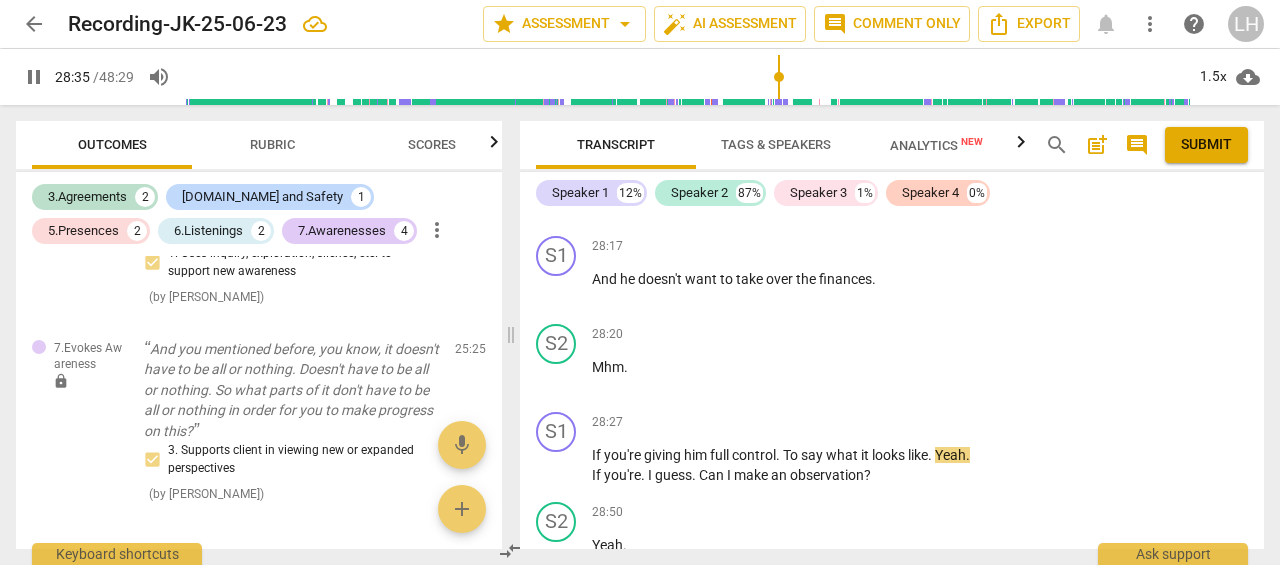 scroll, scrollTop: 12679, scrollLeft: 0, axis: vertical 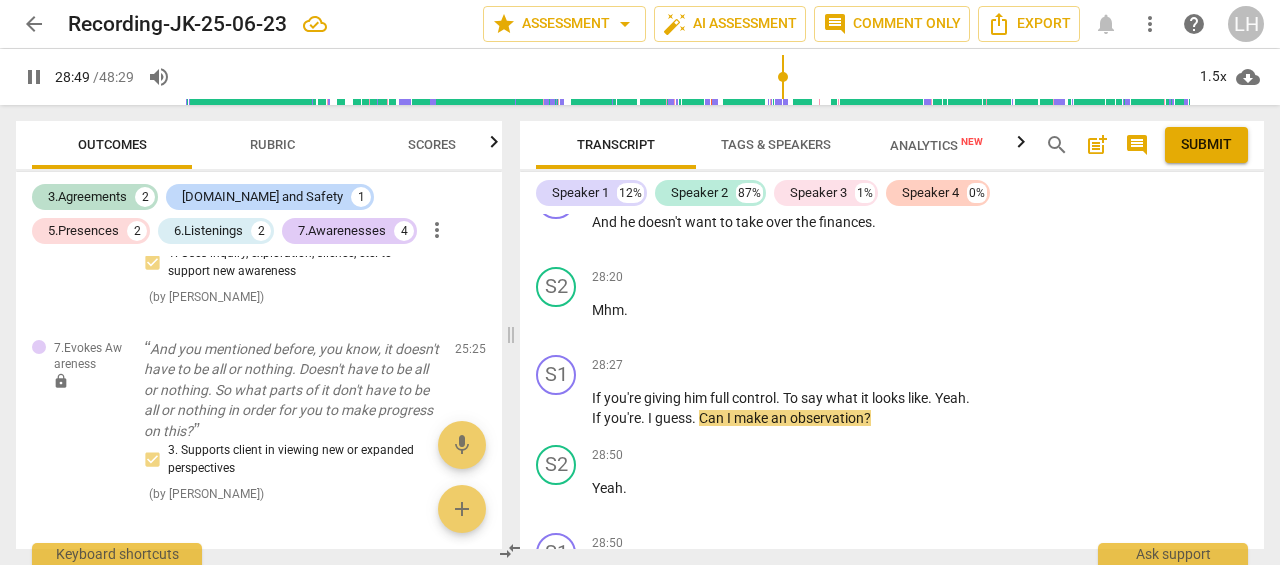 click on "pause" at bounding box center [557, 409] 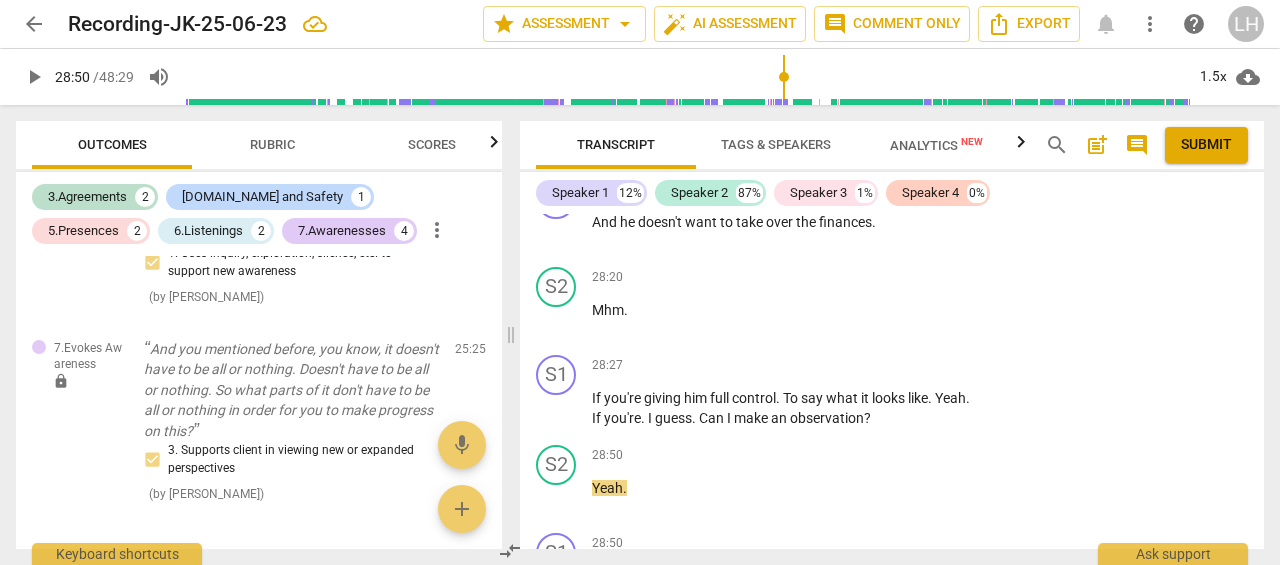 click on "Add competency" at bounding box center (910, 366) 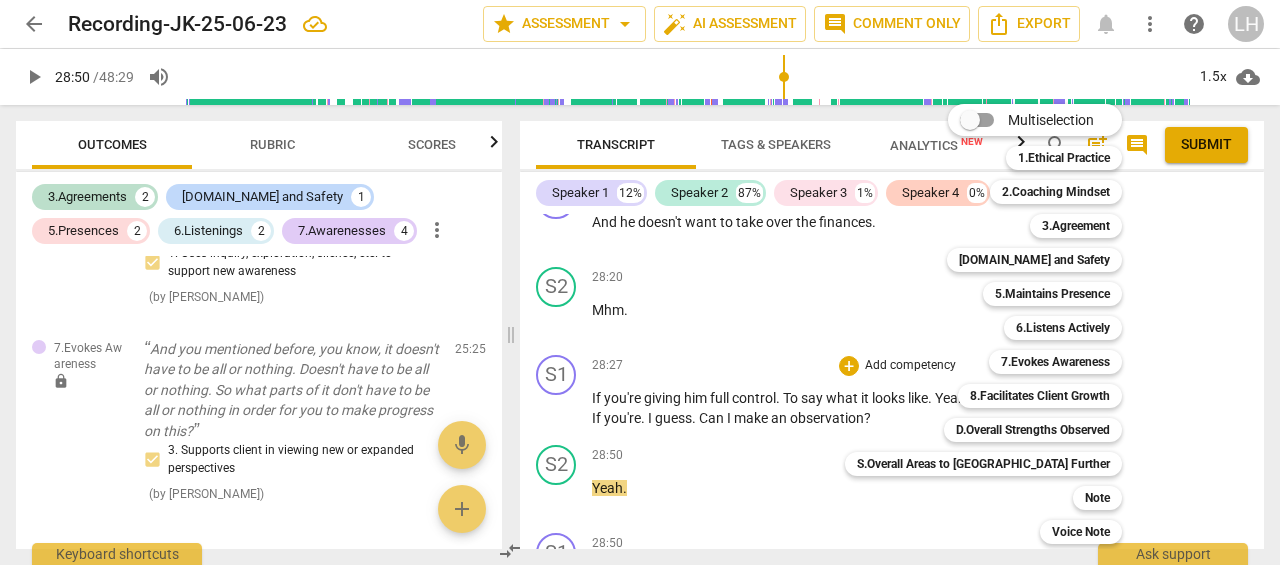 click on "5.Maintains Presence" at bounding box center (1052, 294) 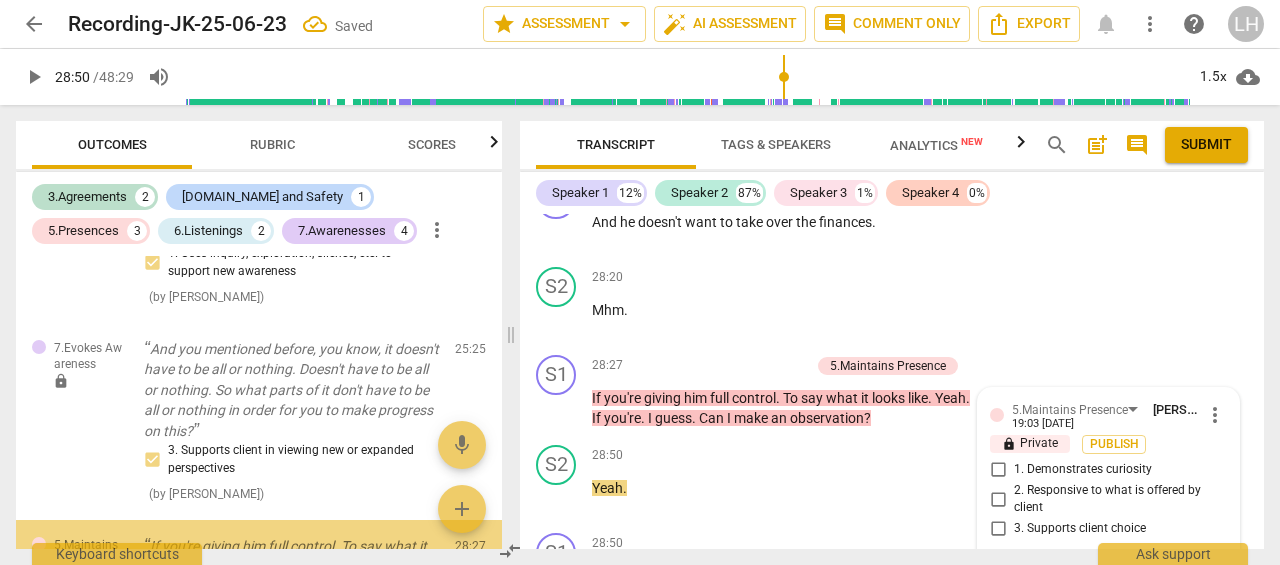 scroll, scrollTop: 12689, scrollLeft: 0, axis: vertical 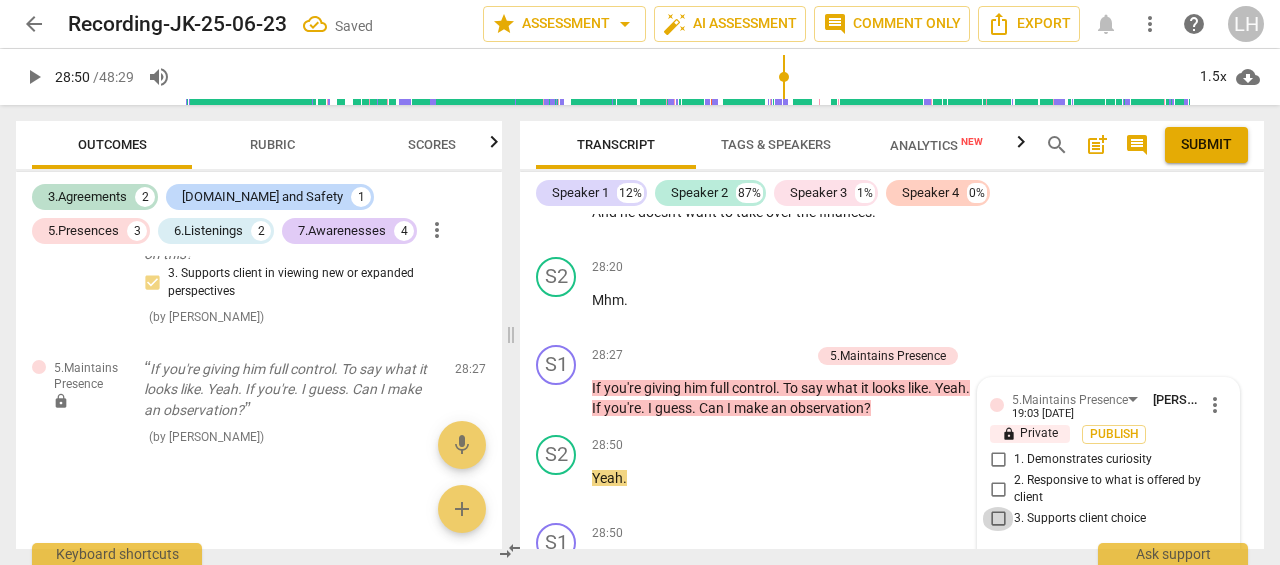 click on "3. Supports client choice" at bounding box center [998, 519] 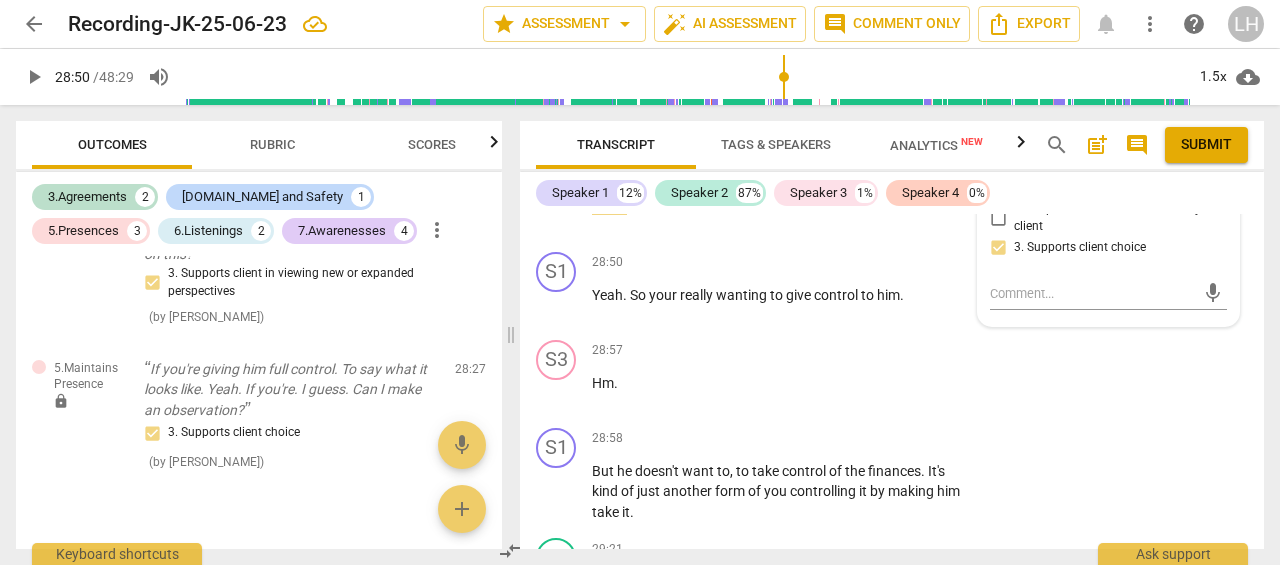 scroll, scrollTop: 12989, scrollLeft: 0, axis: vertical 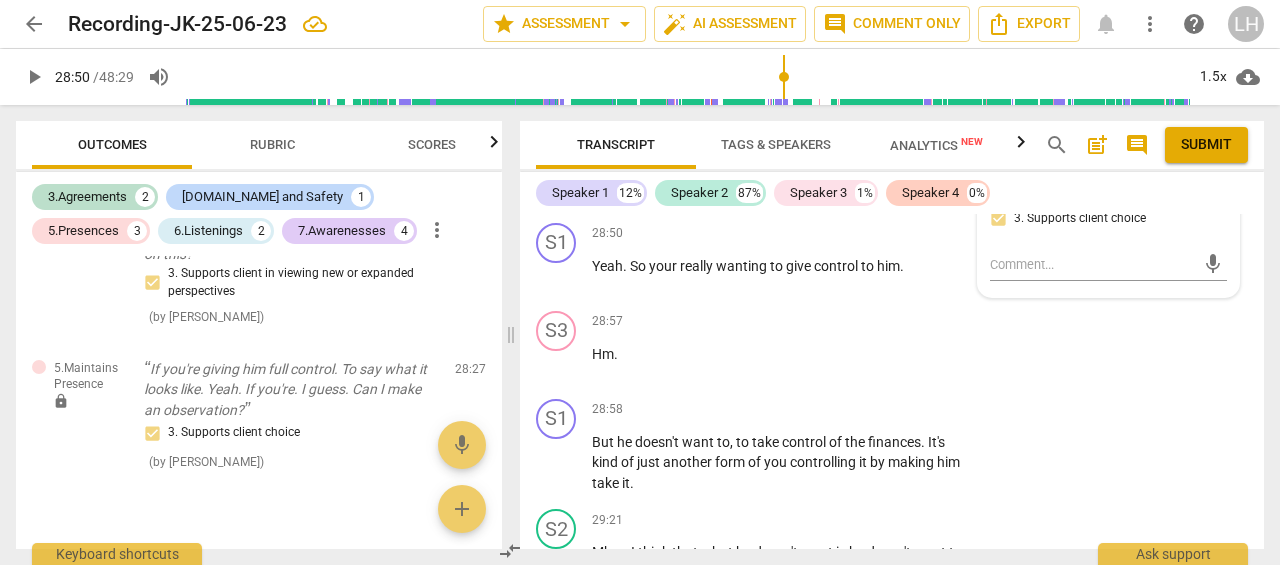 click on "controlling" at bounding box center [824, 462] 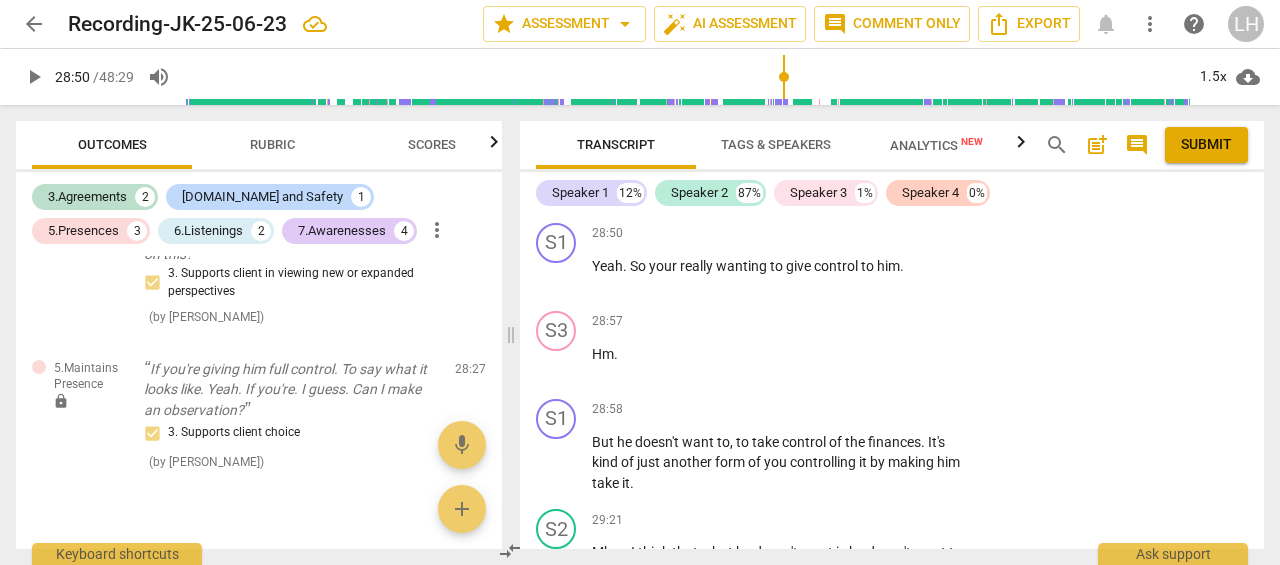 click on "Add competency" at bounding box center (910, 410) 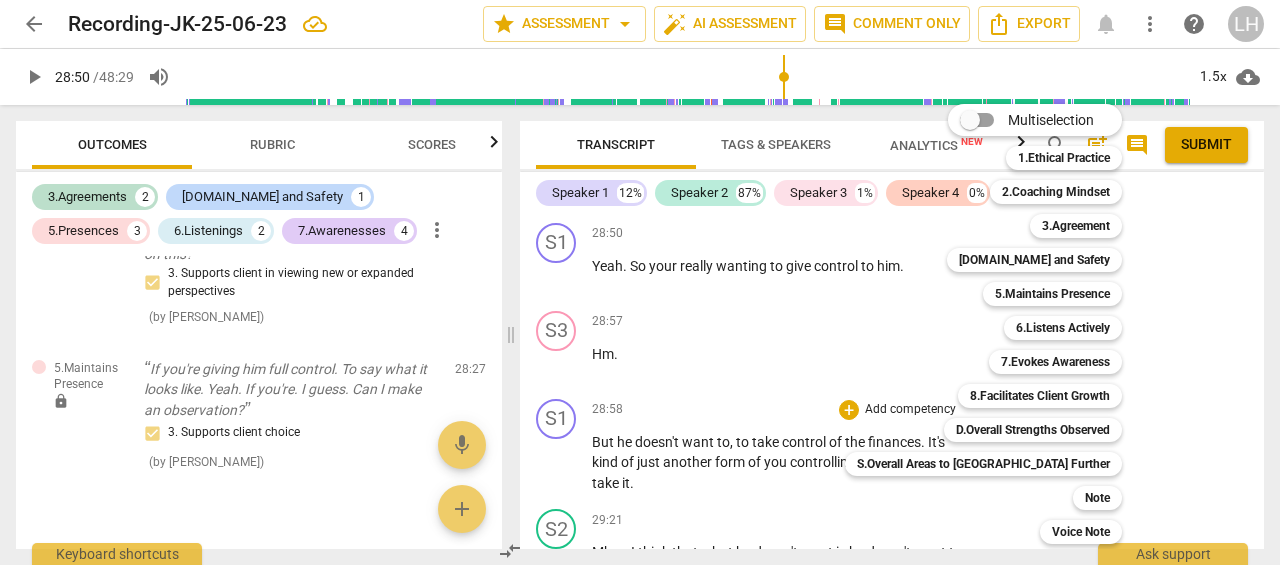 click on "7.Evokes Awareness" at bounding box center [1055, 362] 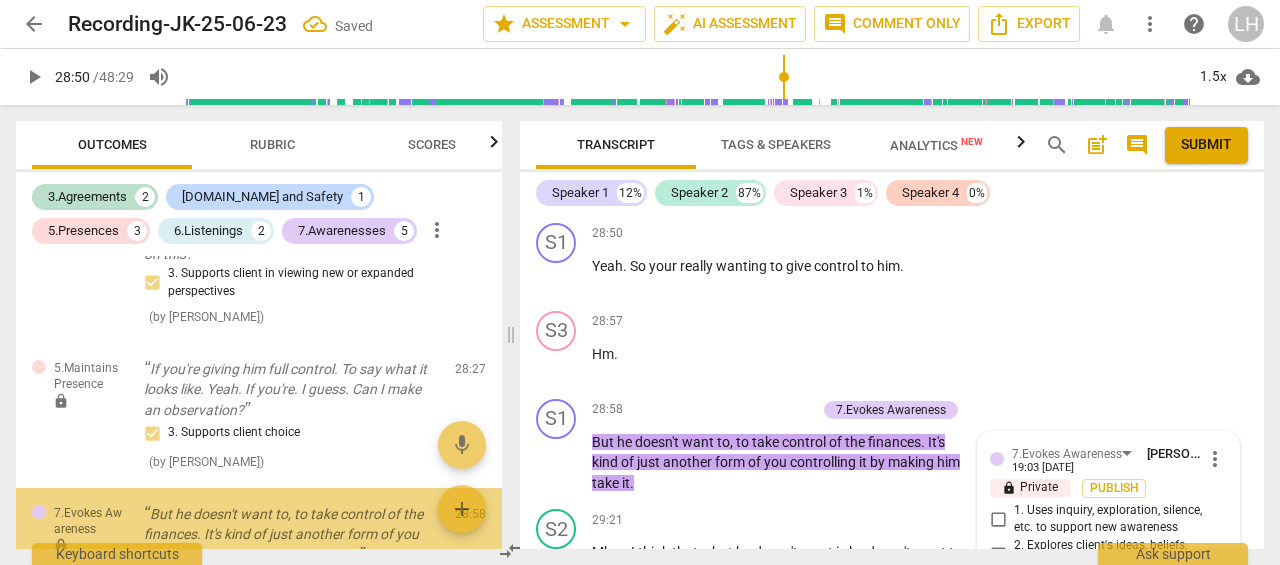 scroll, scrollTop: 13296, scrollLeft: 0, axis: vertical 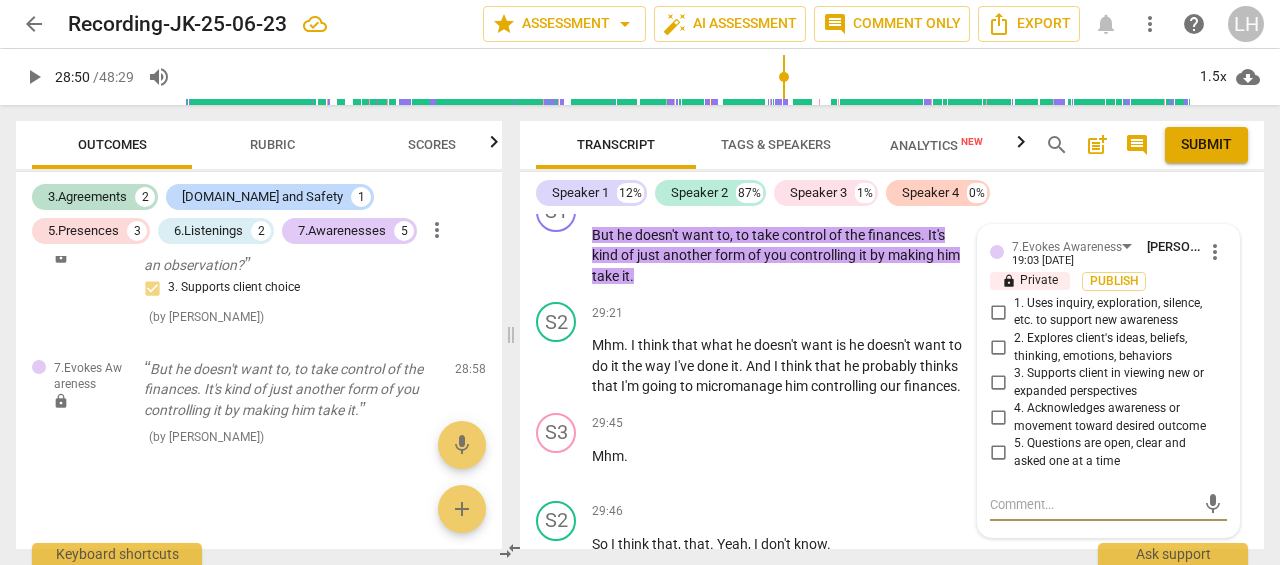 click on "more_vert" at bounding box center (1215, 252) 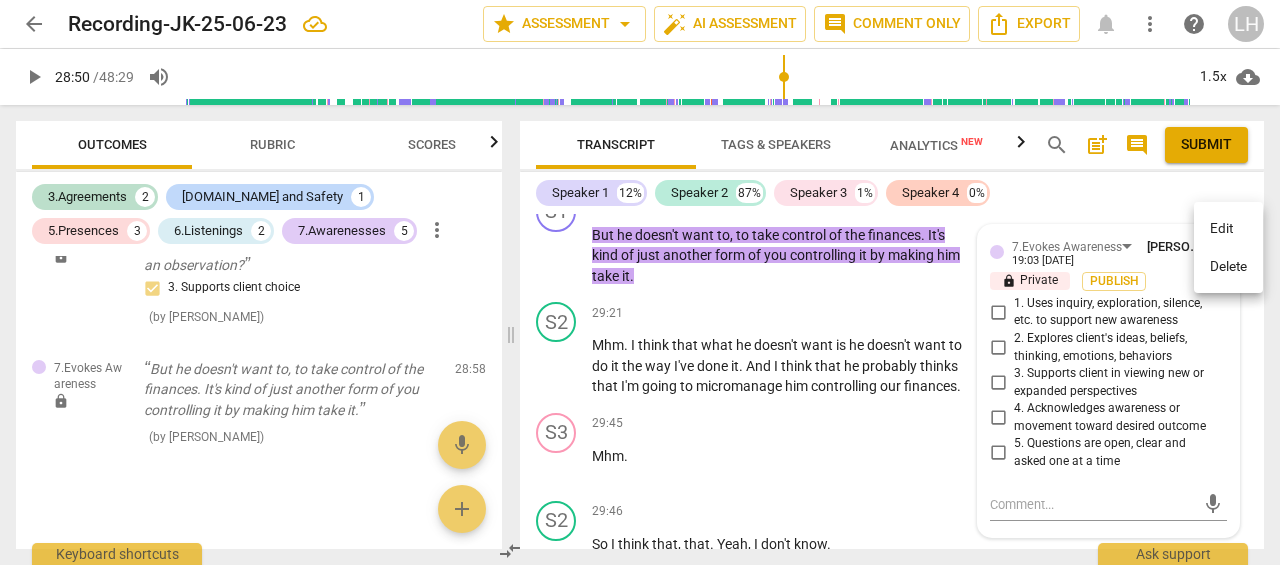 click on "Delete" at bounding box center [1228, 267] 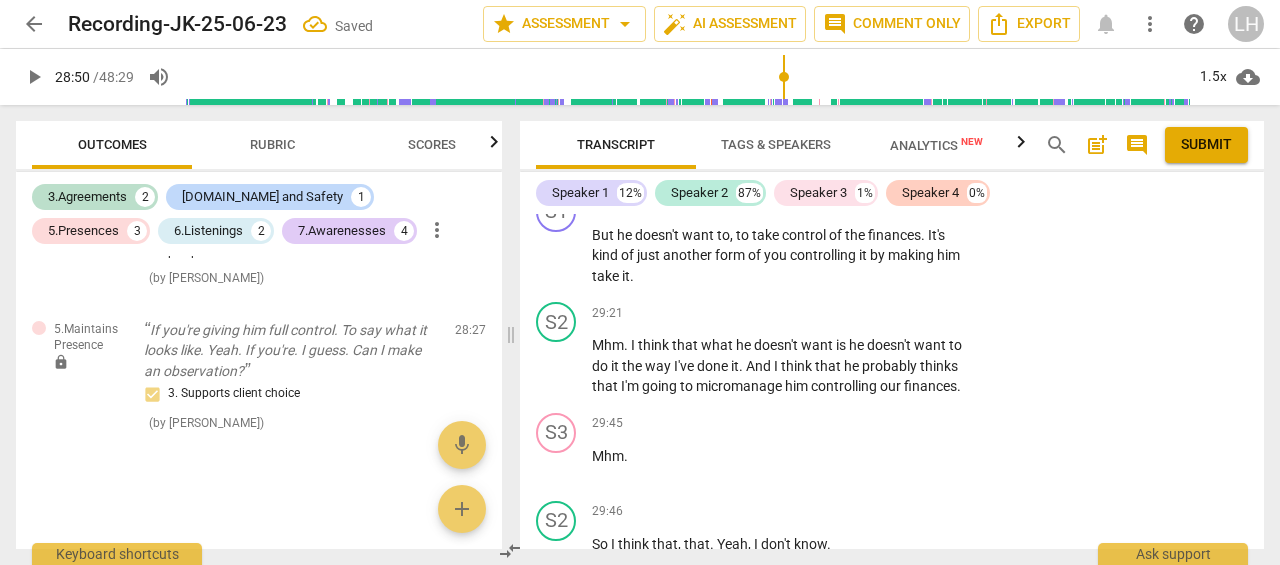 scroll, scrollTop: 1851, scrollLeft: 0, axis: vertical 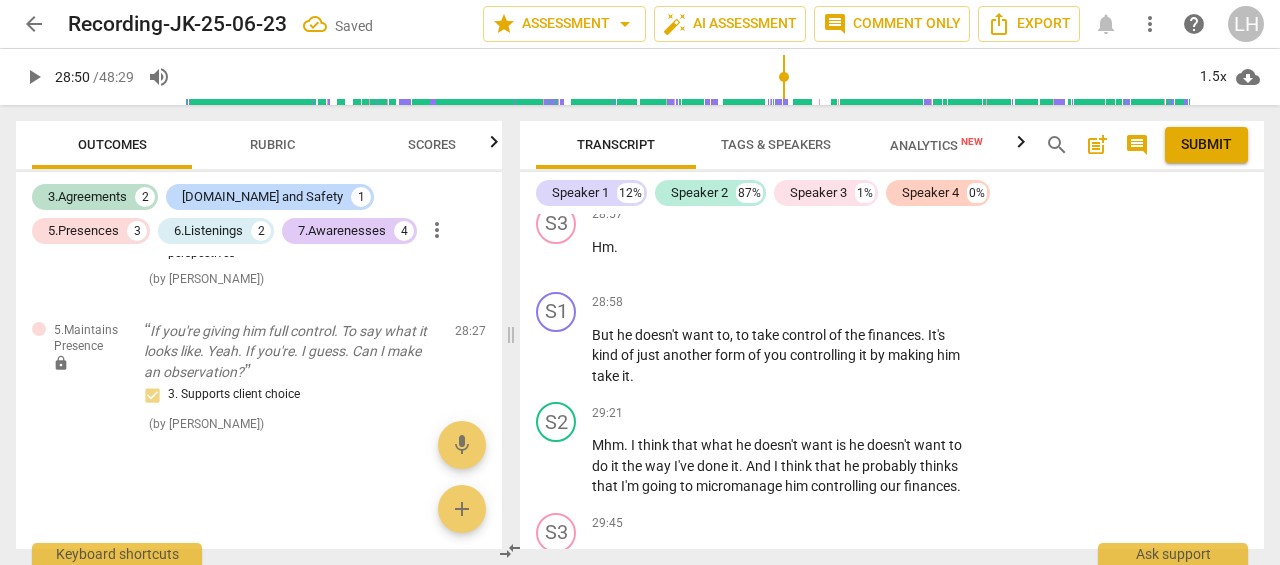 click on "Add competency" at bounding box center (910, 303) 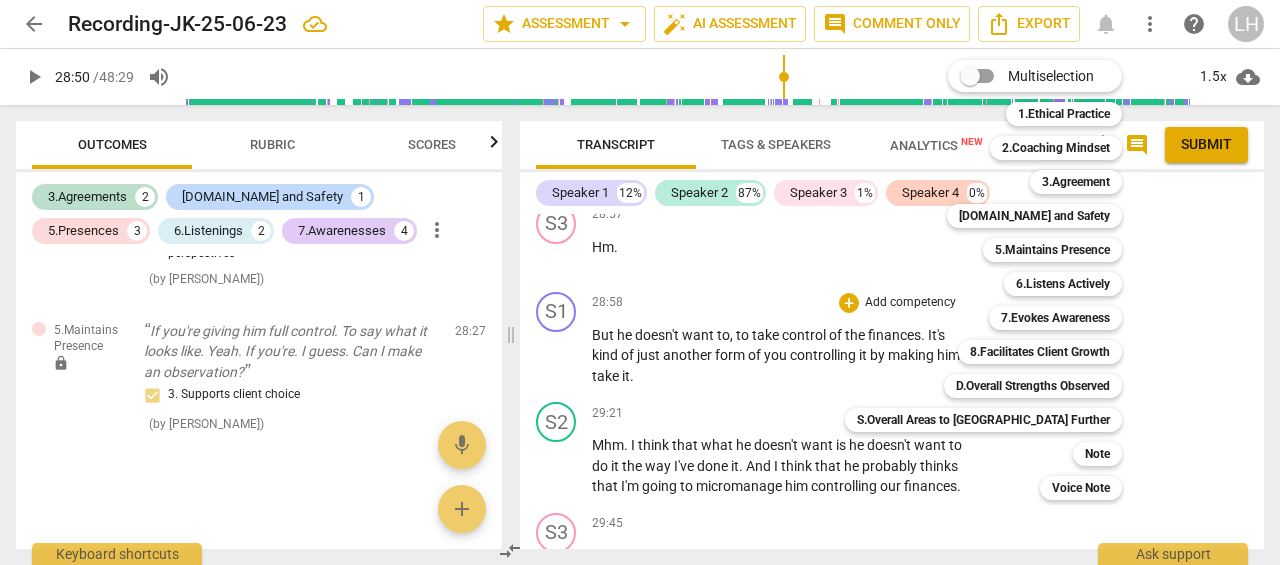 click on "6.Listens Actively" at bounding box center (1063, 284) 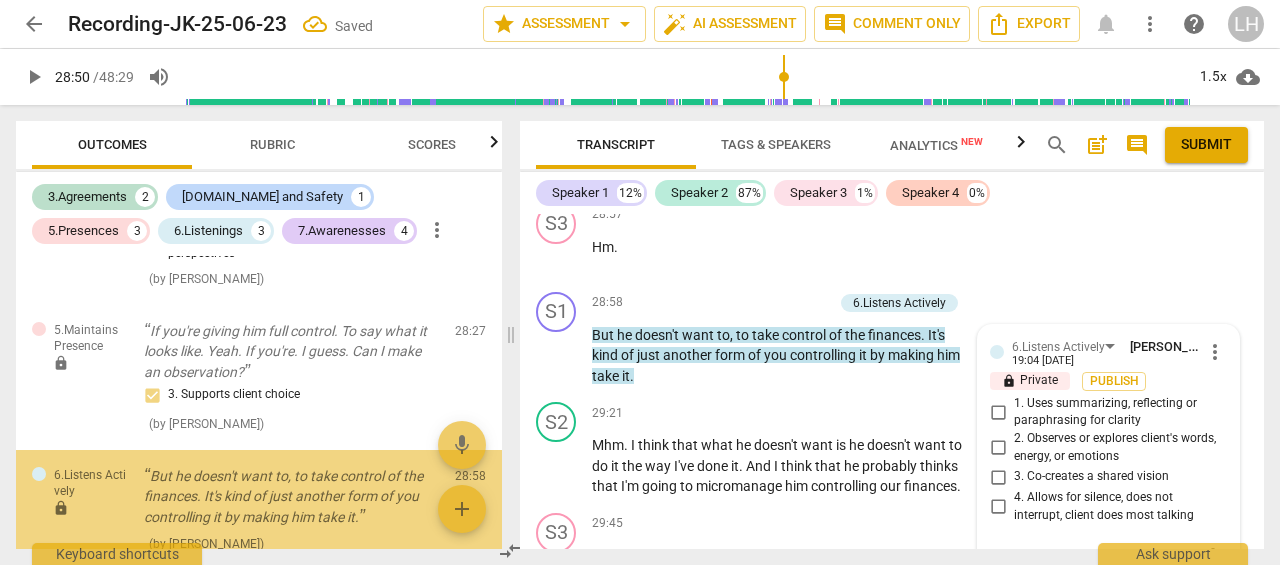 scroll, scrollTop: 1958, scrollLeft: 0, axis: vertical 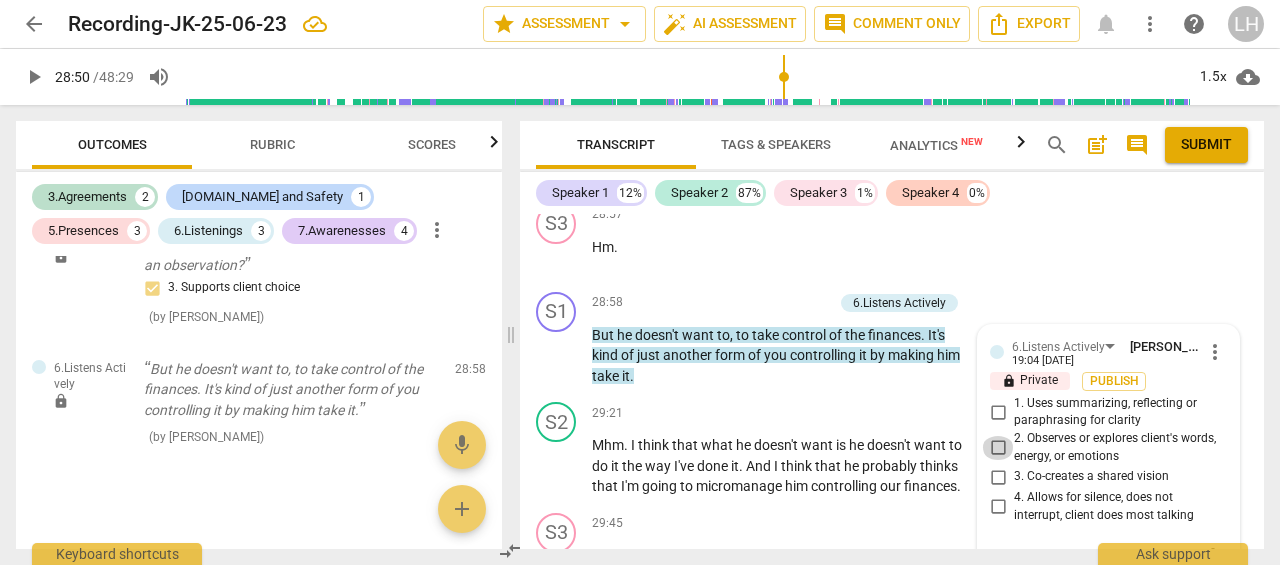 click on "2. Observes or explores client's words, energy, or emotions" at bounding box center (998, 448) 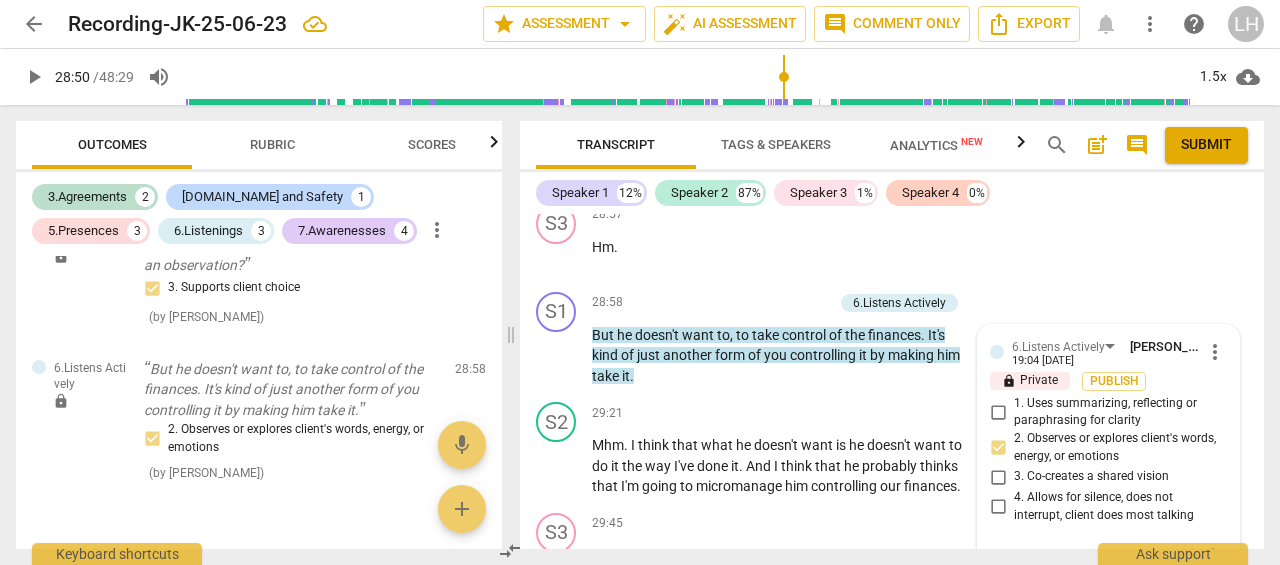 click on "Add competency" at bounding box center (785, 303) 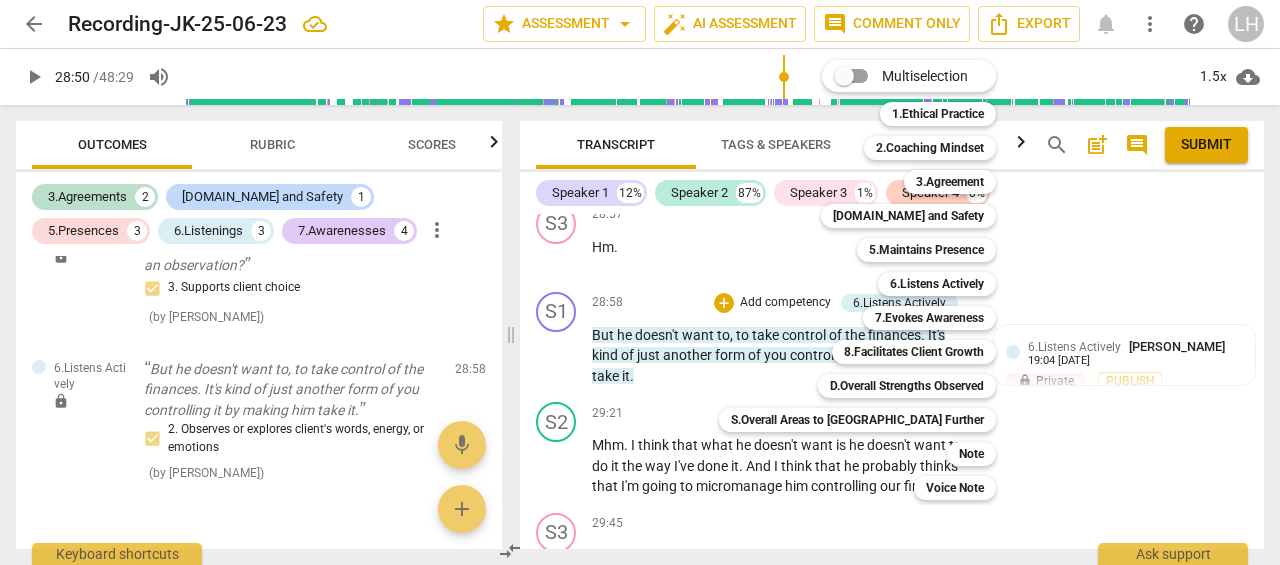 click on "7.Evokes Awareness" at bounding box center [929, 318] 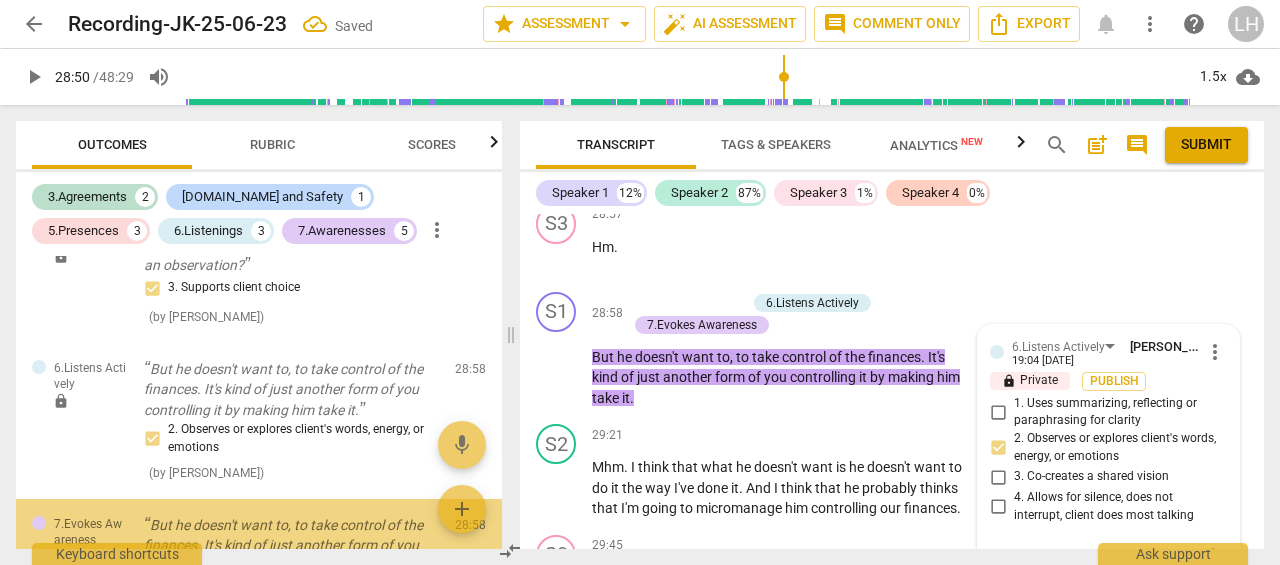 scroll, scrollTop: 2114, scrollLeft: 0, axis: vertical 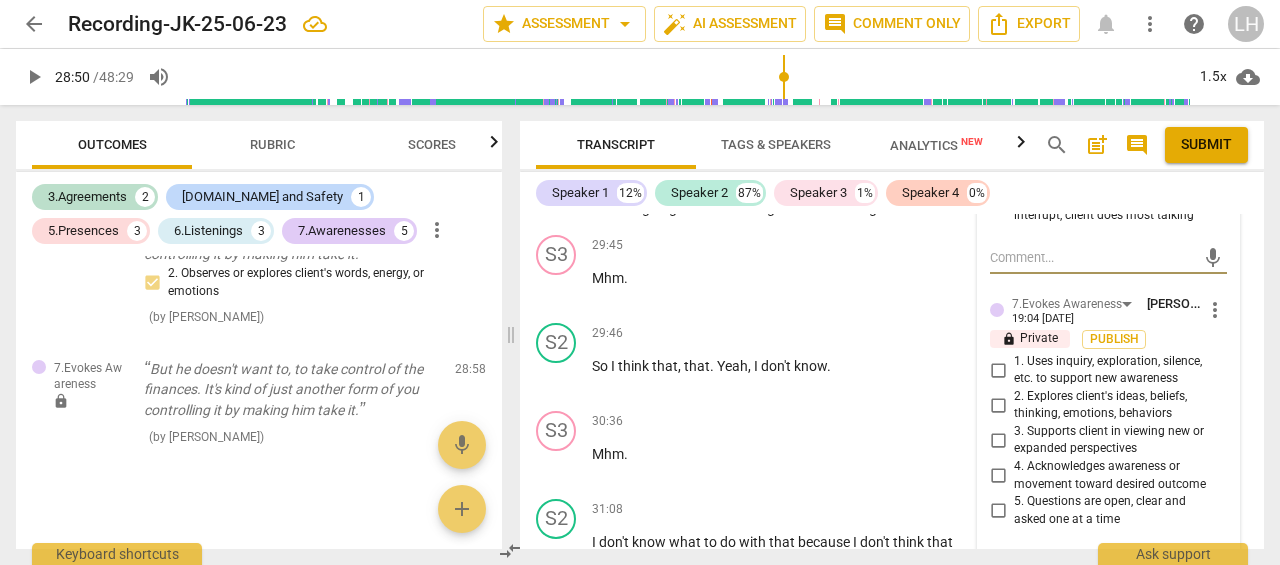 click on "1. Uses inquiry, exploration, silence, etc.  to support new awareness" at bounding box center (1116, 370) 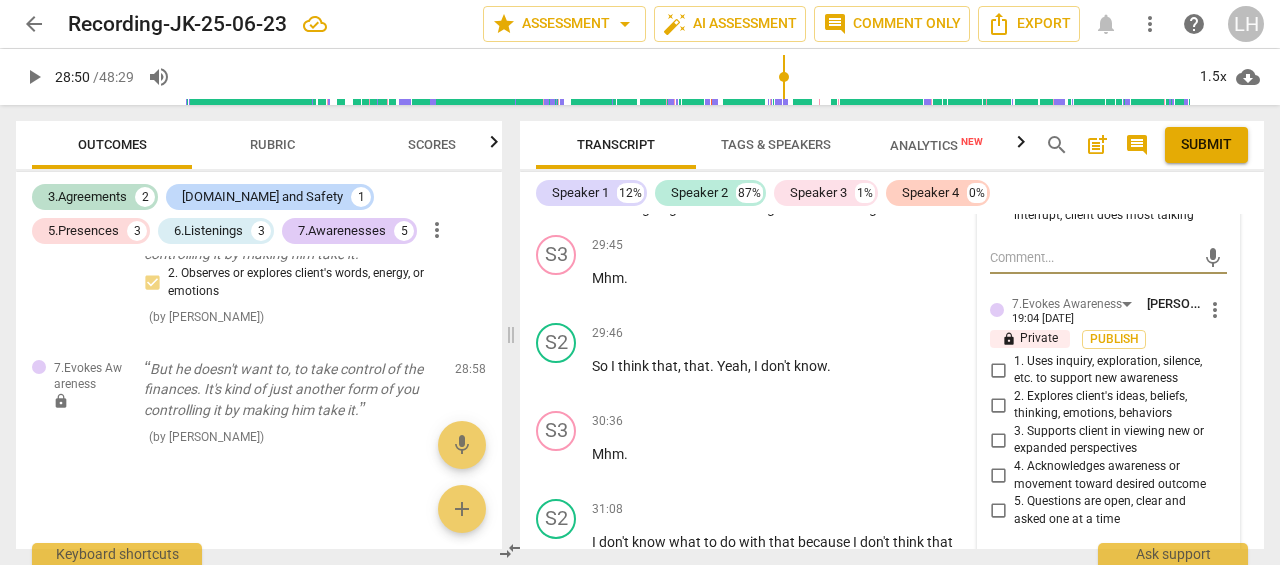 click on "1. Uses inquiry, exploration, silence, etc.  to support new awareness" at bounding box center [998, 370] 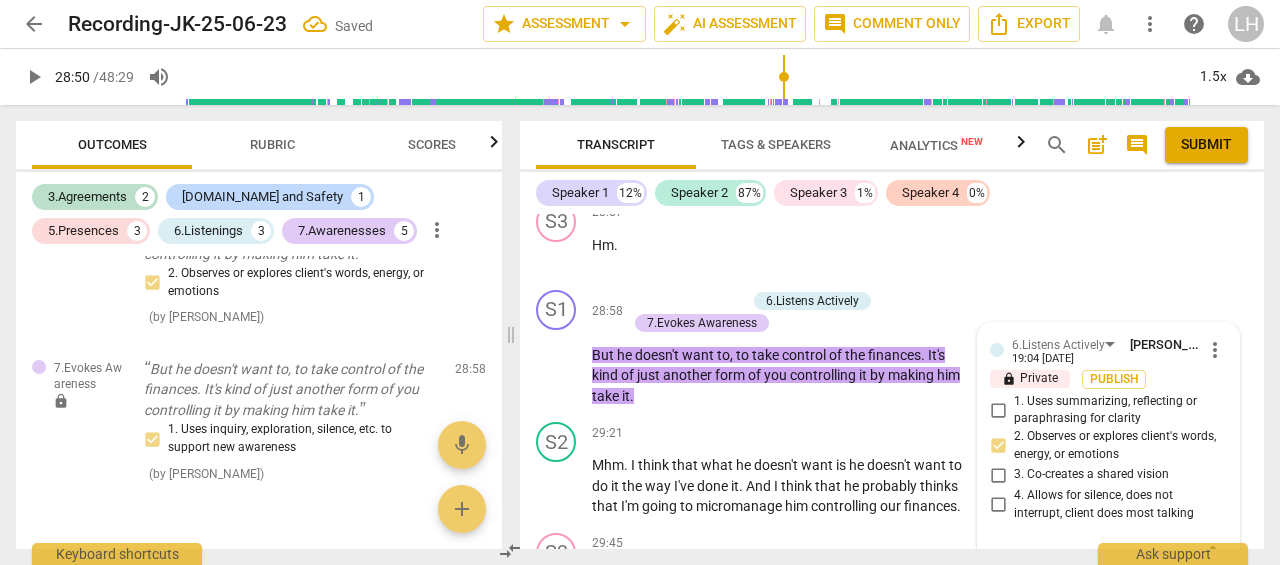scroll, scrollTop: 13096, scrollLeft: 0, axis: vertical 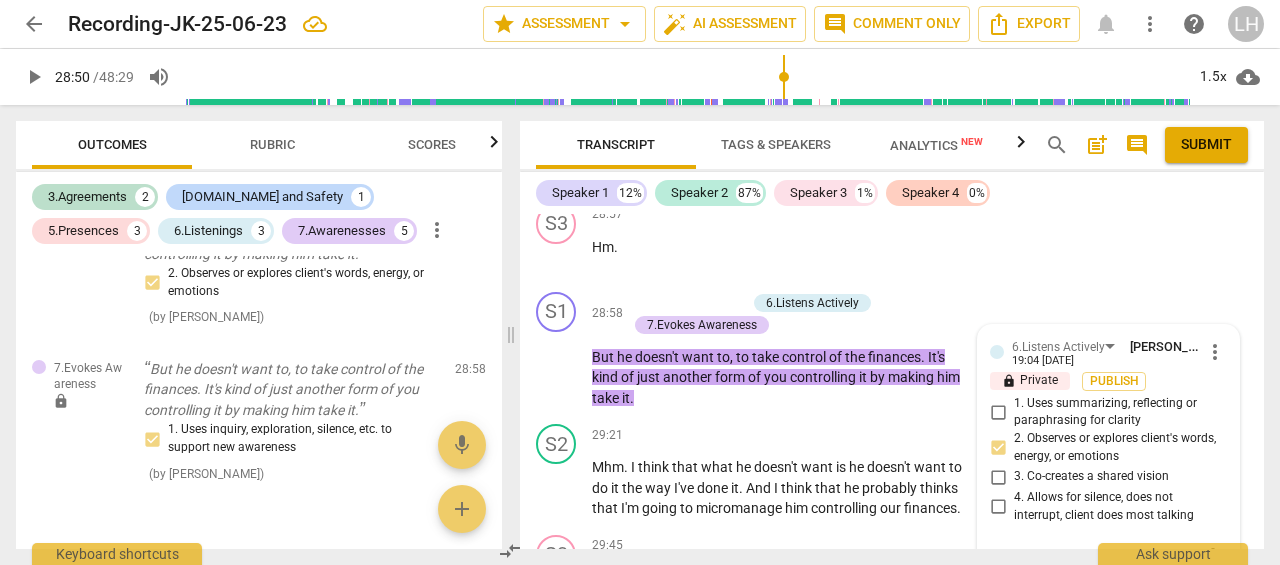 click on "play_arrow" at bounding box center [557, 488] 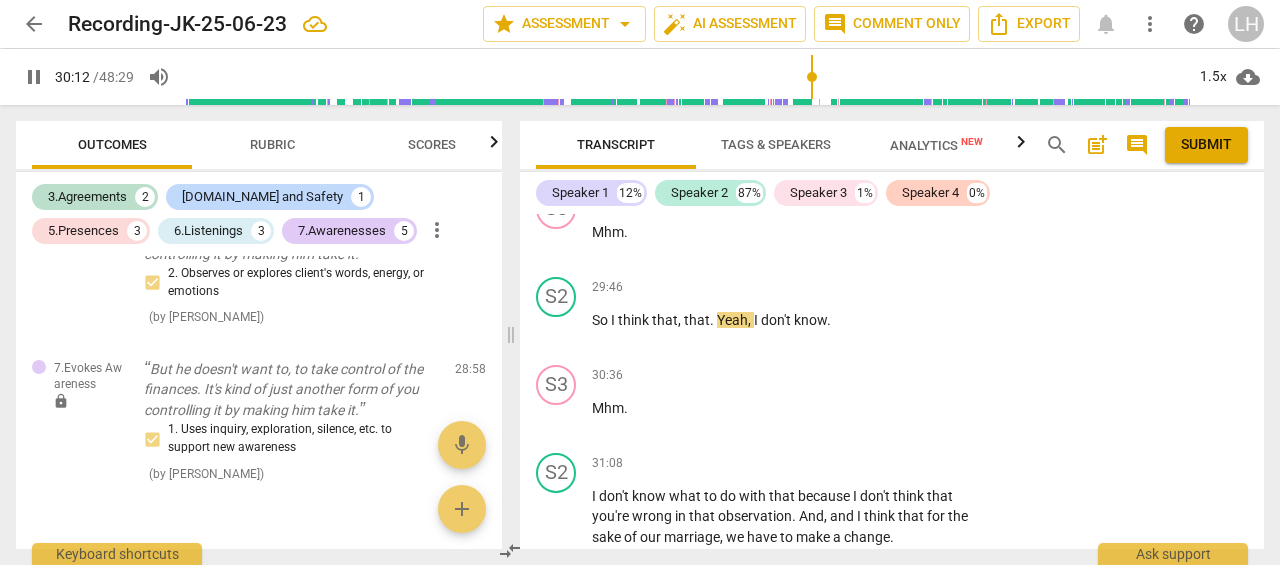 scroll, scrollTop: 13396, scrollLeft: 0, axis: vertical 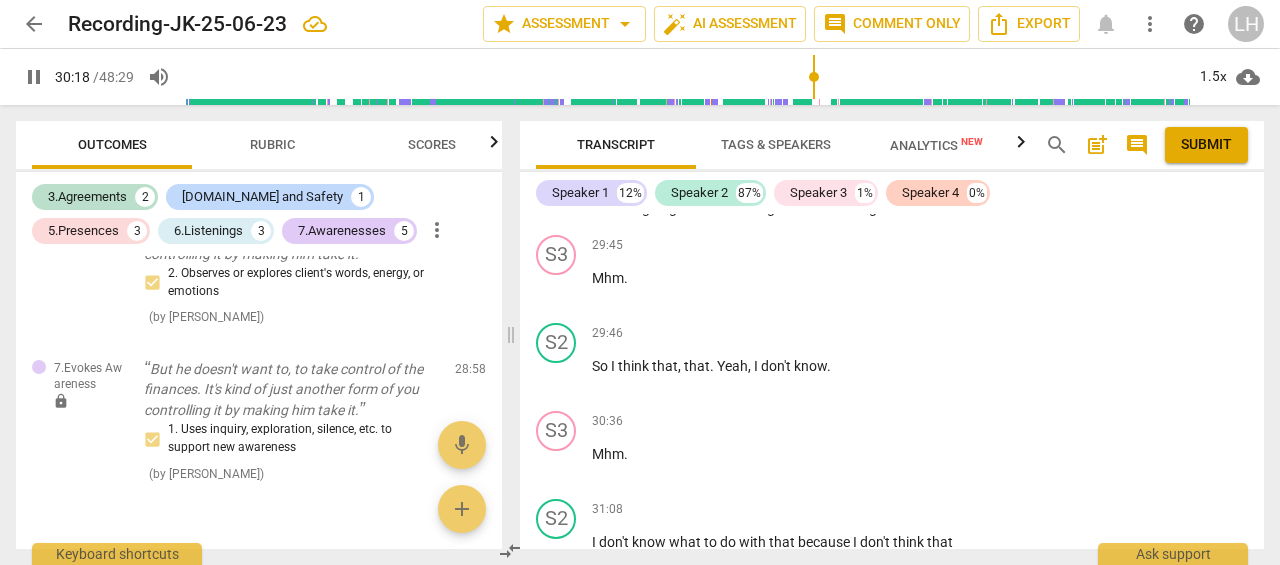 click on "Add competency" at bounding box center (910, 334) 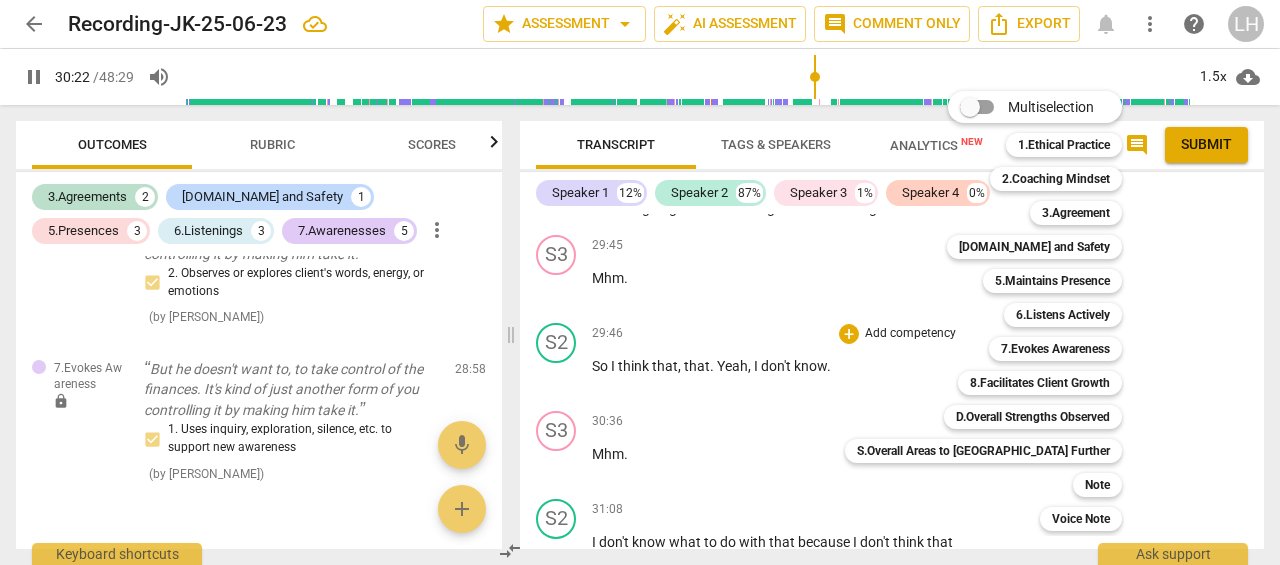 click on "6.Listens Actively" at bounding box center [1063, 315] 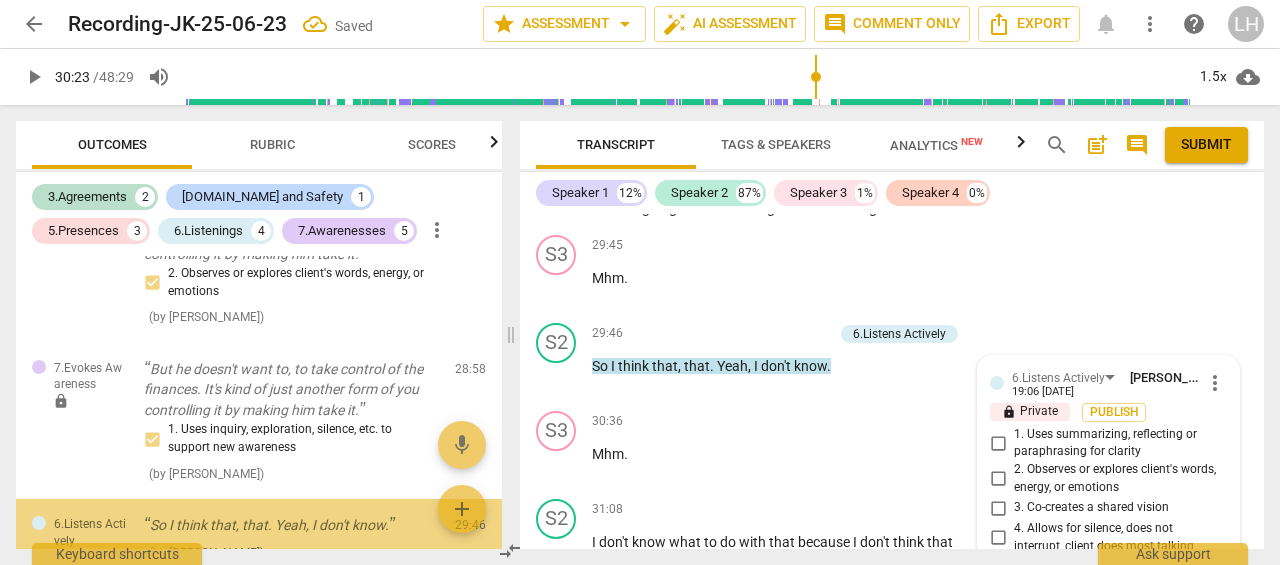 scroll, scrollTop: 13580, scrollLeft: 0, axis: vertical 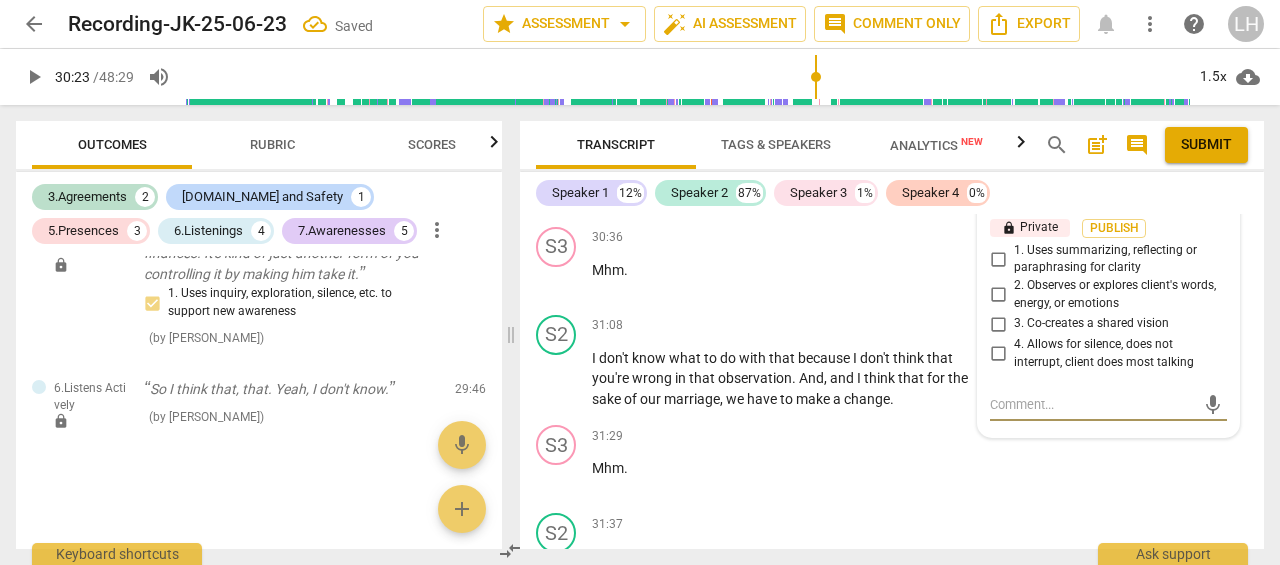 click on "4. Allows for silence, does not interrupt, client does most talking" at bounding box center [998, 354] 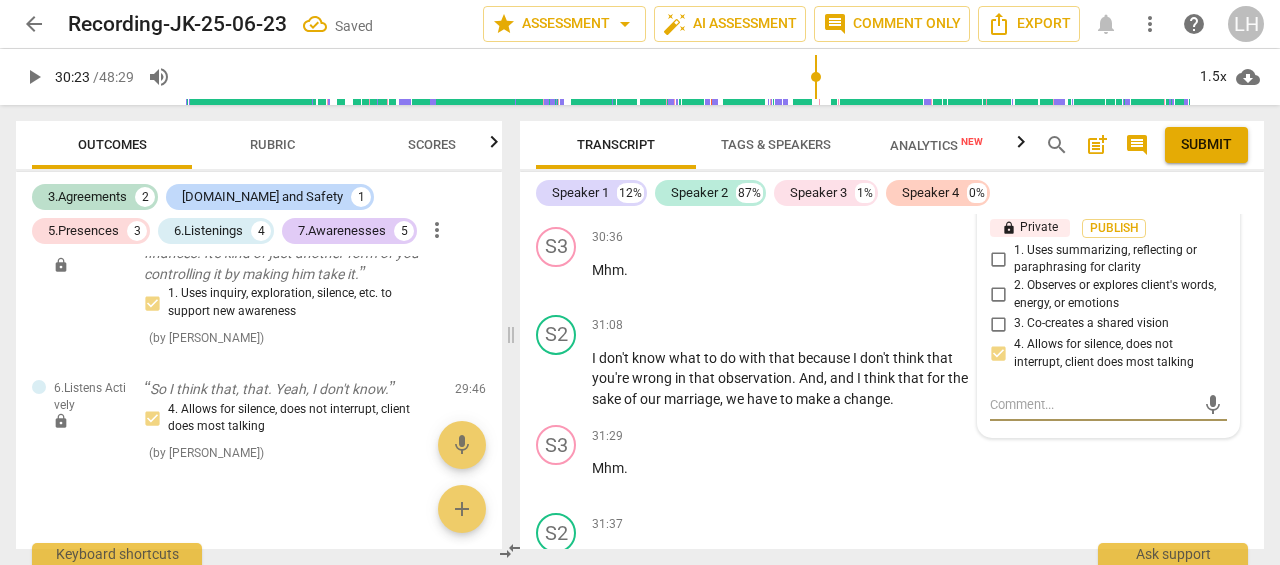 click at bounding box center (1092, 404) 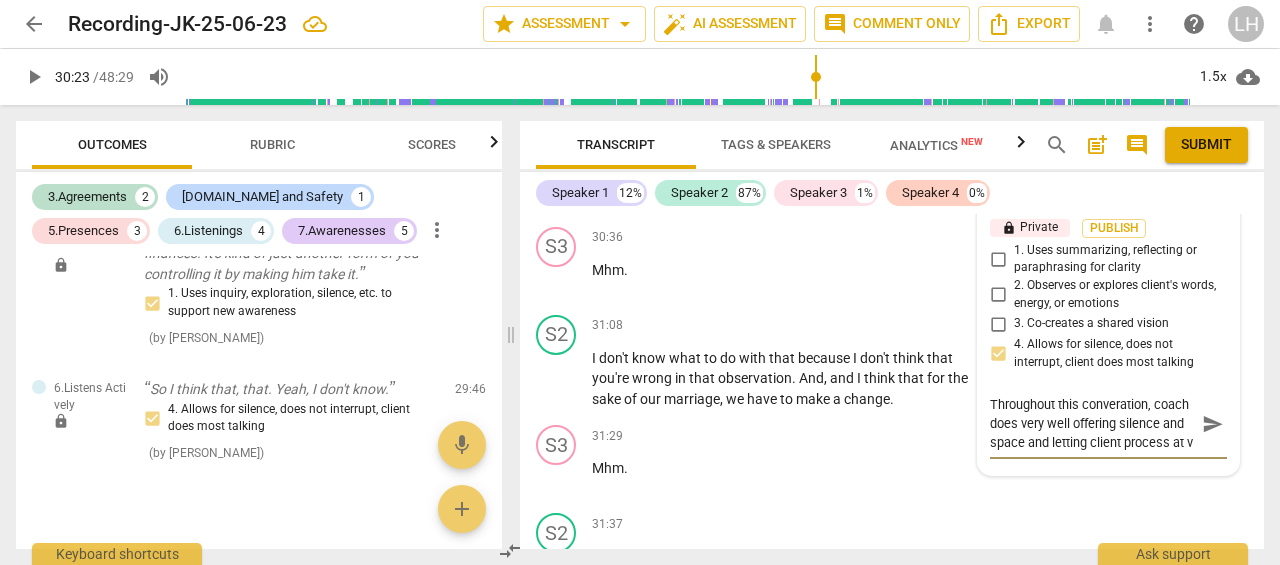 scroll, scrollTop: 17, scrollLeft: 0, axis: vertical 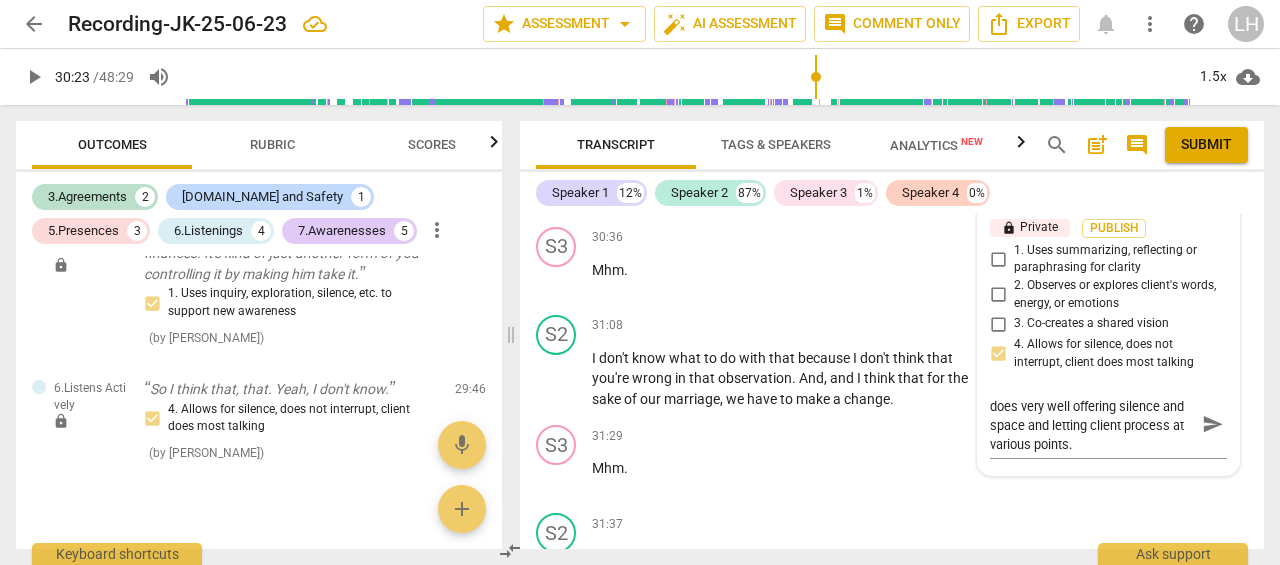 drag, startPoint x: 1204, startPoint y: 401, endPoint x: 1184, endPoint y: 442, distance: 45.617977 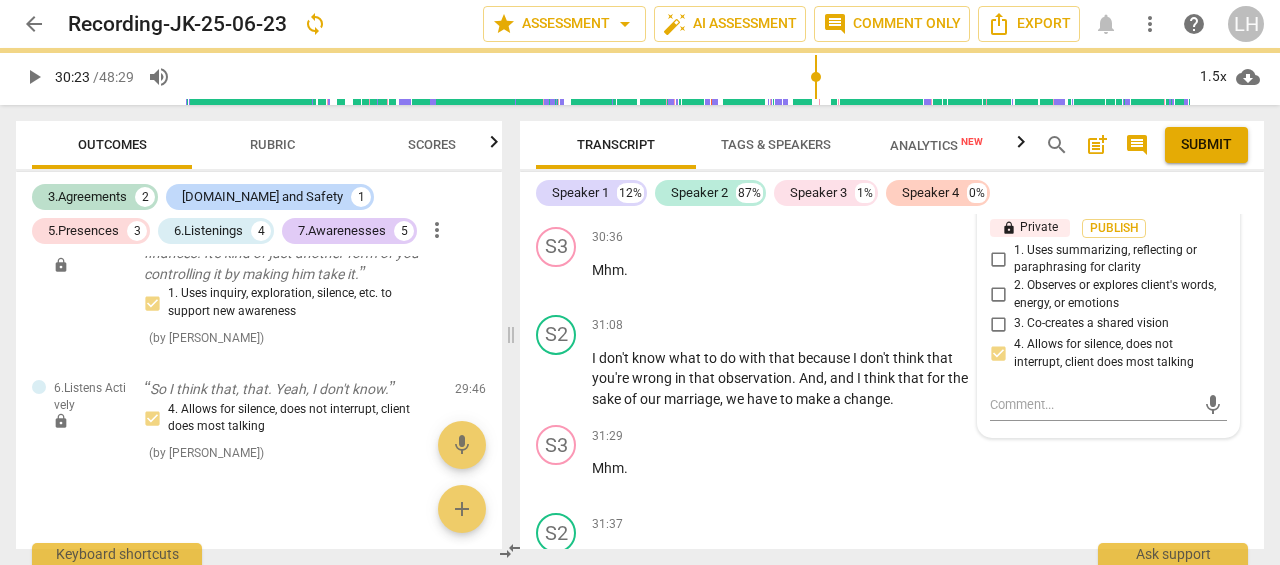 scroll, scrollTop: 0, scrollLeft: 0, axis: both 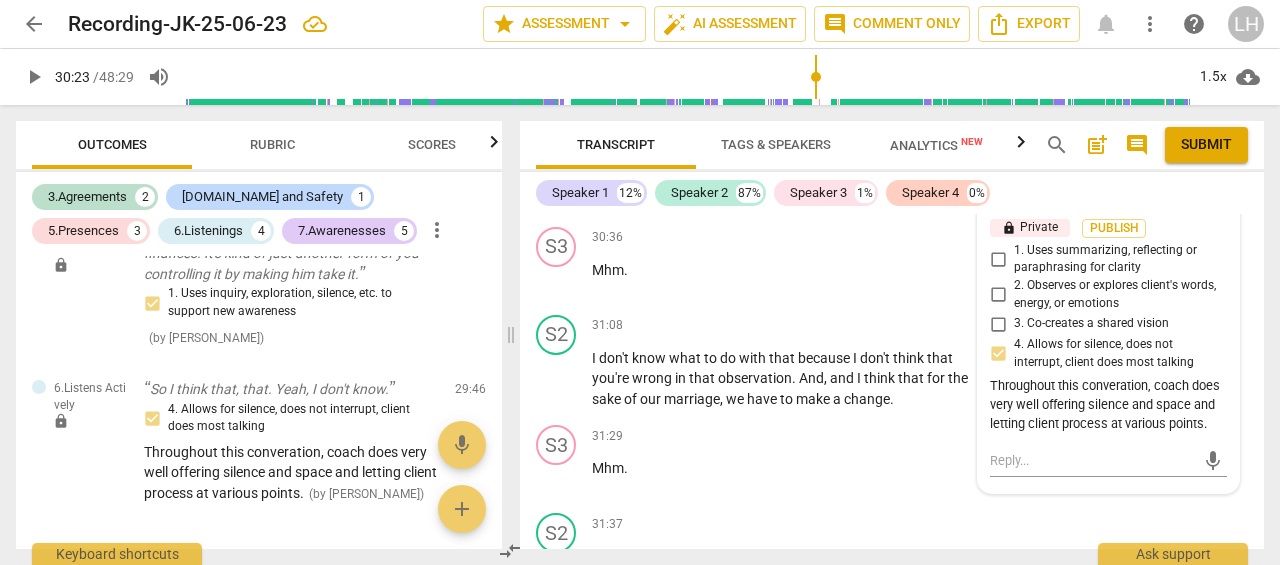 click on "play_arrow" at bounding box center (557, 379) 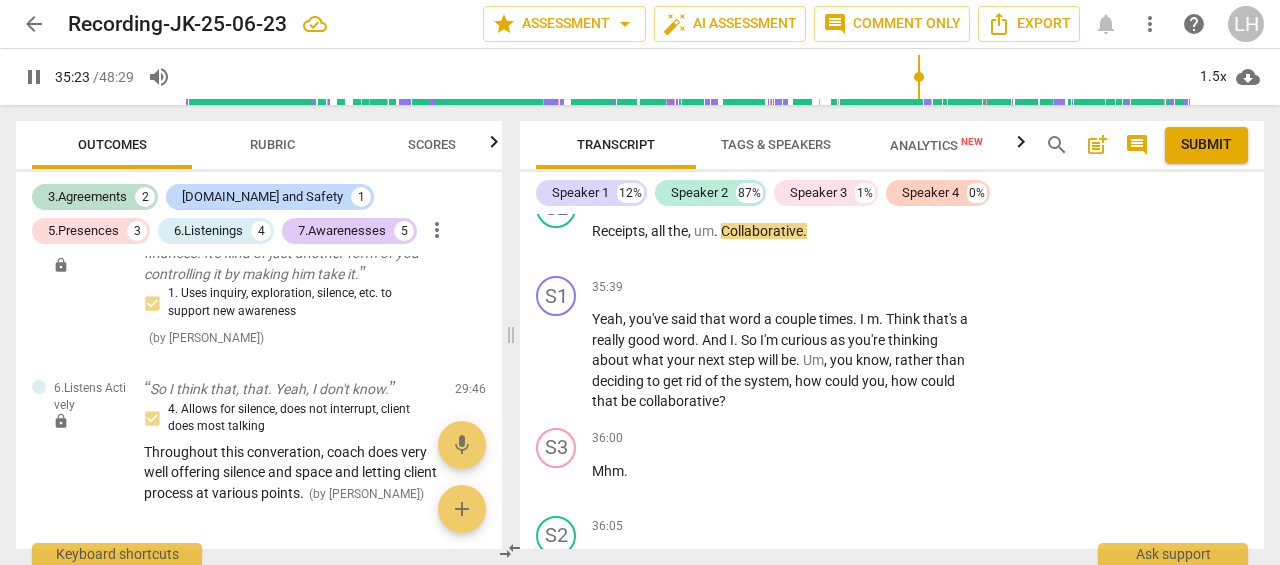 scroll, scrollTop: 14908, scrollLeft: 0, axis: vertical 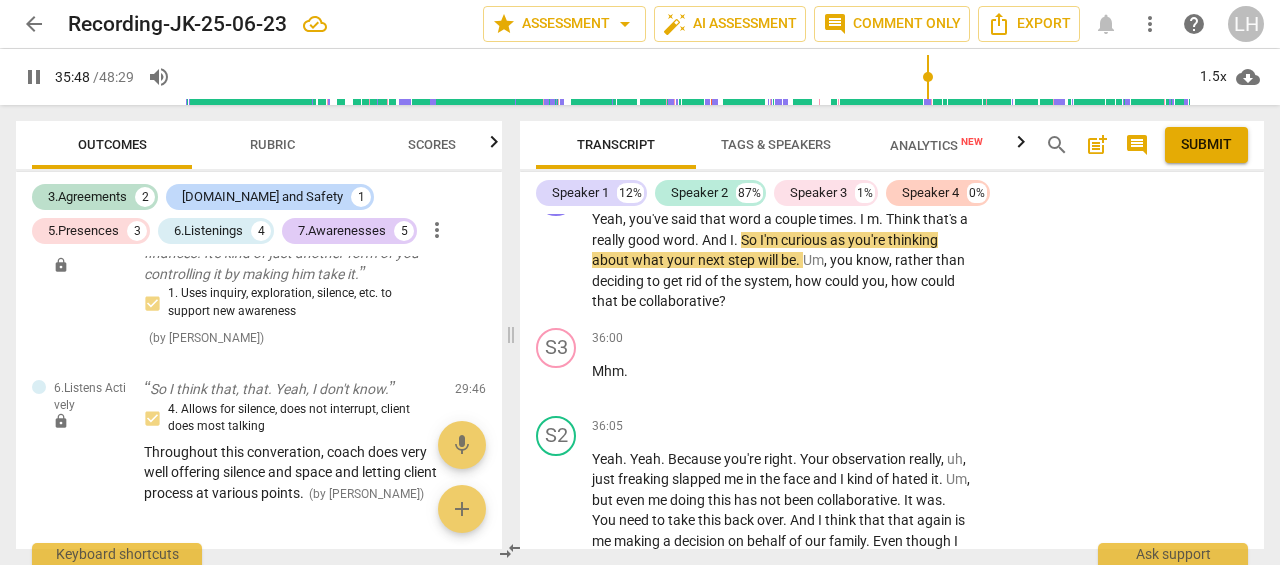 click on "you" at bounding box center (843, 260) 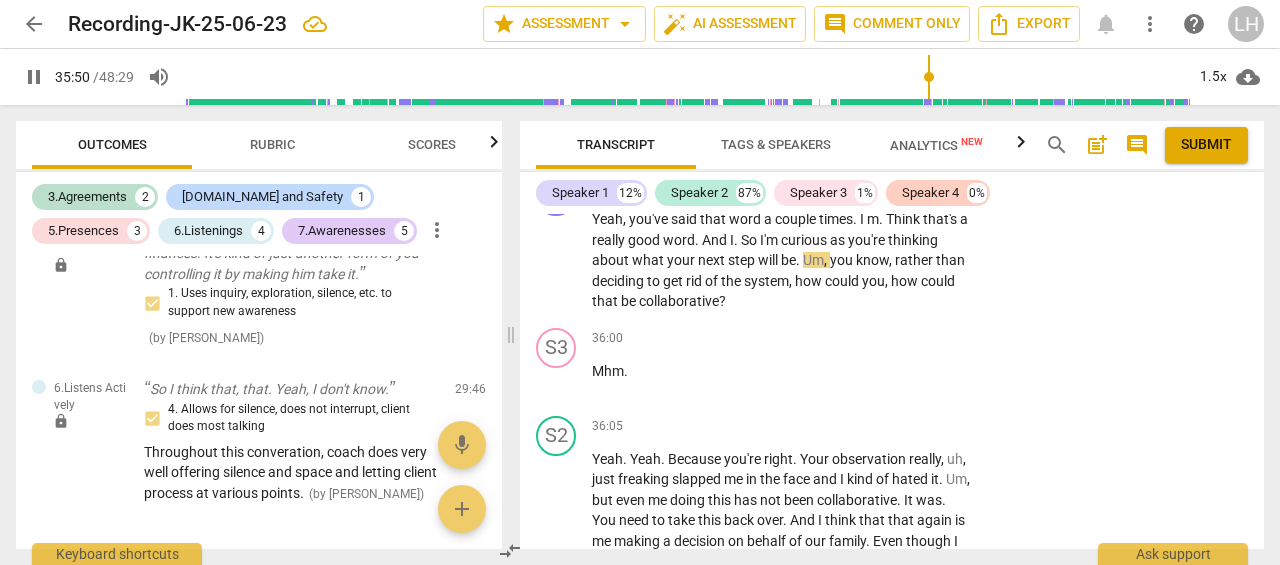 scroll, scrollTop: 14808, scrollLeft: 0, axis: vertical 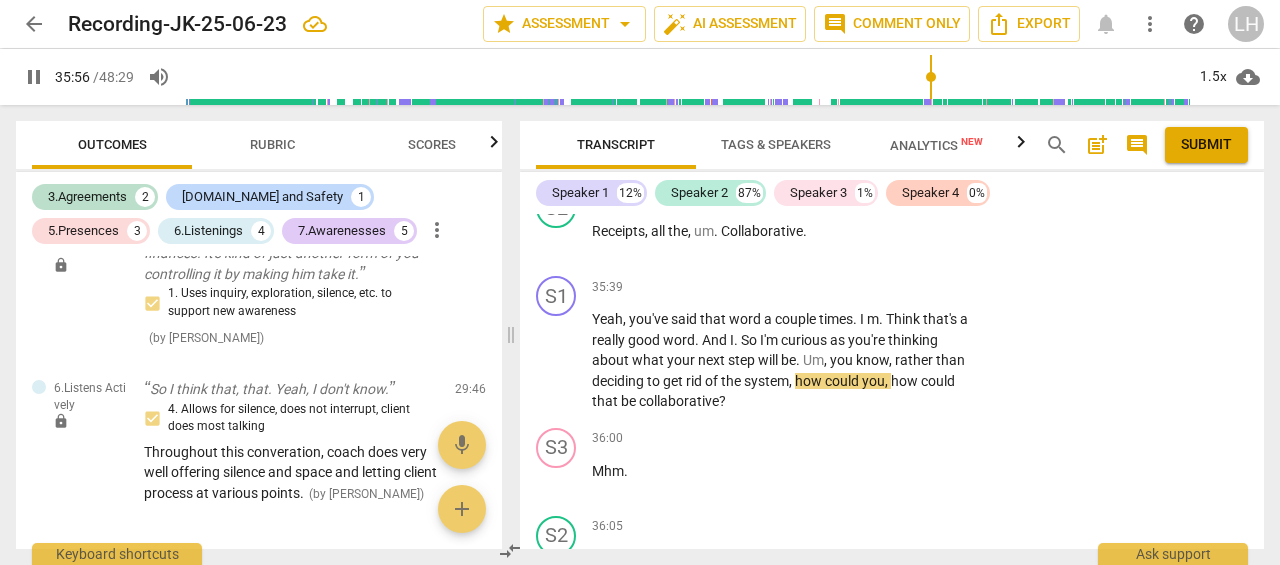 click on "couple" at bounding box center [797, 319] 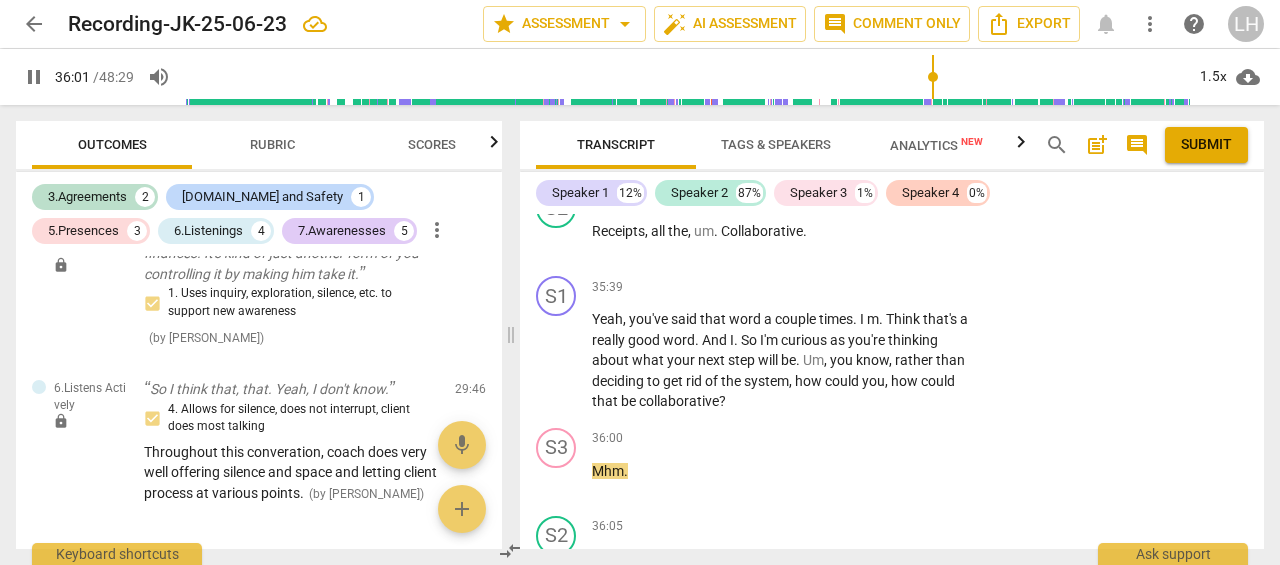 click on "So" at bounding box center [750, 340] 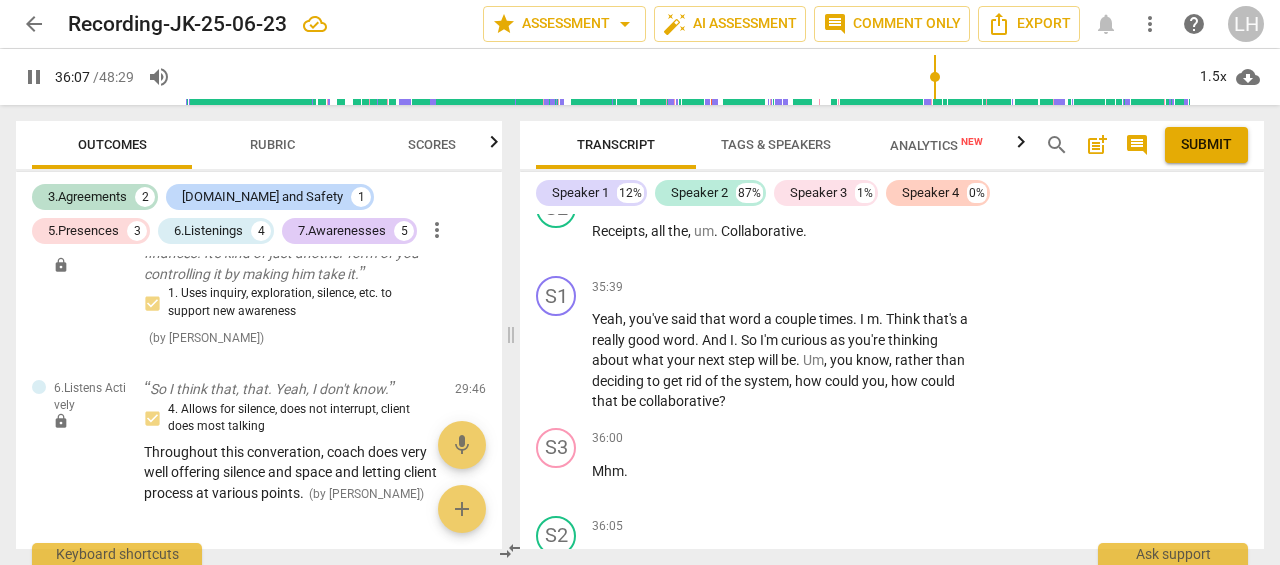 click on "pause" at bounding box center (557, 361) 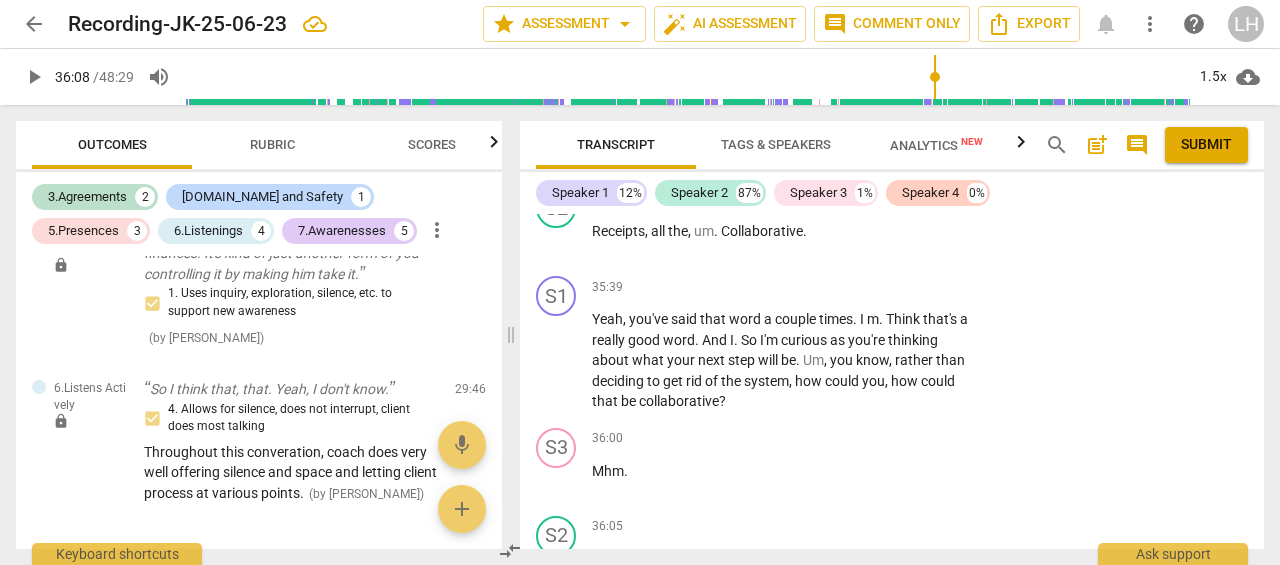 click on "Add competency" at bounding box center (910, 288) 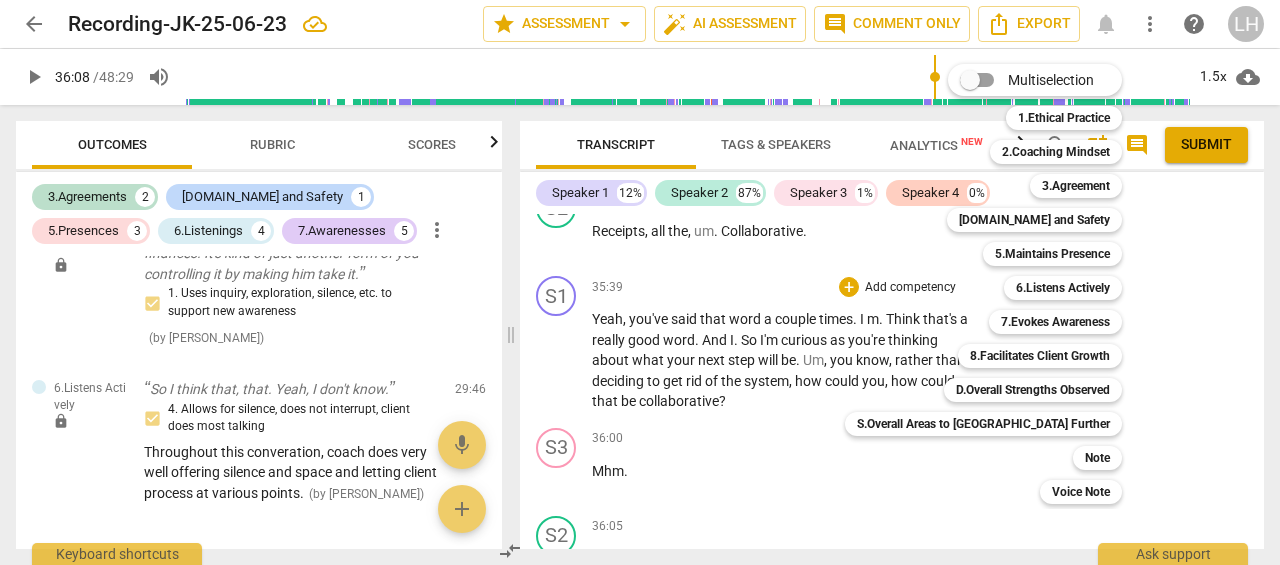 click on "6.Listens Actively" at bounding box center [1063, 288] 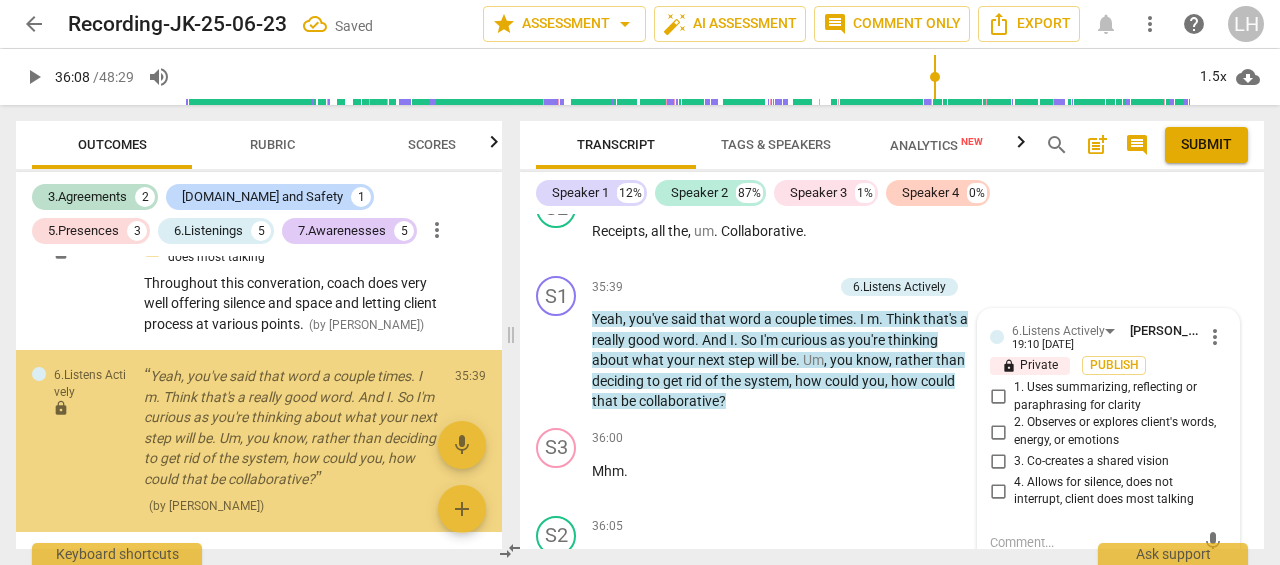 scroll, scrollTop: 2478, scrollLeft: 0, axis: vertical 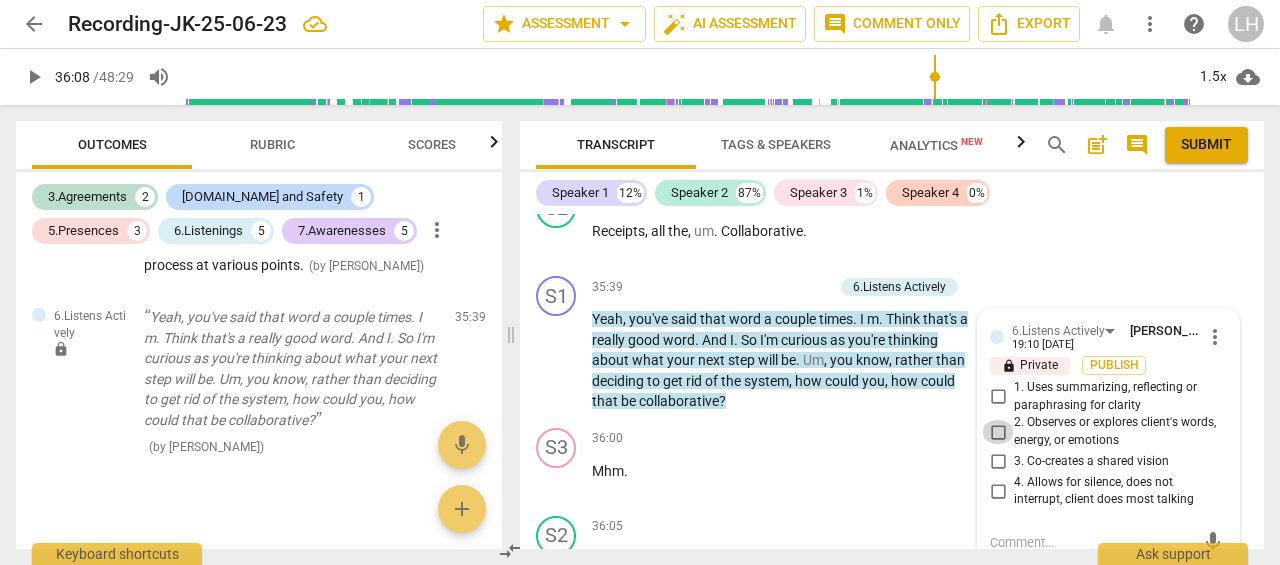 click on "2. Observes or explores client's words, energy, or emotions" at bounding box center (998, 432) 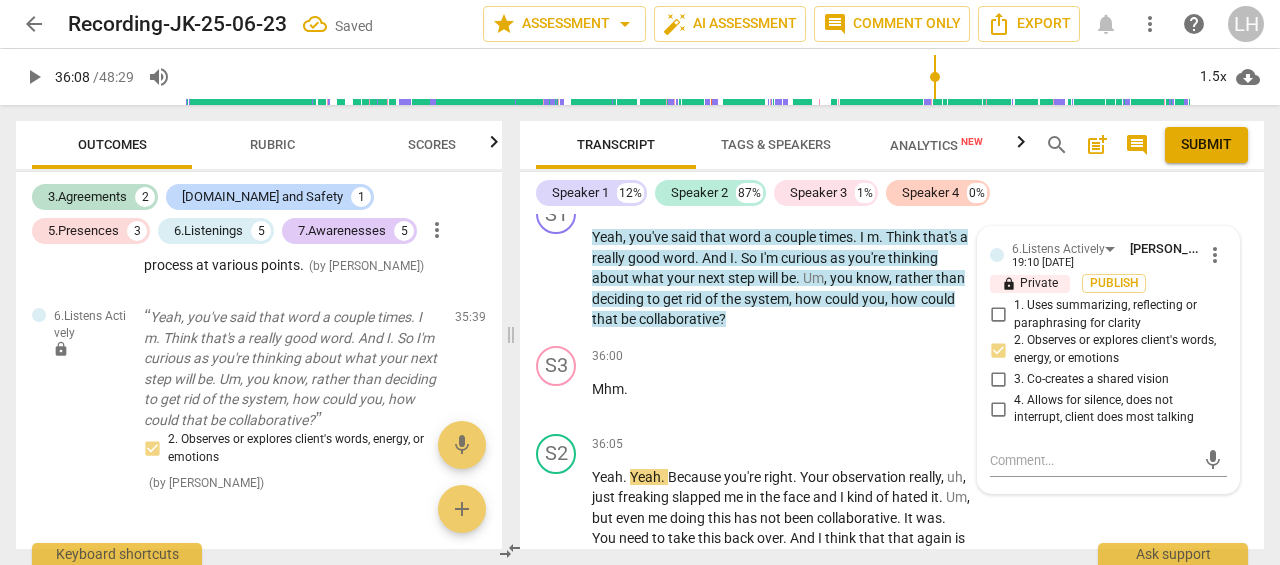 scroll, scrollTop: 14908, scrollLeft: 0, axis: vertical 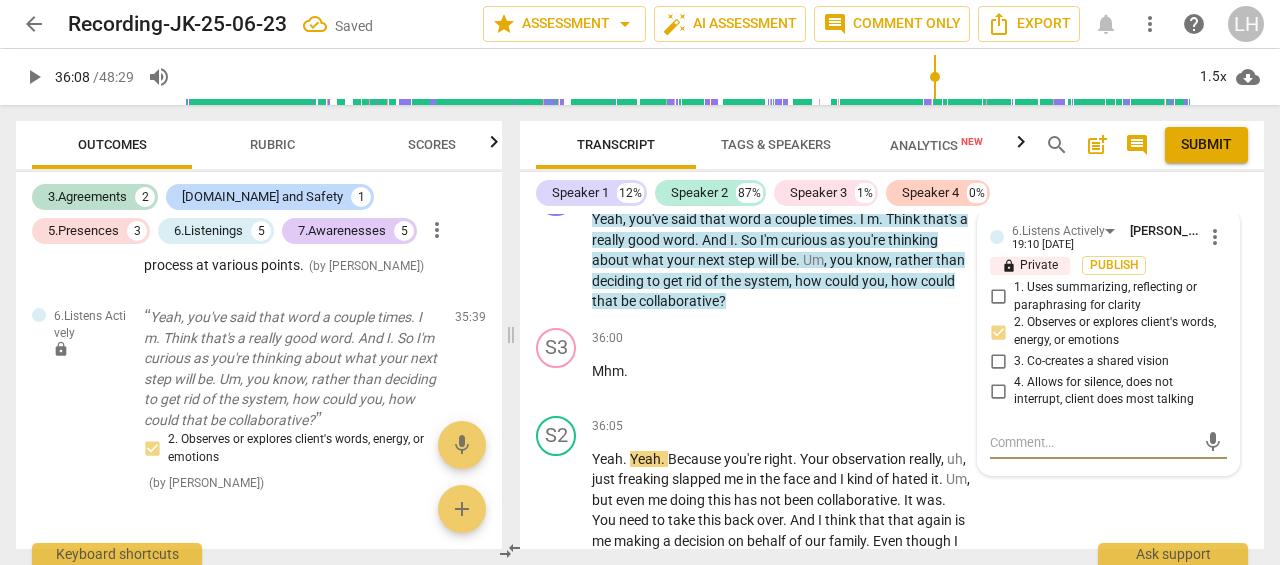 click at bounding box center (1092, 442) 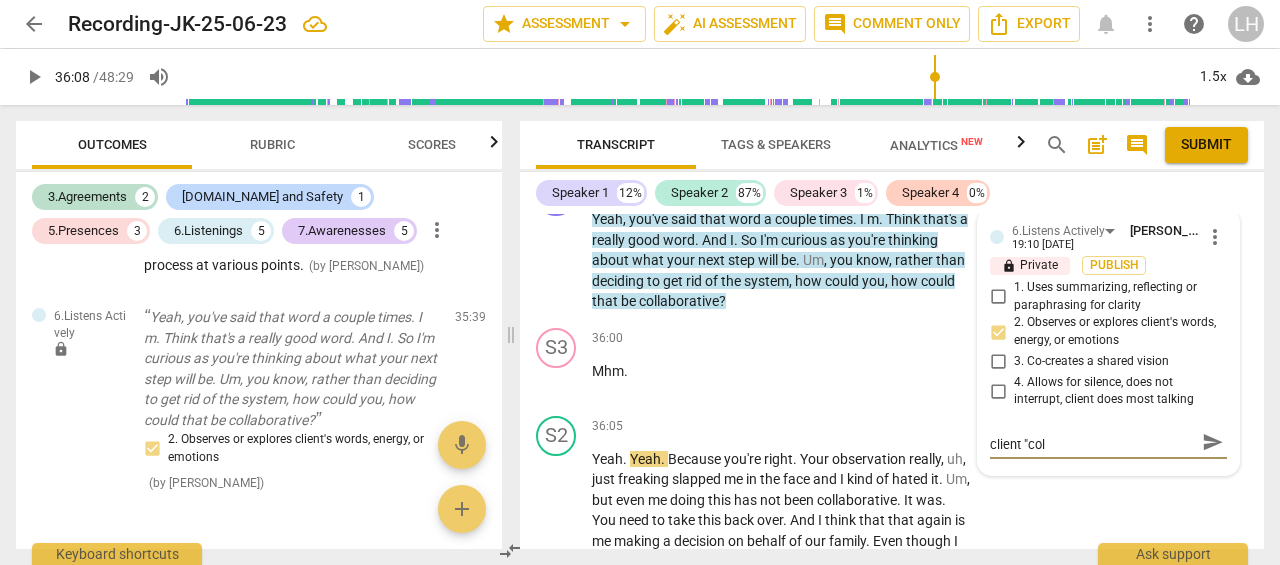 scroll, scrollTop: 0, scrollLeft: 0, axis: both 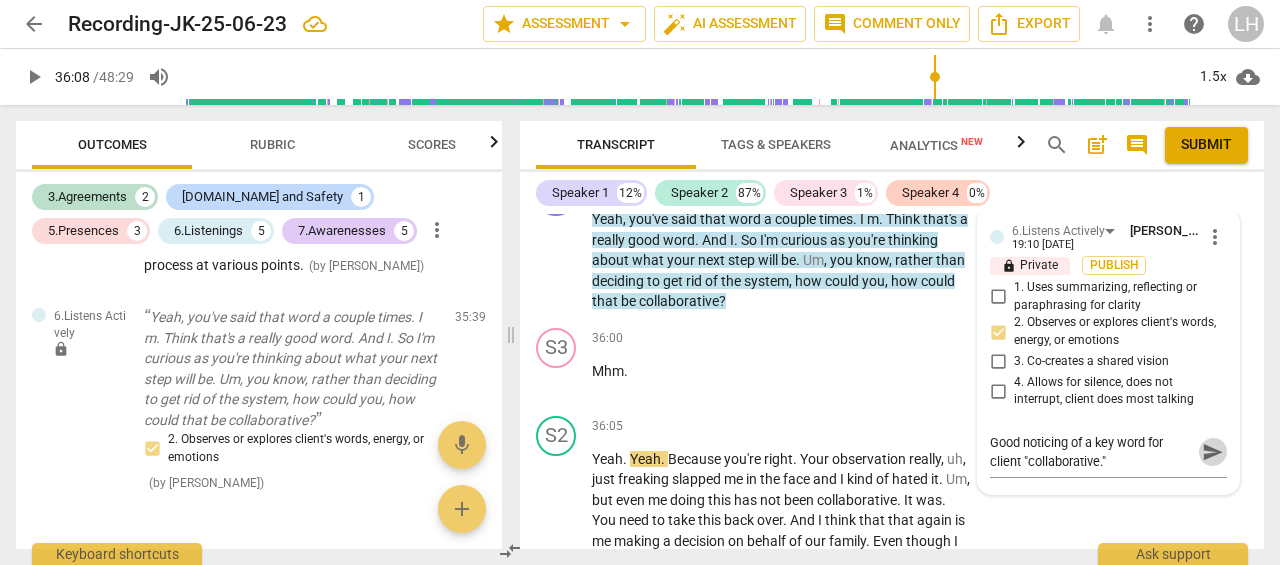 click on "send" at bounding box center [1213, 452] 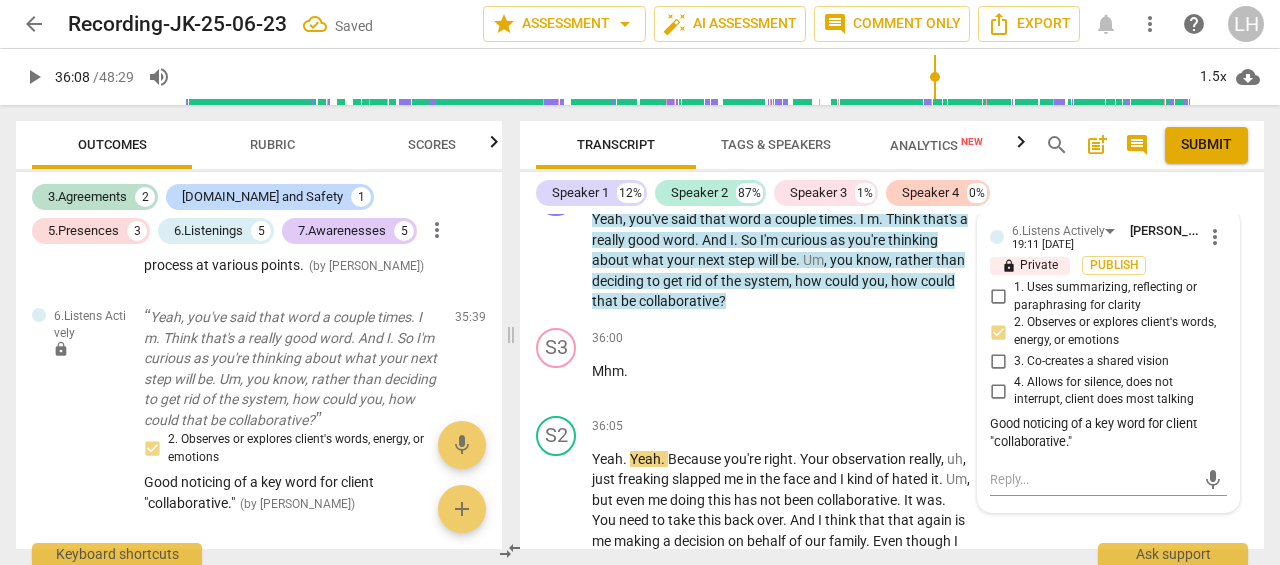 click on "play_arrow" at bounding box center (557, 261) 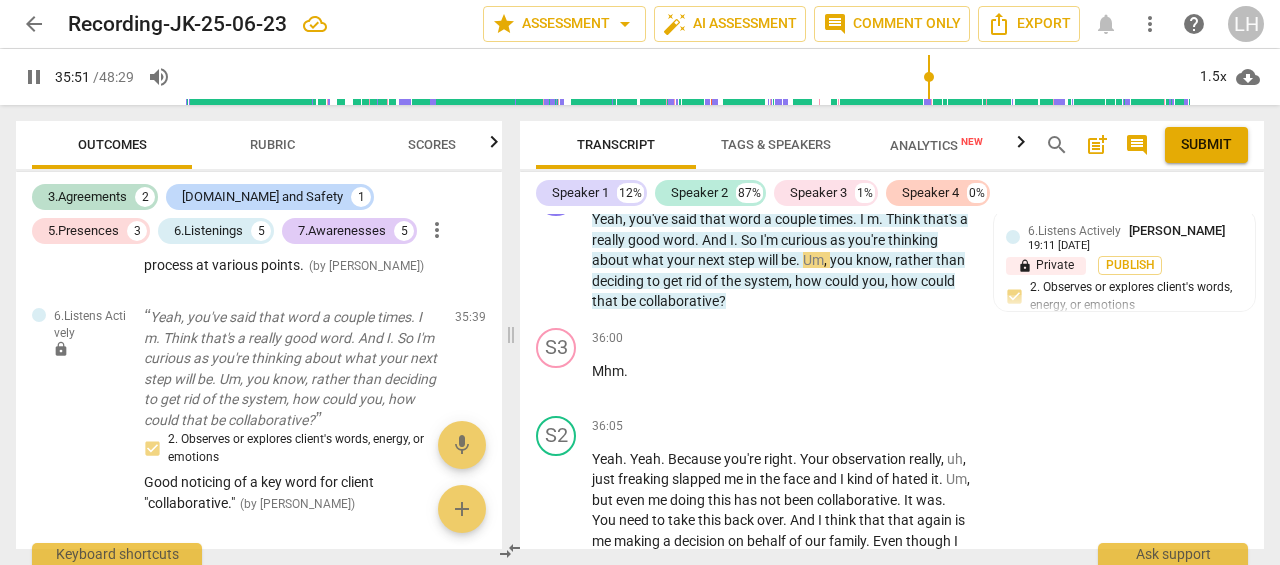 click on "pause" at bounding box center (557, 261) 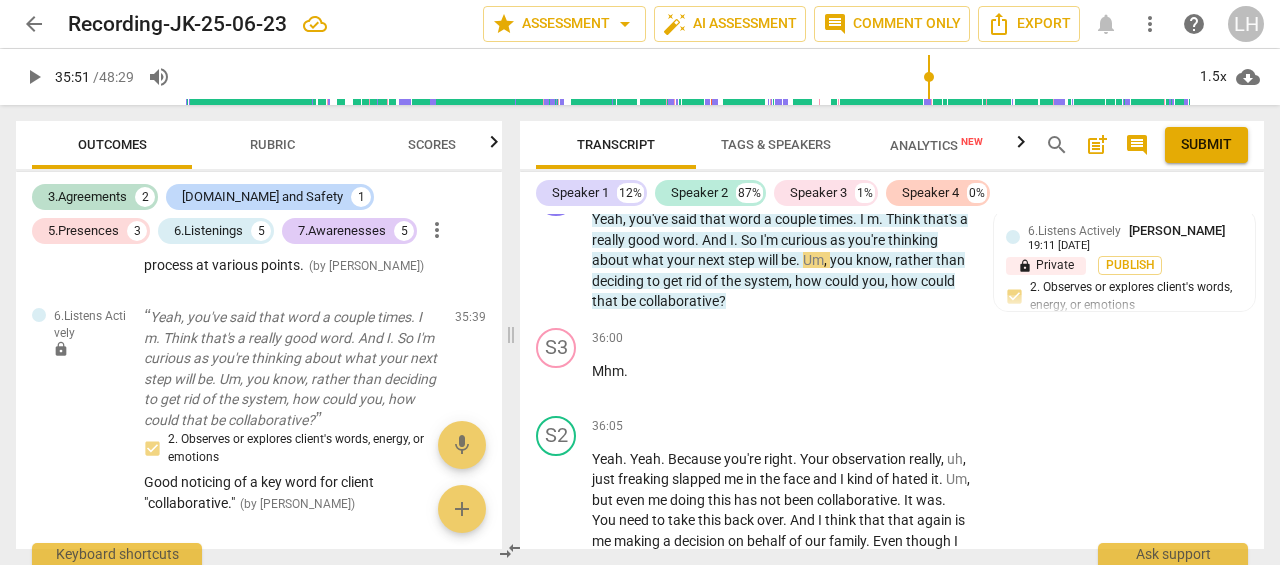 click on "play_arrow" at bounding box center (557, 261) 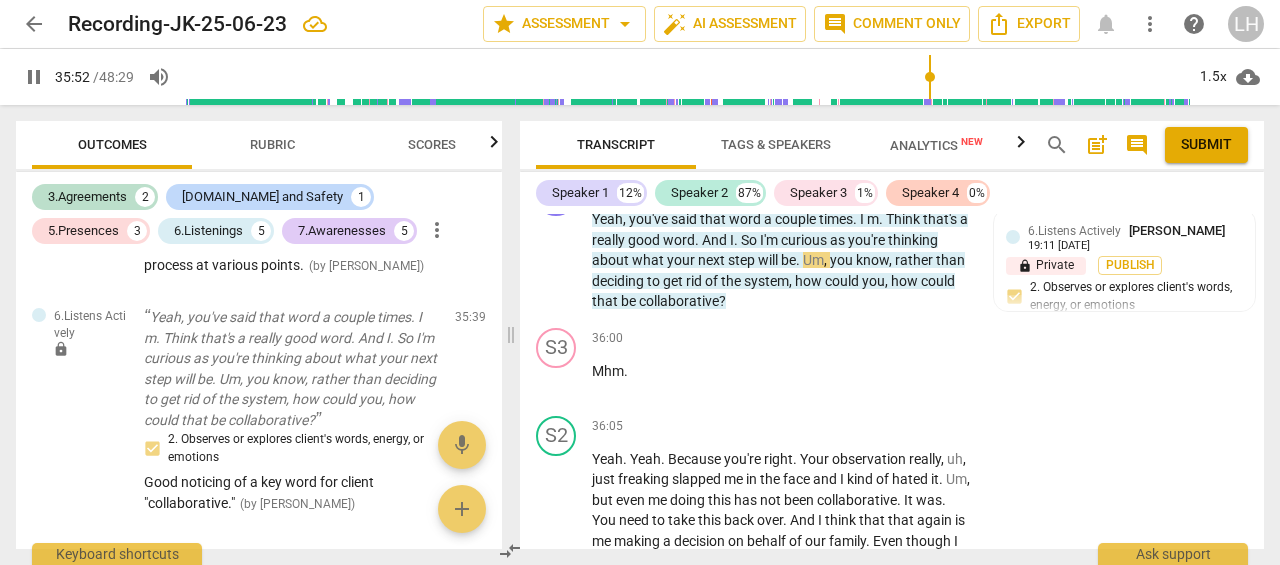 click on "pause" at bounding box center [557, 261] 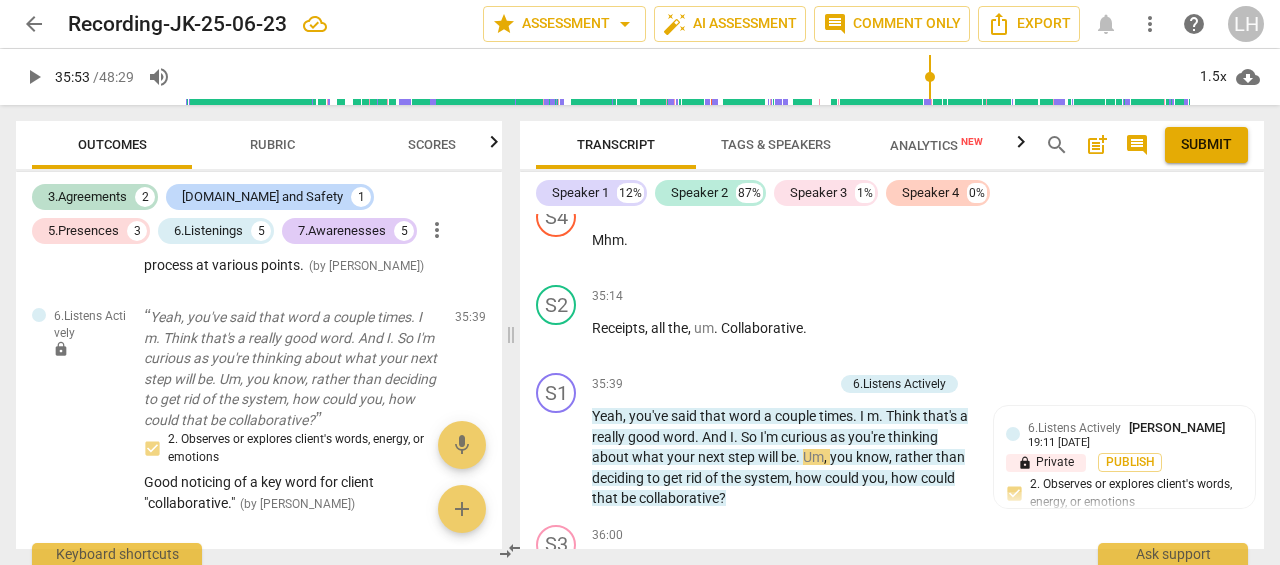scroll, scrollTop: 14708, scrollLeft: 0, axis: vertical 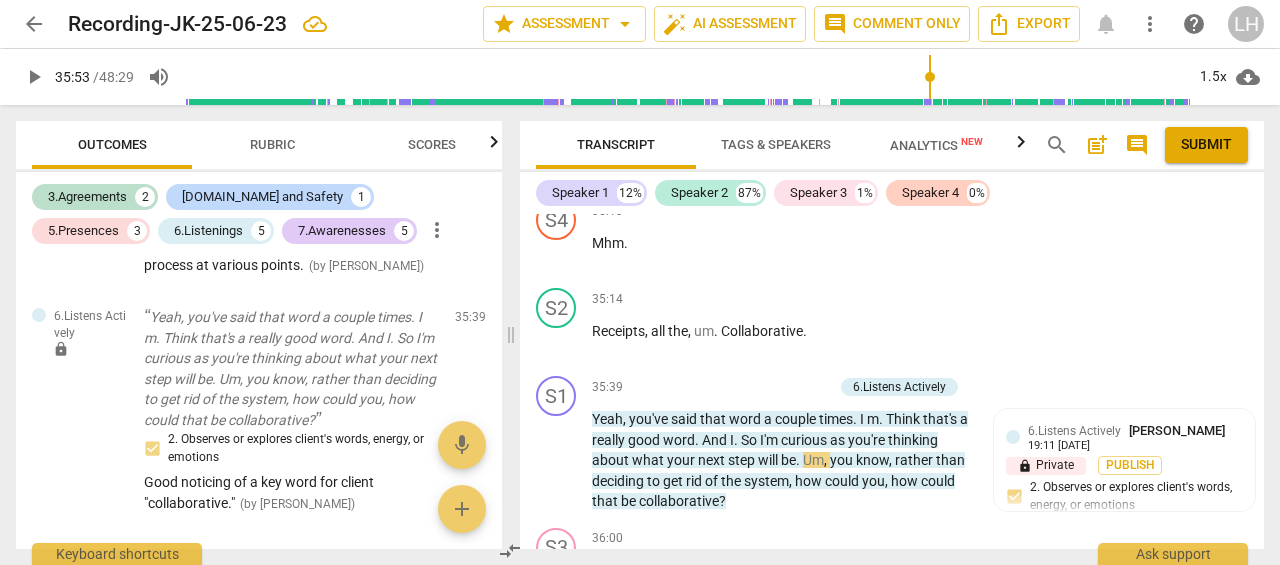 click on "Add competency" at bounding box center (785, 388) 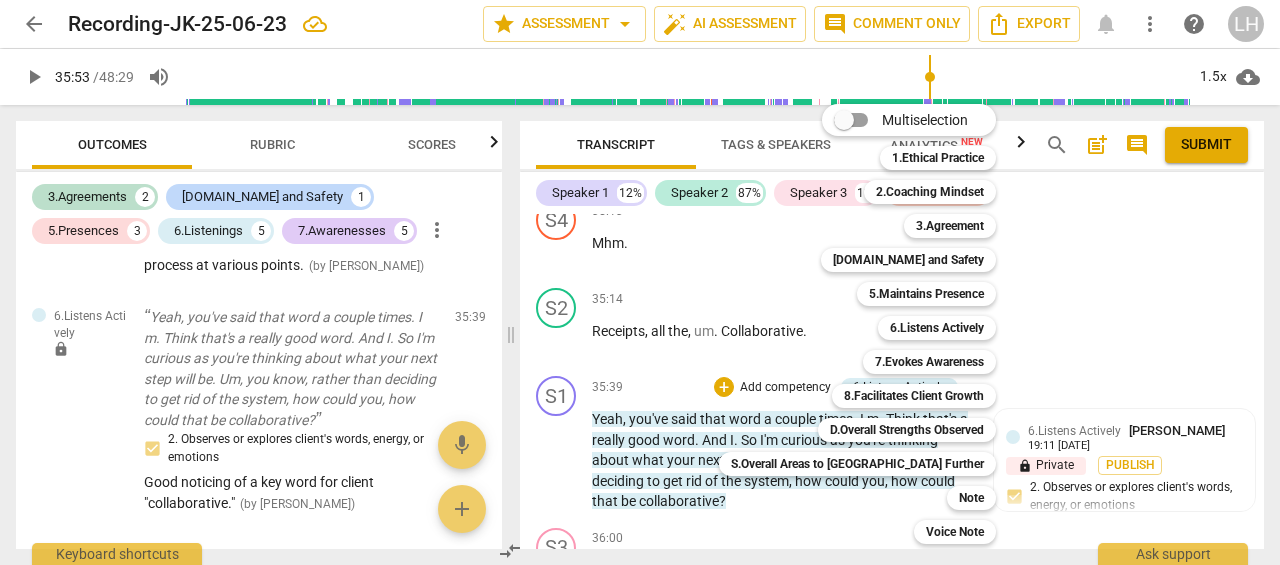 click on "7.Evokes Awareness" at bounding box center (929, 362) 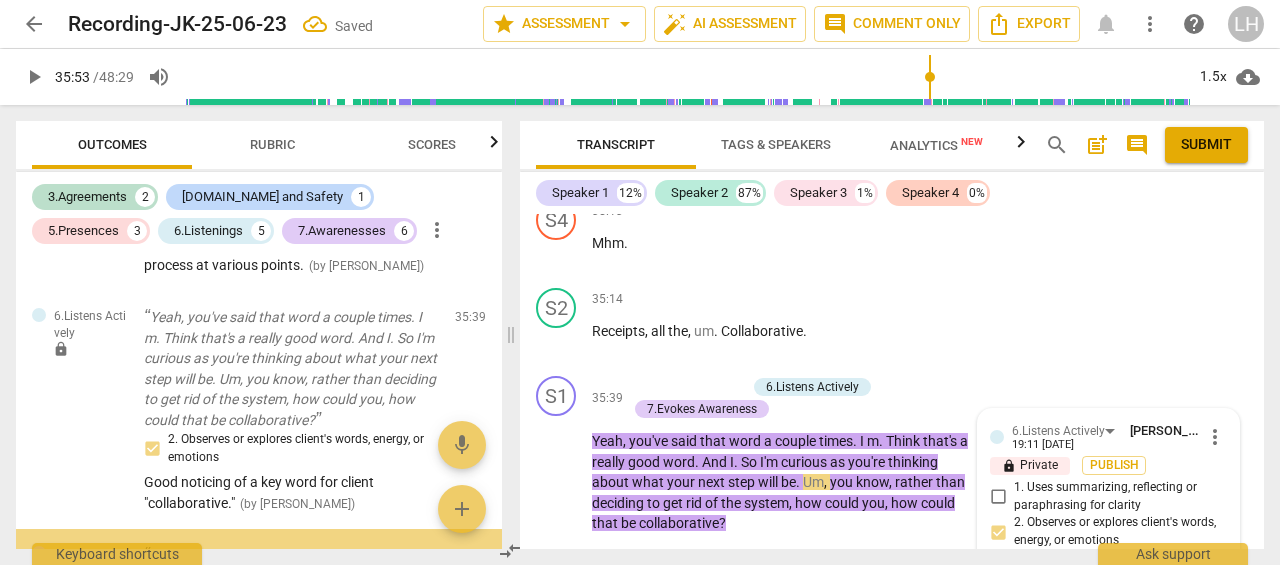 scroll, scrollTop: 2716, scrollLeft: 0, axis: vertical 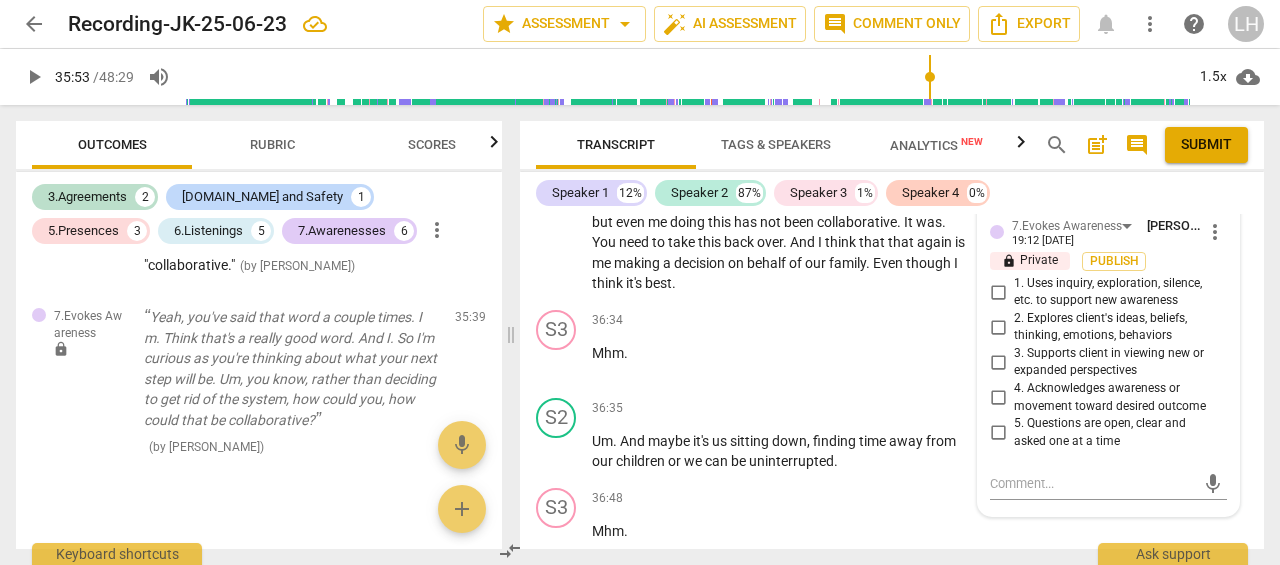 click on "3. Supports client in viewing new or expanded perspectives" at bounding box center (998, 362) 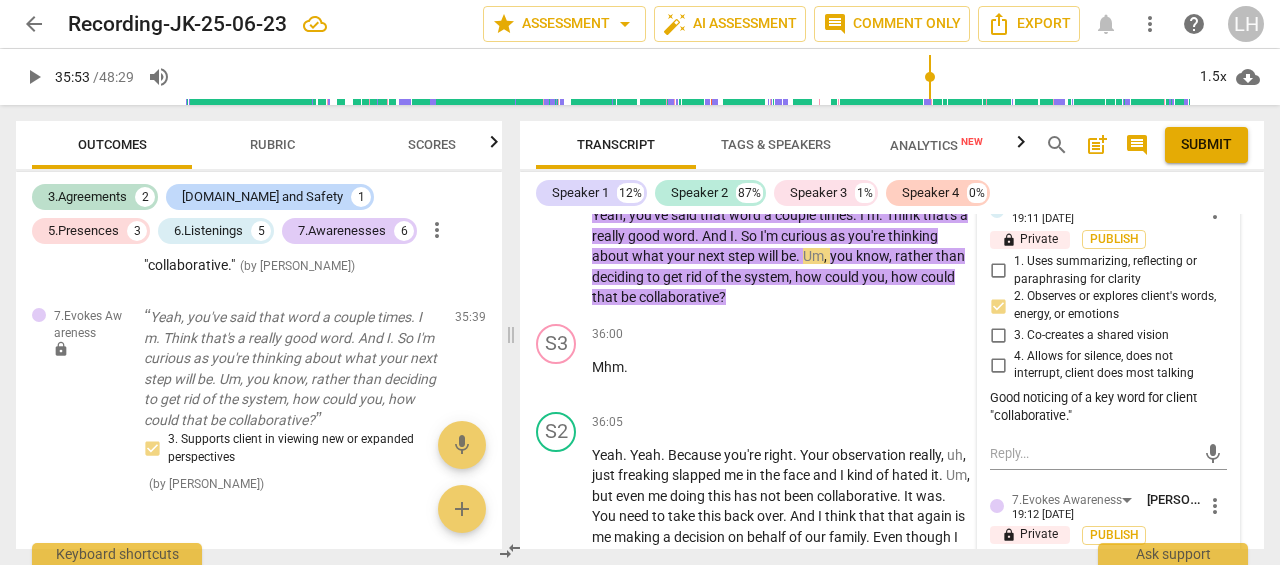 scroll, scrollTop: 14908, scrollLeft: 0, axis: vertical 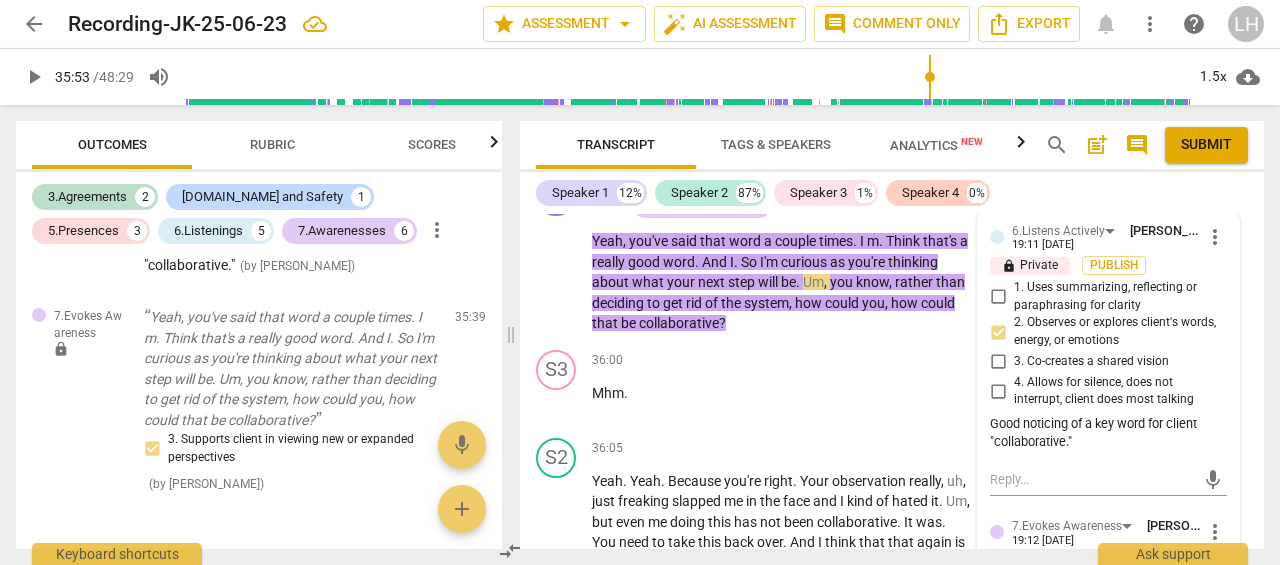 drag, startPoint x: 550, startPoint y: 399, endPoint x: 788, endPoint y: 440, distance: 241.50569 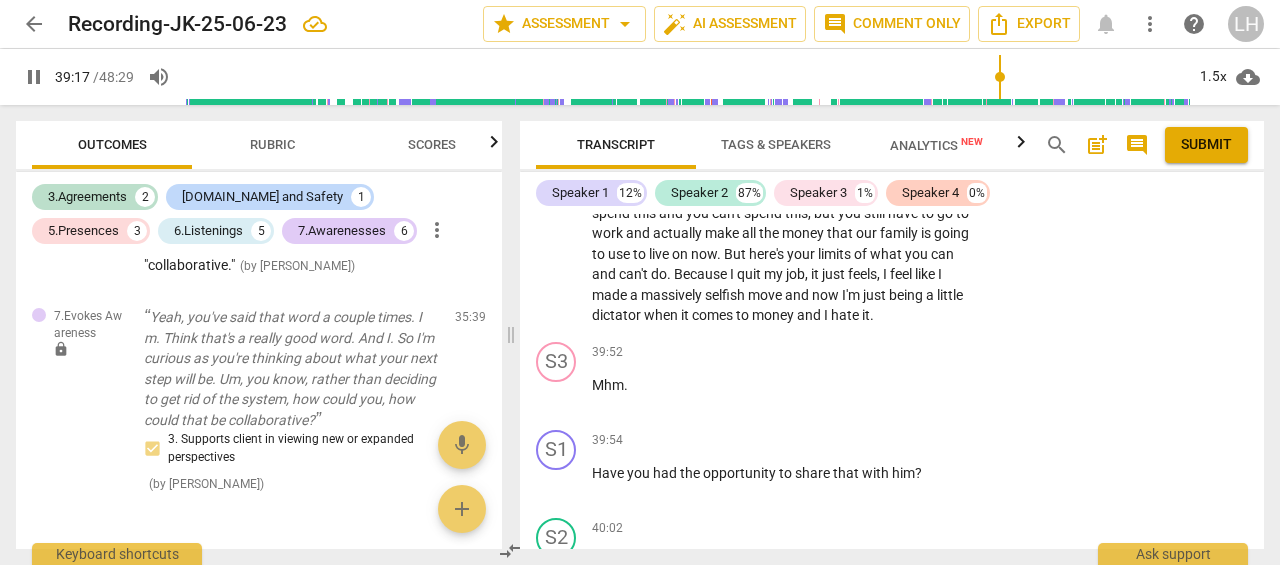 scroll, scrollTop: 16930, scrollLeft: 0, axis: vertical 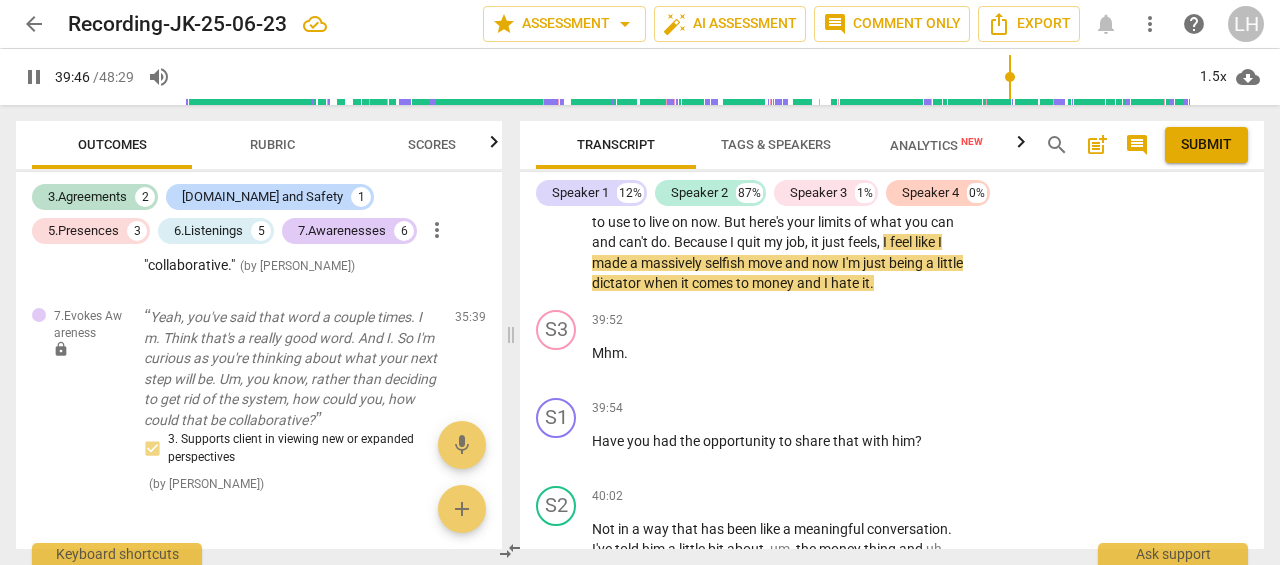 click on "Add competency" at bounding box center (910, 409) 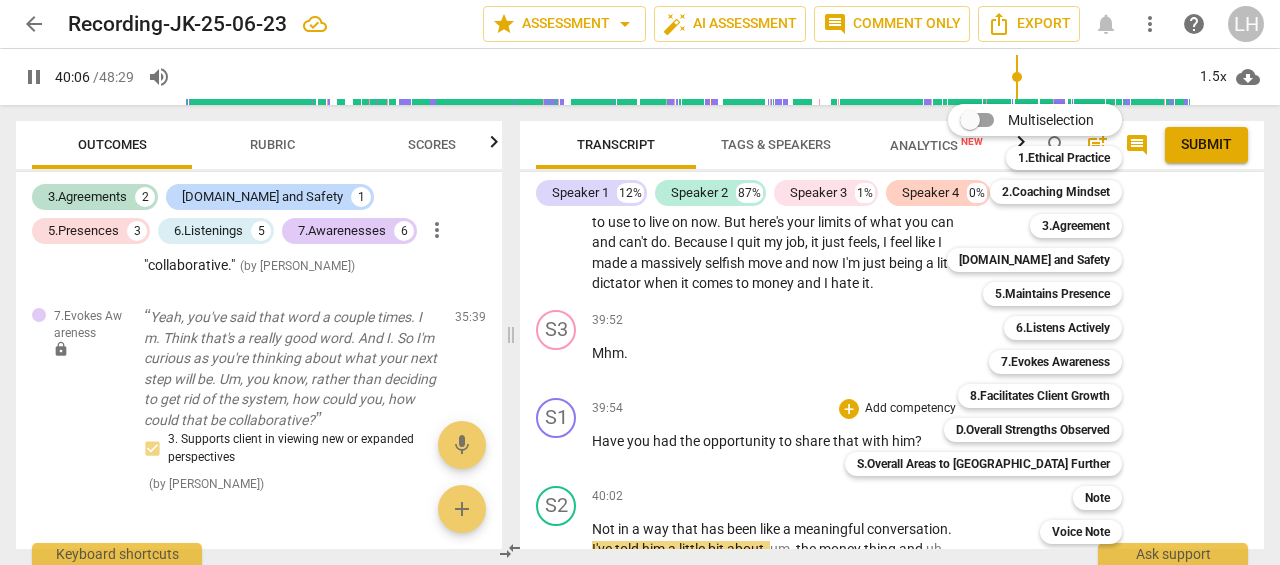 click at bounding box center [640, 282] 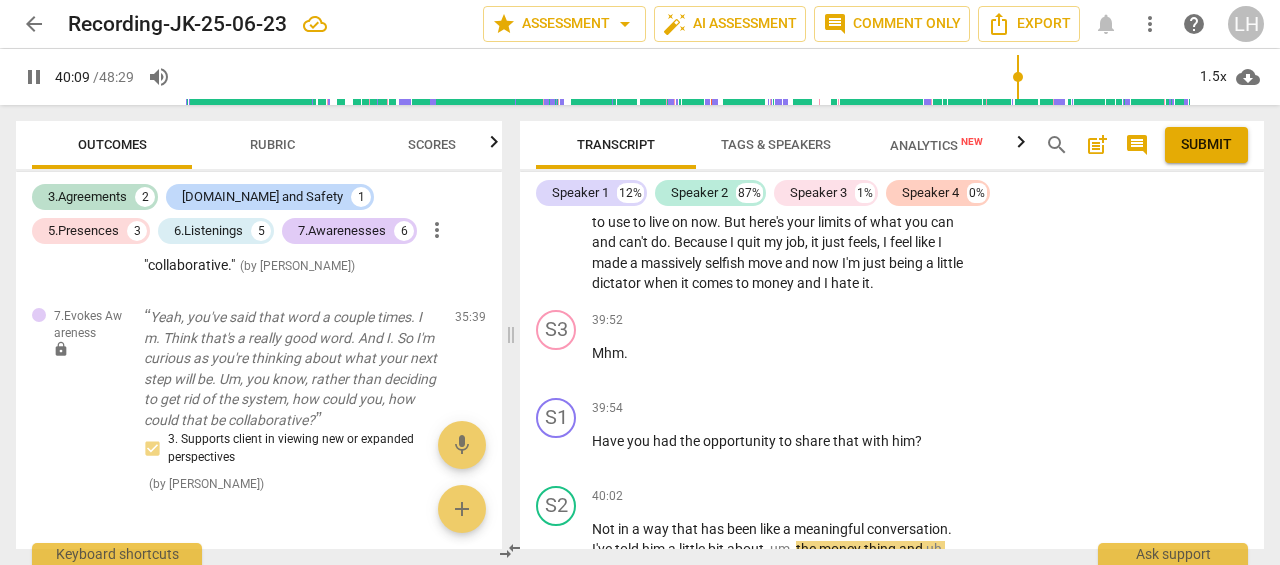 click on "Add competency" at bounding box center (910, 409) 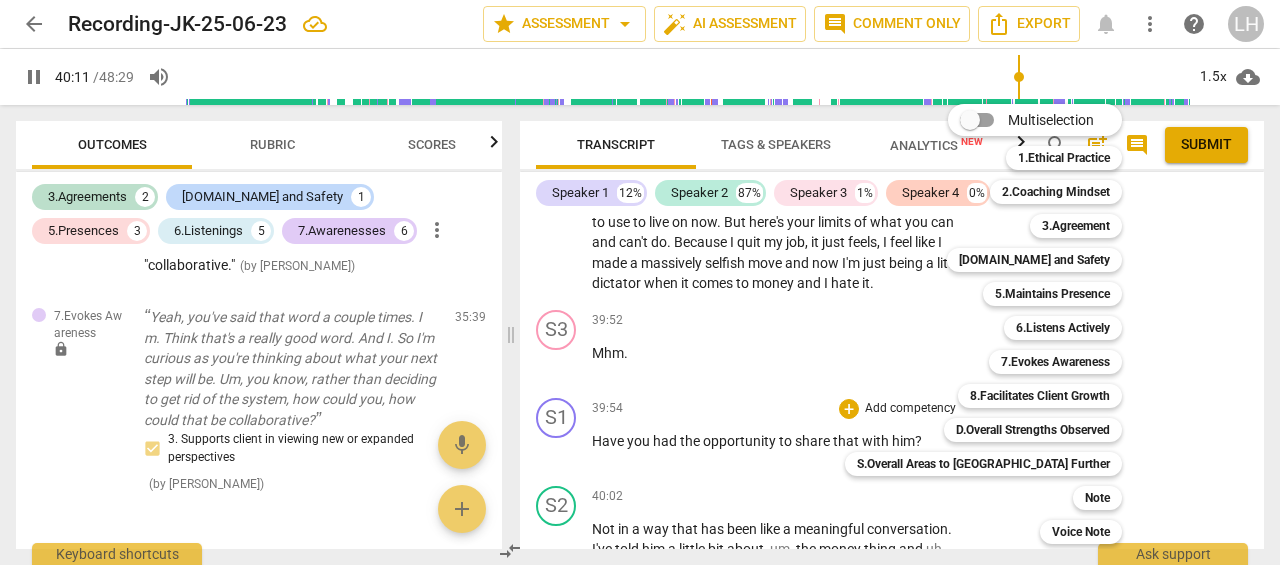 scroll, scrollTop: 17274, scrollLeft: 0, axis: vertical 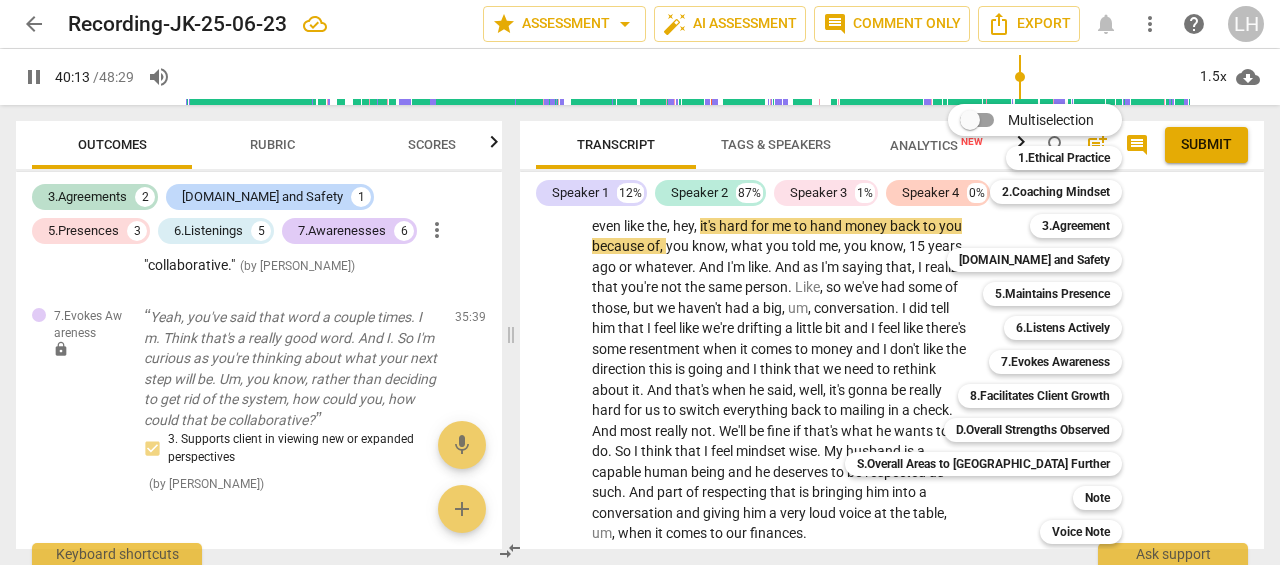 click on "7.Evokes Awareness" at bounding box center (1055, 362) 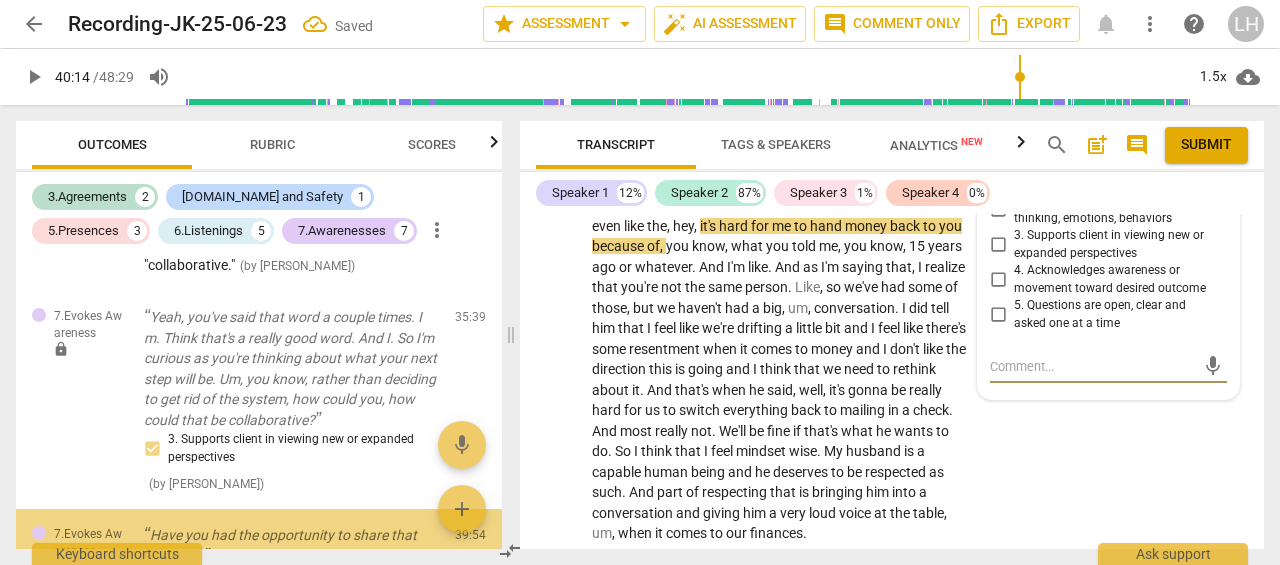 scroll, scrollTop: 17074, scrollLeft: 0, axis: vertical 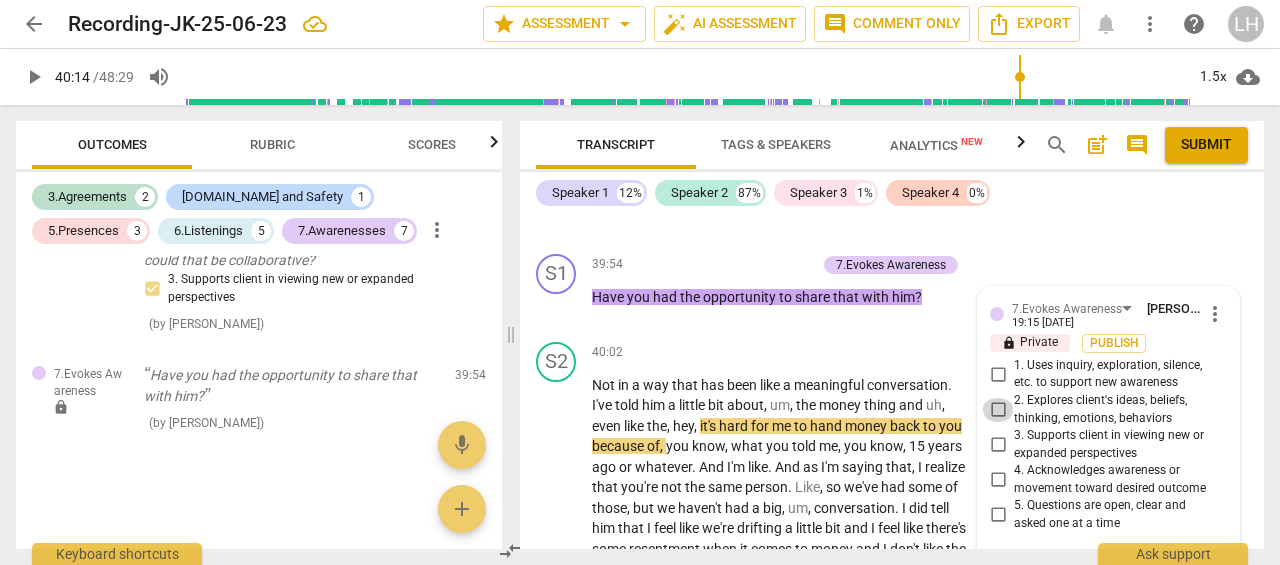 click on "2. Explores client's ideas, beliefs, thinking, emotions, behaviors" at bounding box center (998, 410) 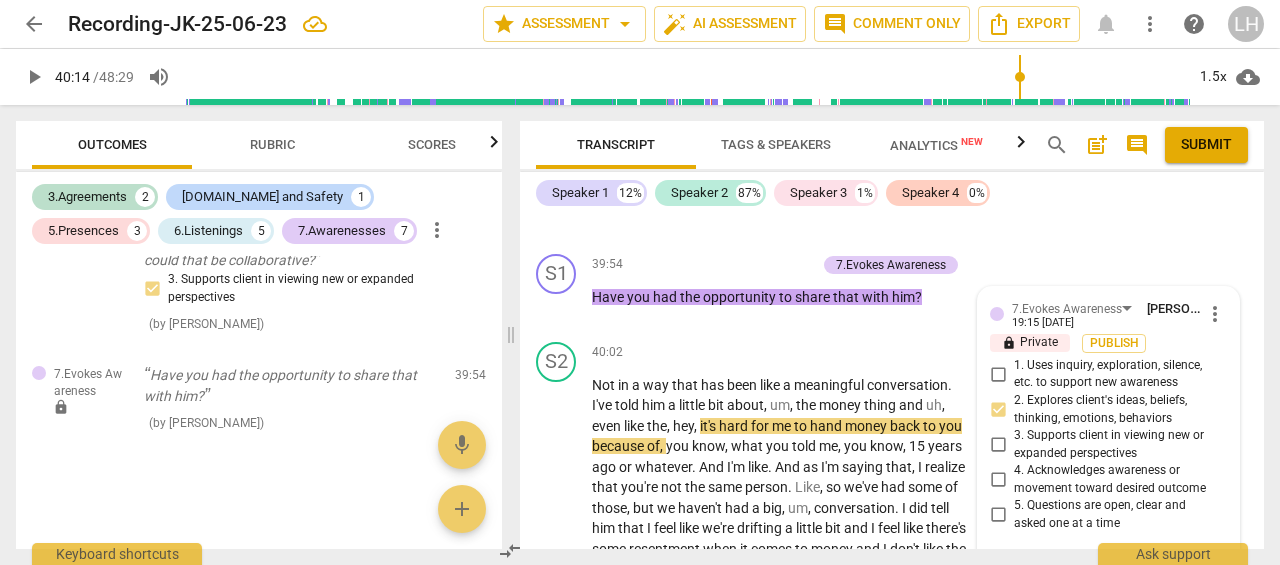 scroll, scrollTop: 17174, scrollLeft: 0, axis: vertical 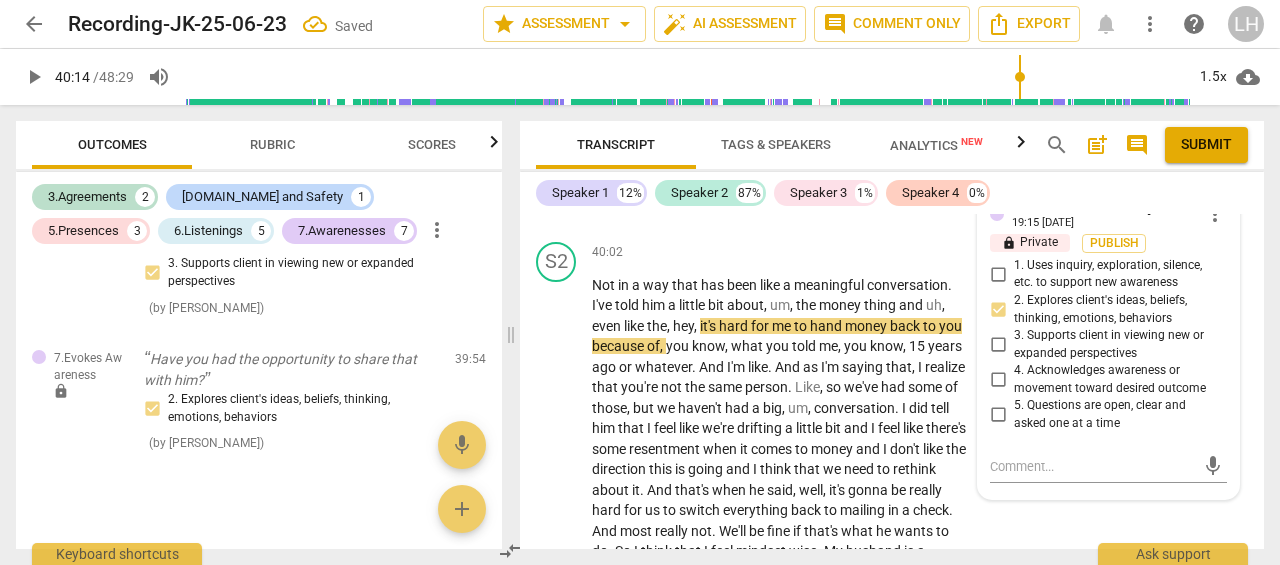 click on "play_arrow" at bounding box center (557, 460) 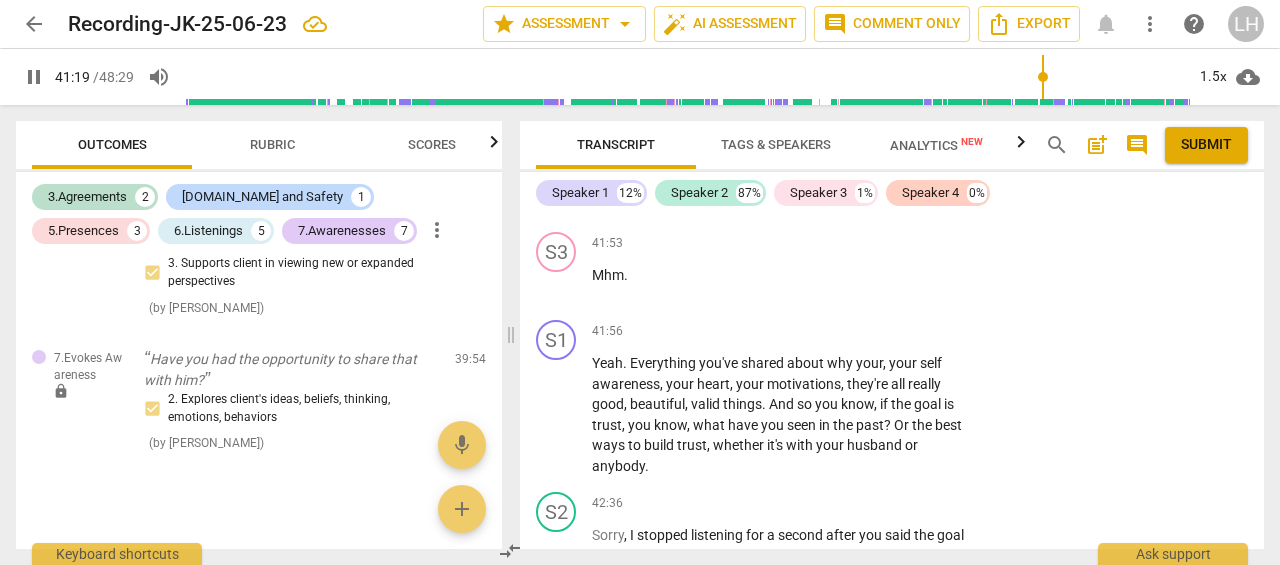 scroll, scrollTop: 17900, scrollLeft: 0, axis: vertical 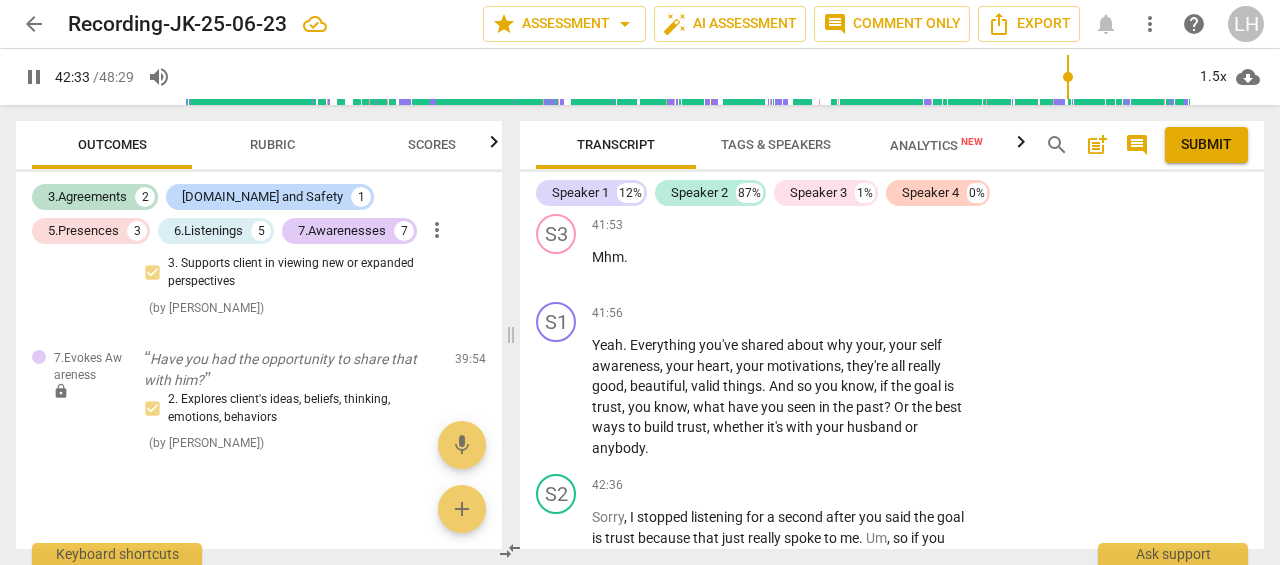 click on "pause" at bounding box center (557, 397) 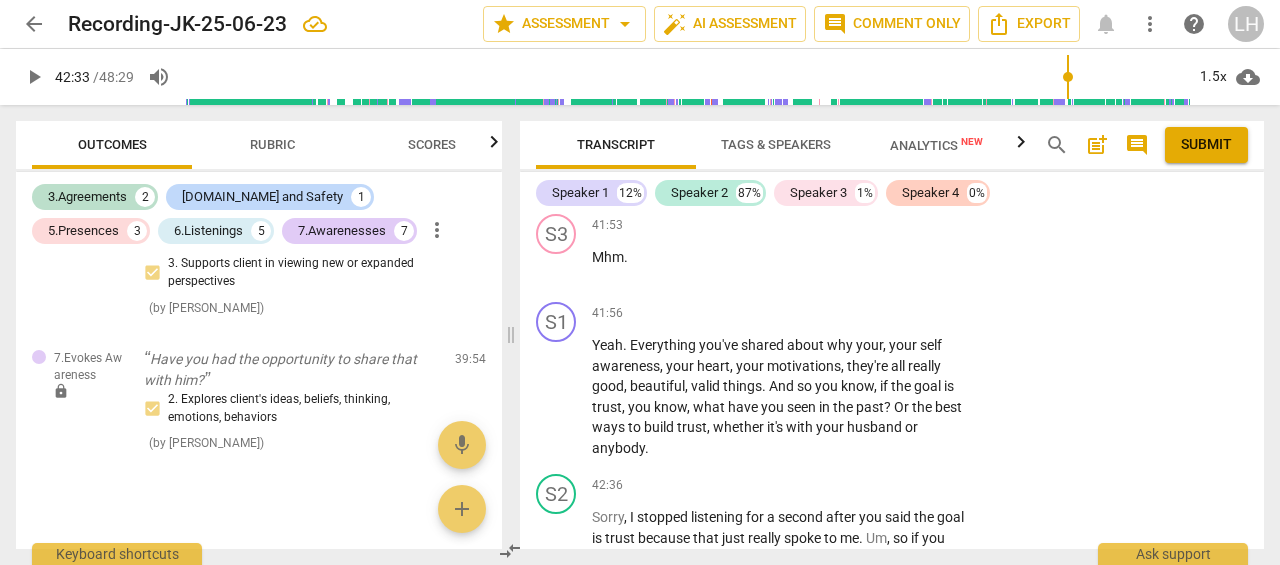click on "S1 play_arrow pause 41:56 + Add competency keyboard_arrow_right Yeah .   Everything   you've   shared   about   why   your ,   your   self   awareness ,   your   heart ,   your   motivations ,   they're   all   really   good ,   beautiful ,   valid   things .   And   so   you   know ,   if   the   goal   is   trust ,   you   know ,   what   have   you   seen   in   the   past ?   Or   the   best   ways   to   build   trust ,   whether   it's   with   your   husband   or   anybody ." at bounding box center [892, 380] 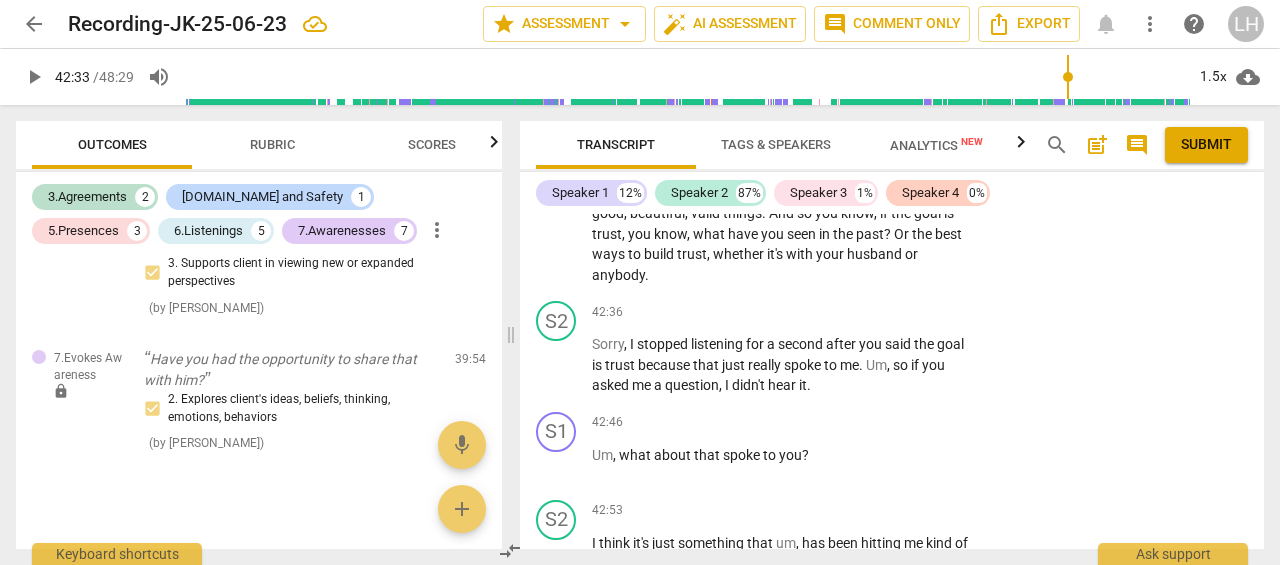 scroll, scrollTop: 18100, scrollLeft: 0, axis: vertical 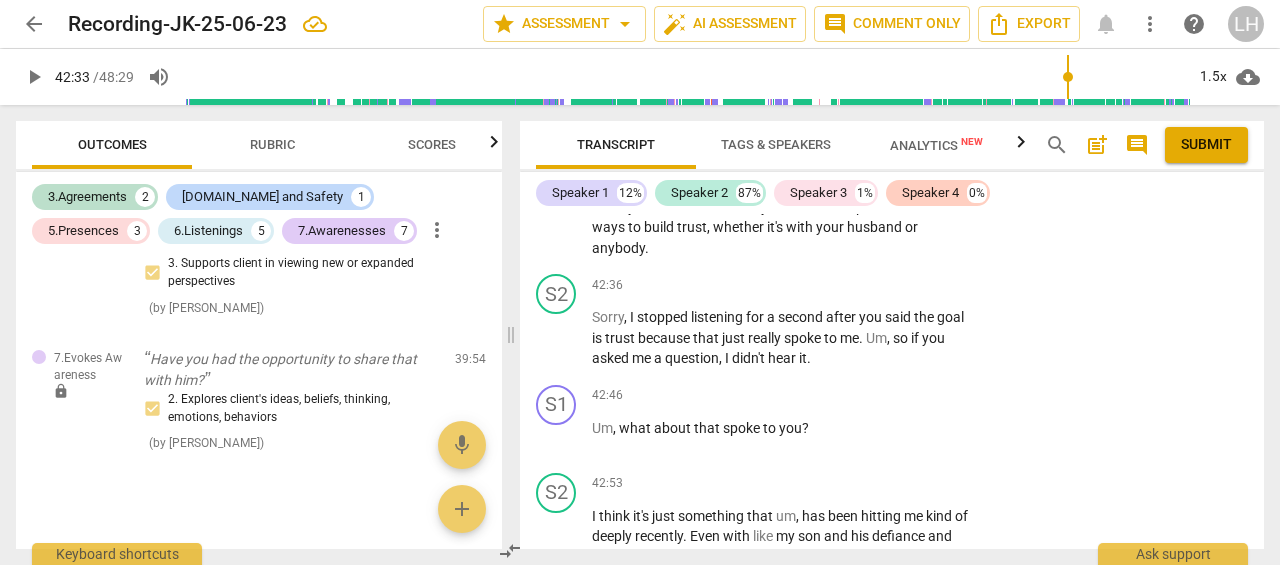 click on "Add competency" at bounding box center (910, 396) 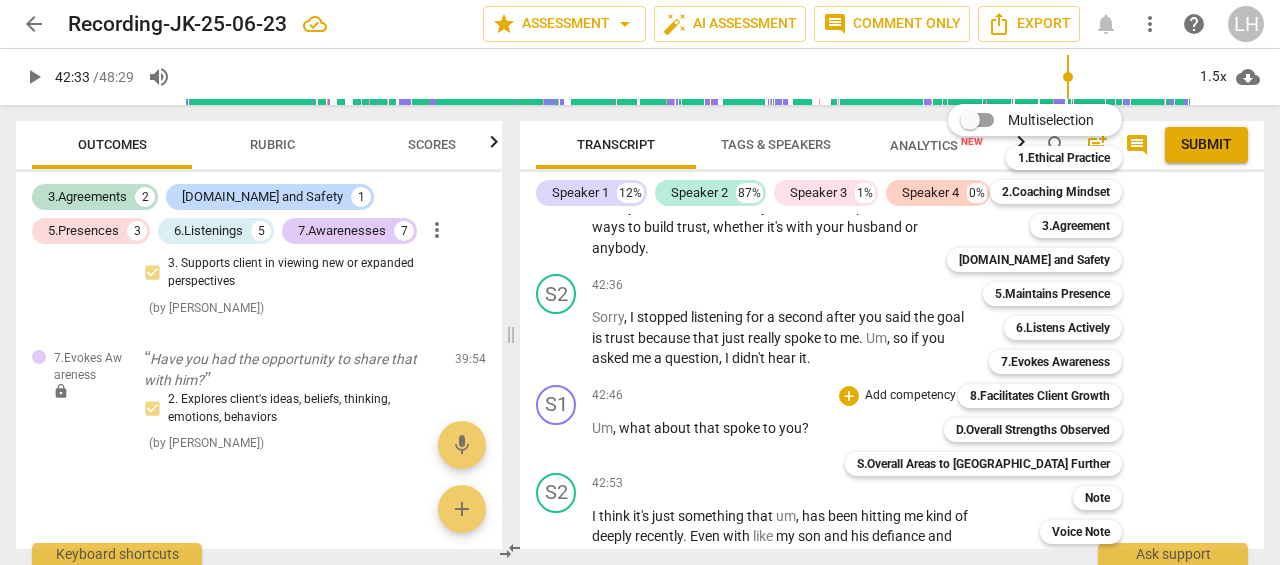 click on "[DOMAIN_NAME] and Safety" at bounding box center [1034, 260] 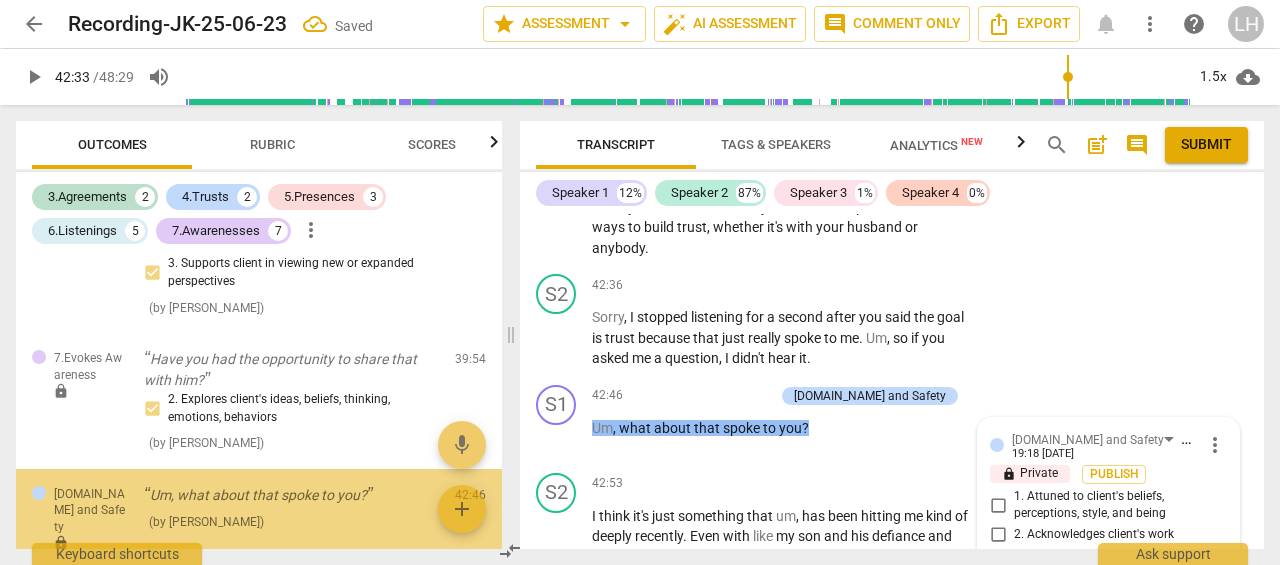 scroll, scrollTop: 18391, scrollLeft: 0, axis: vertical 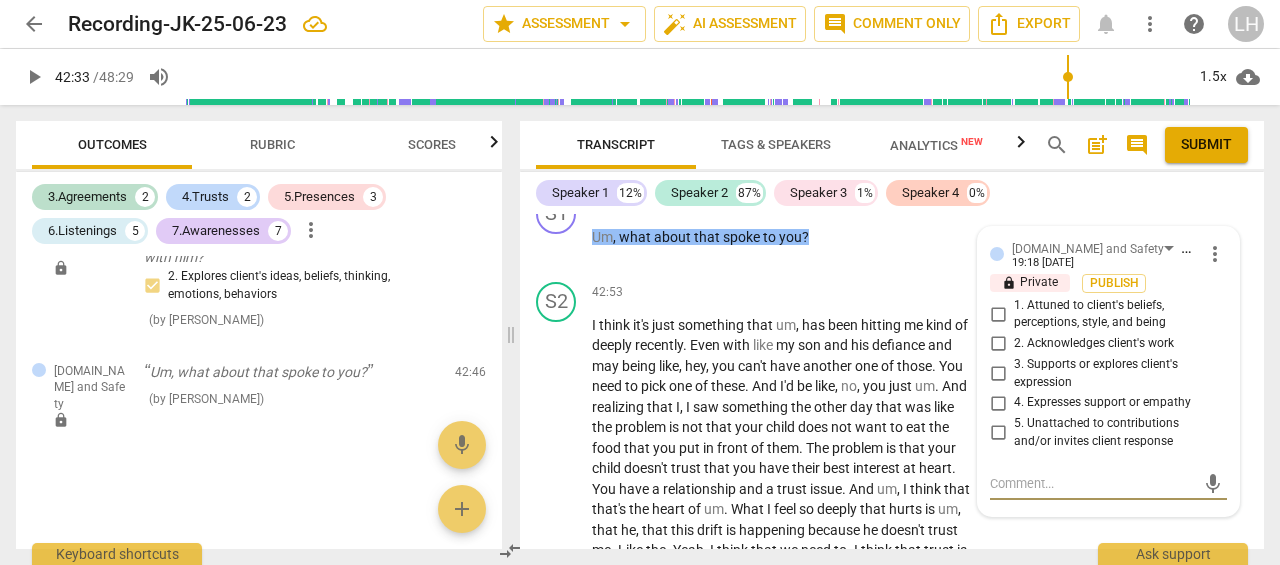 click on "your" at bounding box center (750, 427) 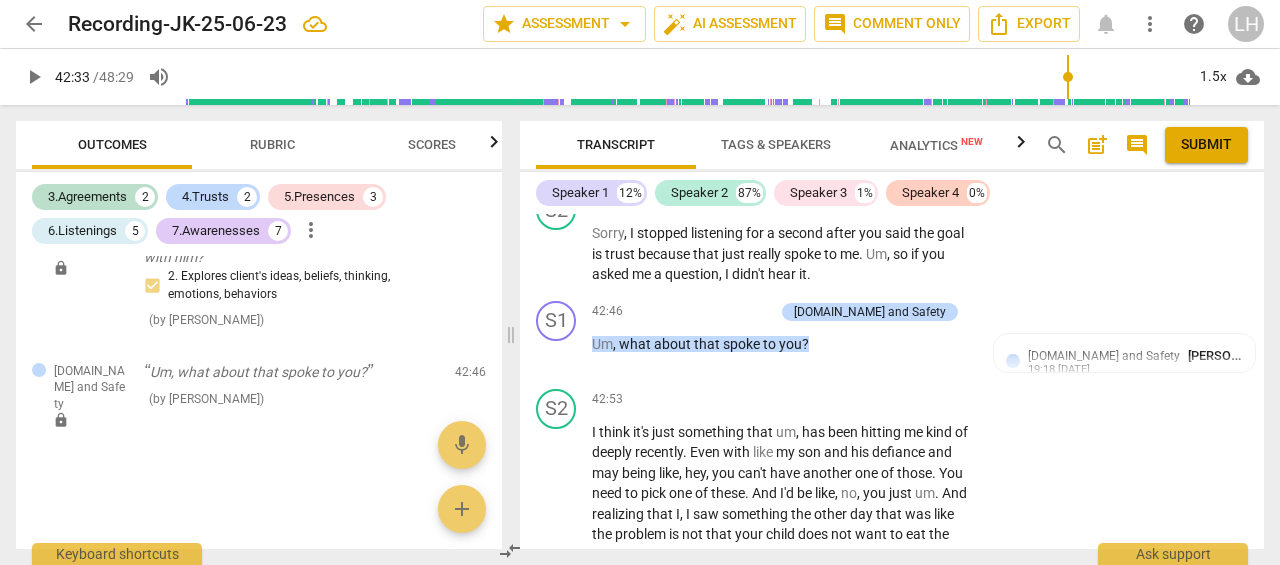 scroll, scrollTop: 18091, scrollLeft: 0, axis: vertical 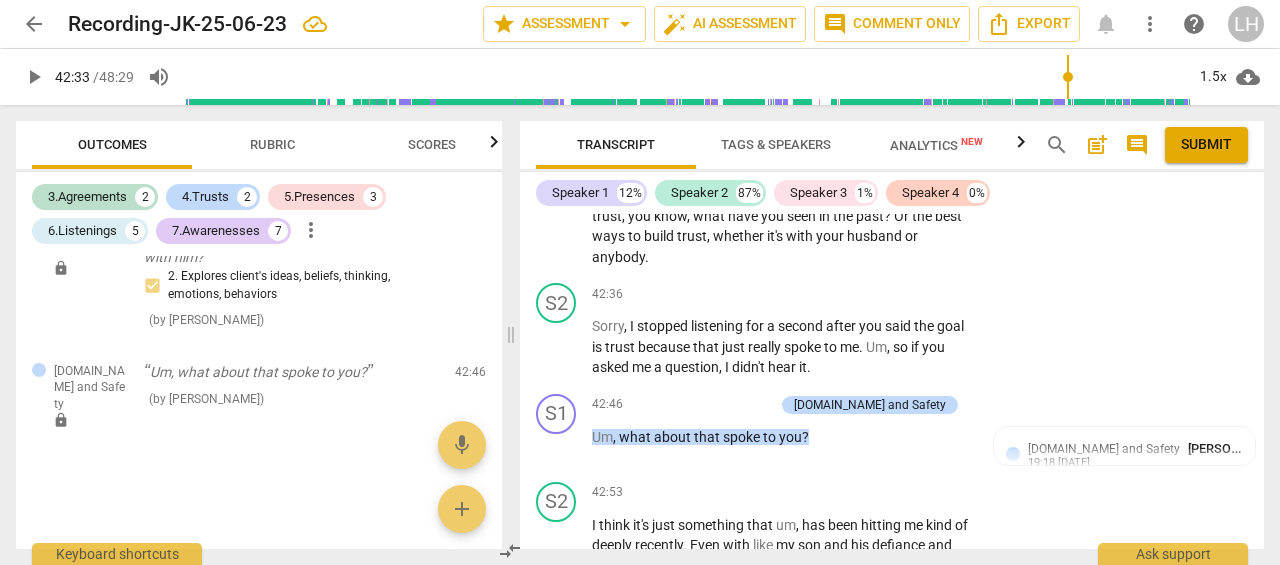 click on "keyboard_arrow_right" at bounding box center [973, 406] 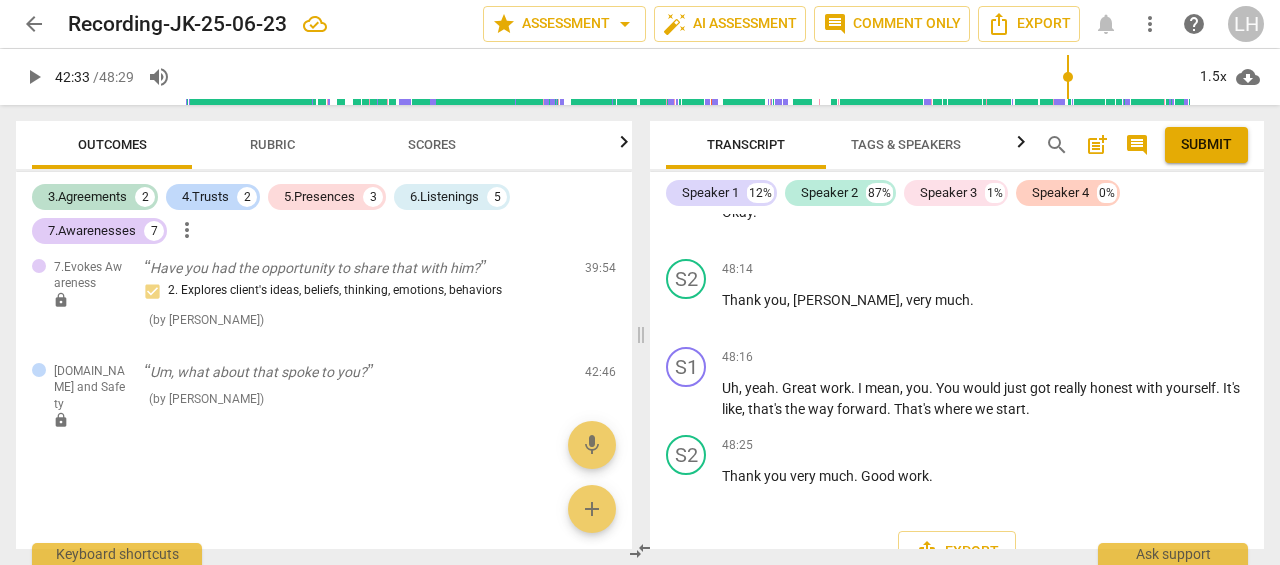 scroll, scrollTop: 15662, scrollLeft: 0, axis: vertical 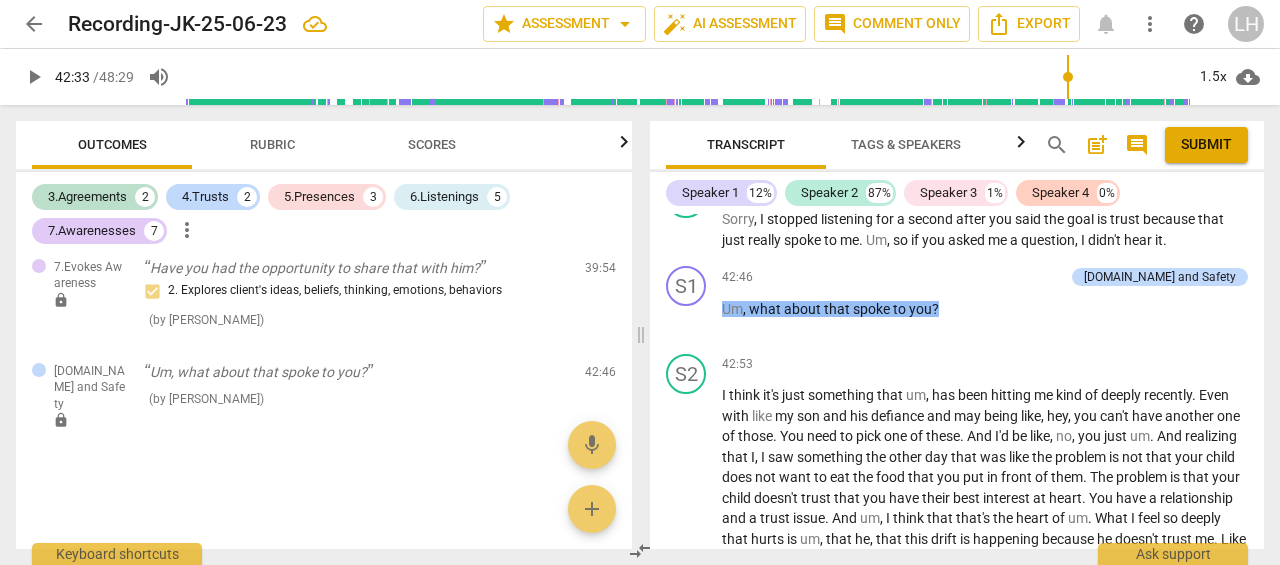 click on "[DOMAIN_NAME] and Safety" at bounding box center (1160, 277) 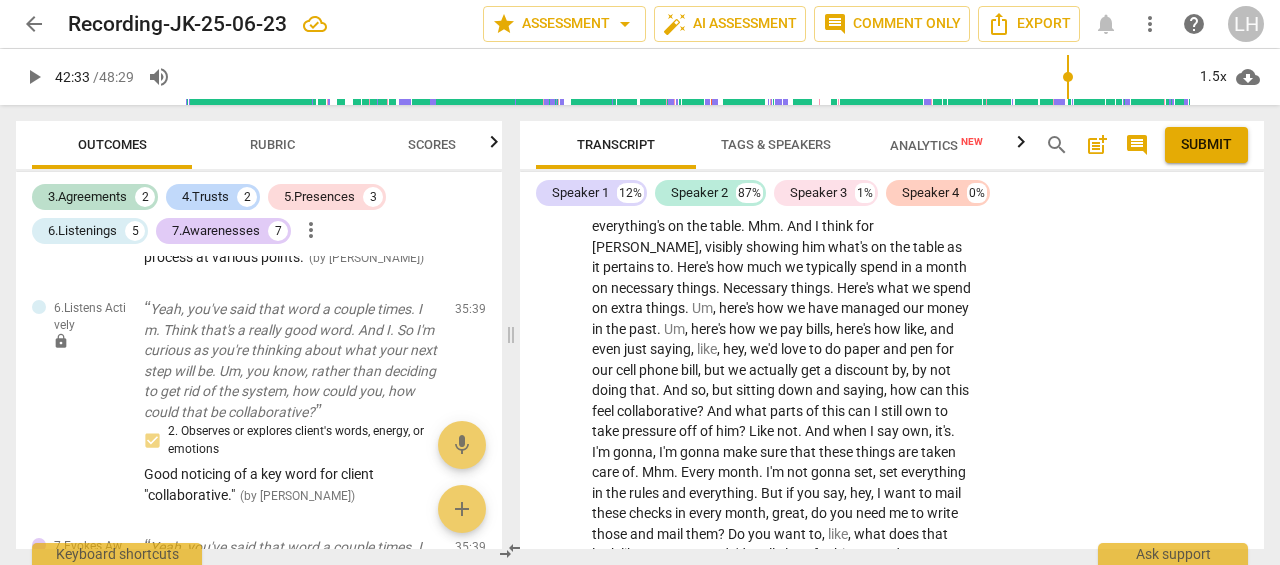 scroll, scrollTop: 18425, scrollLeft: 0, axis: vertical 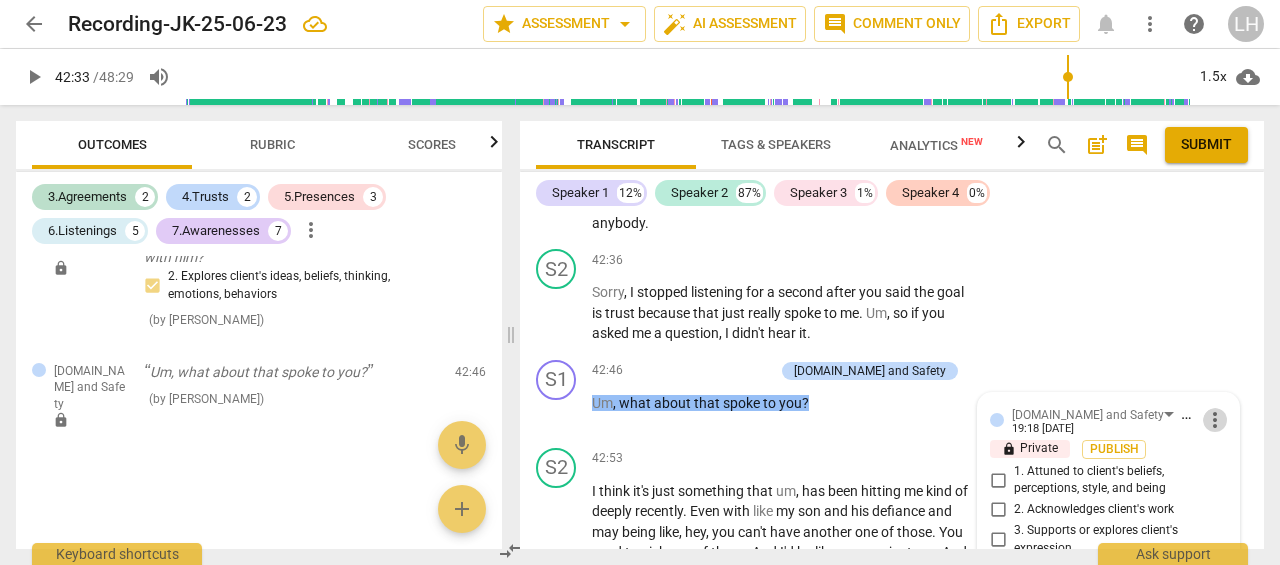 click on "more_vert" at bounding box center (1215, 420) 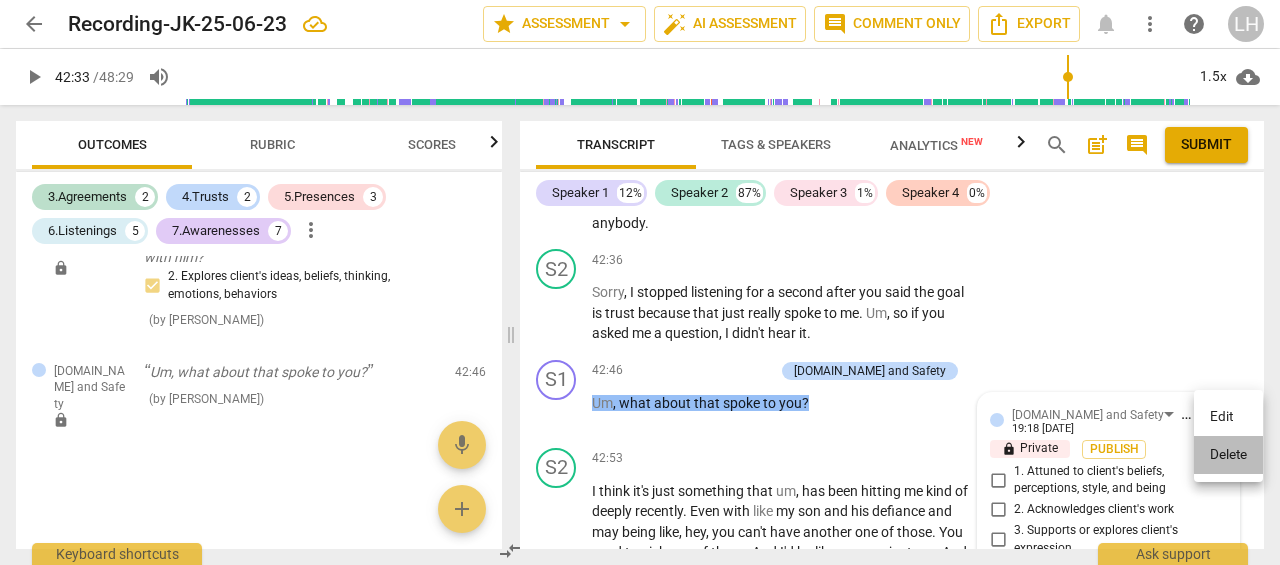 click on "Delete" at bounding box center (1228, 455) 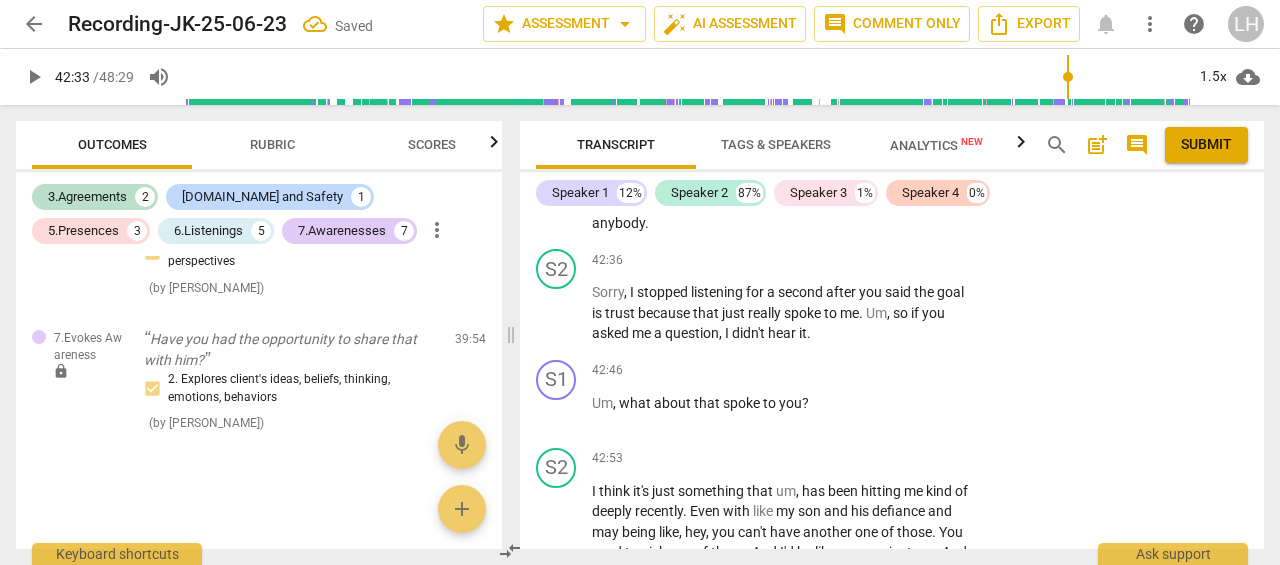 scroll, scrollTop: 2932, scrollLeft: 0, axis: vertical 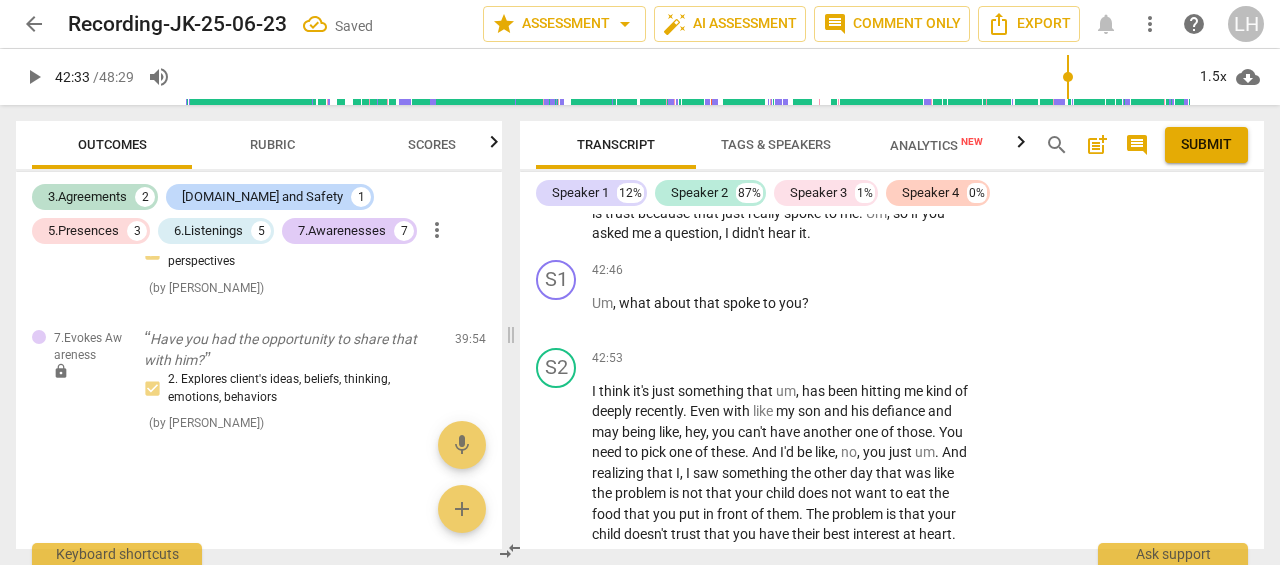 click on "Add competency" at bounding box center [910, 271] 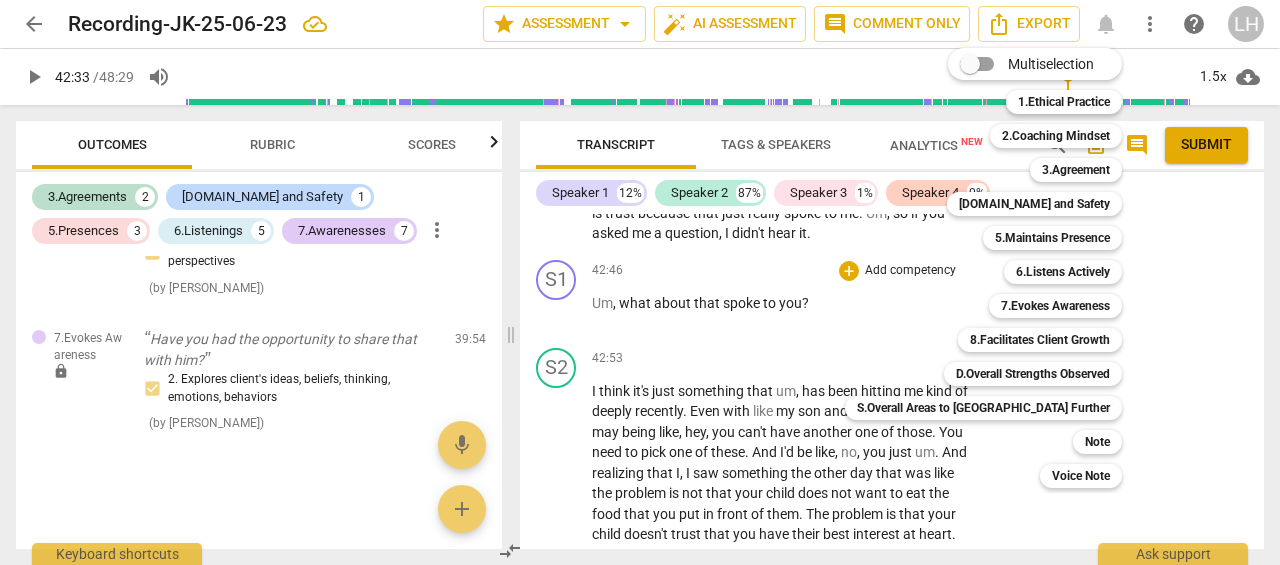 click on "5.Maintains Presence" at bounding box center [1052, 238] 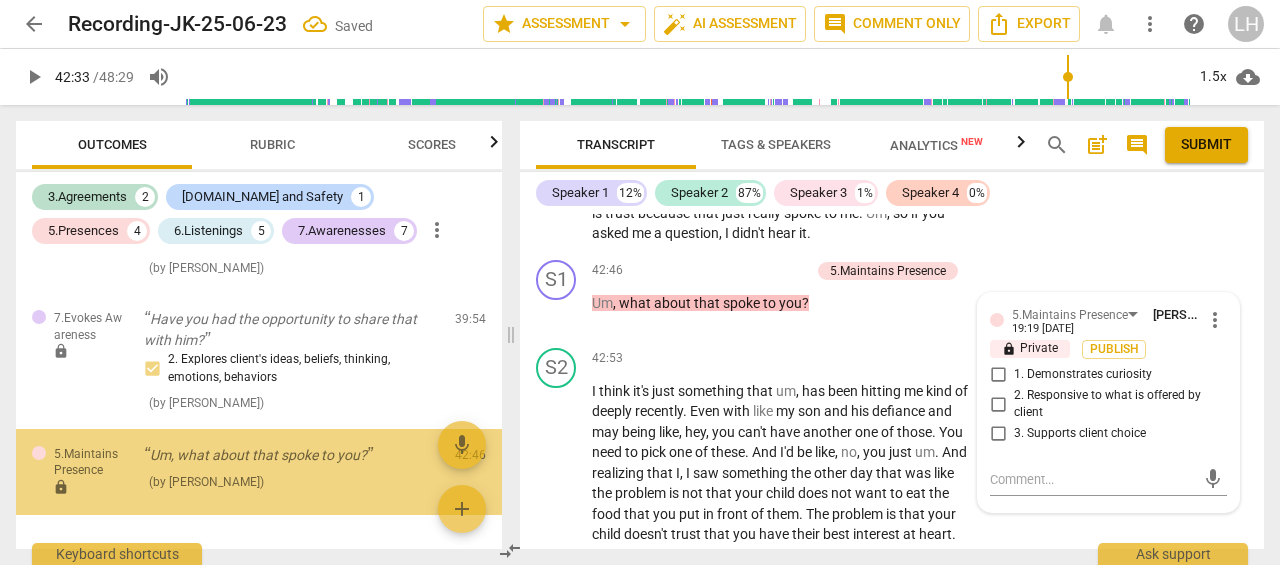 scroll, scrollTop: 3018, scrollLeft: 0, axis: vertical 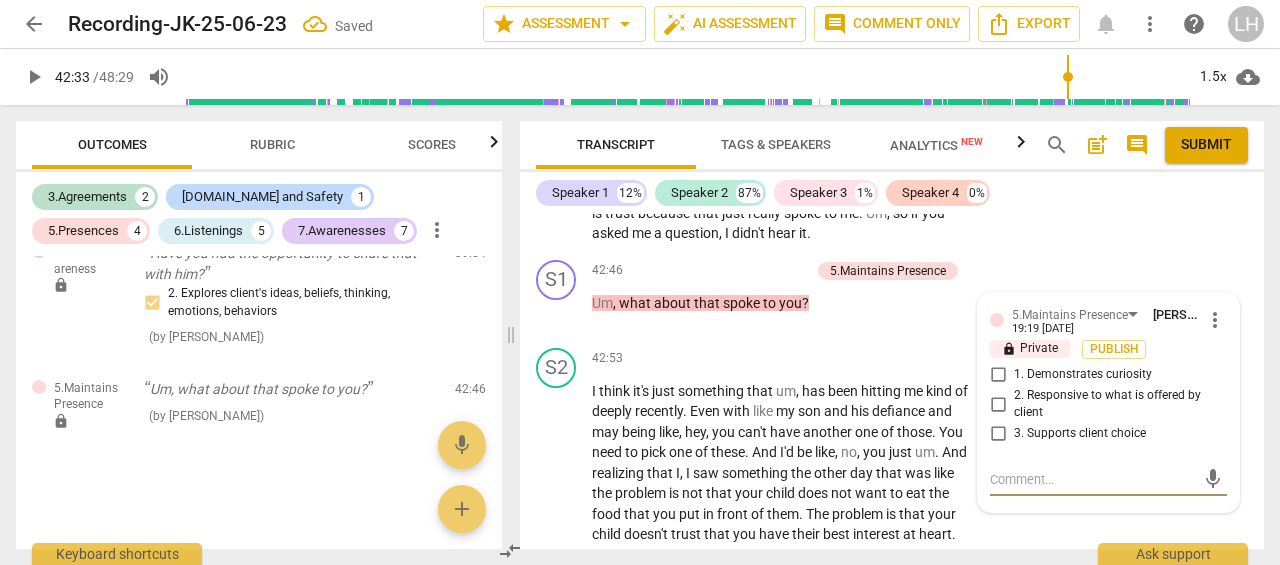 click at bounding box center [1092, 479] 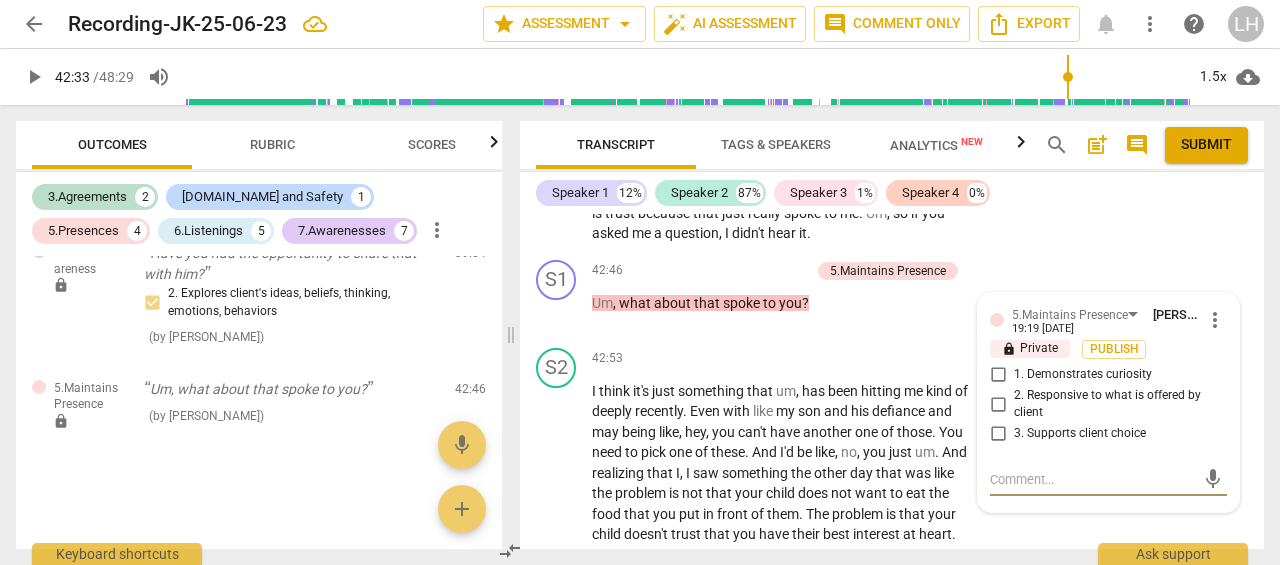 click on "2. Responsive to what is offered by client" at bounding box center (998, 404) 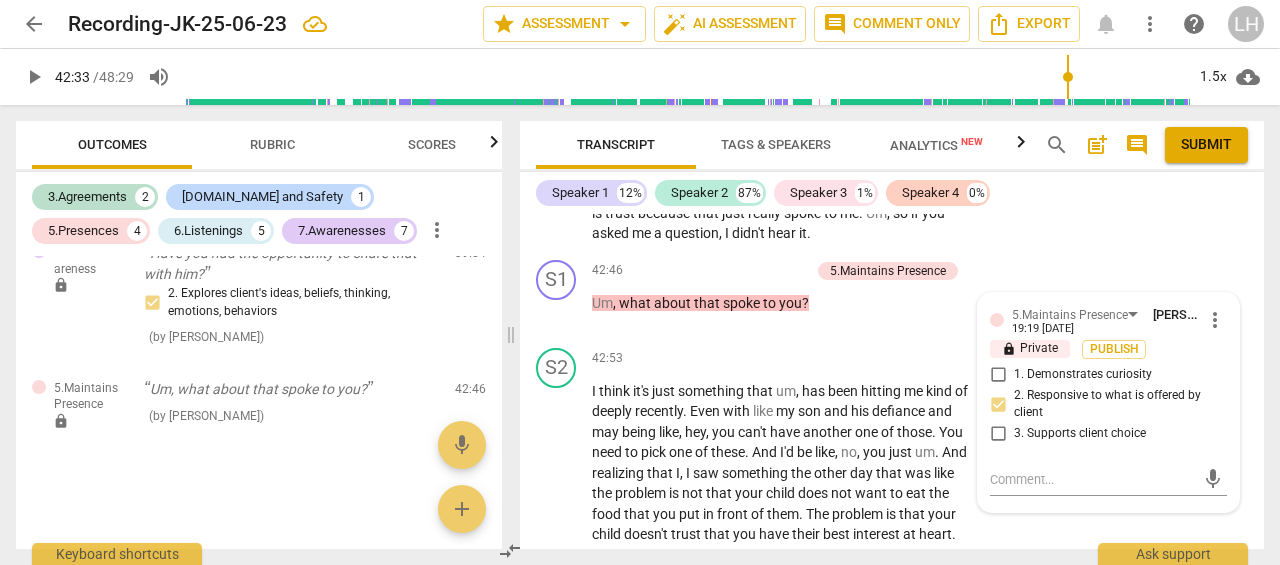 click at bounding box center (1092, 479) 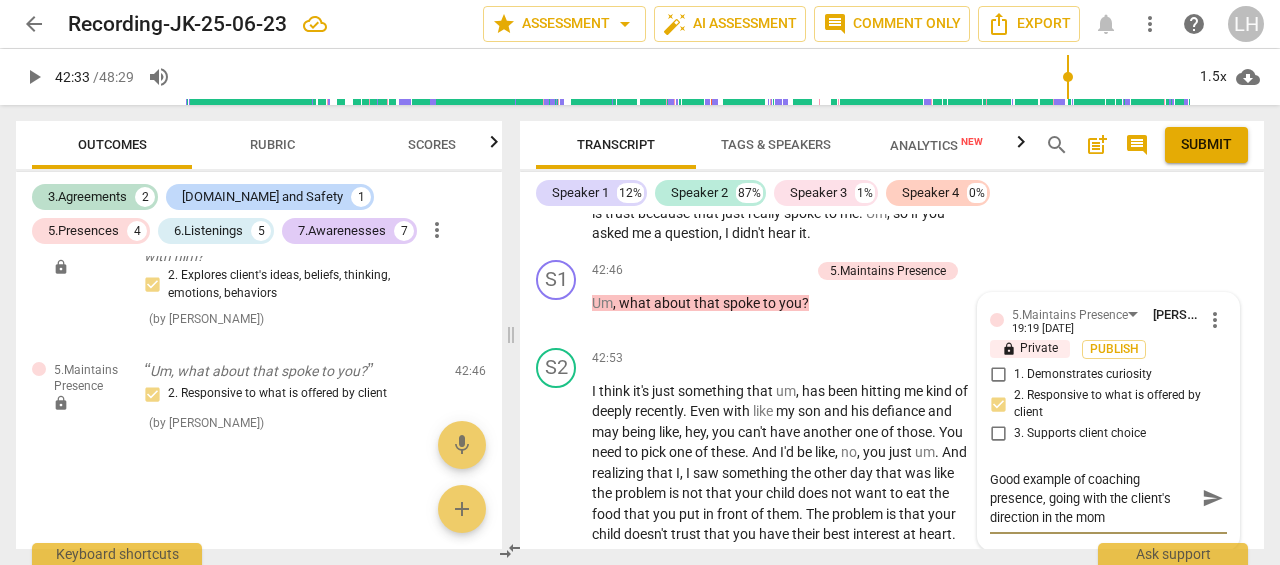 scroll, scrollTop: 0, scrollLeft: 0, axis: both 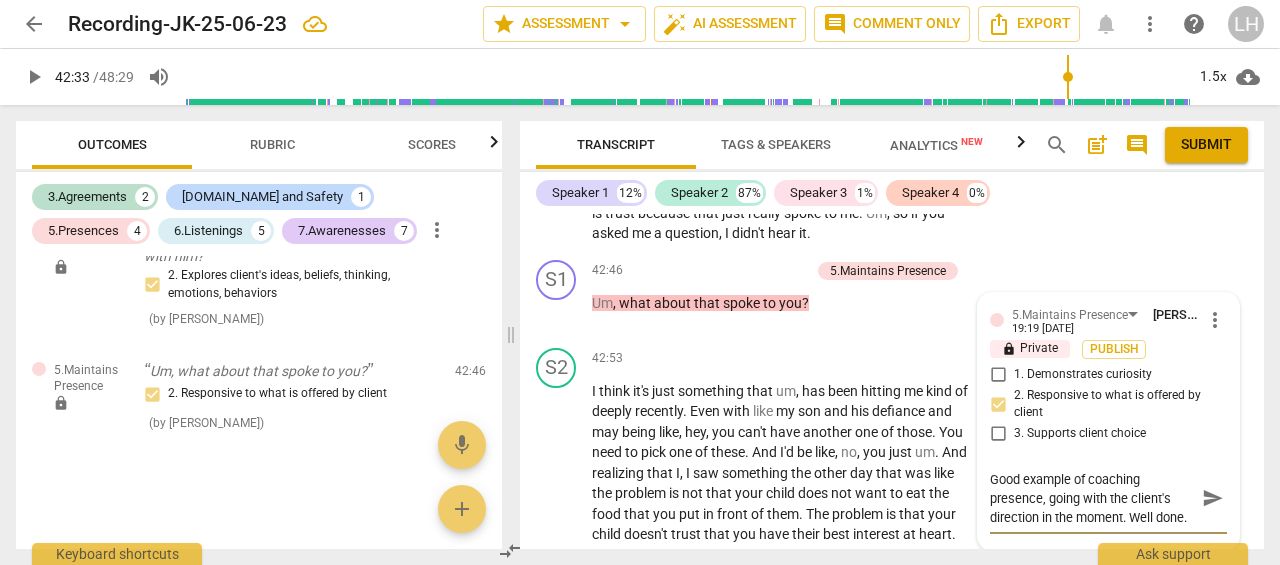 click on "send" at bounding box center [1213, 499] 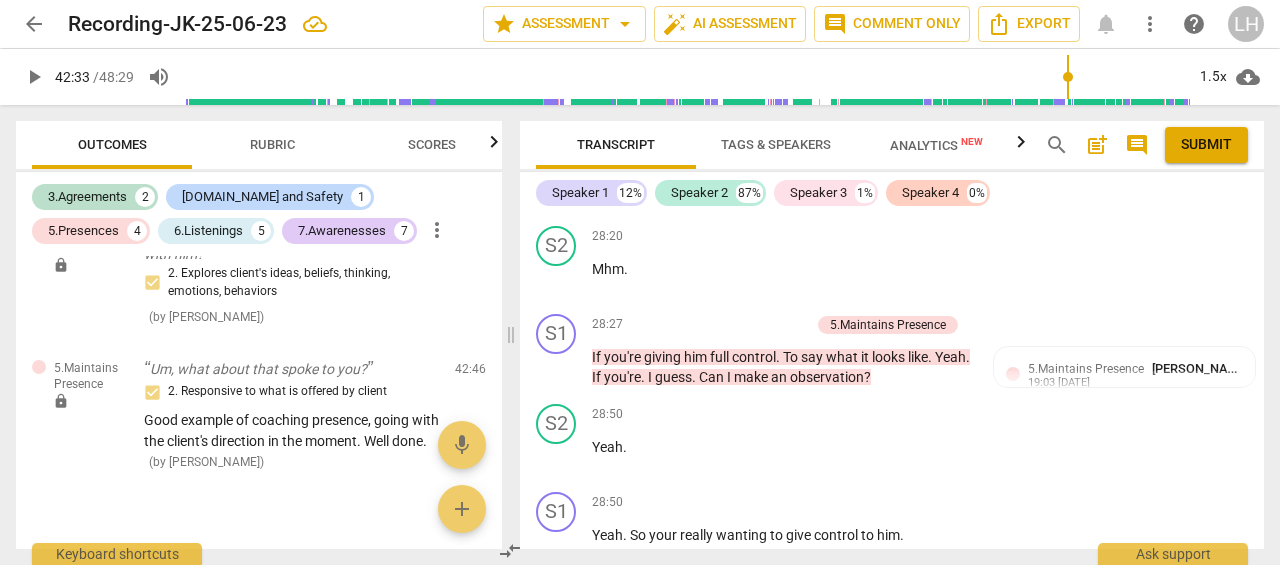 scroll, scrollTop: 12725, scrollLeft: 0, axis: vertical 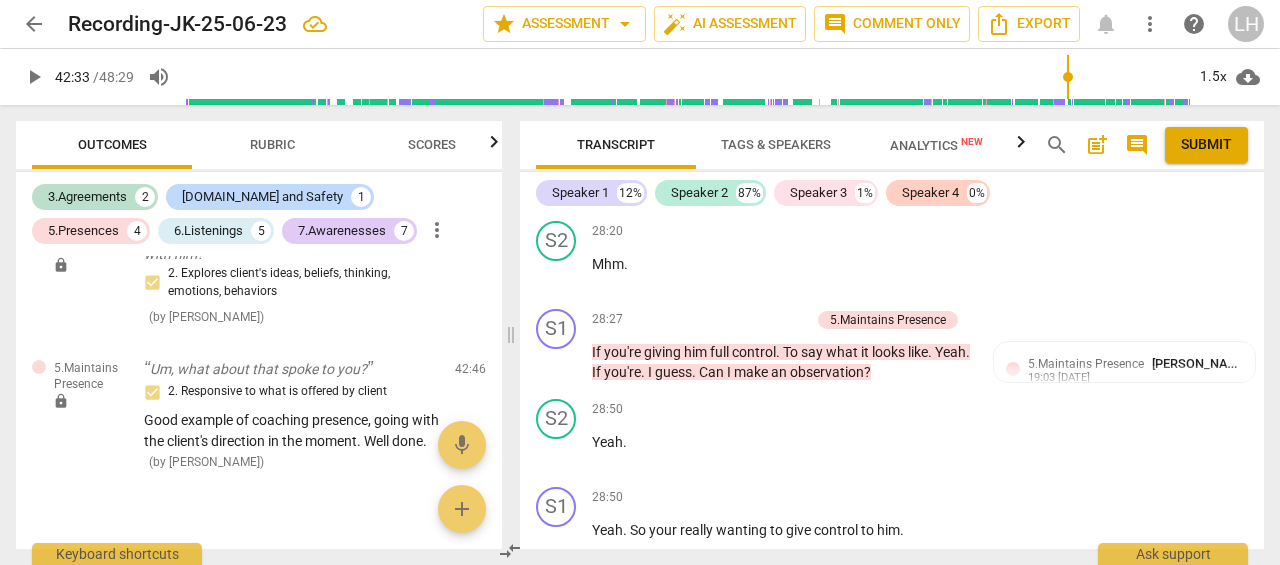 click on "Add competency" at bounding box center [762, 320] 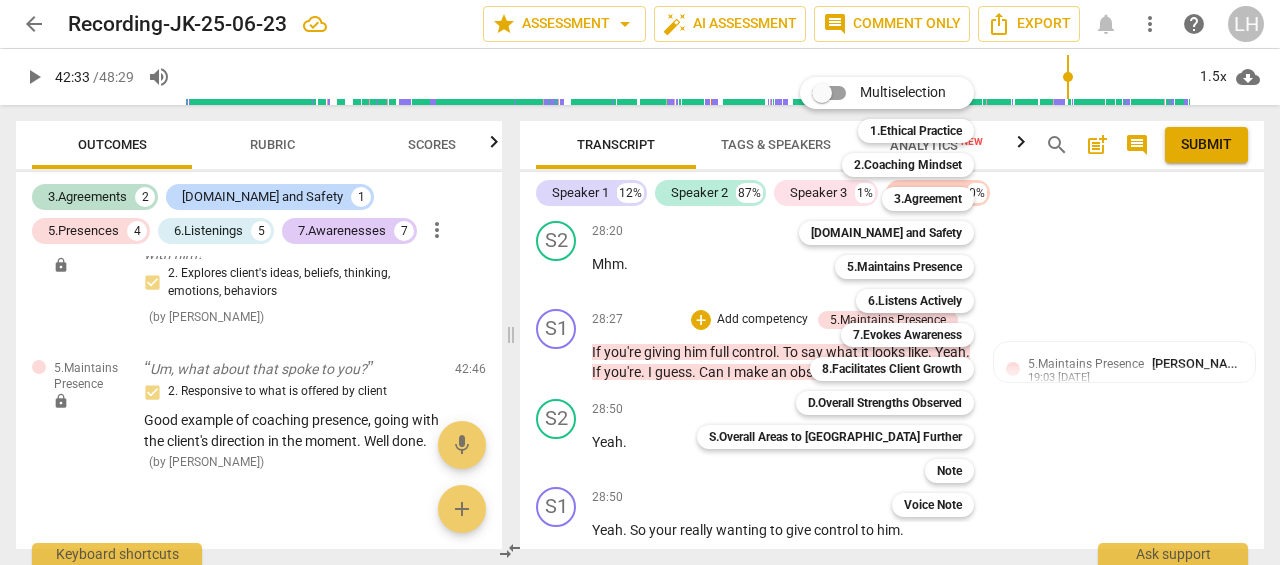 click on "[DOMAIN_NAME] and Safety" at bounding box center [886, 233] 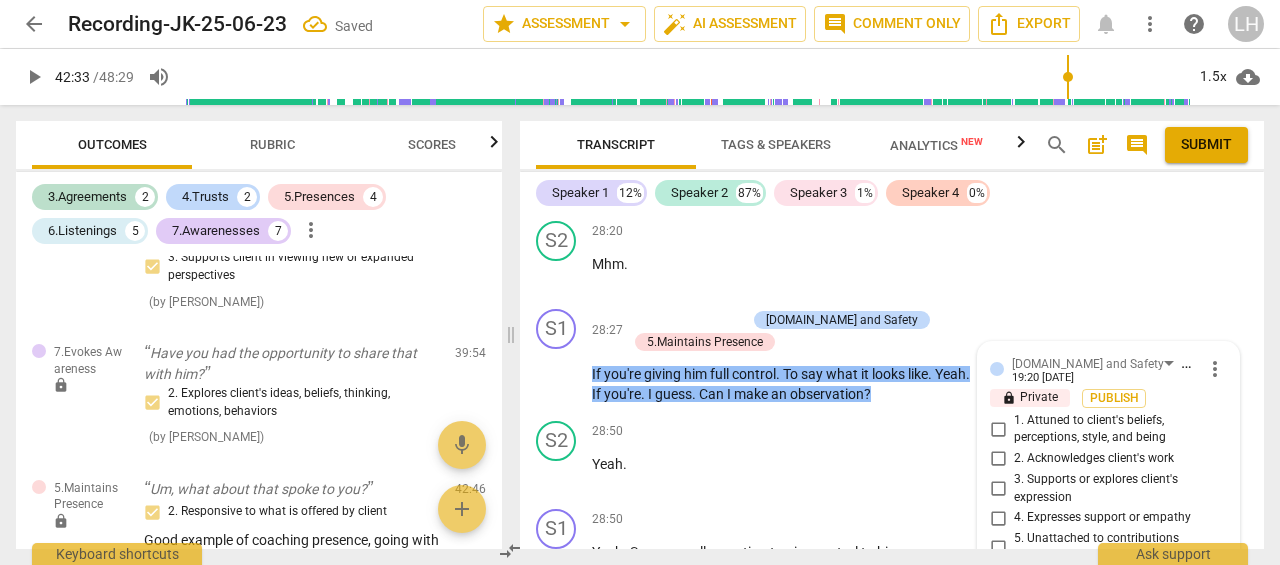scroll, scrollTop: 12919, scrollLeft: 0, axis: vertical 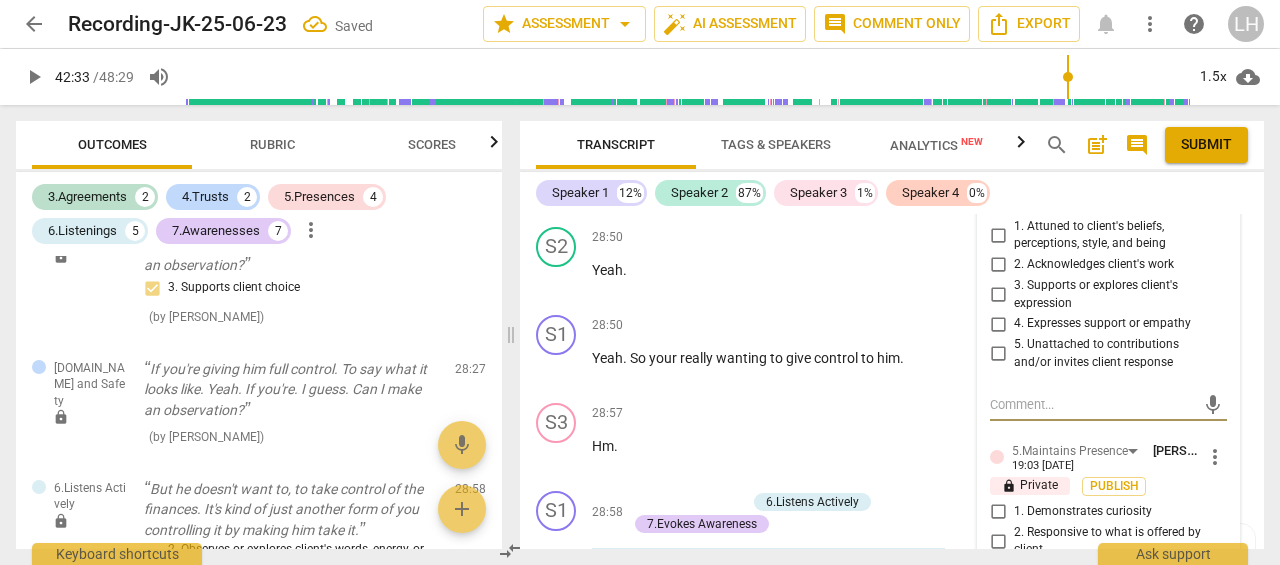 click on "5. Unattached to contributions and/or invites client response" at bounding box center [998, 354] 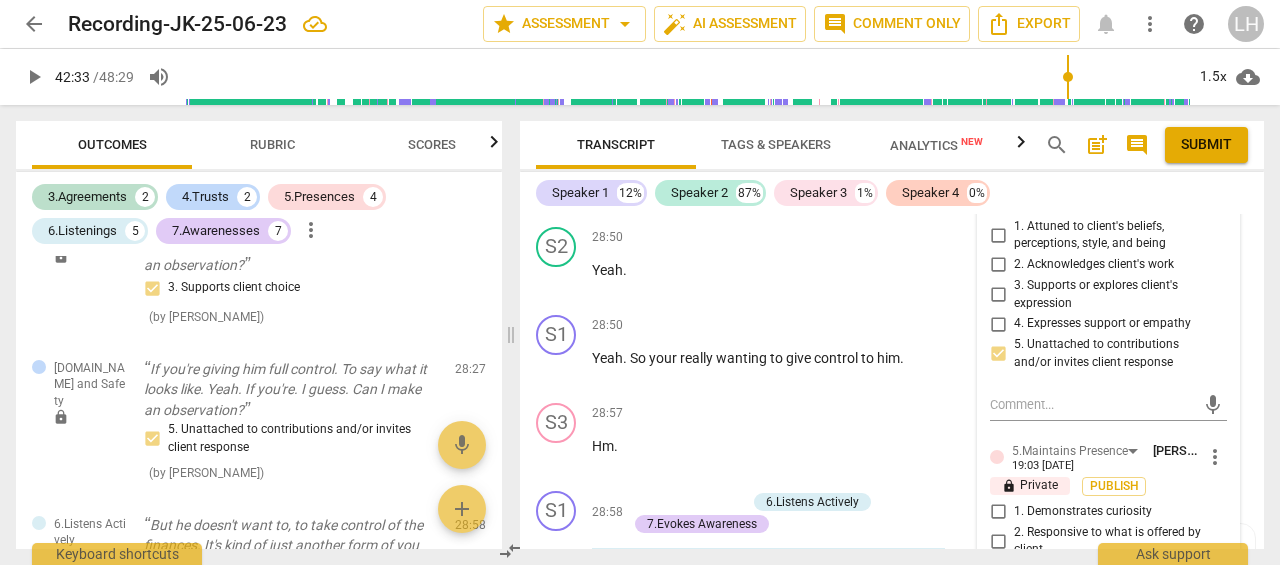 scroll, scrollTop: 13019, scrollLeft: 0, axis: vertical 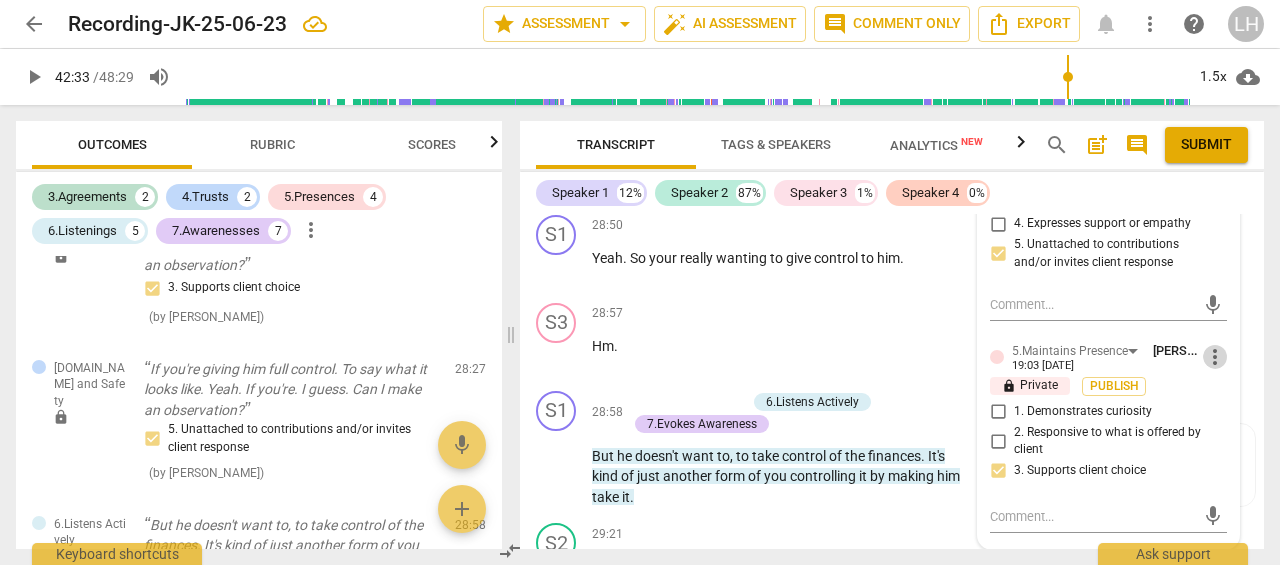 click on "more_vert" at bounding box center (1215, 357) 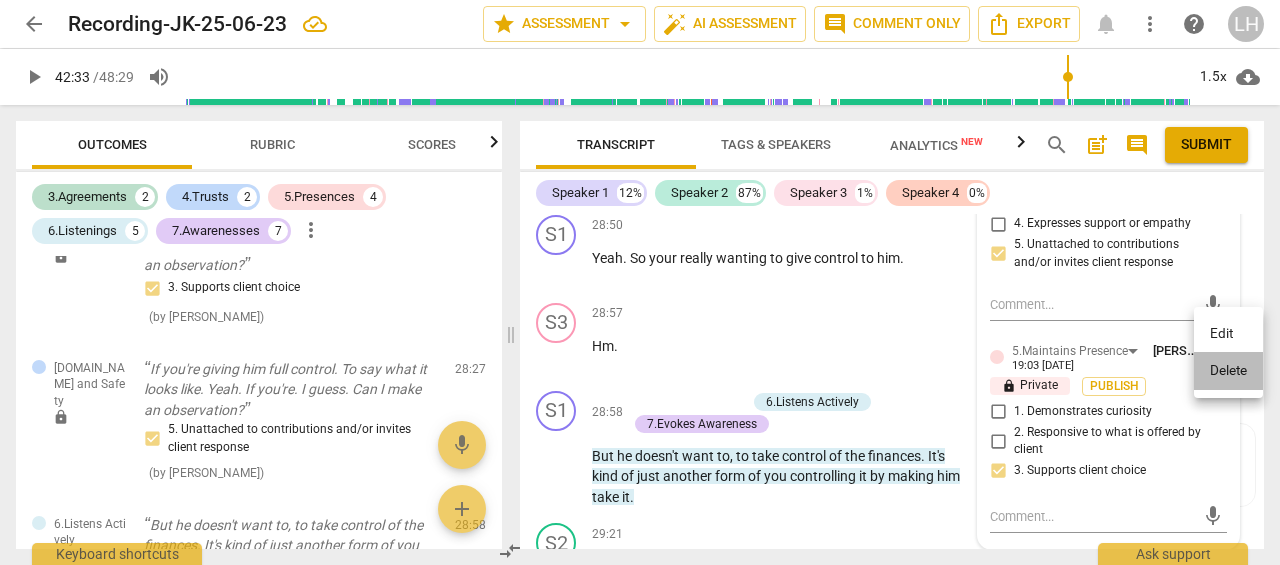 click on "Delete" at bounding box center [1228, 371] 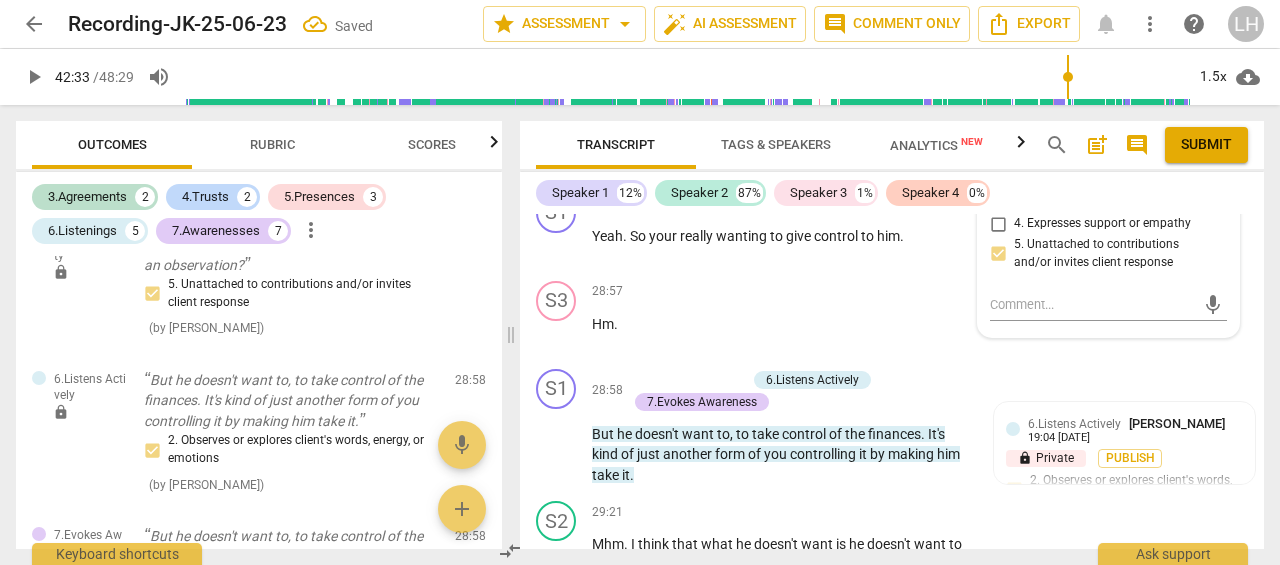 scroll, scrollTop: 1813, scrollLeft: 0, axis: vertical 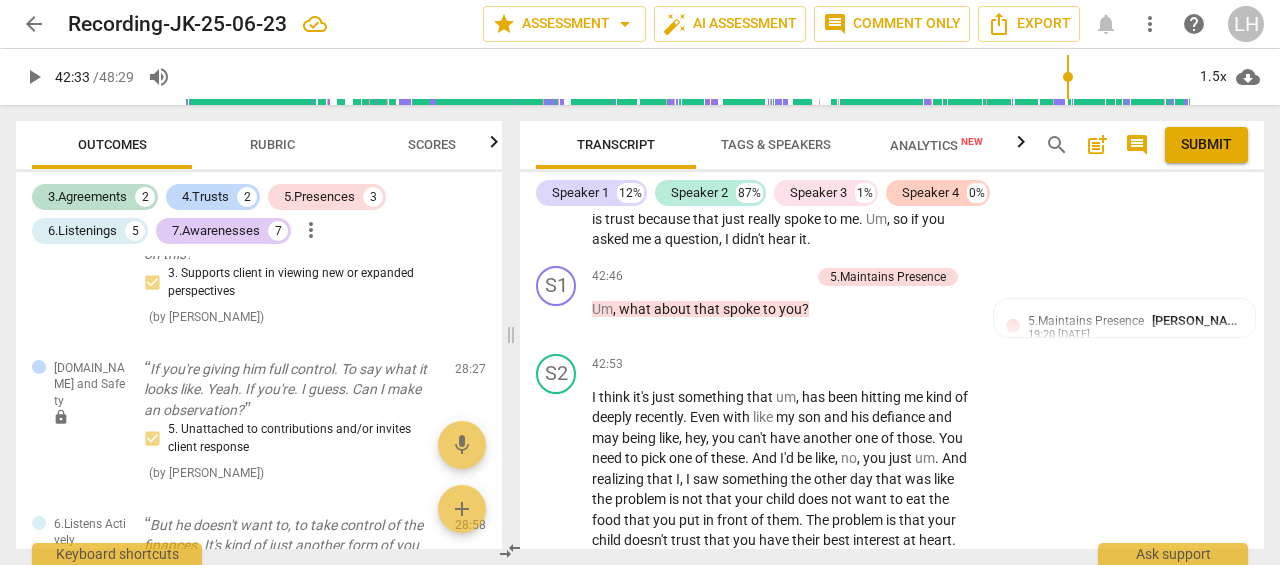 click on "play_arrow" at bounding box center (557, 319) 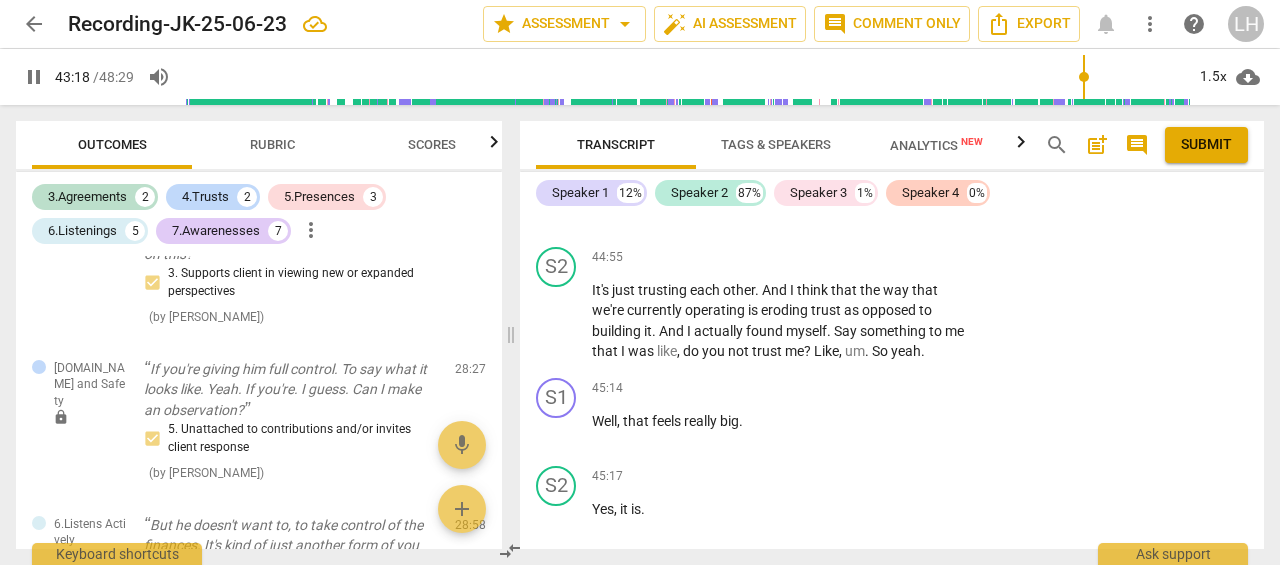 scroll, scrollTop: 19019, scrollLeft: 0, axis: vertical 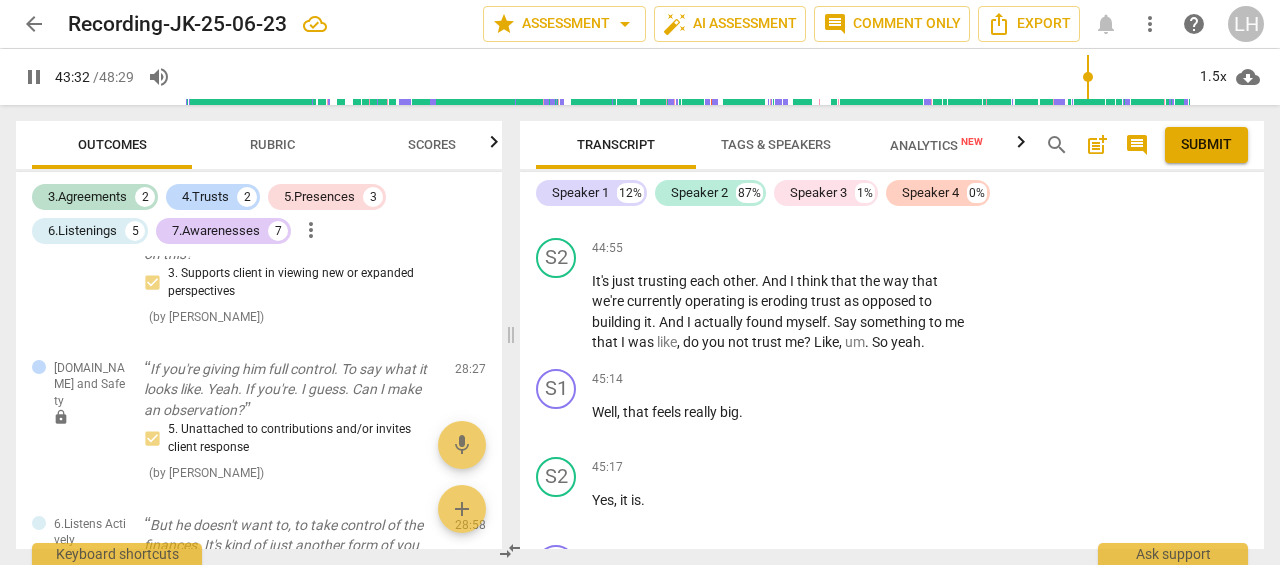 click on "Add competency" at bounding box center [910, 380] 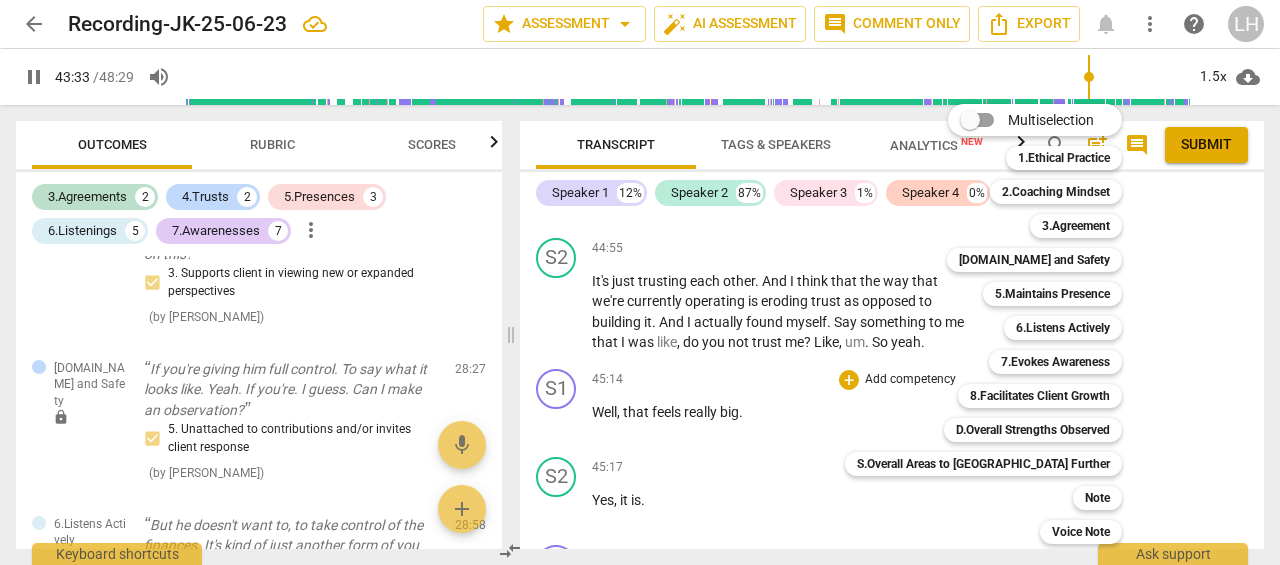 scroll, scrollTop: 18554, scrollLeft: 0, axis: vertical 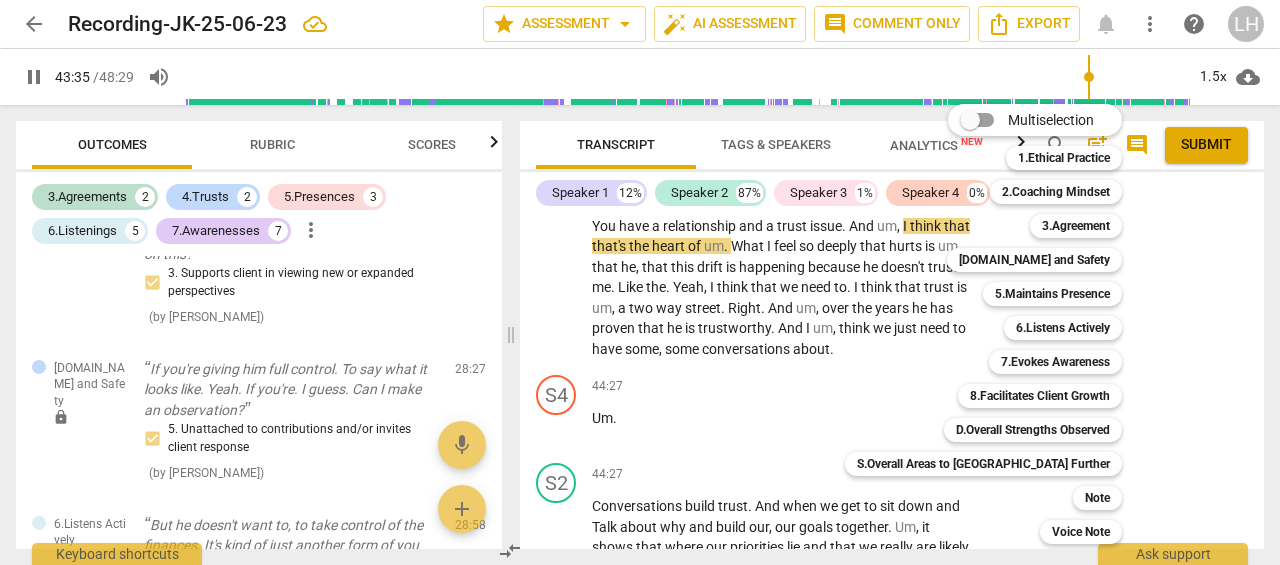 click on "5.Maintains Presence" at bounding box center [1052, 294] 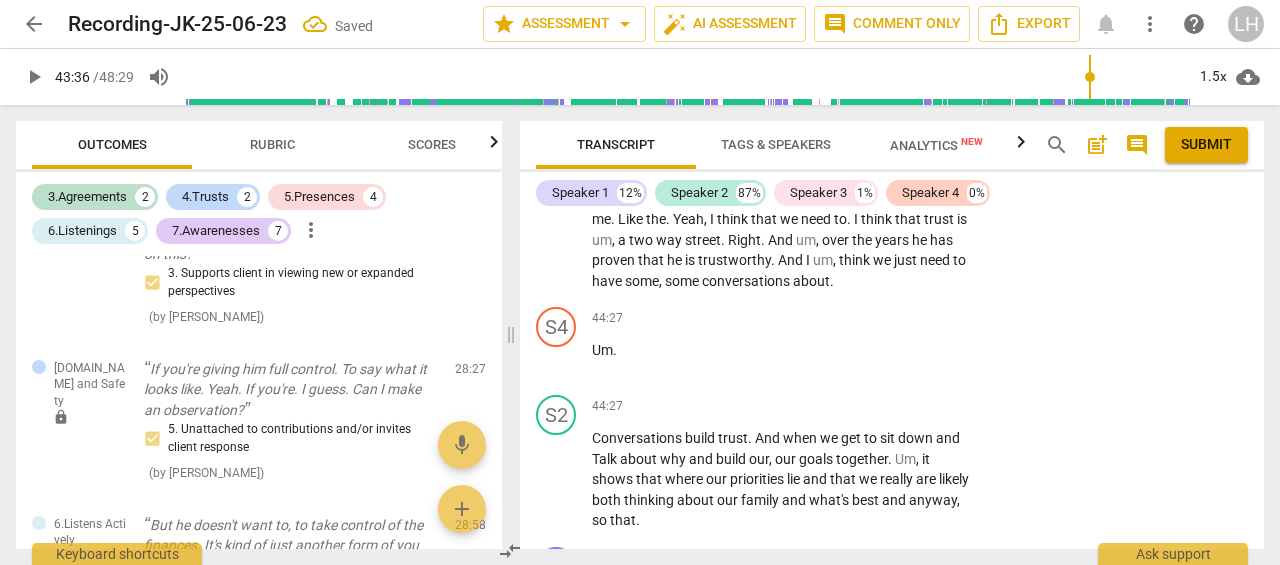 scroll, scrollTop: 19247, scrollLeft: 0, axis: vertical 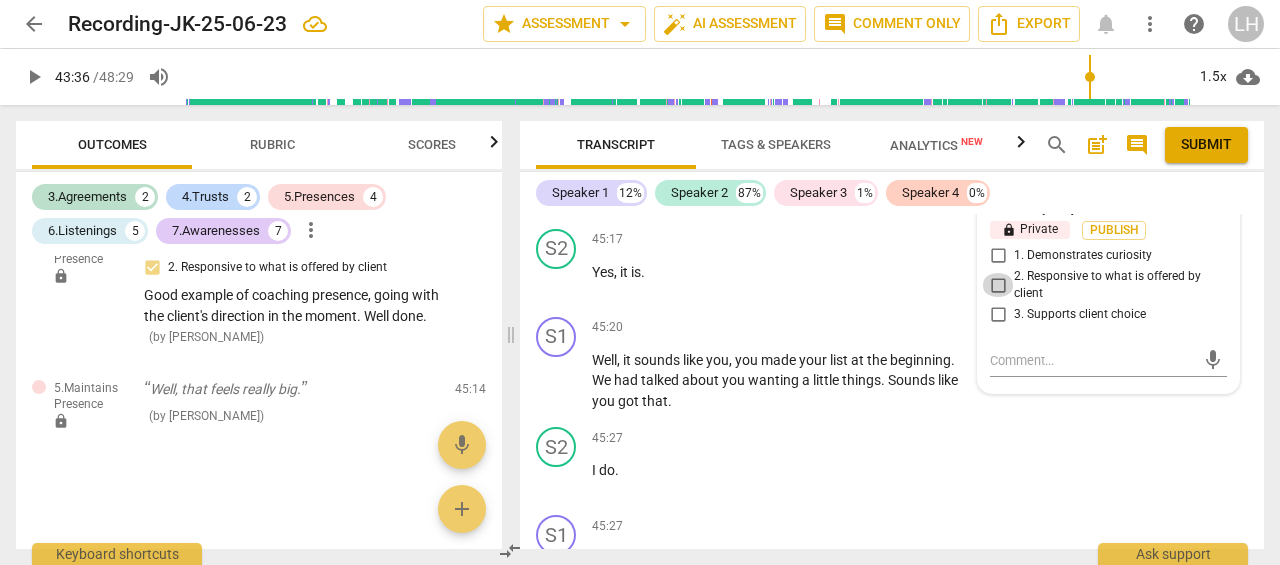click on "2. Responsive to what is offered by client" at bounding box center [998, 285] 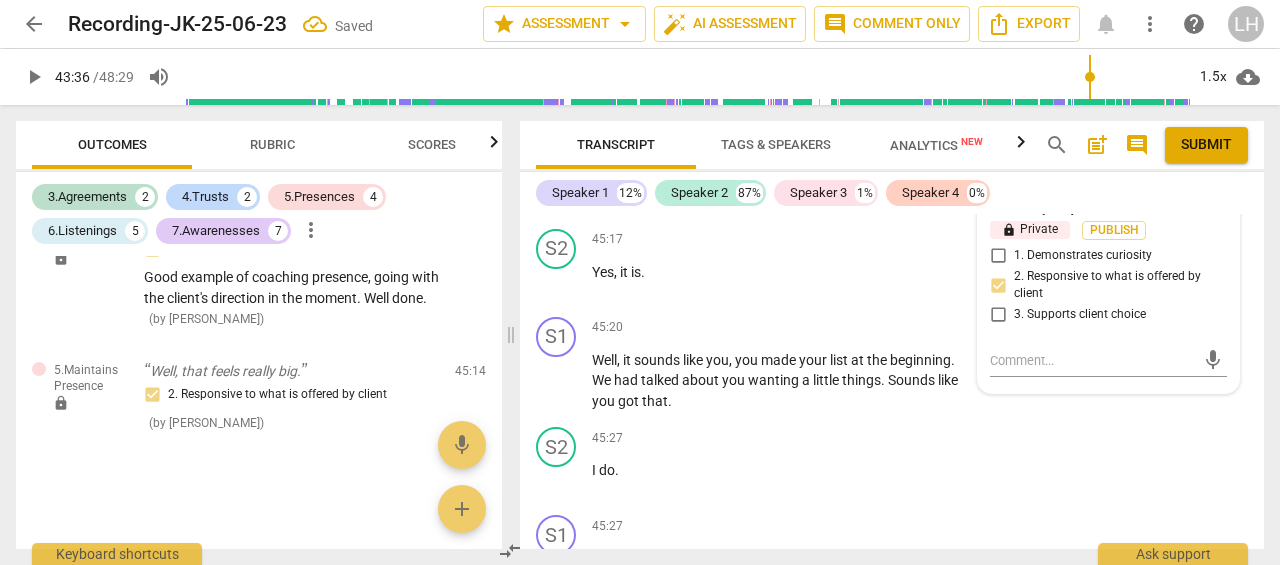 scroll, scrollTop: 19147, scrollLeft: 0, axis: vertical 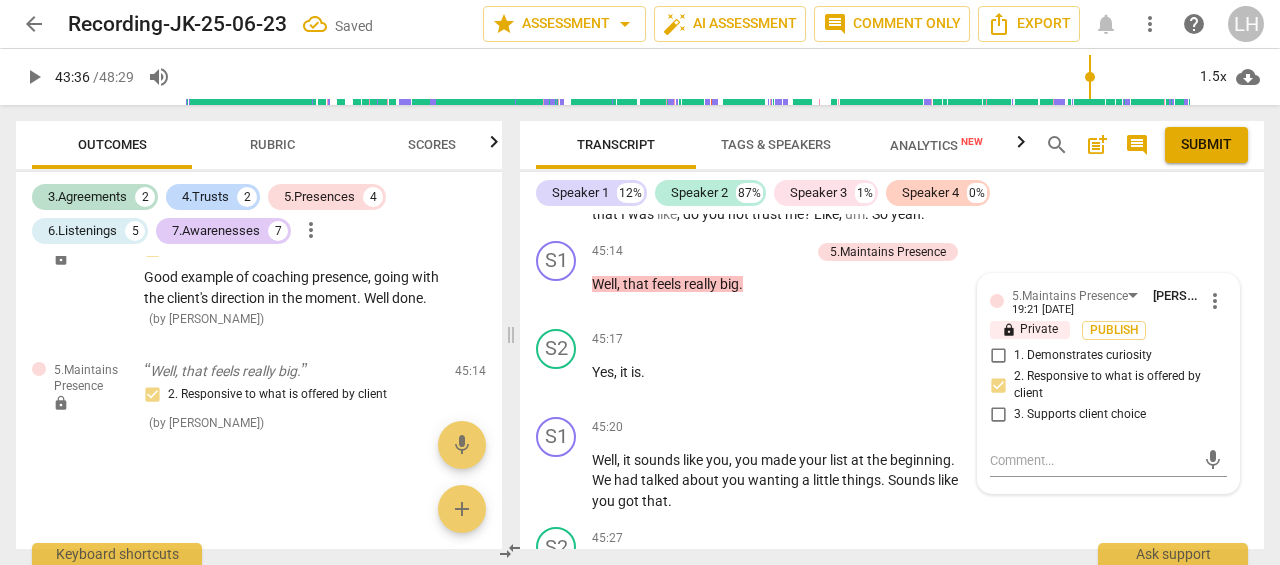 click on "Add competency" at bounding box center (762, 252) 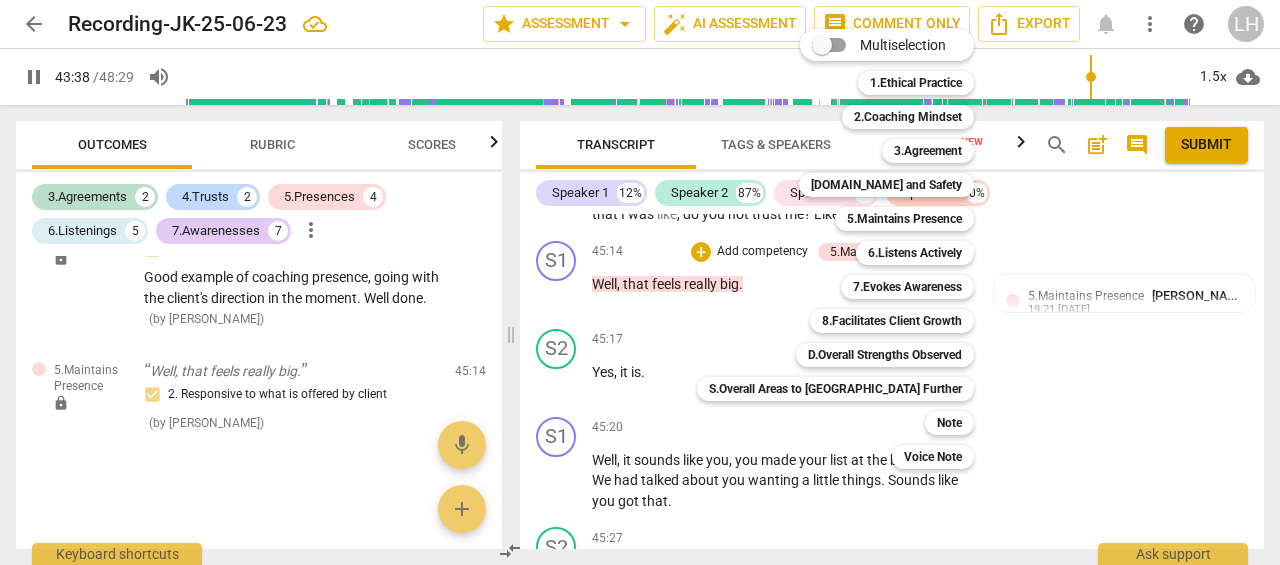 click on "6.Listens Actively" at bounding box center (915, 253) 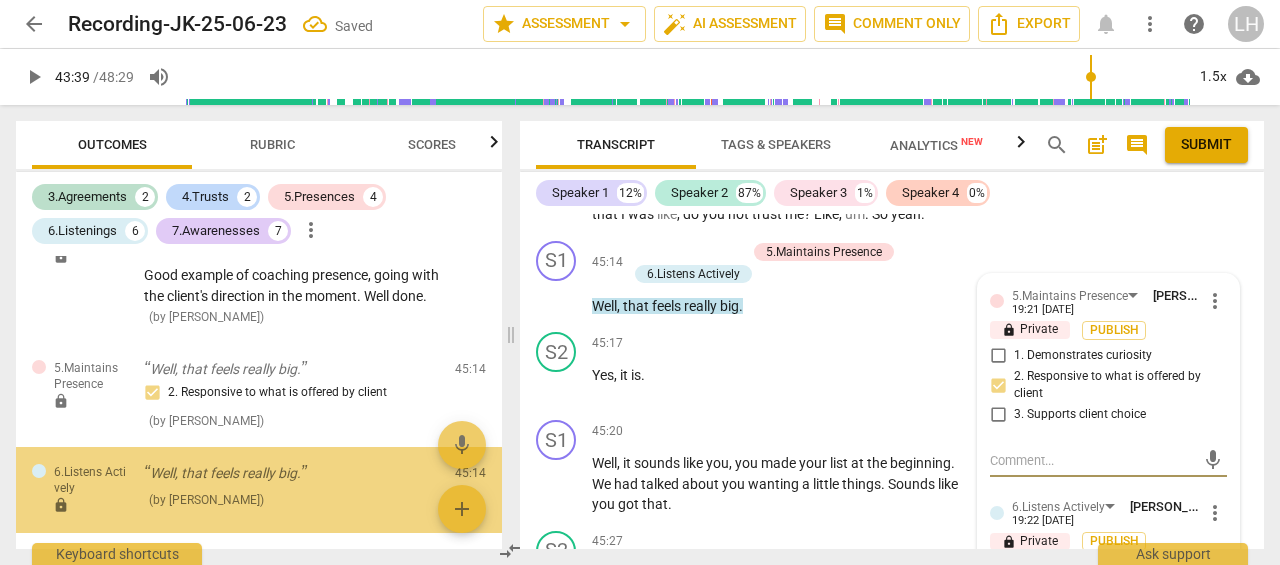 scroll, scrollTop: 3278, scrollLeft: 0, axis: vertical 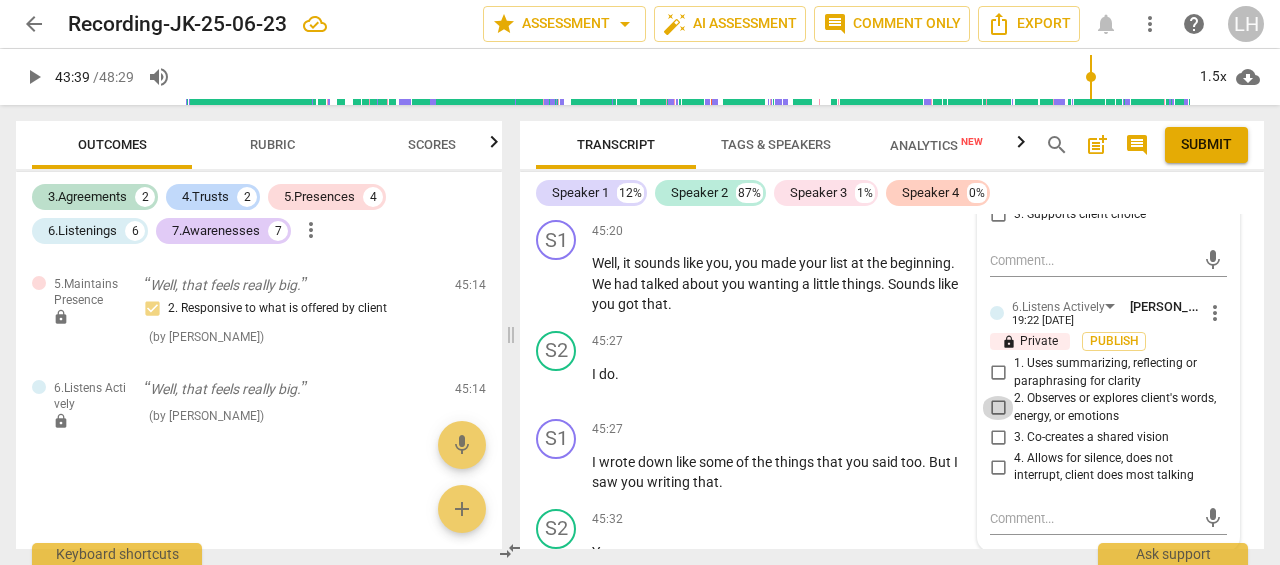click on "2. Observes or explores client's words, energy, or emotions" at bounding box center (998, 408) 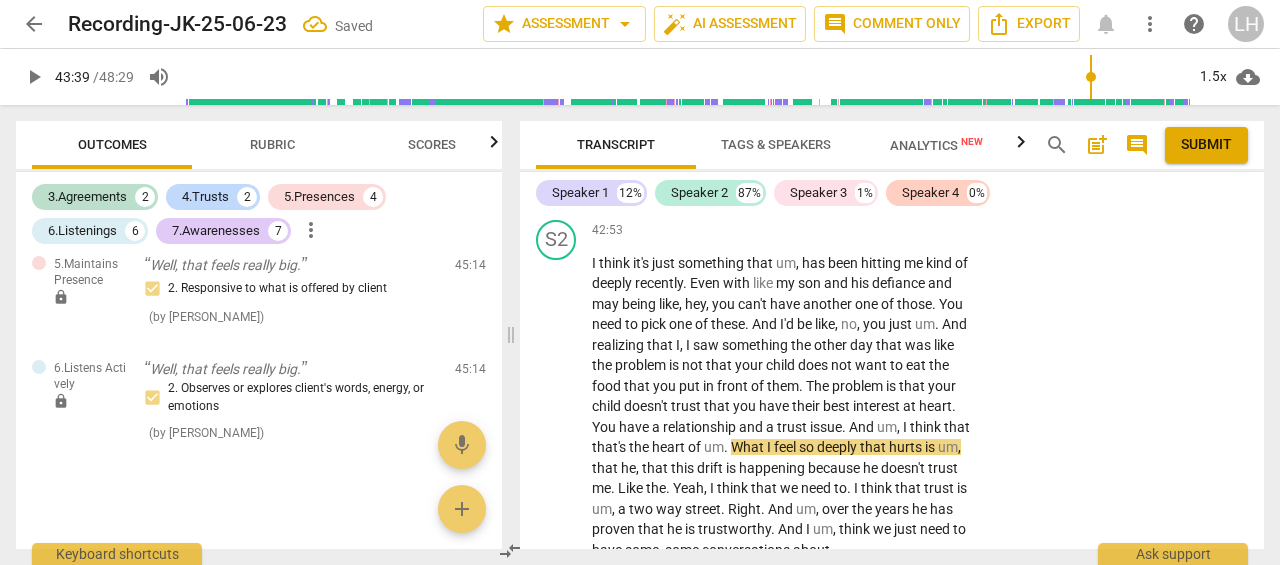 scroll, scrollTop: 18347, scrollLeft: 0, axis: vertical 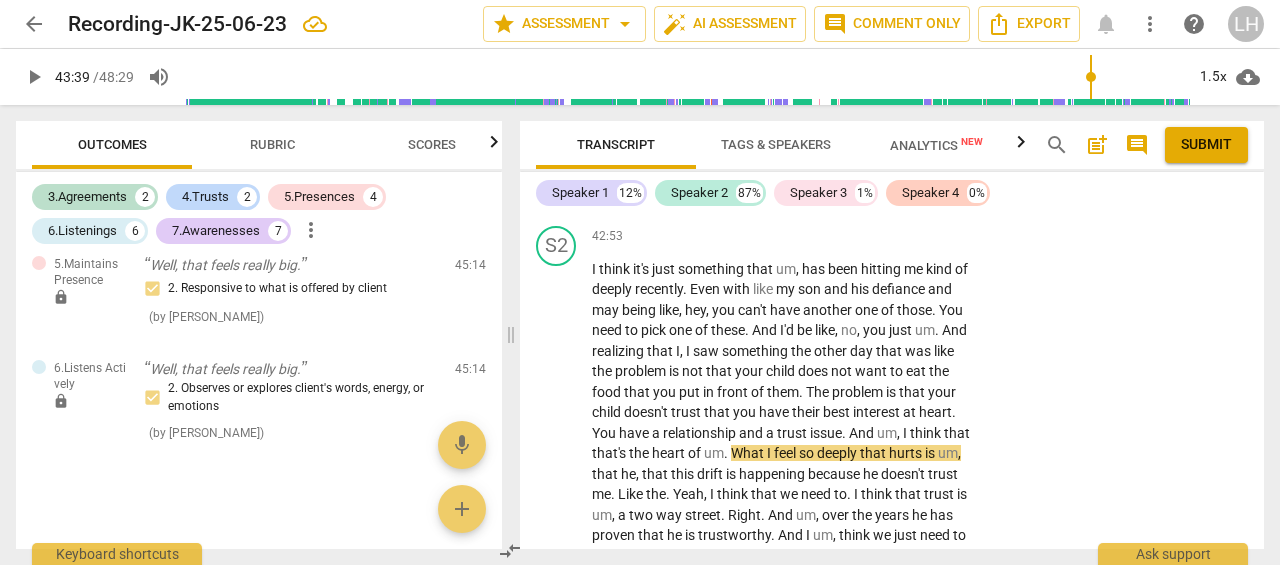 click on "play_arrow" at bounding box center [557, 413] 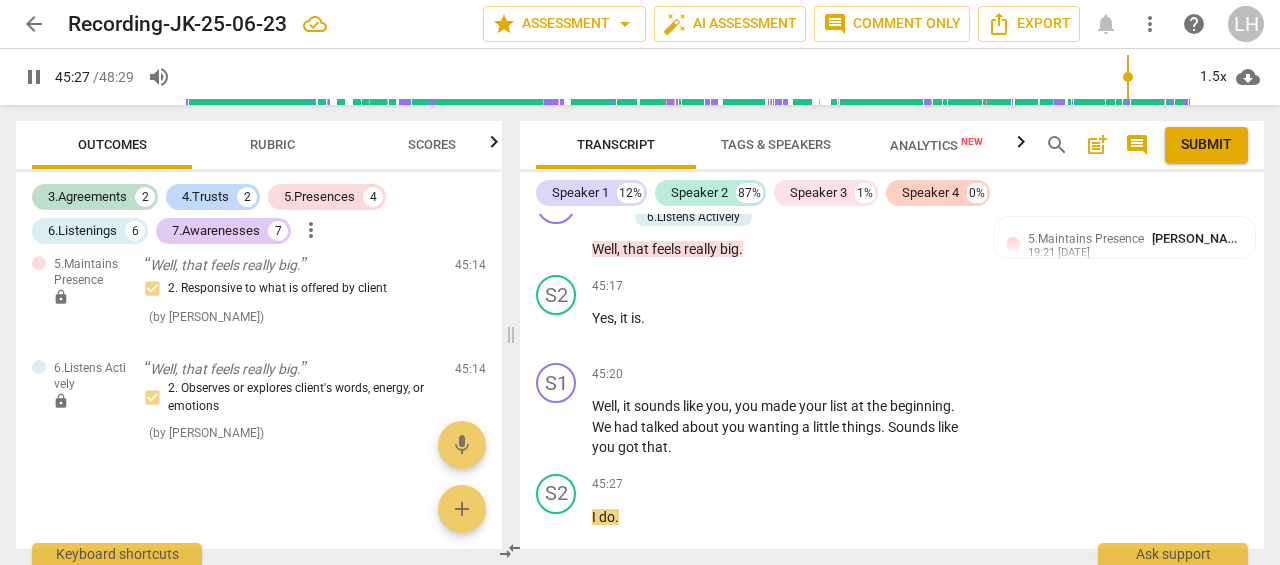 scroll, scrollTop: 19185, scrollLeft: 0, axis: vertical 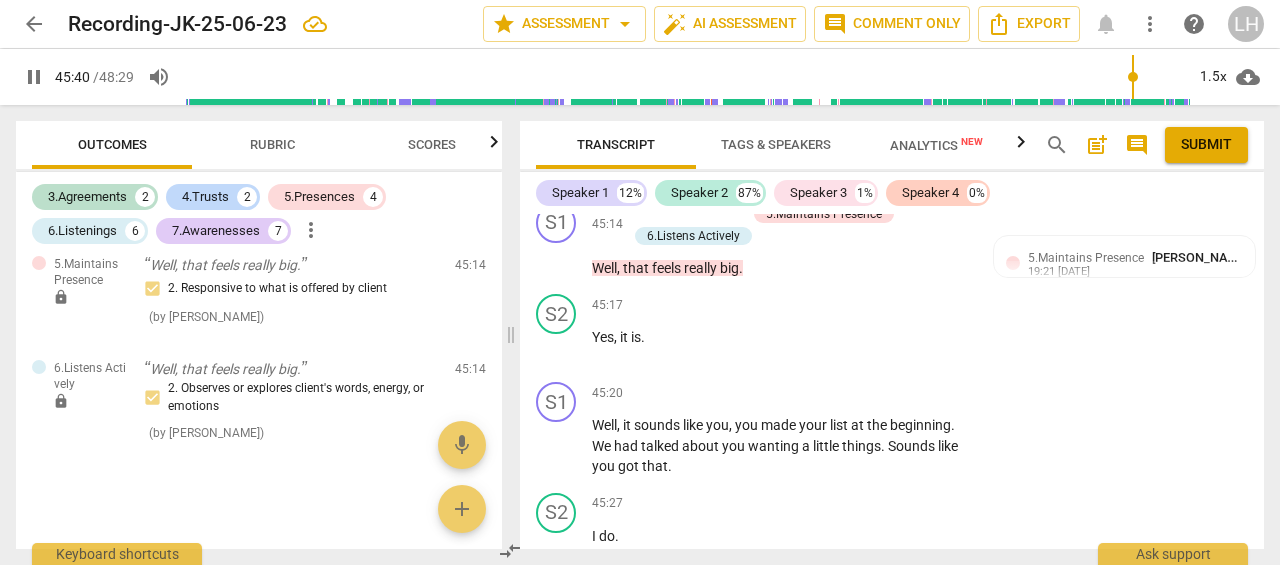click on "pause" at bounding box center [557, 446] 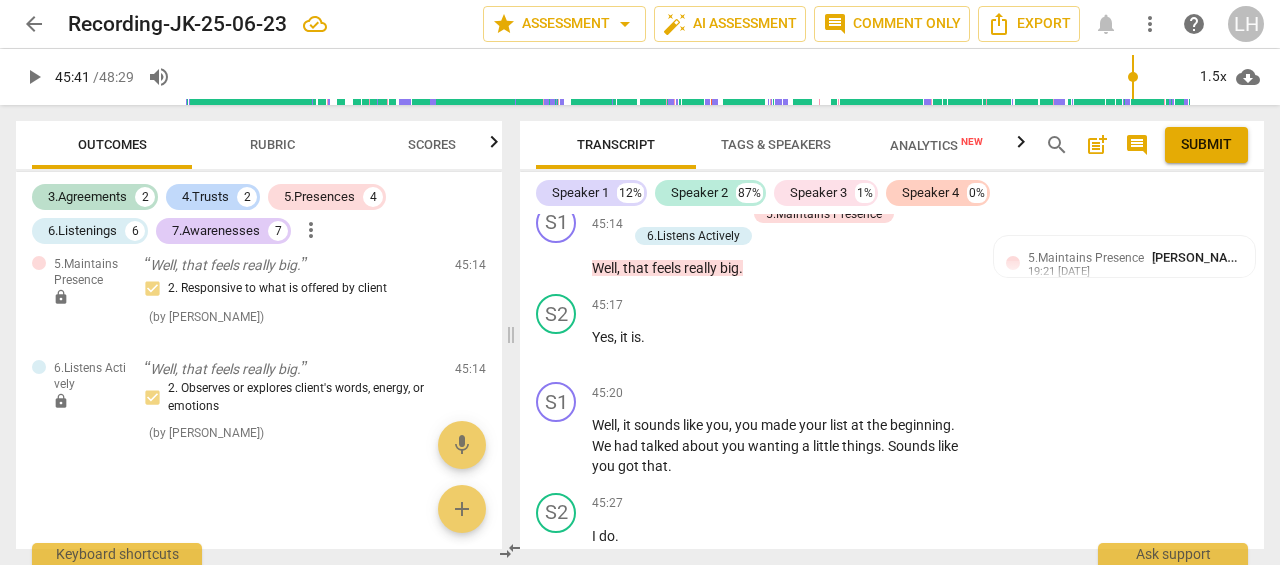 scroll, scrollTop: 19285, scrollLeft: 0, axis: vertical 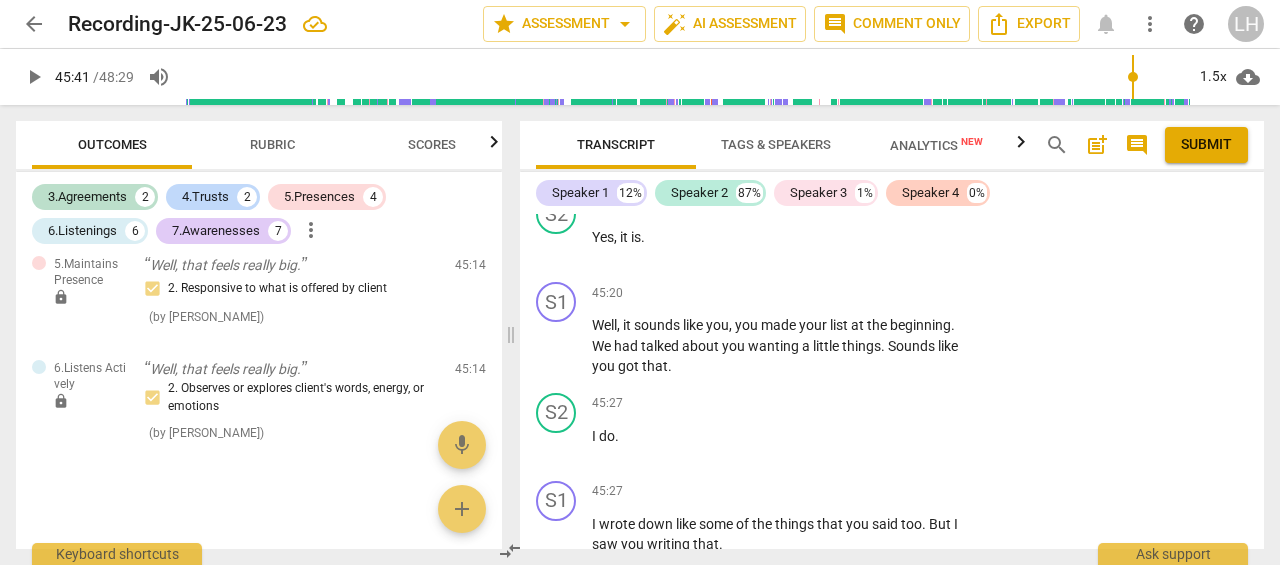 click on "Add competency" at bounding box center (910, 294) 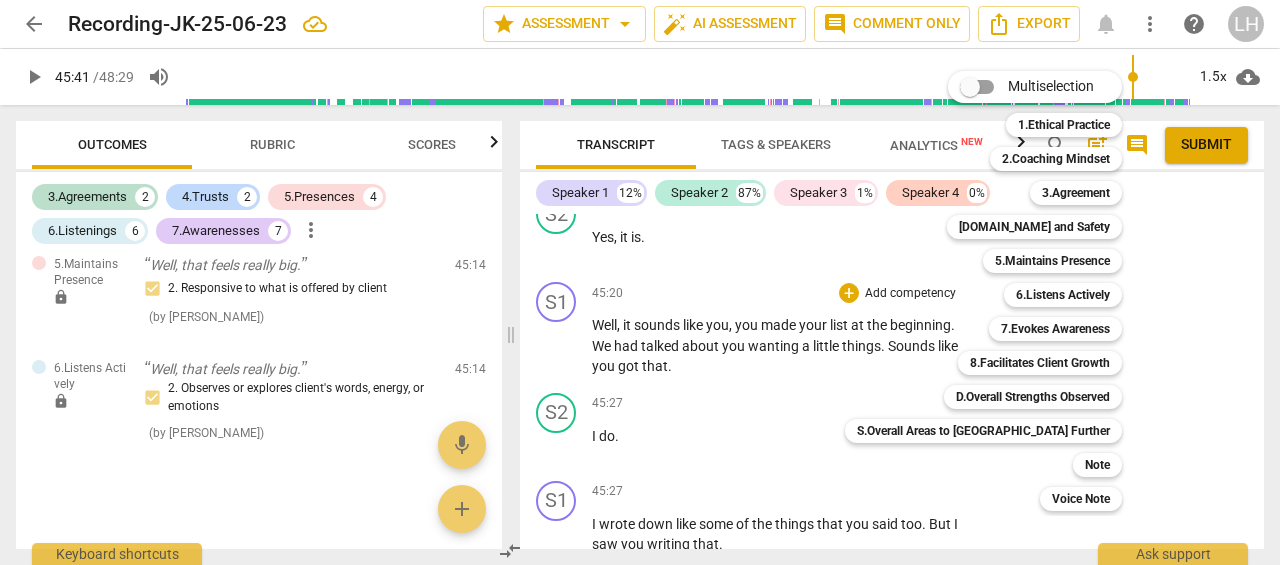 click on "8.Facilitates Client Growth" at bounding box center (1040, 363) 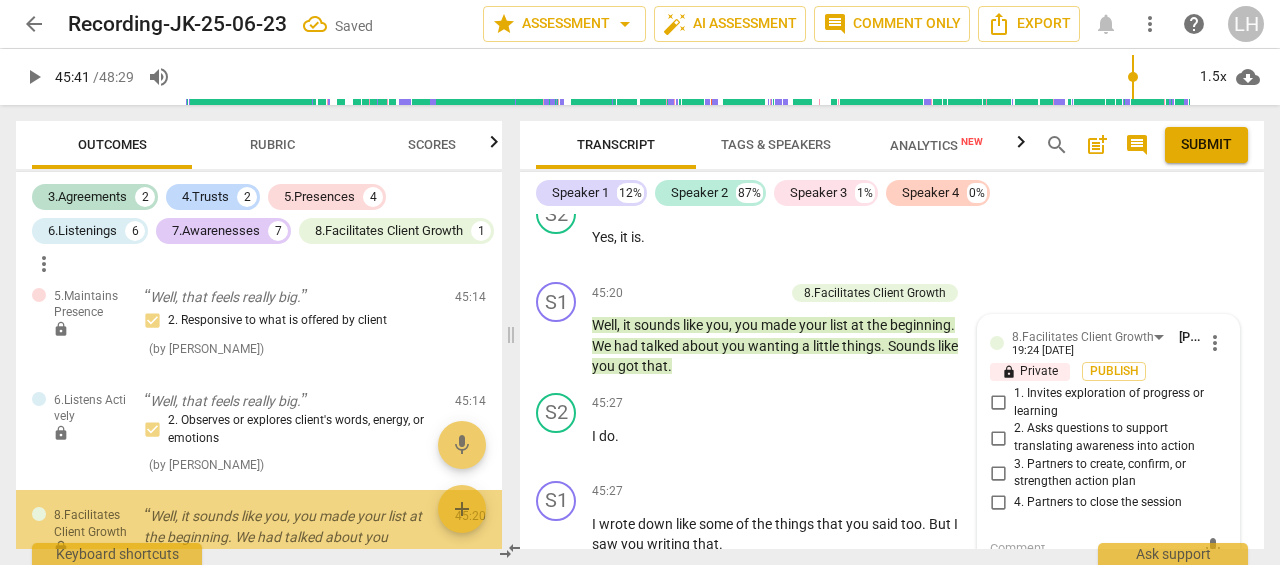 scroll, scrollTop: 19289, scrollLeft: 0, axis: vertical 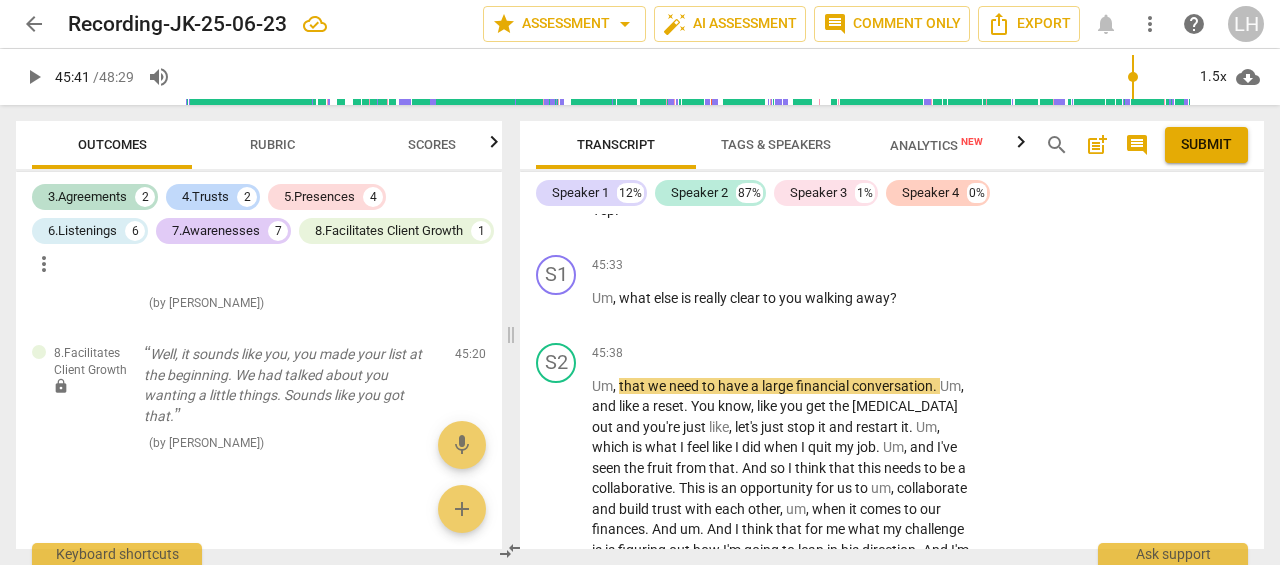 click on "Add competency" at bounding box center (910, 266) 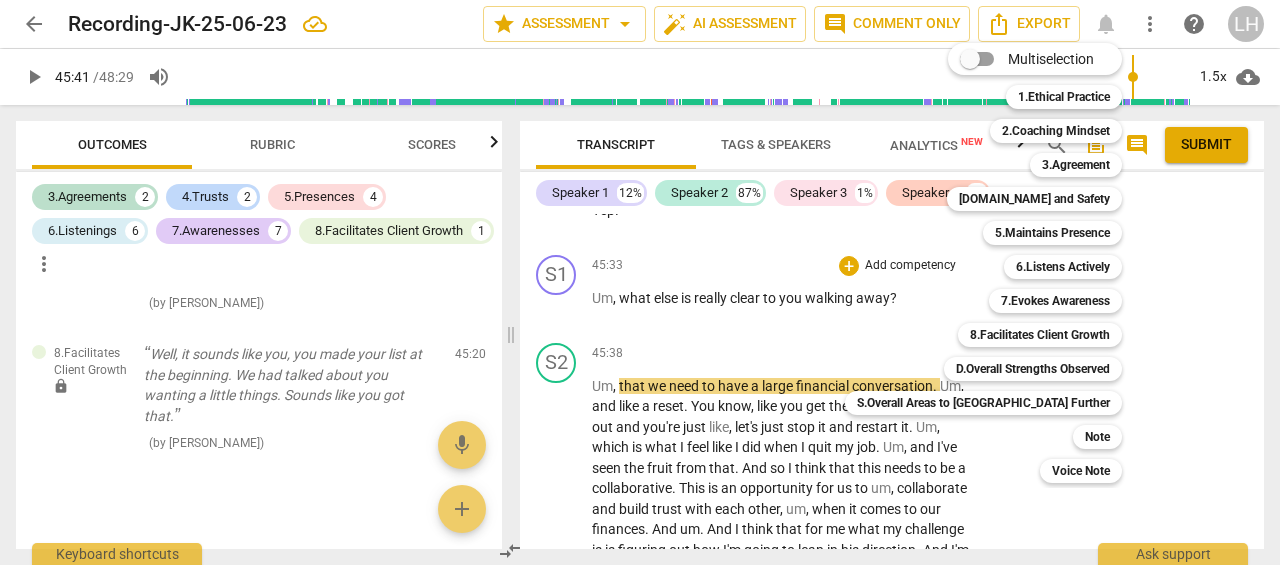 click on "8.Facilitates Client Growth" at bounding box center (1040, 335) 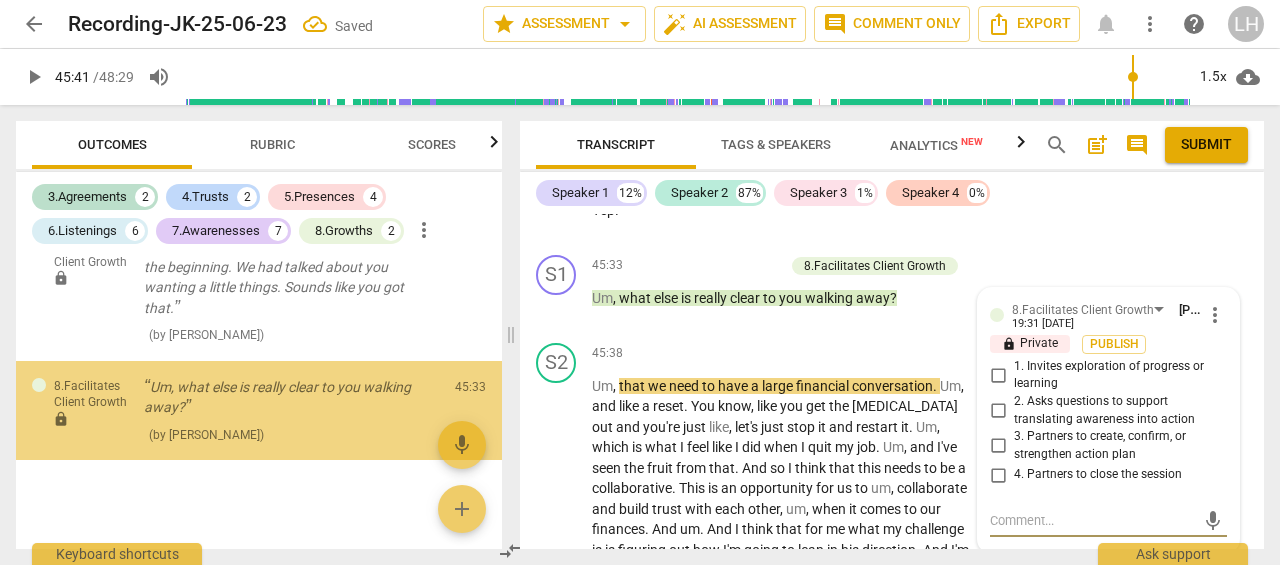 scroll, scrollTop: 3544, scrollLeft: 0, axis: vertical 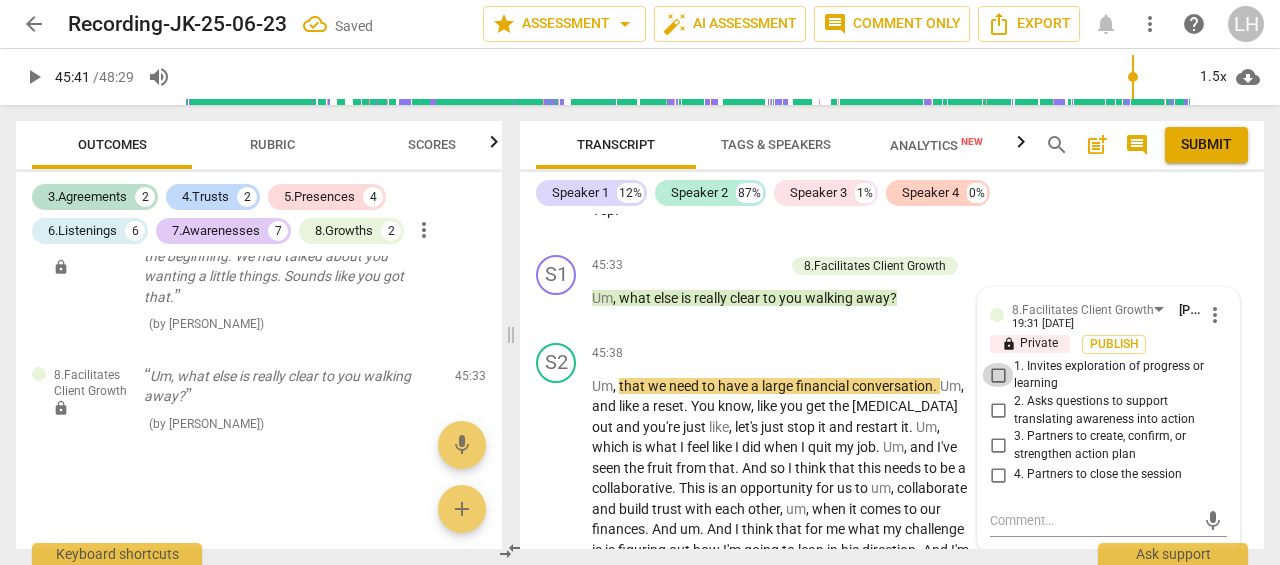 click on "1. Invites exploration of progress or learning" at bounding box center (998, 375) 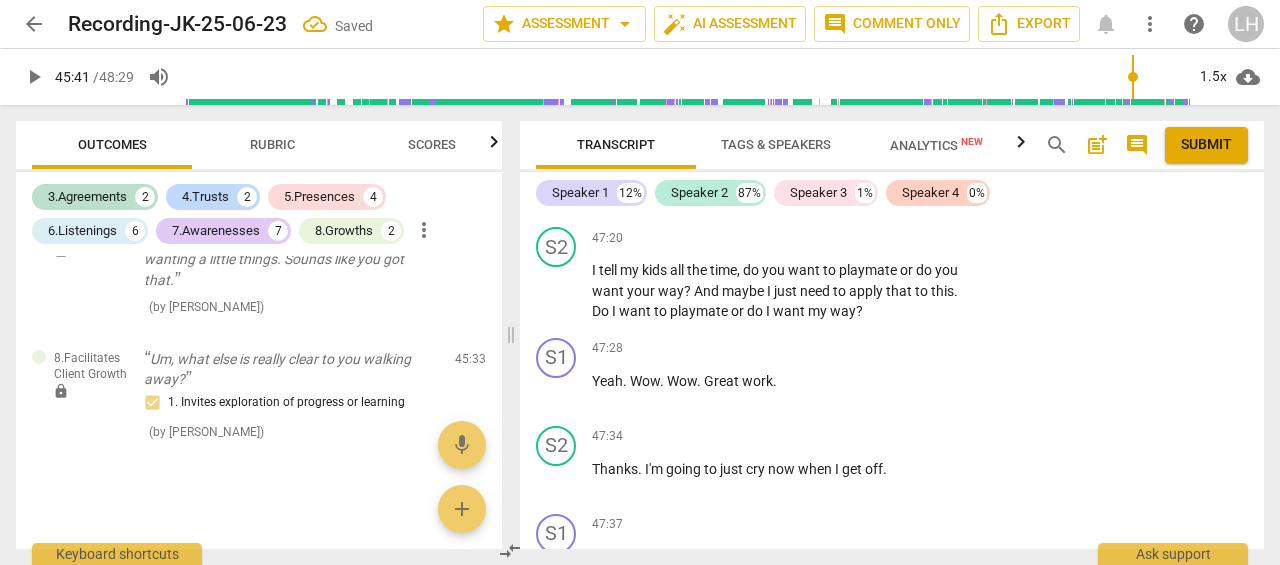 scroll, scrollTop: 20389, scrollLeft: 0, axis: vertical 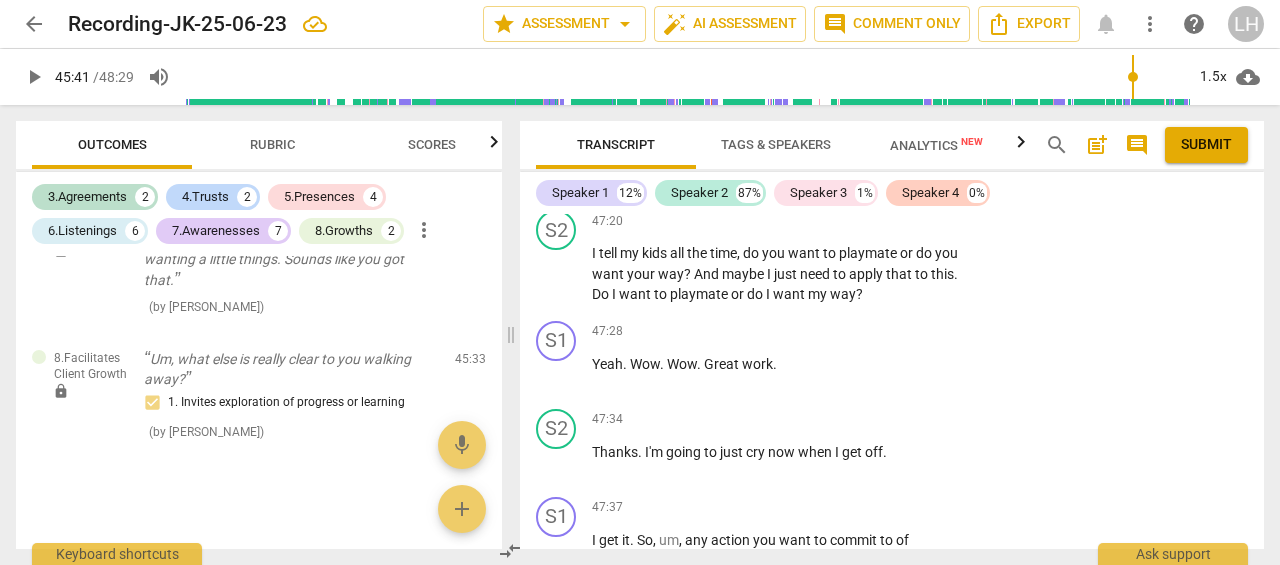 click on "Add competency" at bounding box center (910, 332) 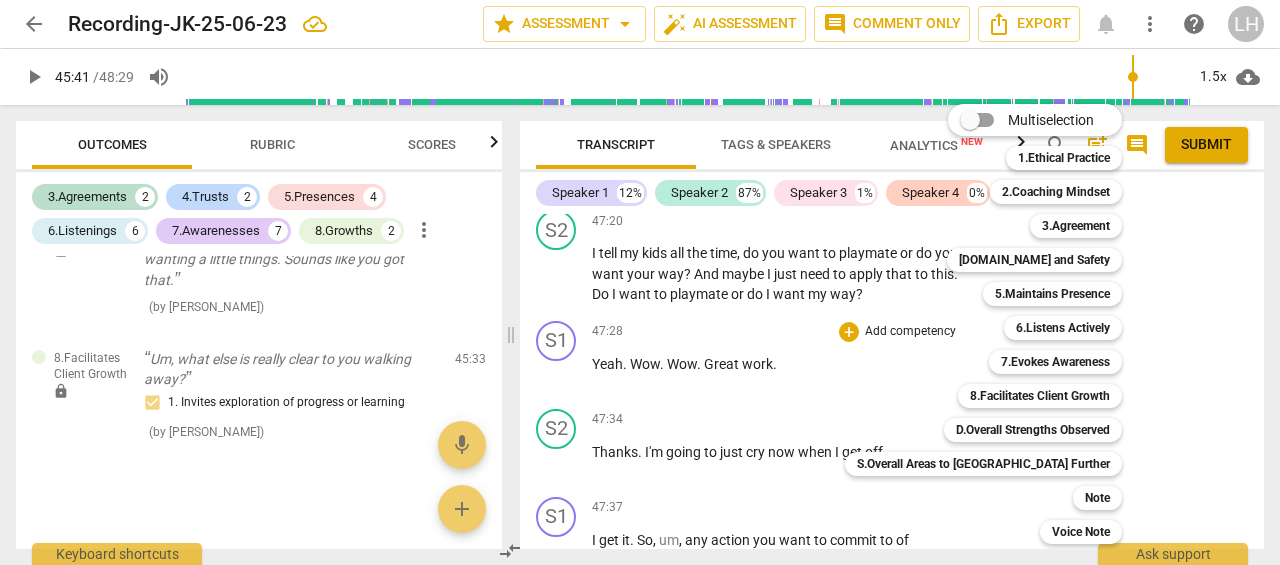 click on "8.Facilitates Client Growth" at bounding box center (1040, 396) 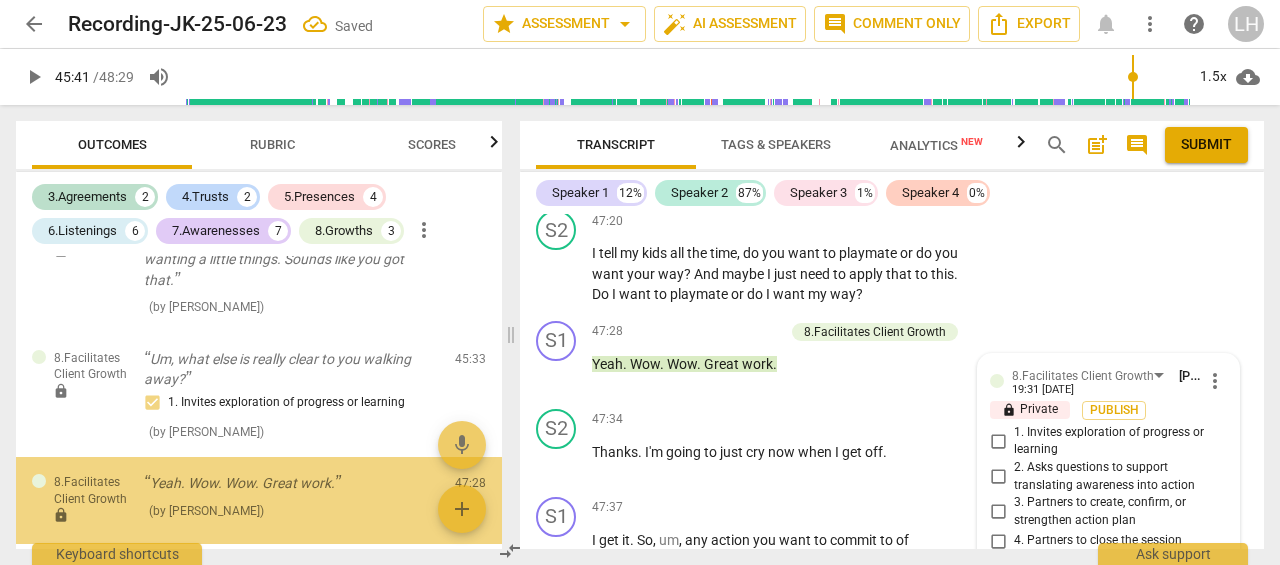 scroll, scrollTop: 20592, scrollLeft: 0, axis: vertical 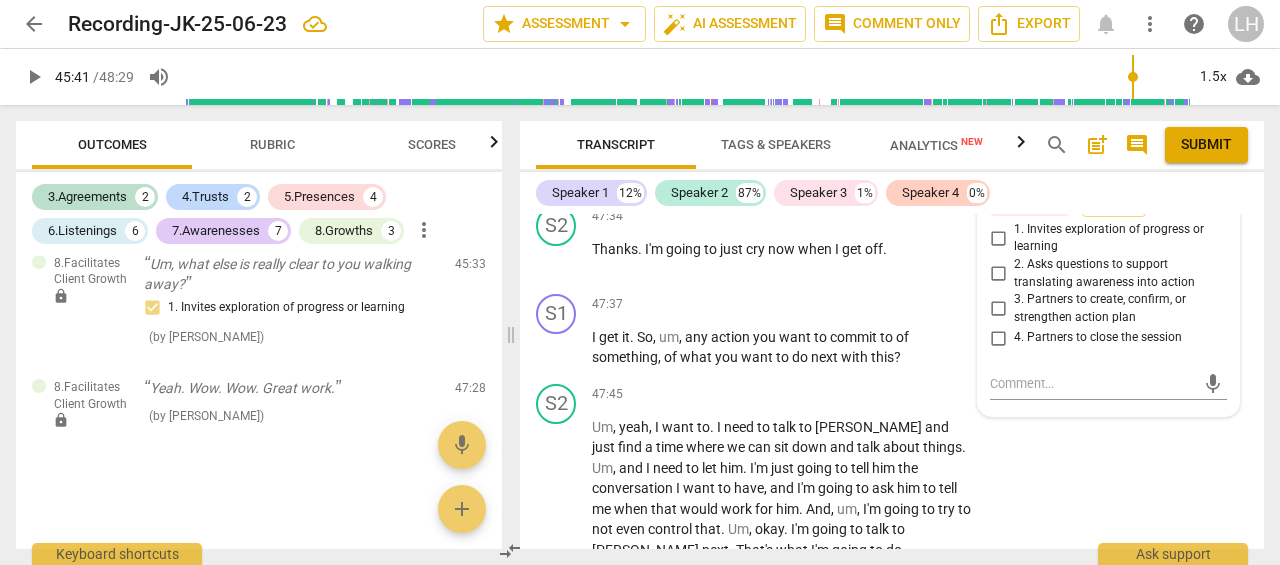 click on "of" at bounding box center (672, 357) 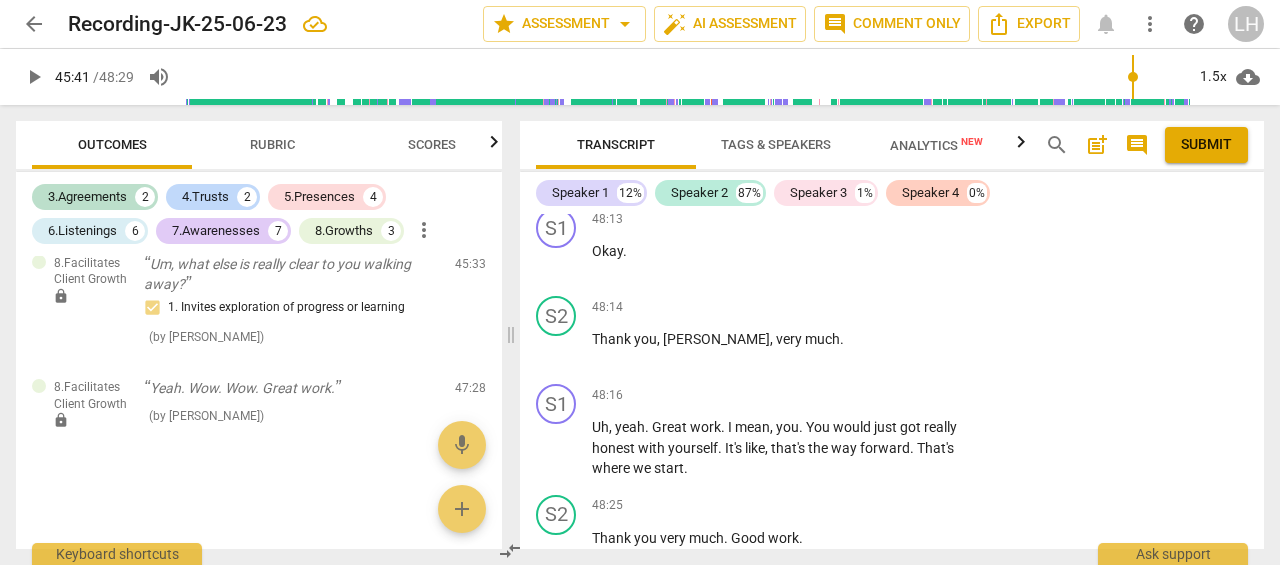 scroll, scrollTop: 20992, scrollLeft: 0, axis: vertical 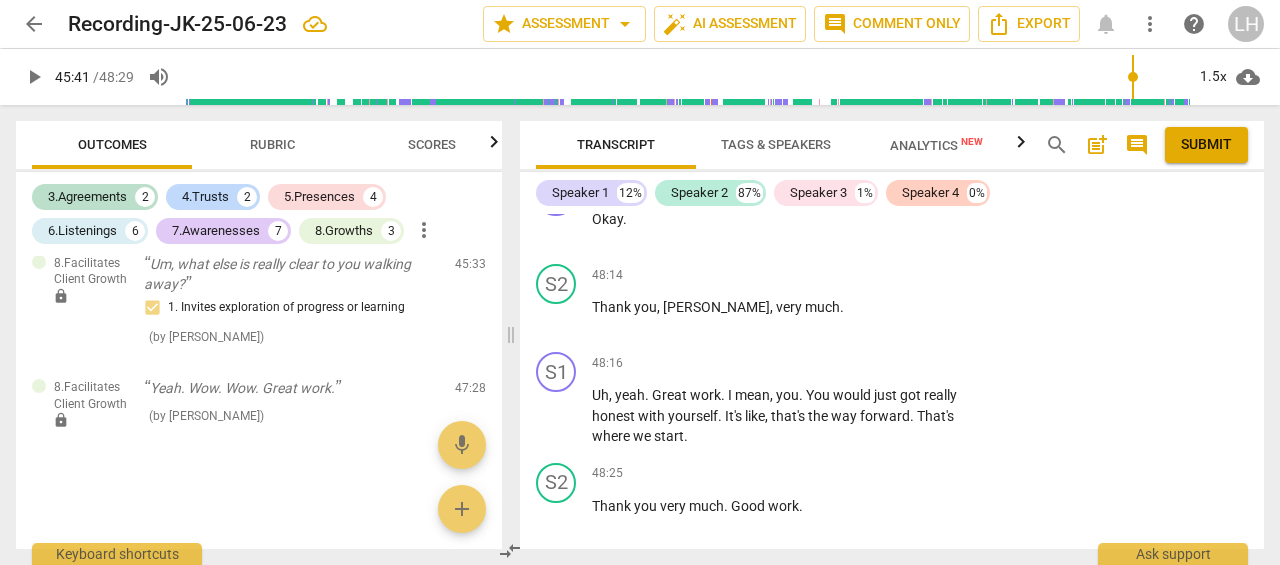 click on "Add competency" at bounding box center (910, 364) 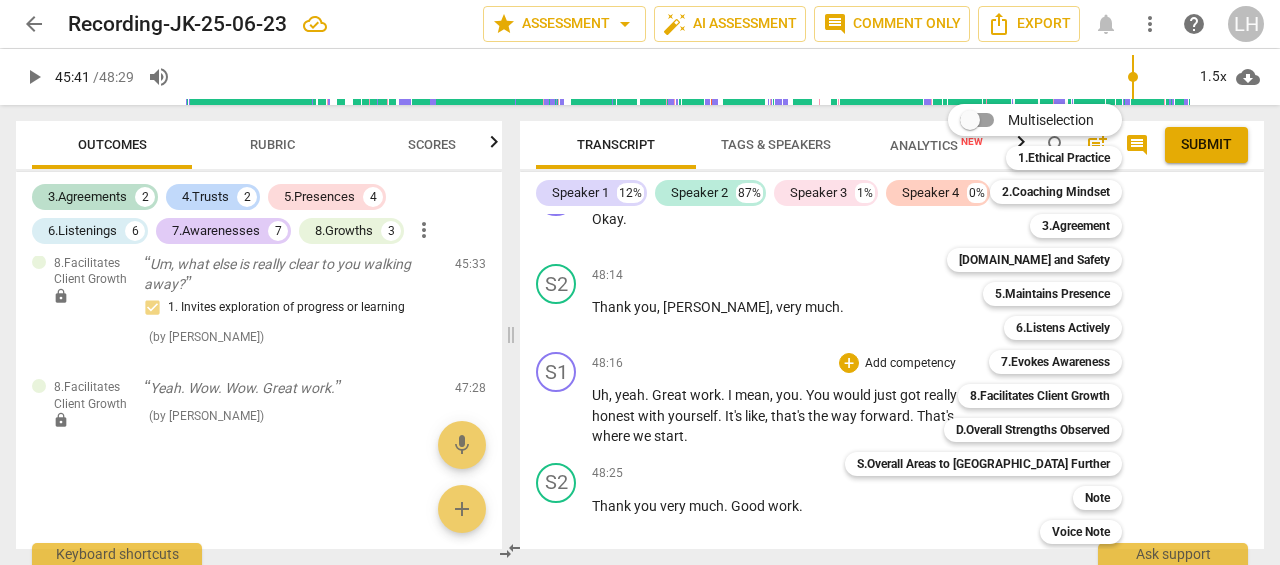 click on "[DOMAIN_NAME] and Safety" at bounding box center [1034, 260] 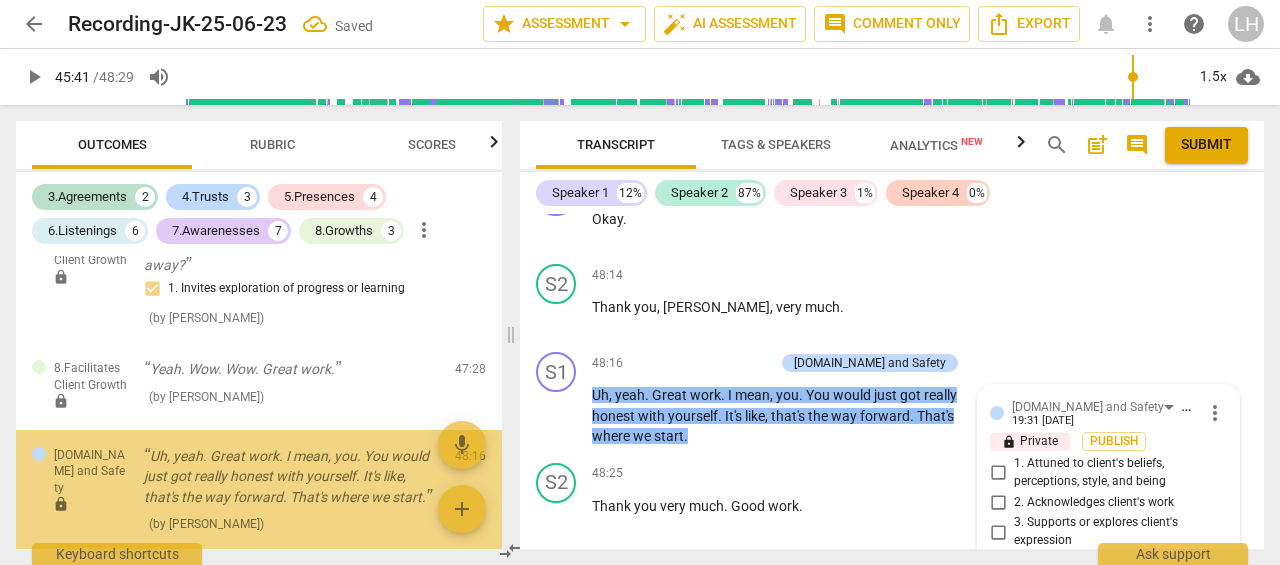 scroll, scrollTop: 21116, scrollLeft: 0, axis: vertical 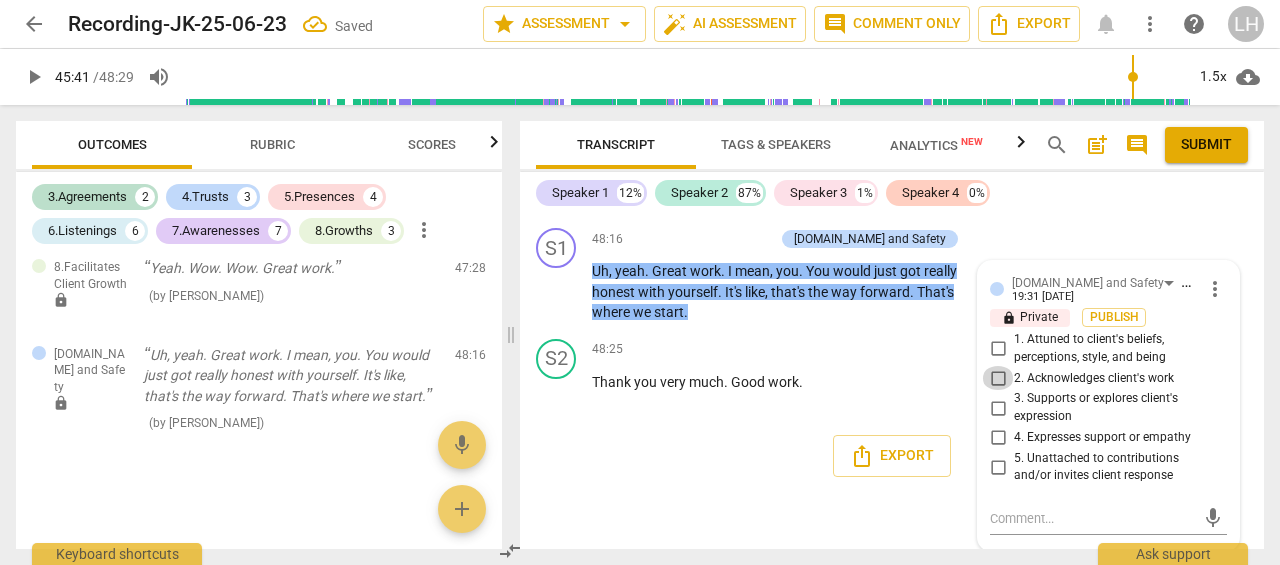 click on "2. Acknowledges client's work" at bounding box center [998, 378] 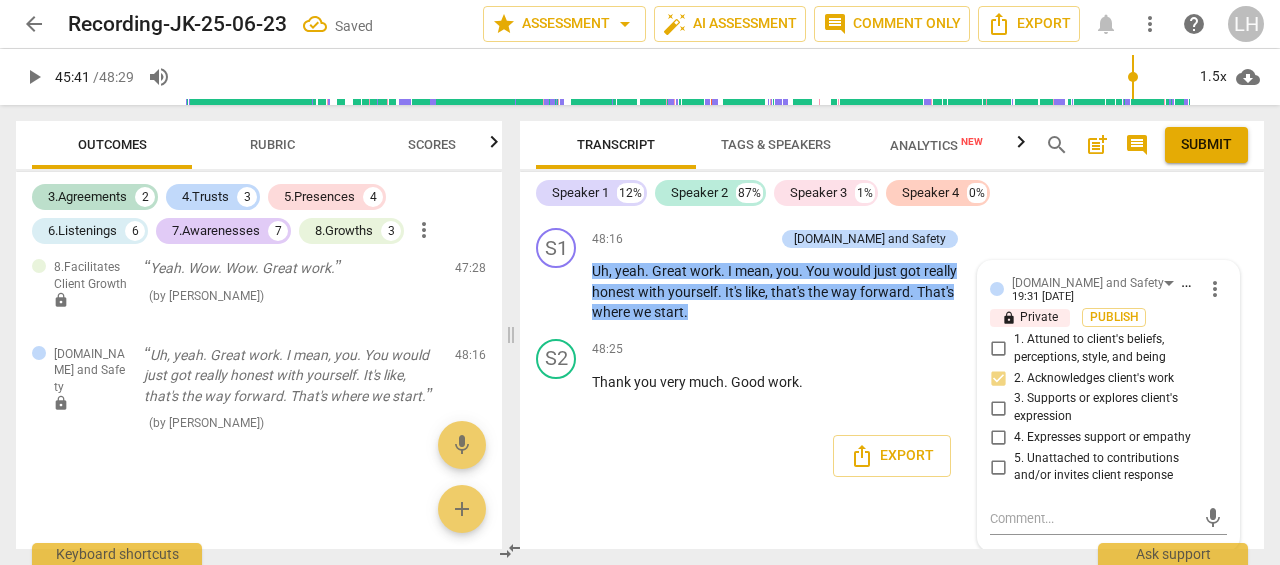 click on "It's" at bounding box center (735, 292) 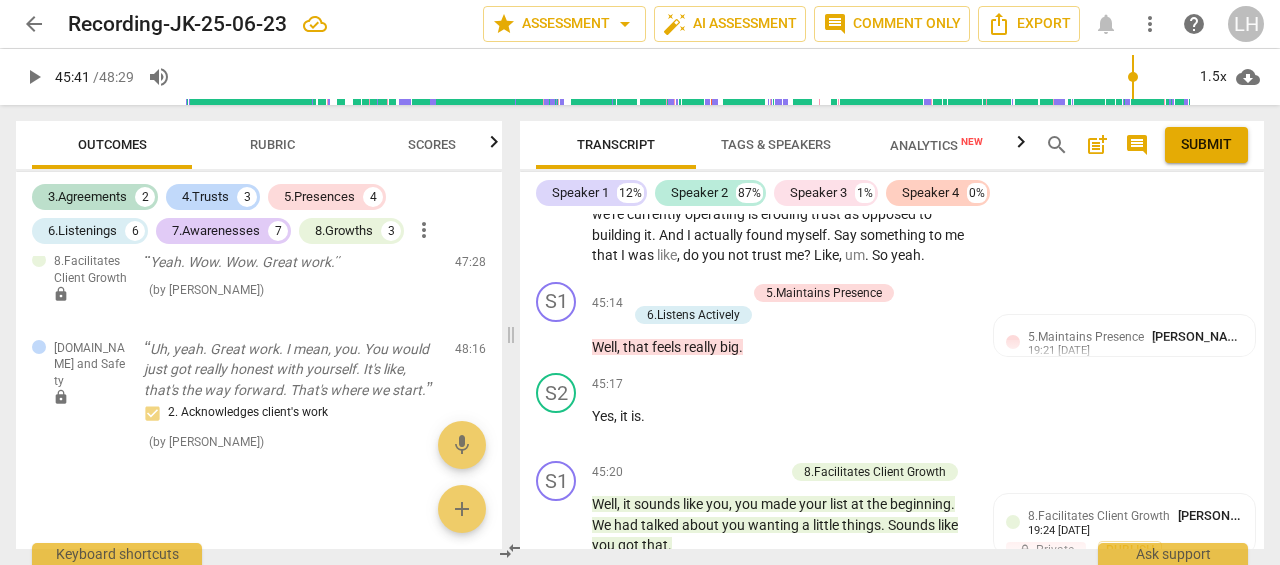 scroll, scrollTop: 19056, scrollLeft: 0, axis: vertical 